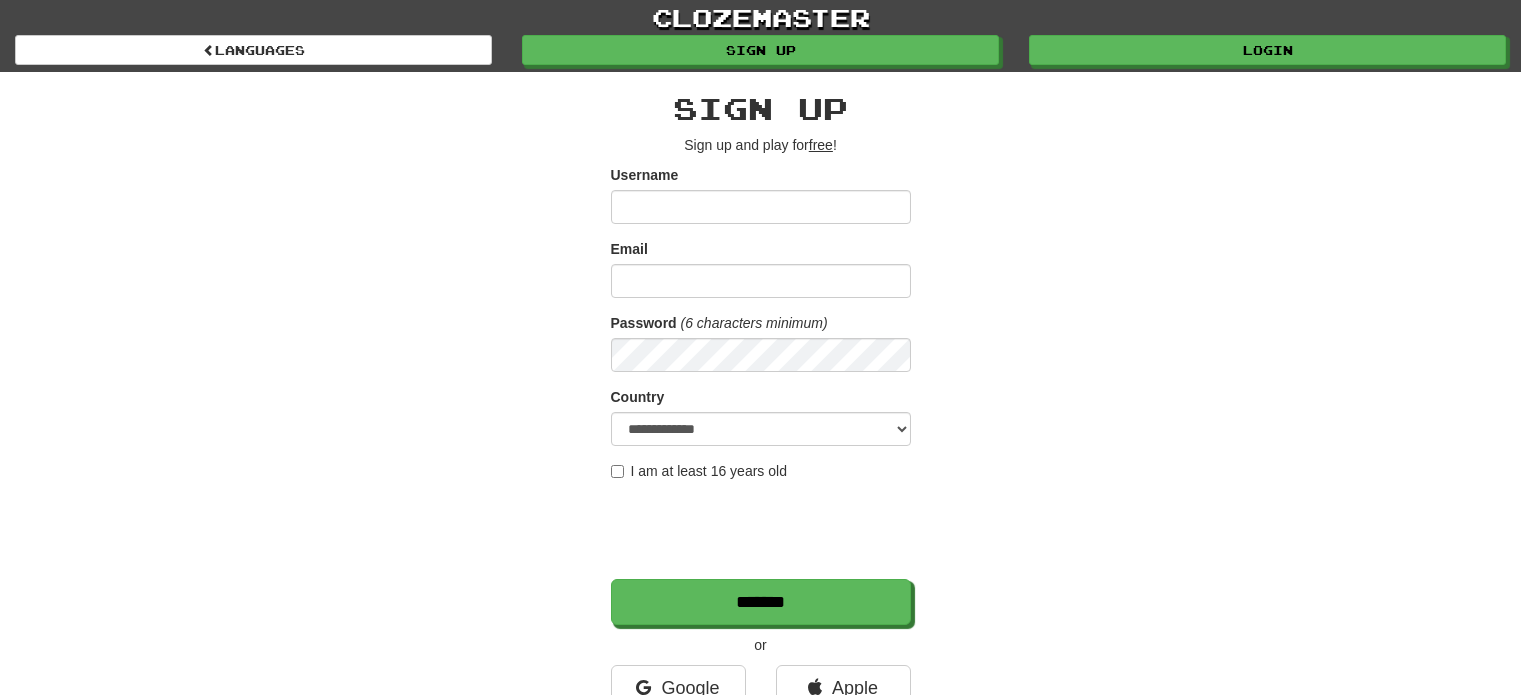 scroll, scrollTop: 0, scrollLeft: 0, axis: both 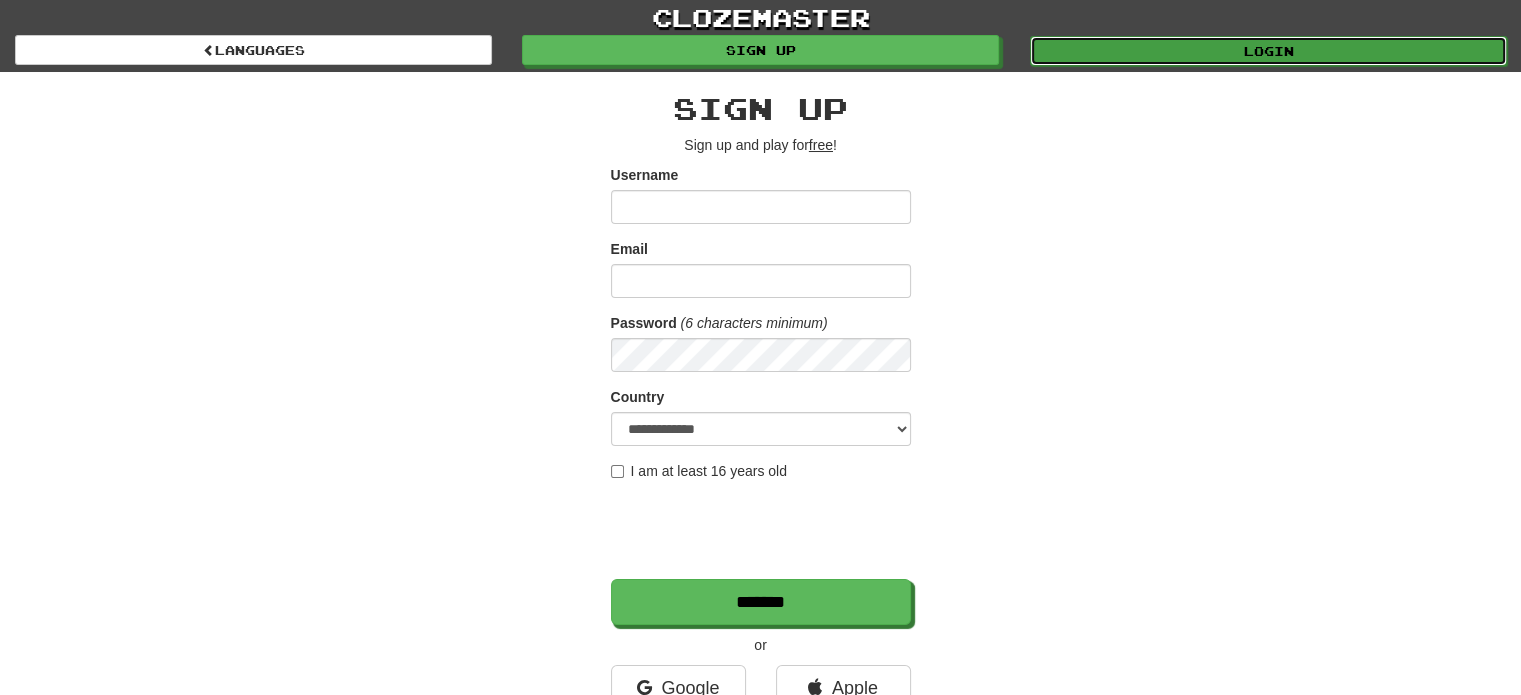 click on "Login" at bounding box center [1268, 51] 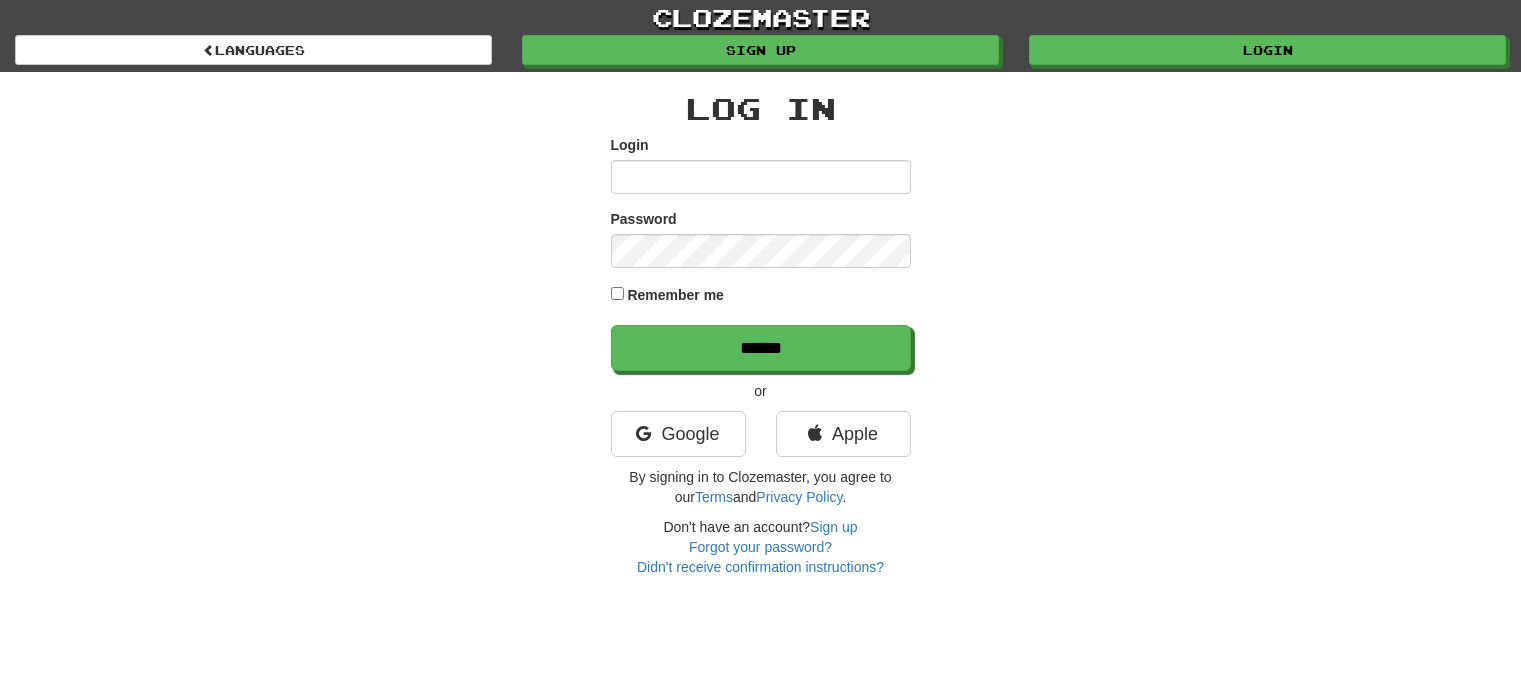 scroll, scrollTop: 0, scrollLeft: 0, axis: both 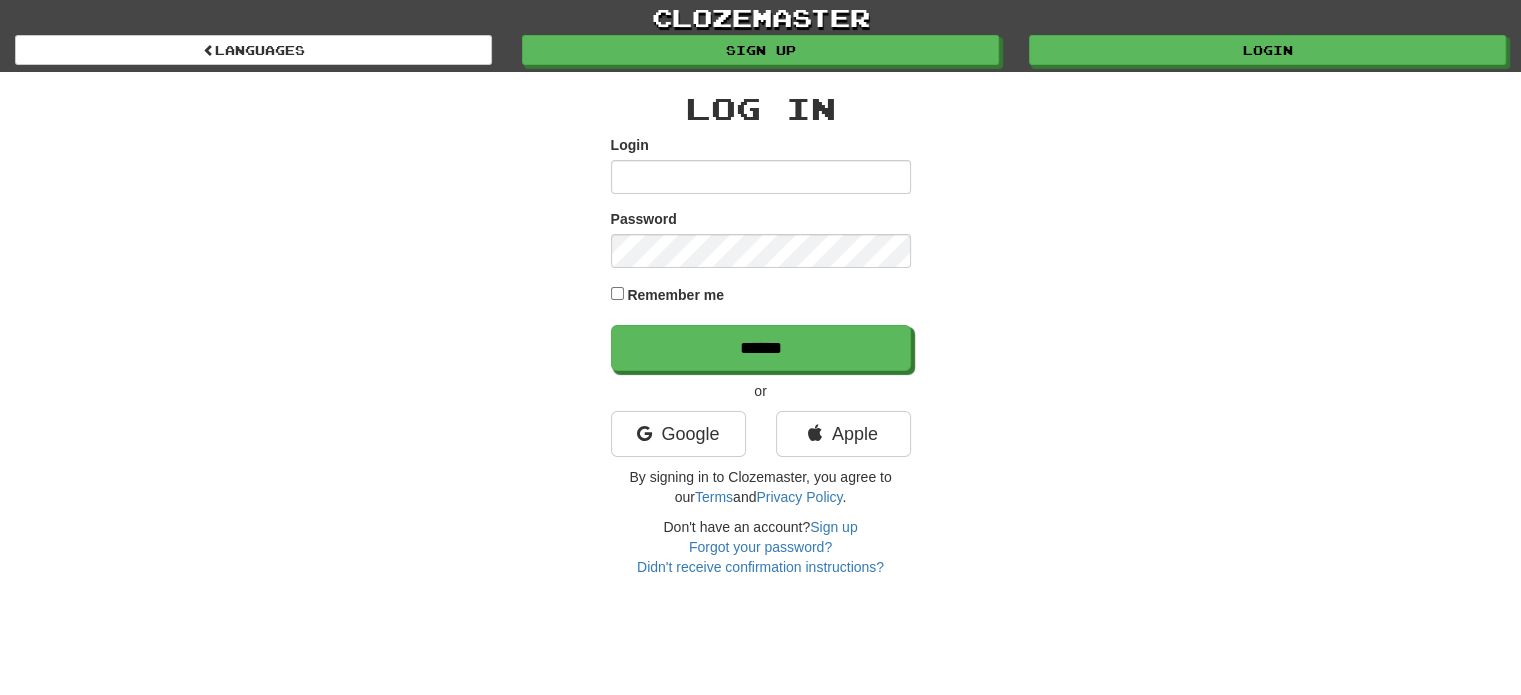 type on "****" 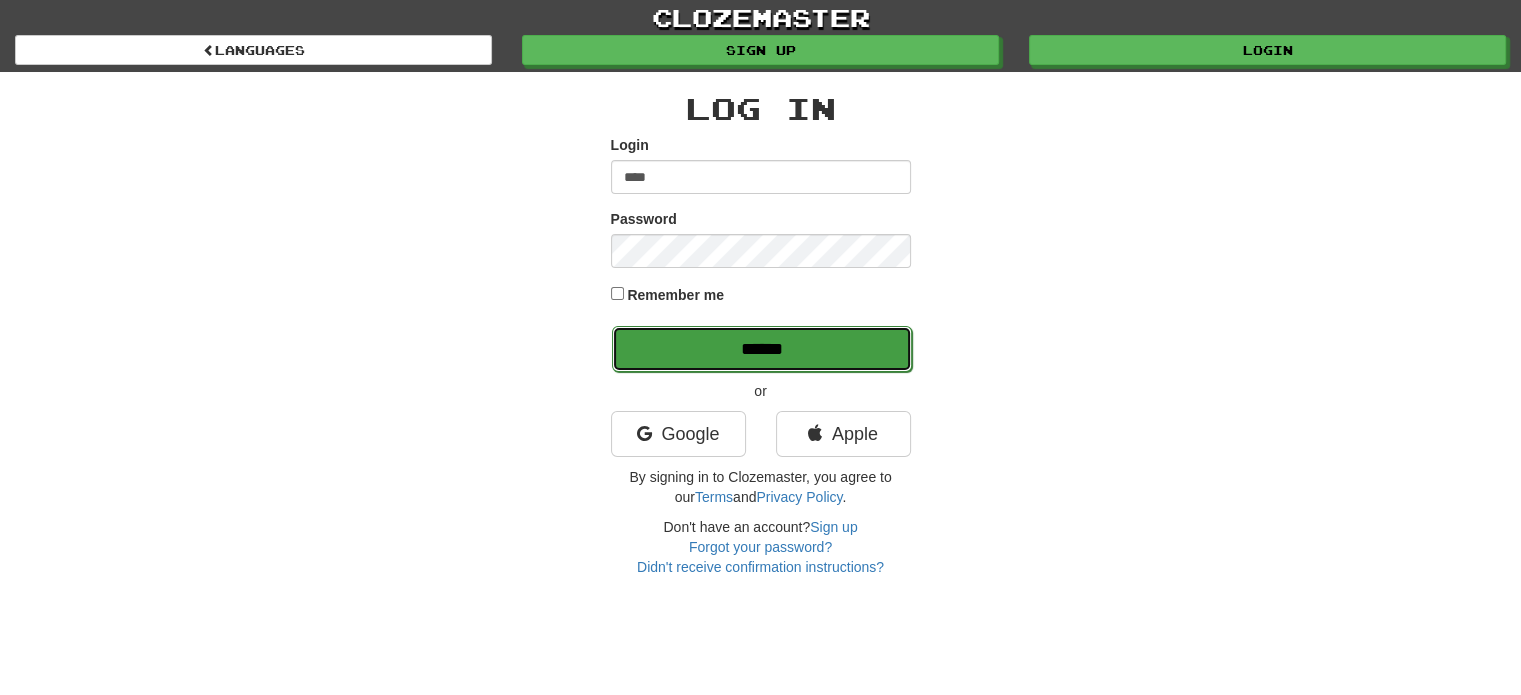 click on "******" at bounding box center [762, 349] 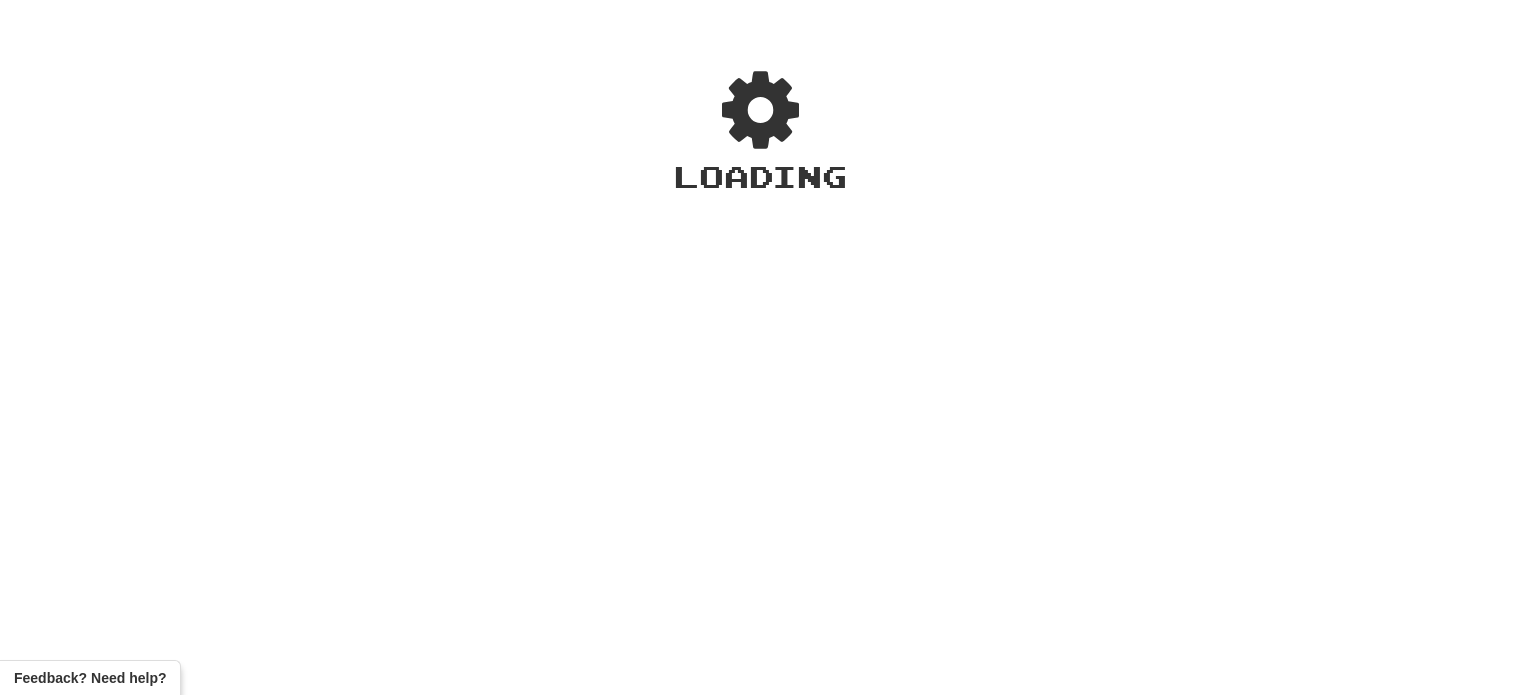 scroll, scrollTop: 0, scrollLeft: 0, axis: both 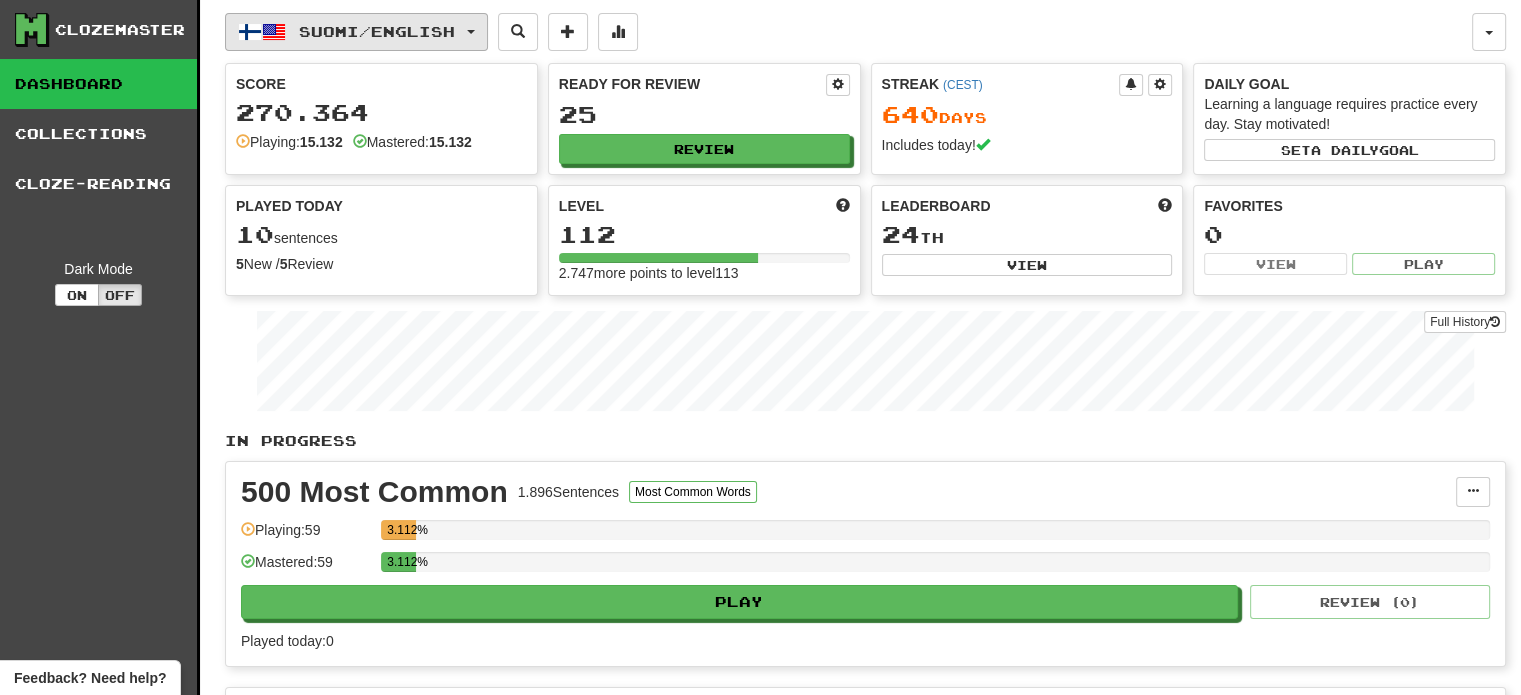 click on "Suomi  /  English" at bounding box center (377, 31) 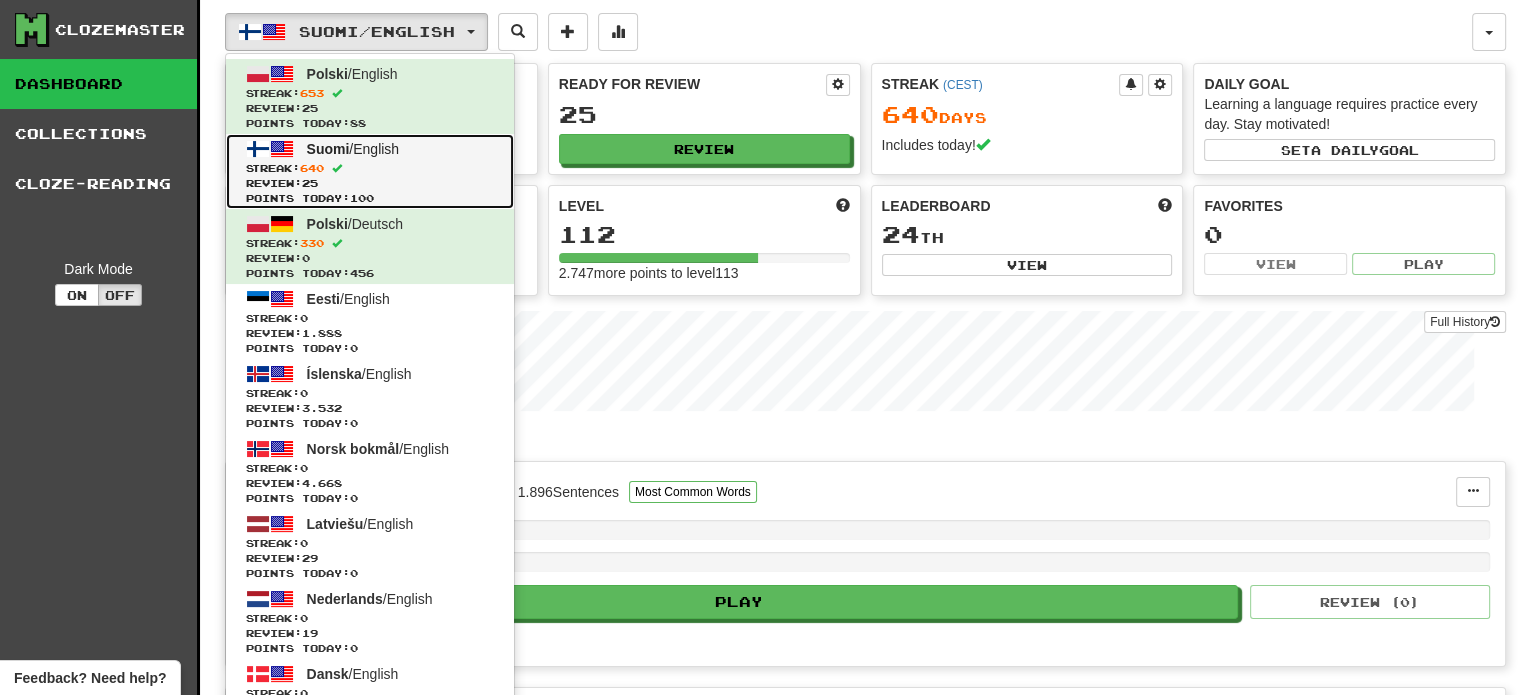 click on "Streak:  640" at bounding box center (370, 168) 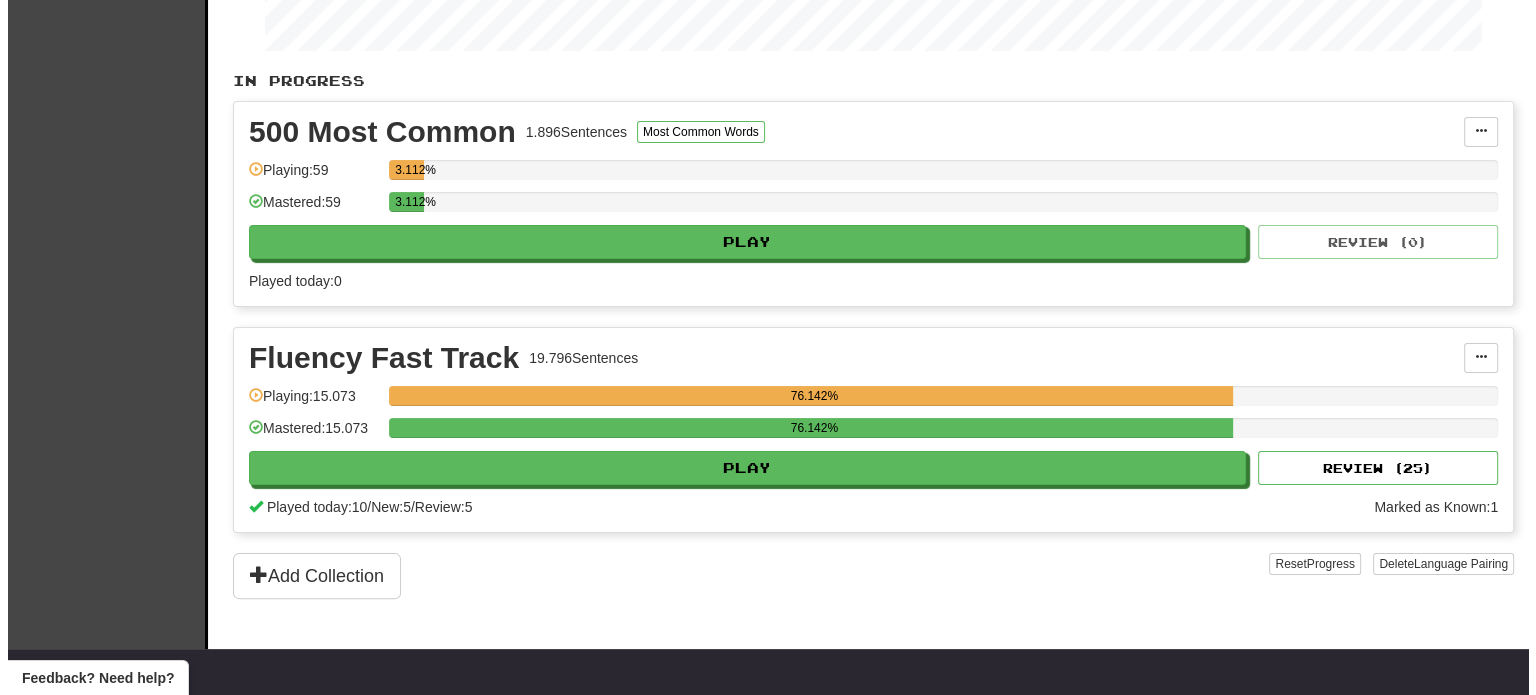 scroll, scrollTop: 400, scrollLeft: 0, axis: vertical 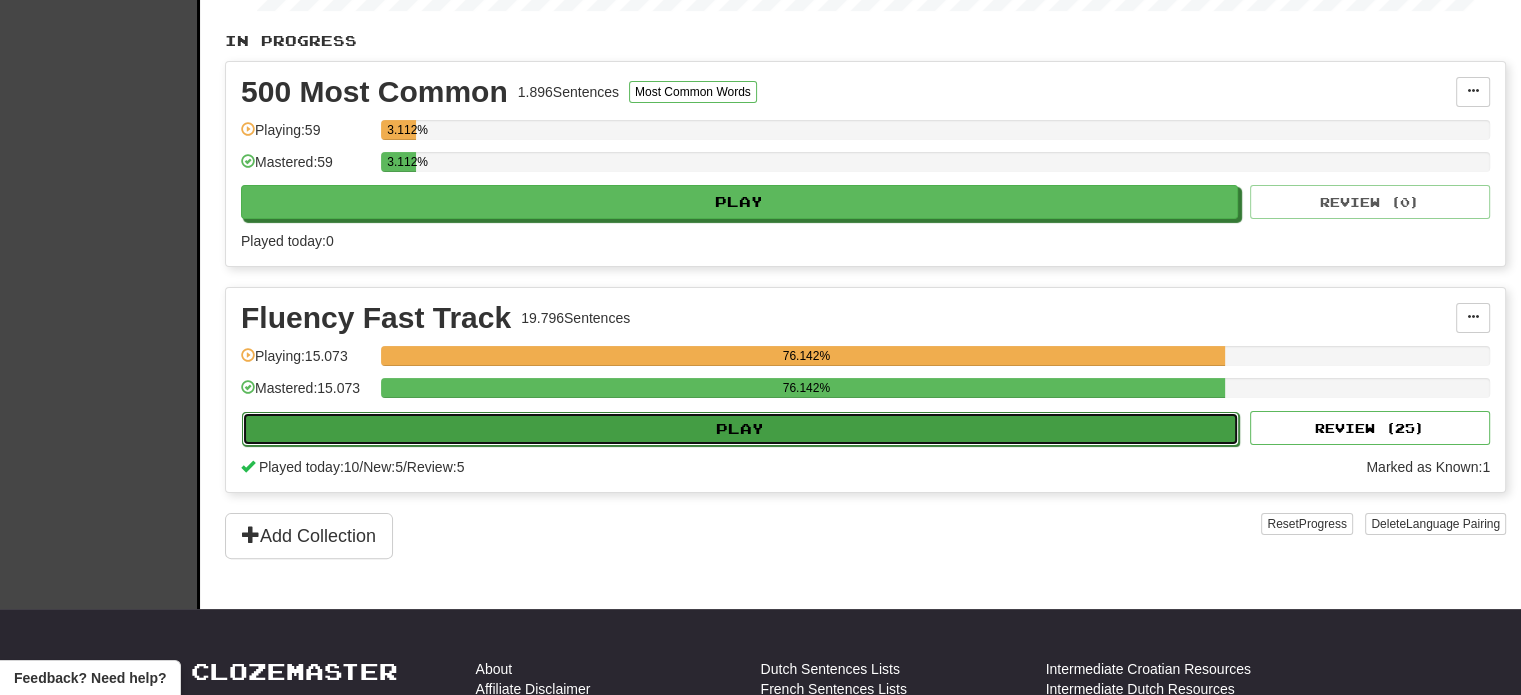click on "Play" at bounding box center [740, 429] 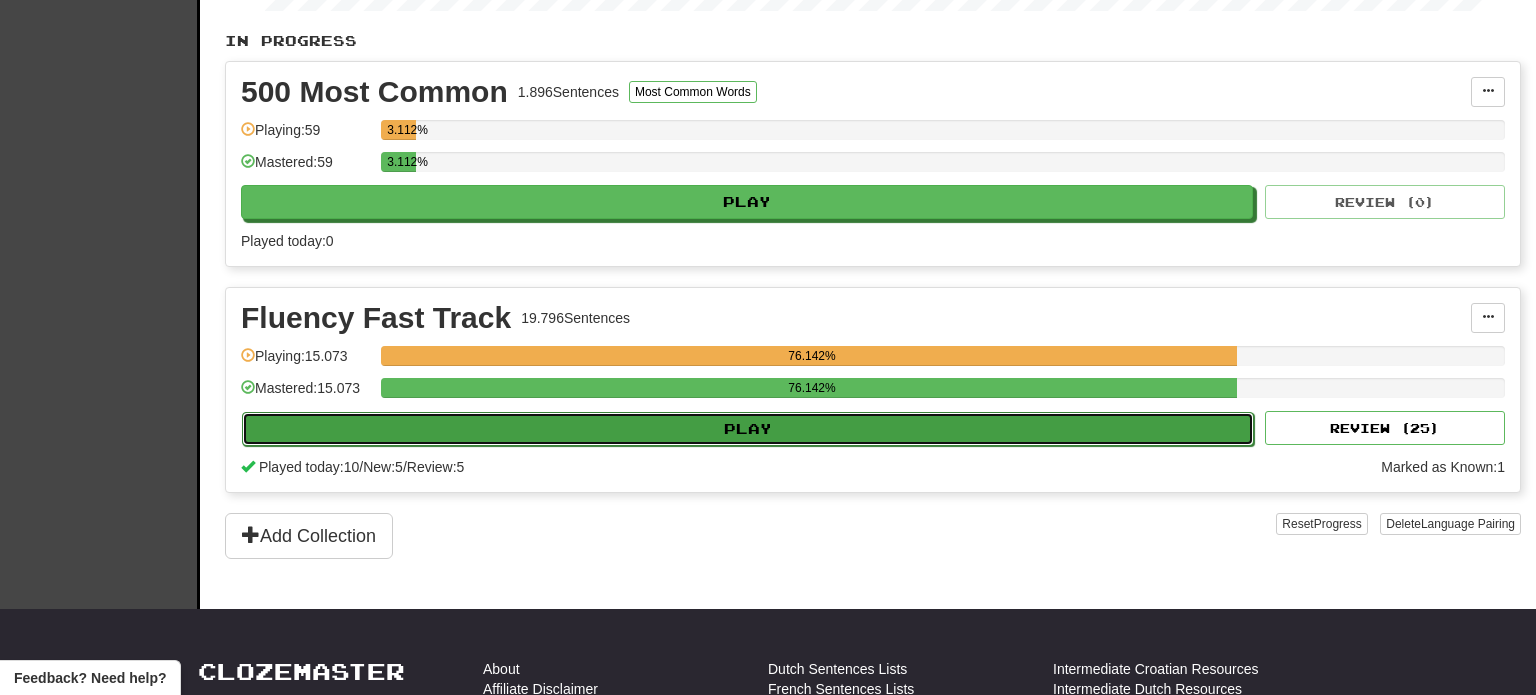 select on "**" 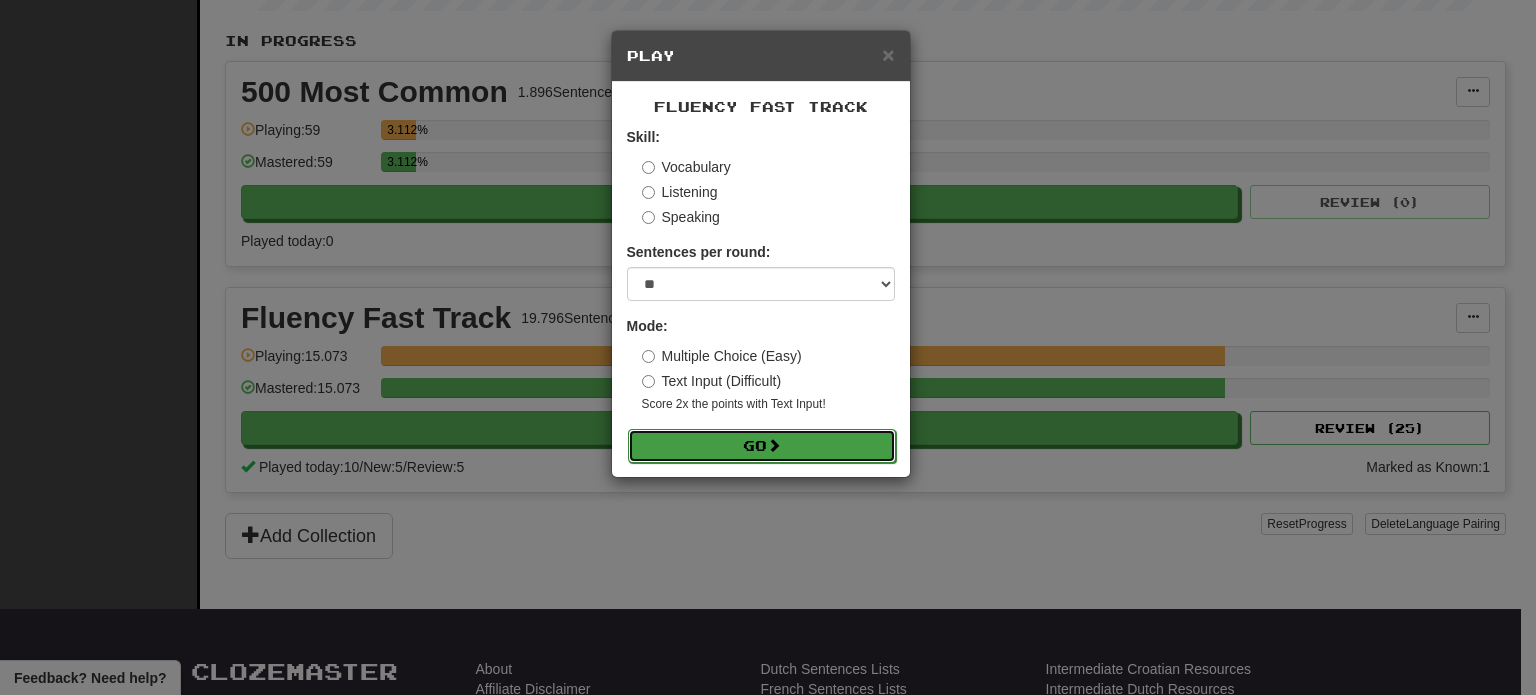 click on "Go" at bounding box center (762, 446) 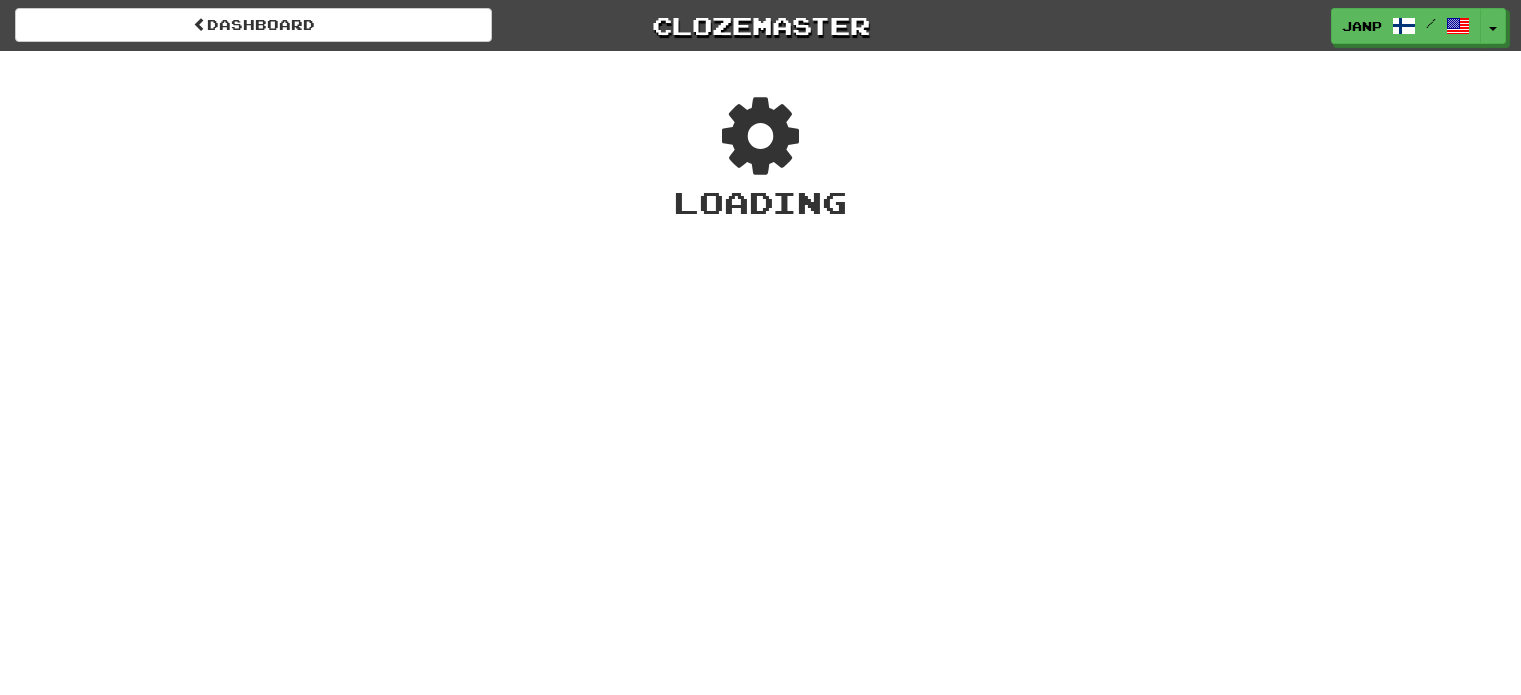 scroll, scrollTop: 0, scrollLeft: 0, axis: both 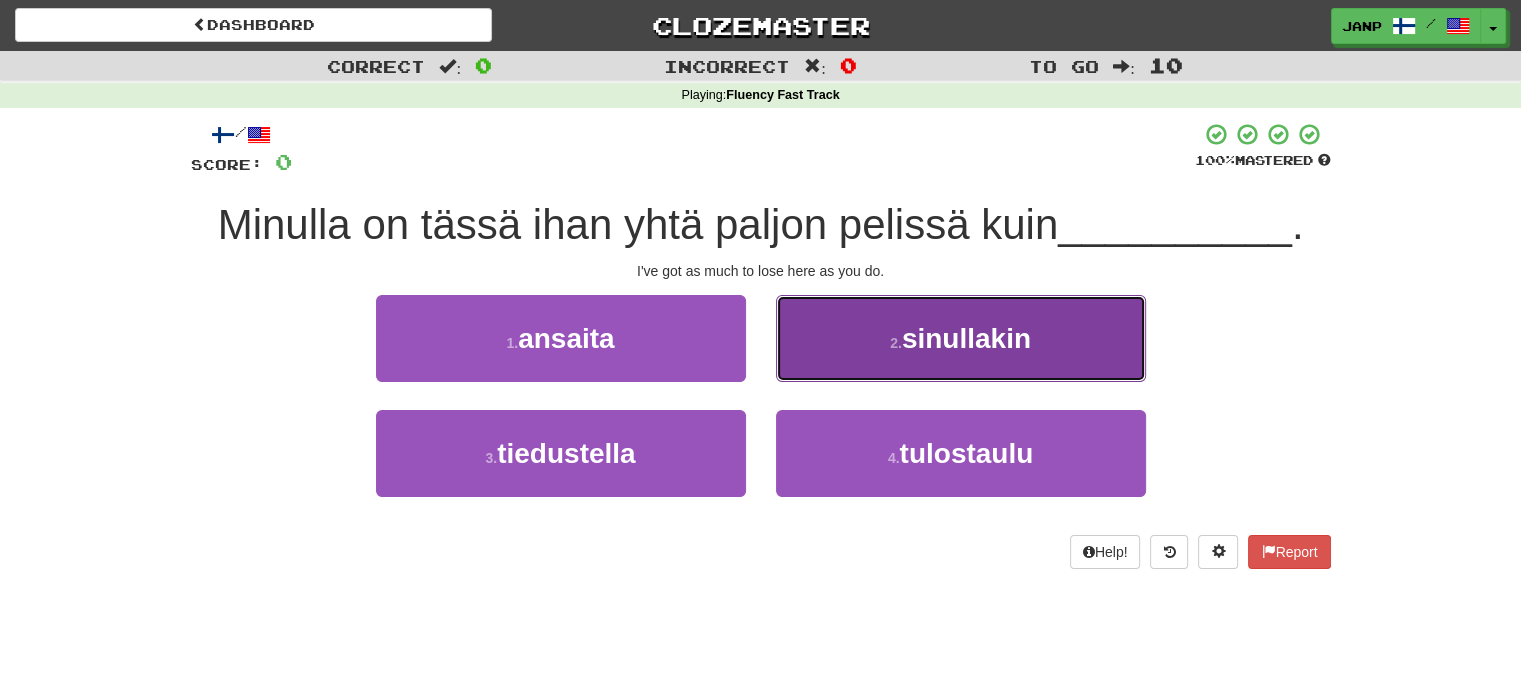click on "sinullakin" at bounding box center (966, 338) 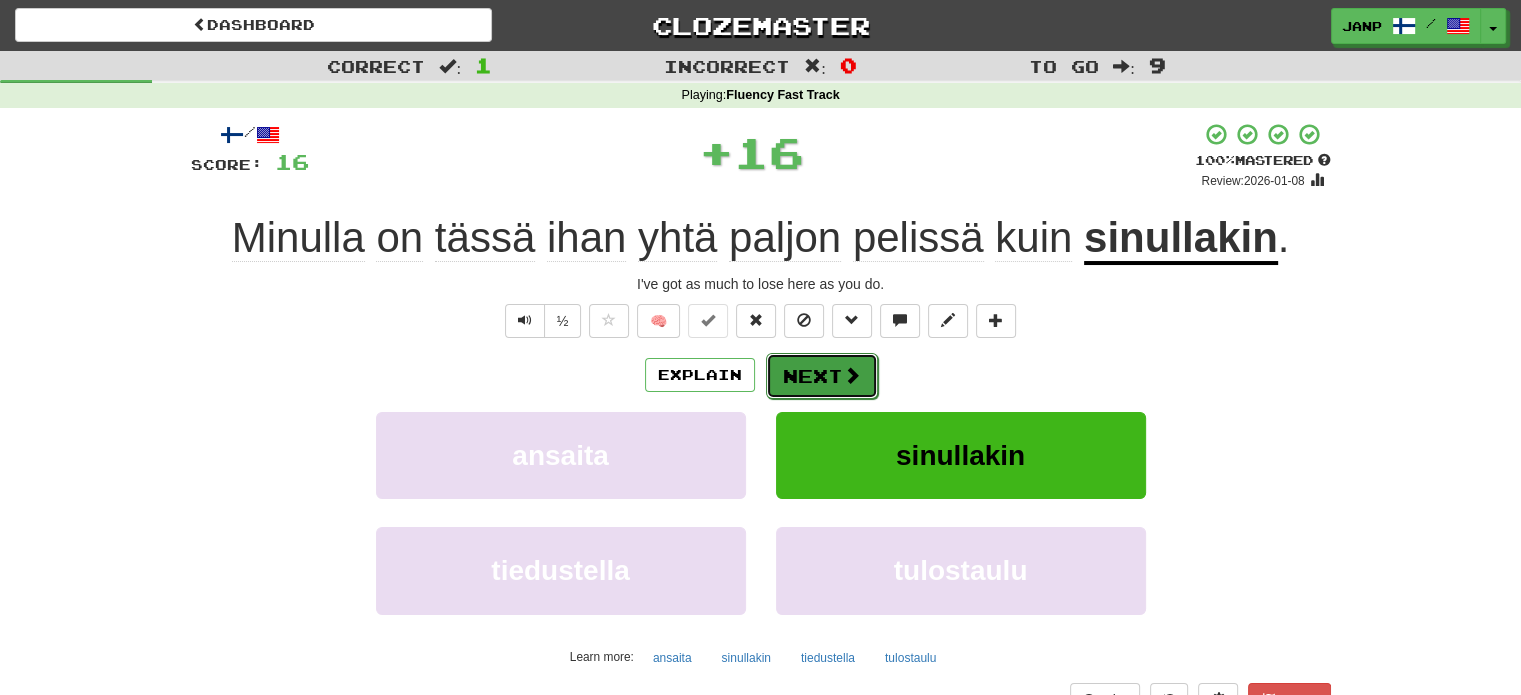 click on "Next" at bounding box center [822, 376] 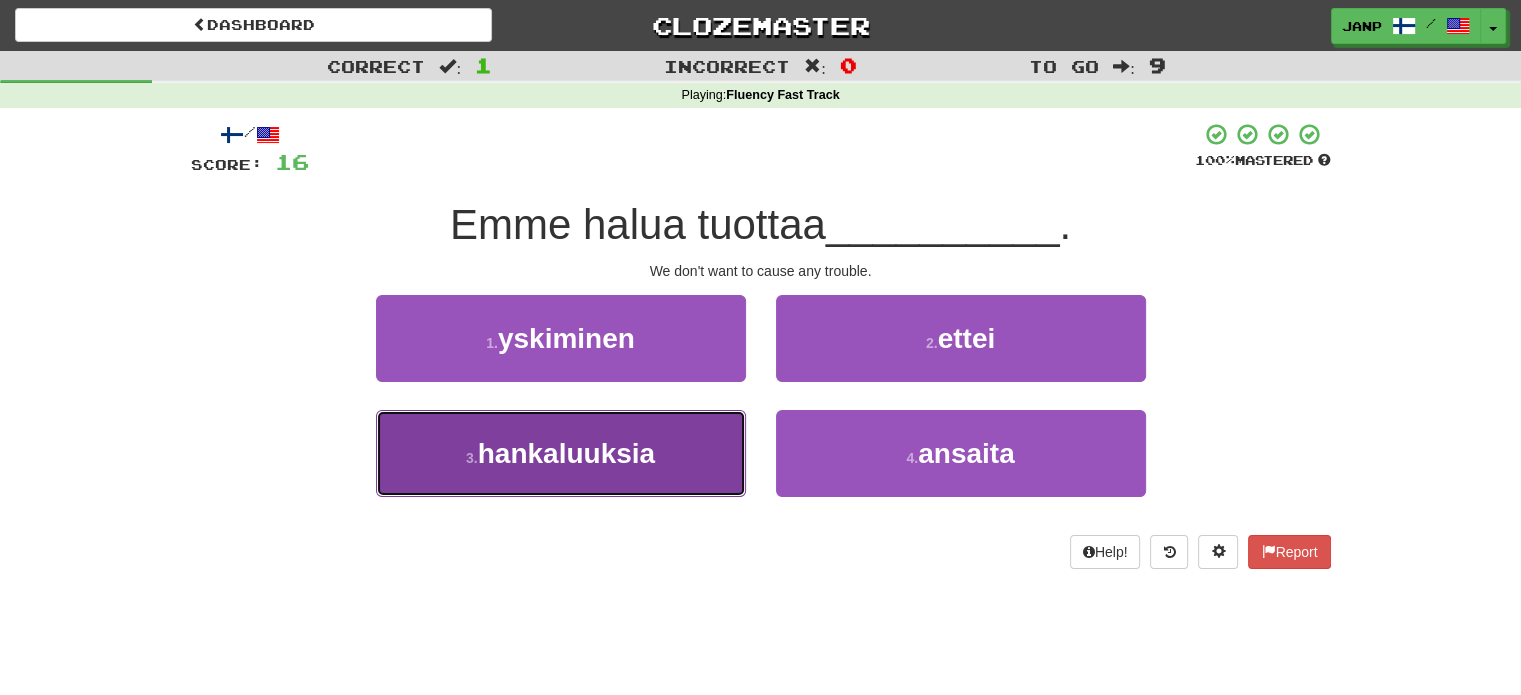 click on "3 .  hankaluuksia" at bounding box center [561, 453] 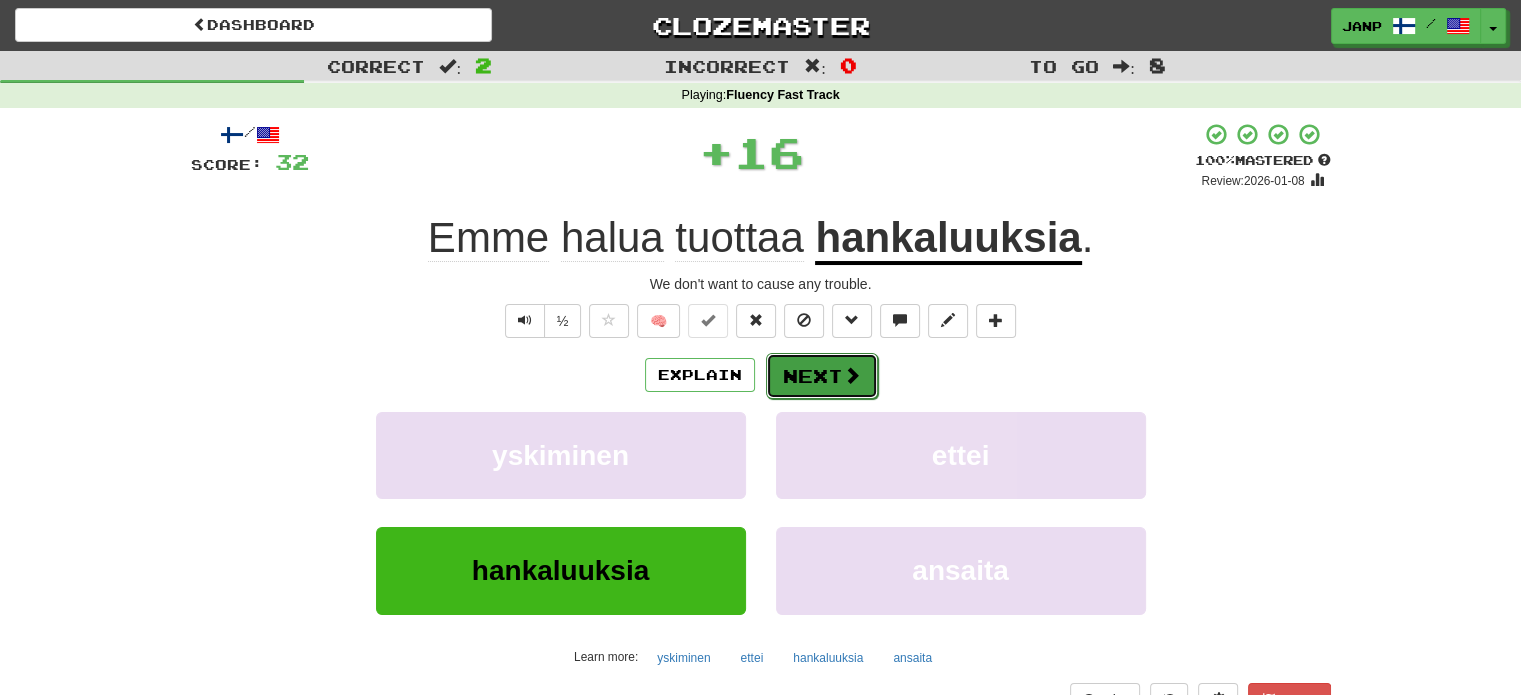 click on "Next" at bounding box center [822, 376] 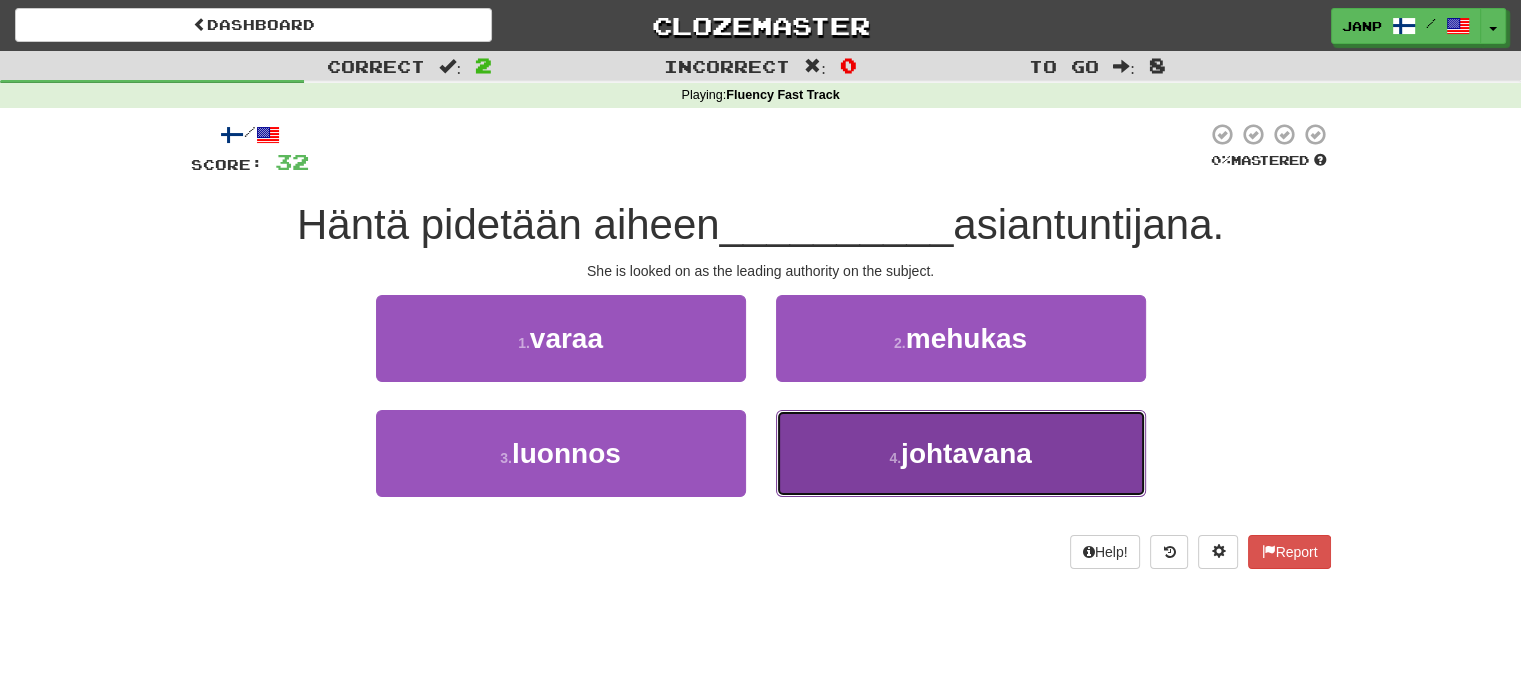 click on "4 .  johtavana" at bounding box center [961, 453] 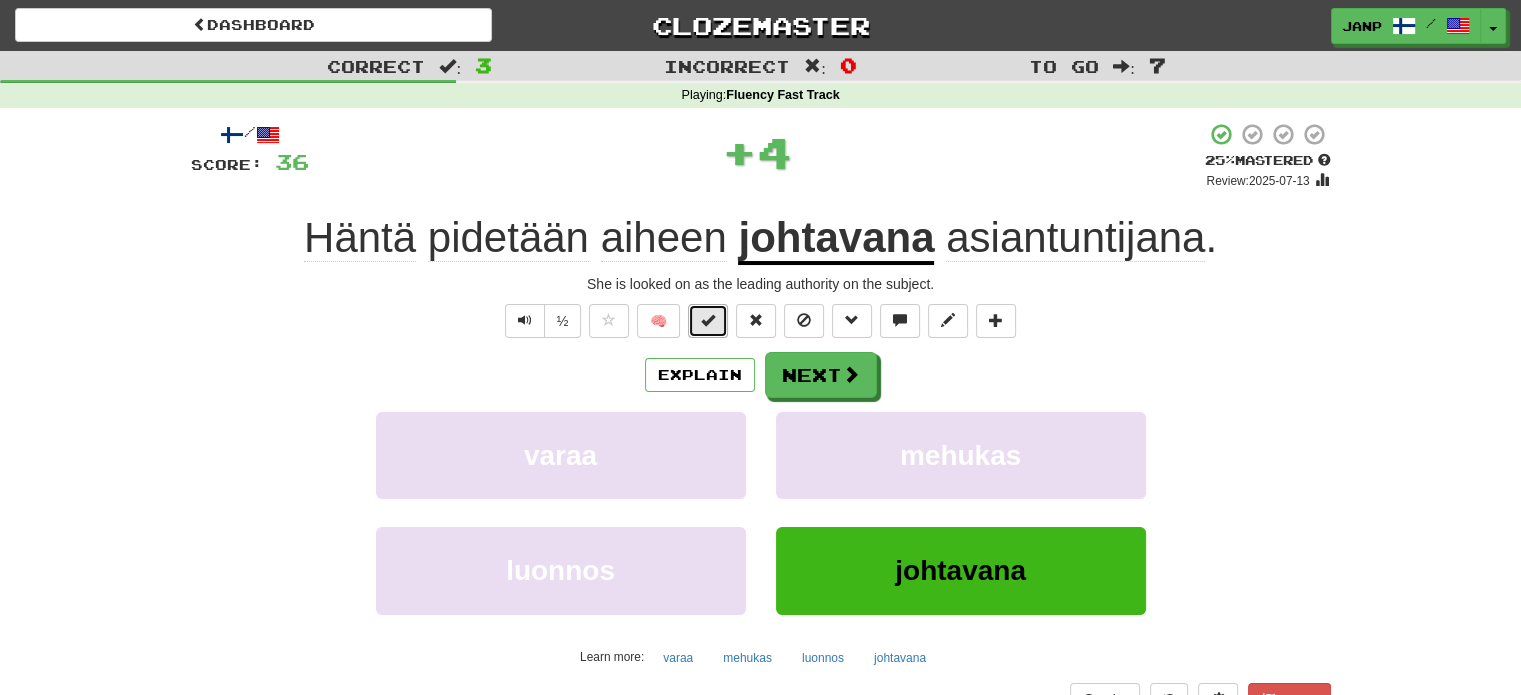 click at bounding box center [708, 321] 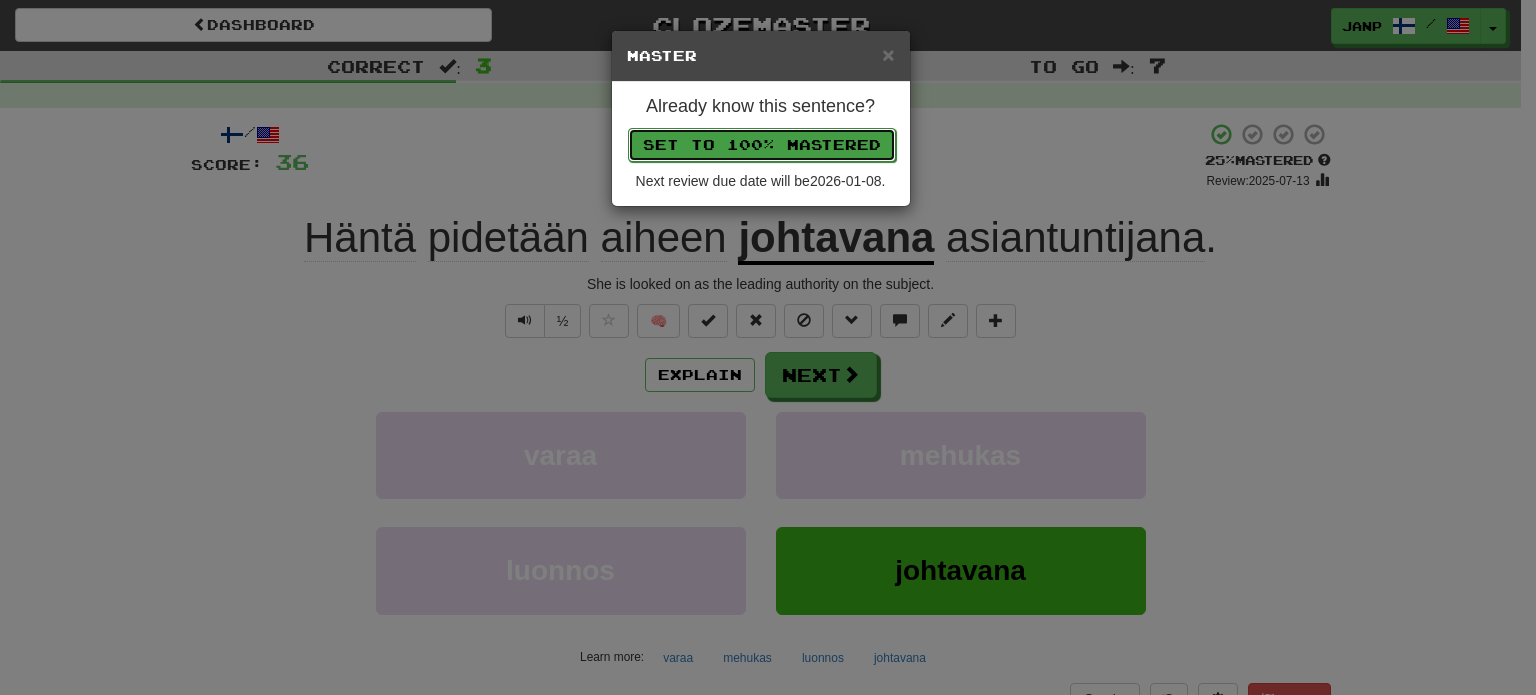 click on "Set to 100% Mastered" at bounding box center (762, 145) 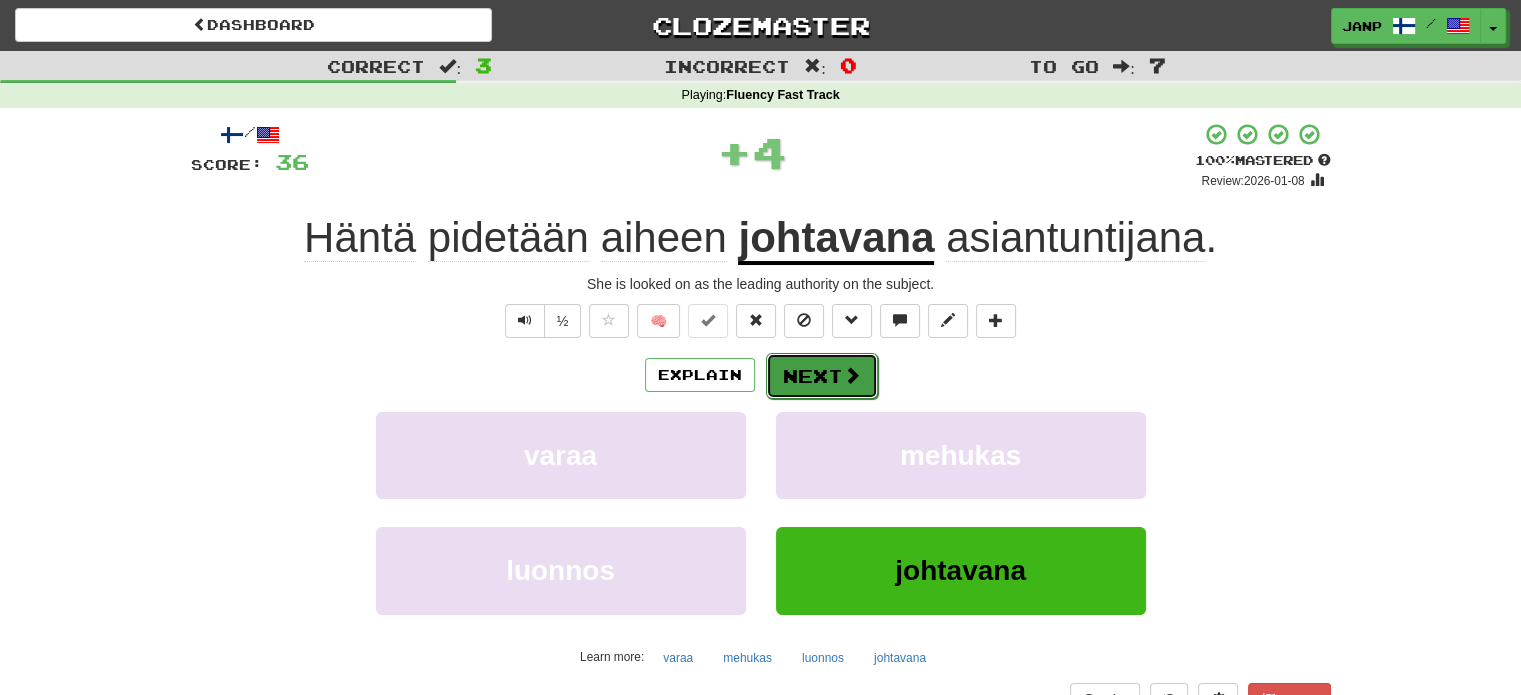 click on "Next" at bounding box center (822, 376) 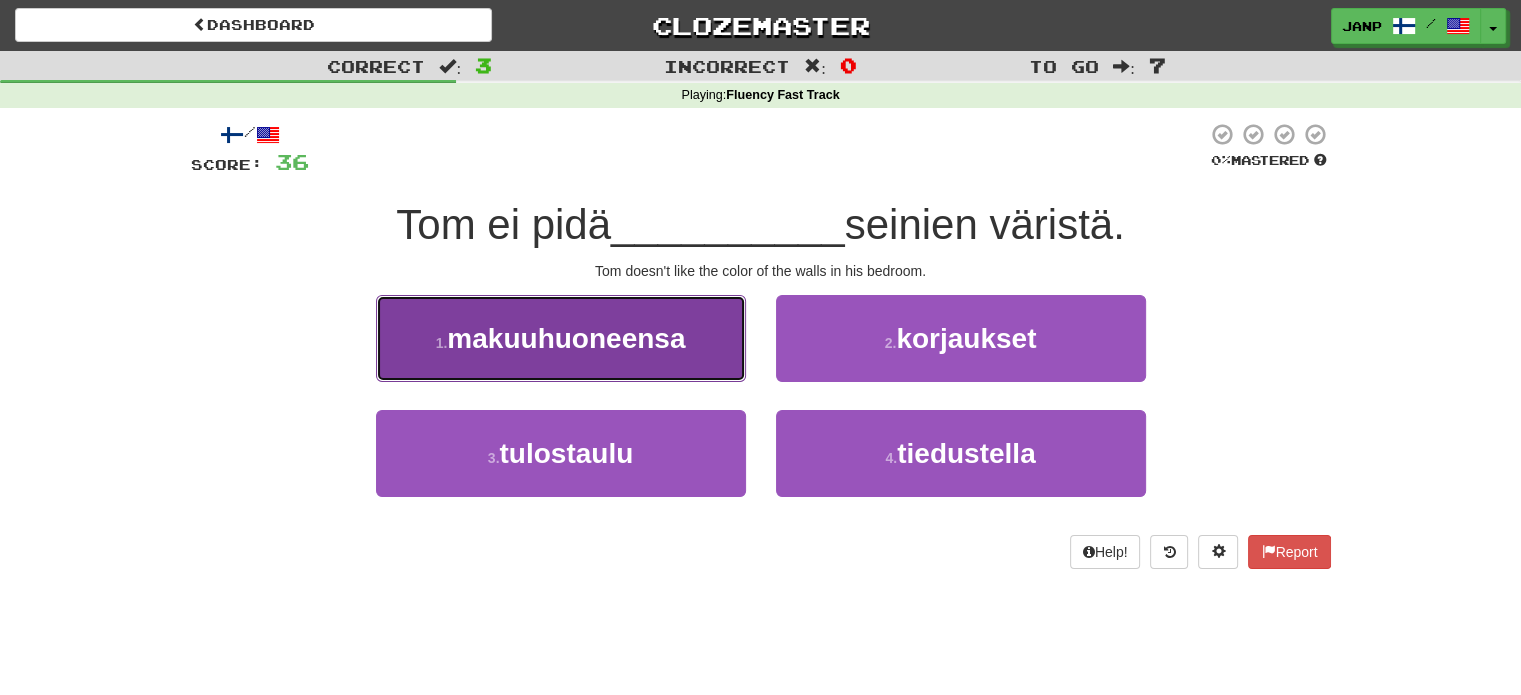 click on "1 .  makuuhuoneensa" at bounding box center (561, 338) 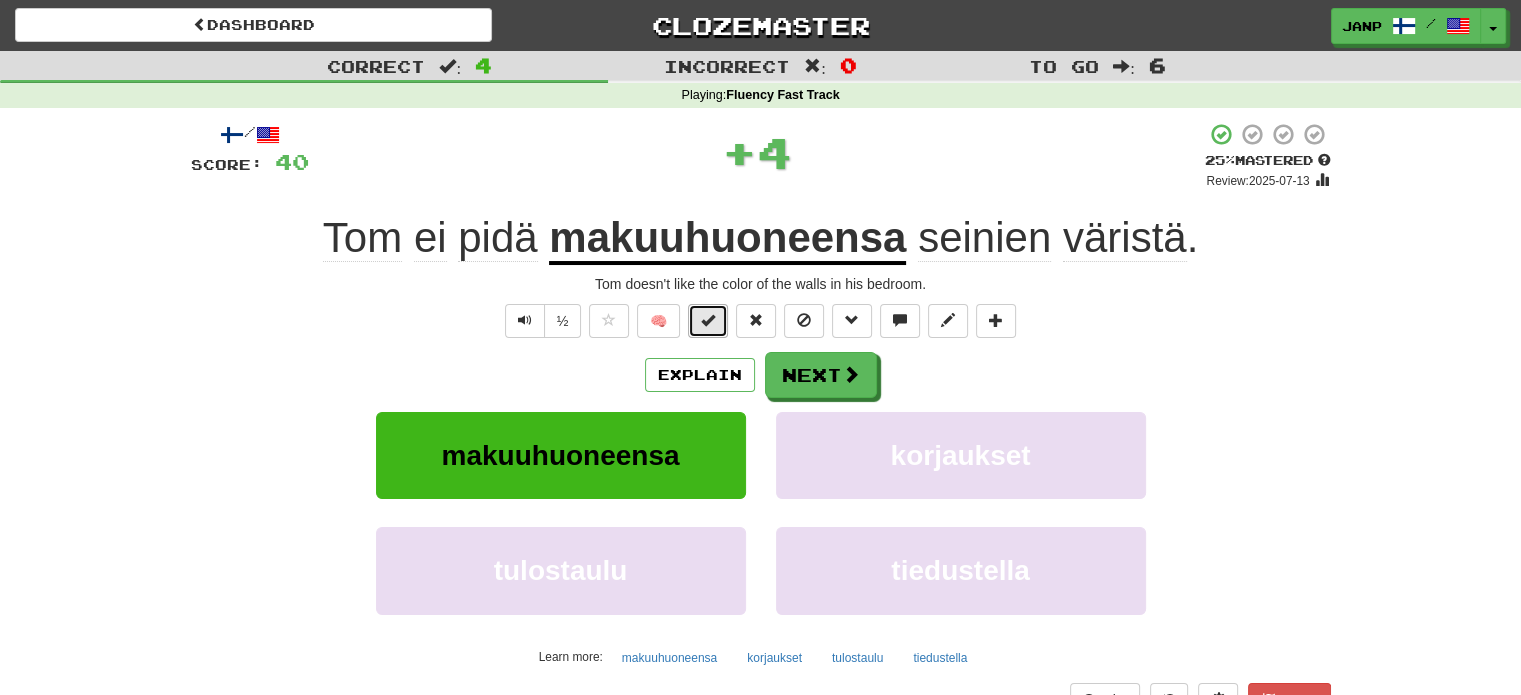 click at bounding box center (708, 320) 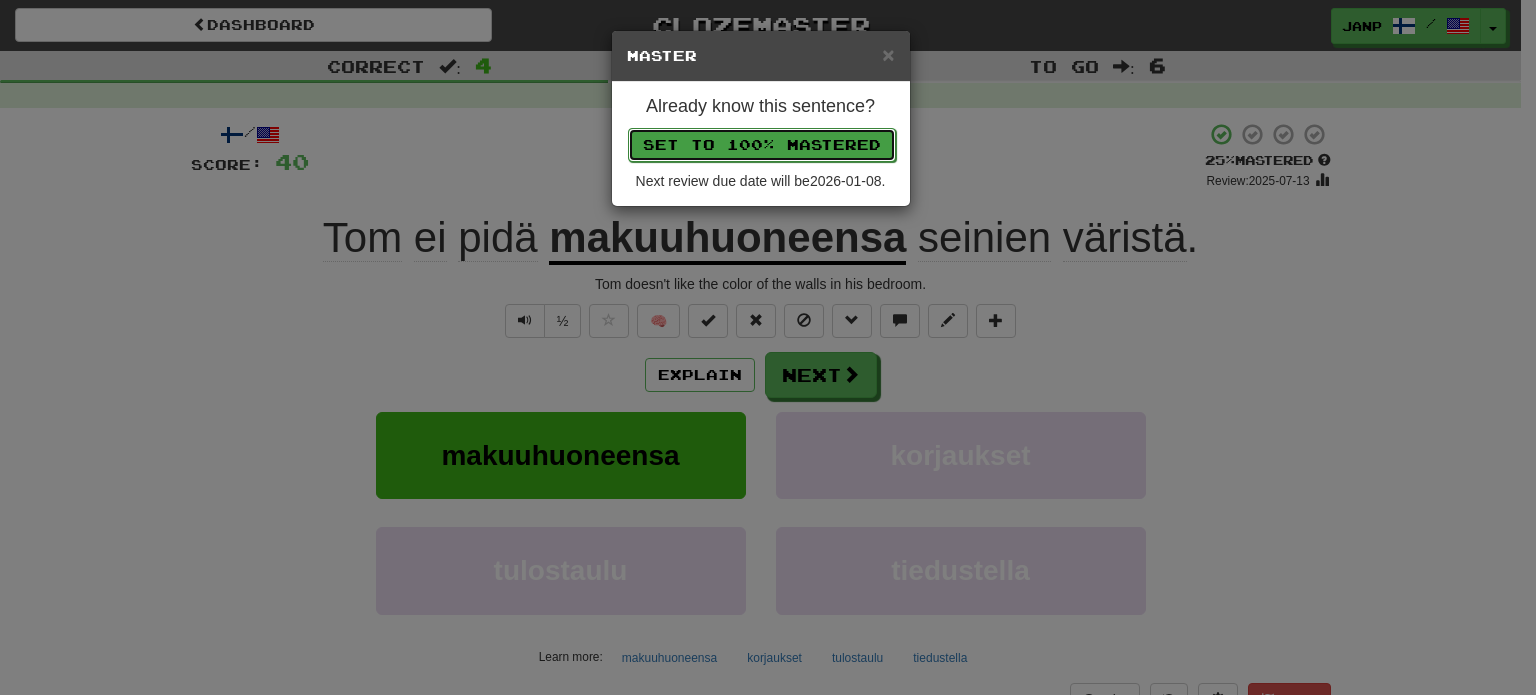 click on "Set to 100% Mastered" at bounding box center (762, 145) 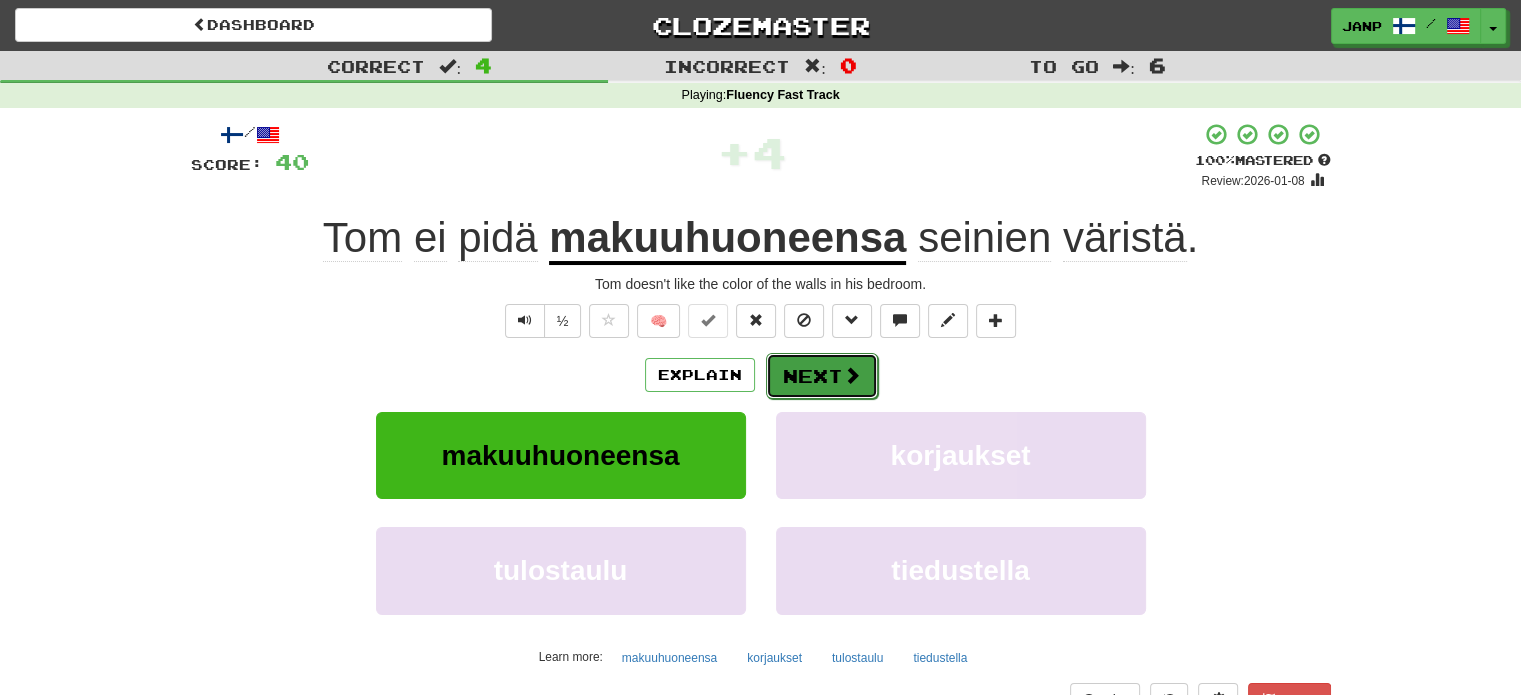 click on "Next" at bounding box center (822, 376) 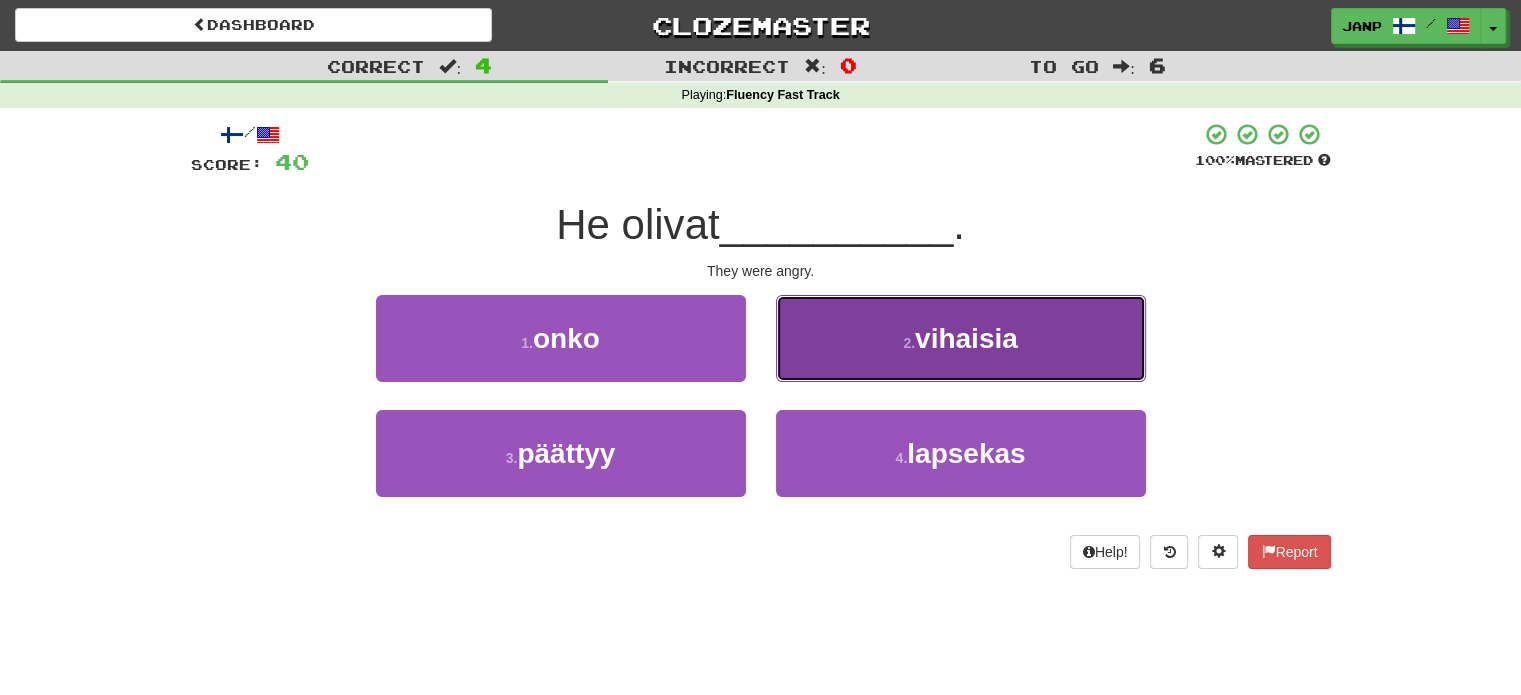 click on "2 .  vihaisia" at bounding box center (961, 338) 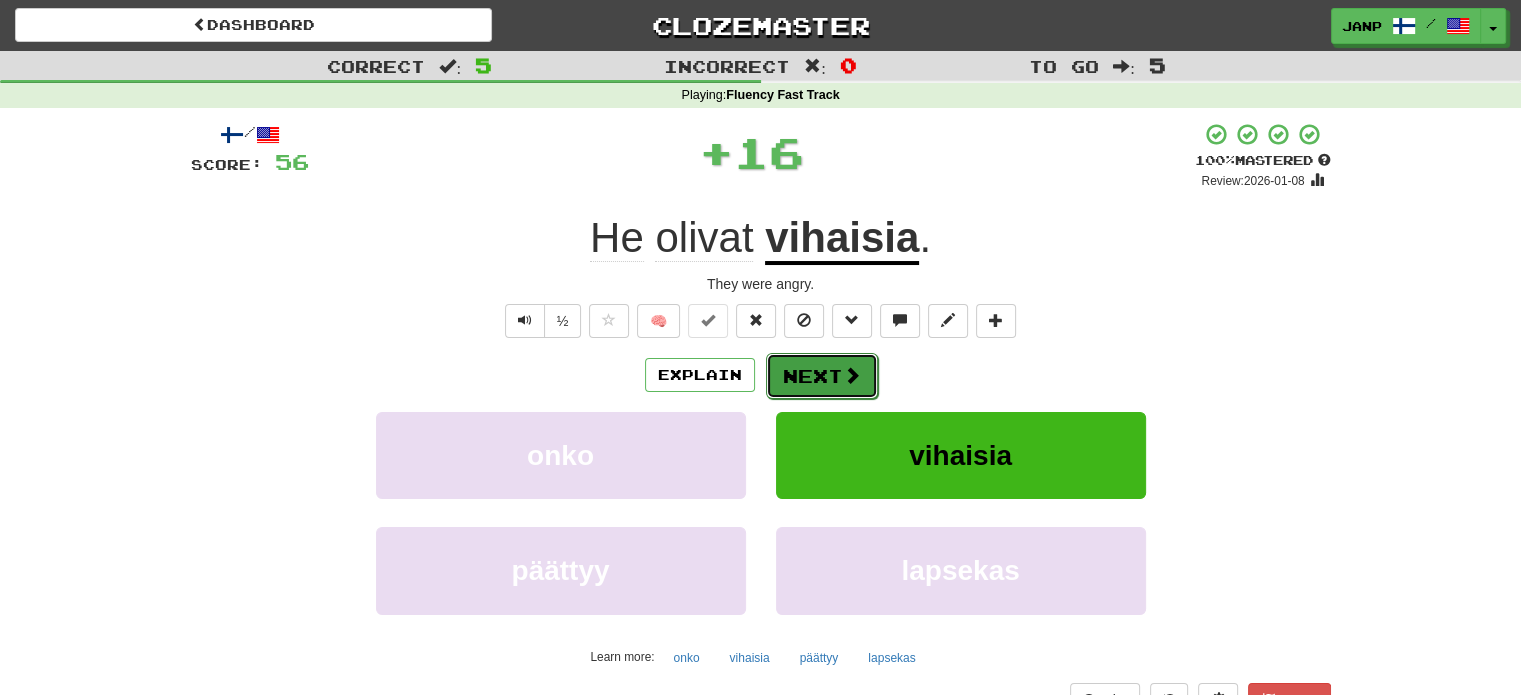 click on "Next" at bounding box center (822, 376) 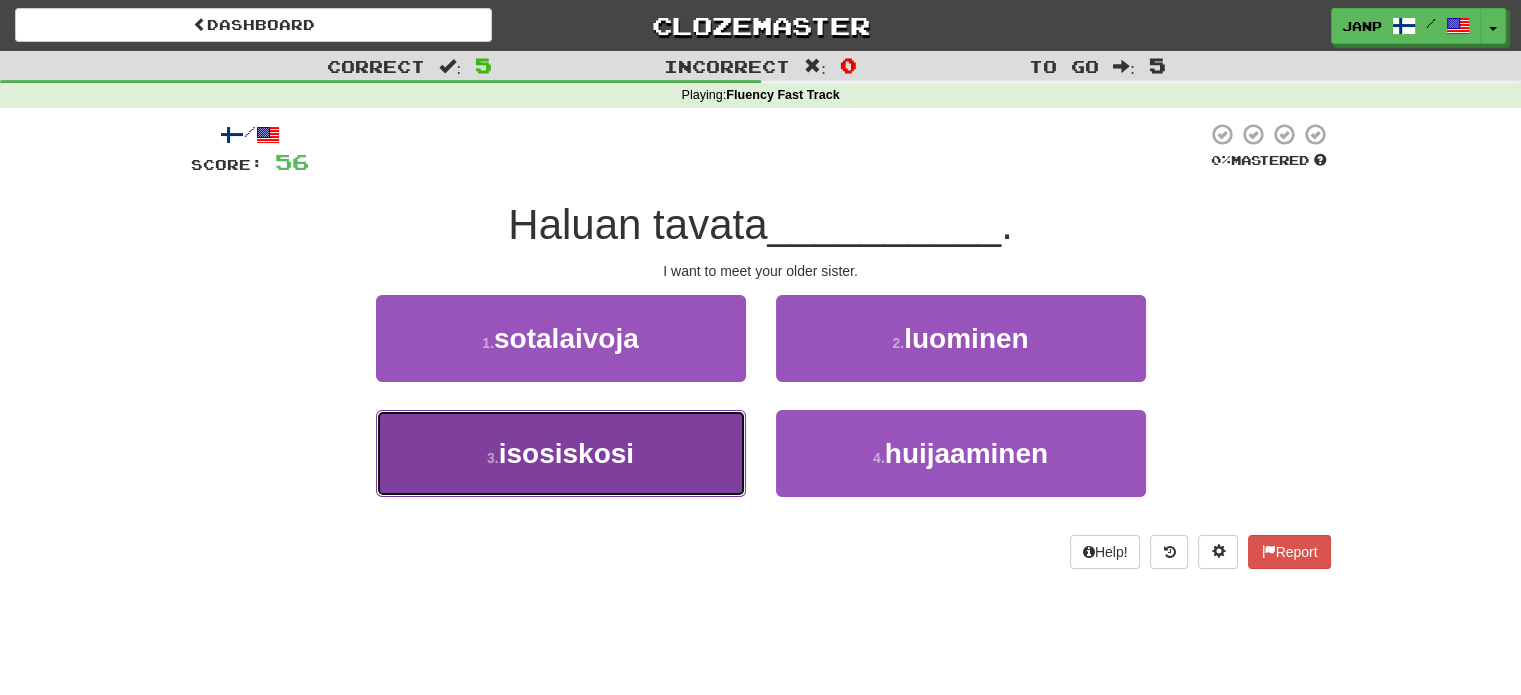 click on "3 .  isosiskosi" at bounding box center (561, 453) 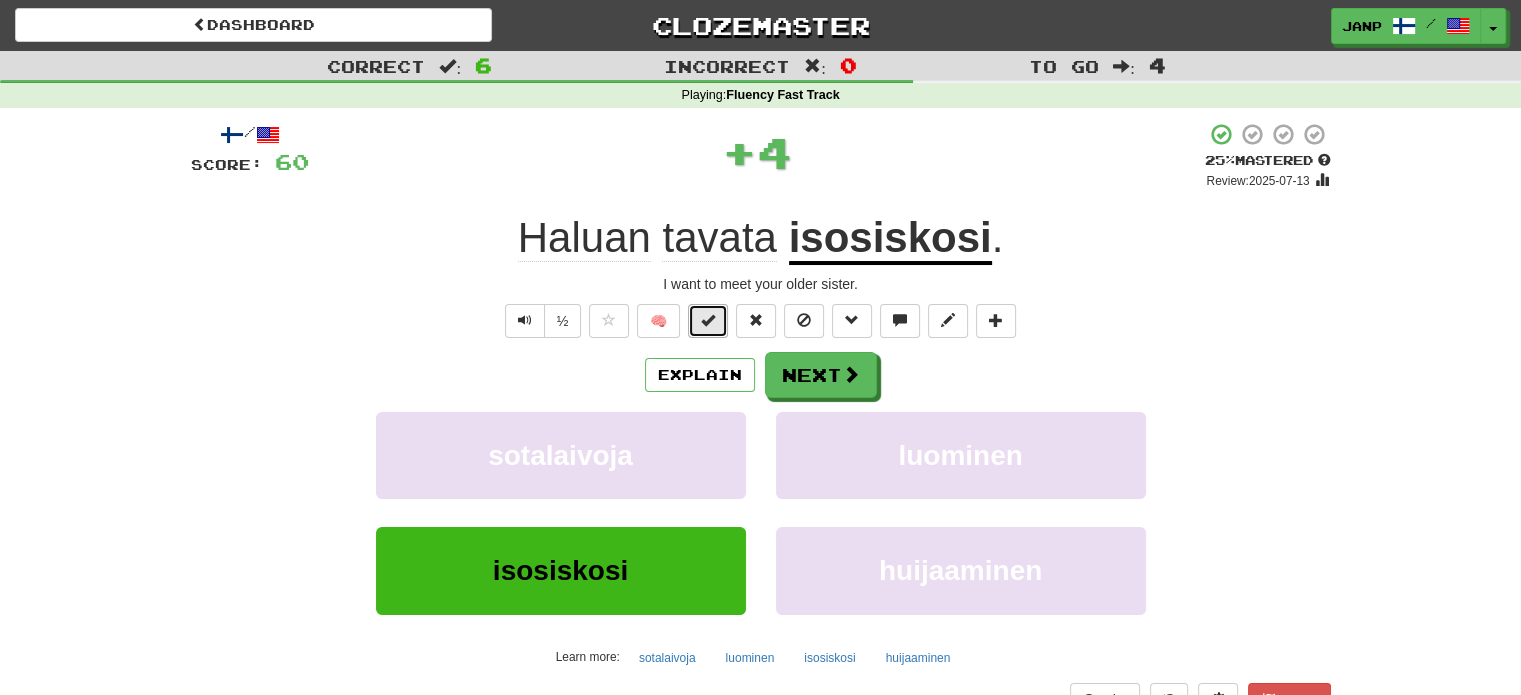 click at bounding box center (708, 321) 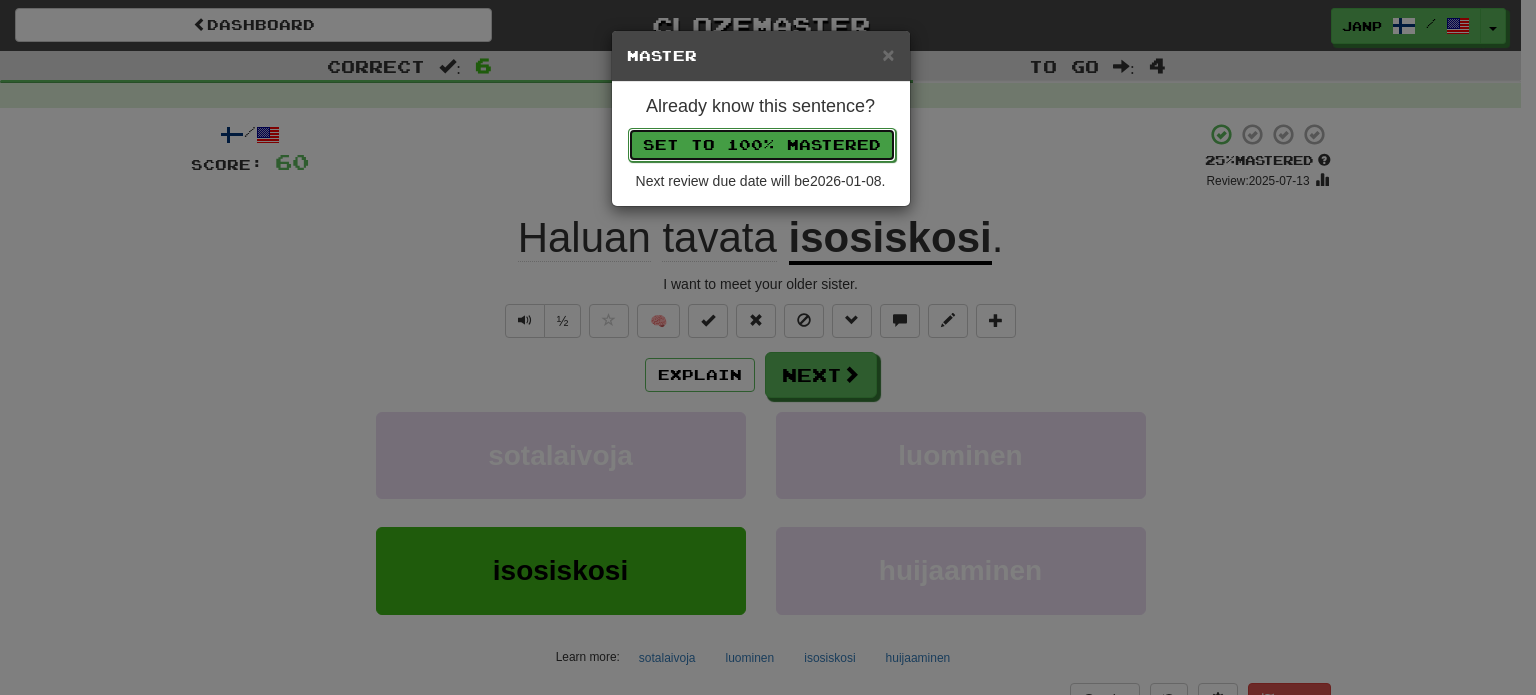 click on "Set to 100% Mastered" at bounding box center (762, 145) 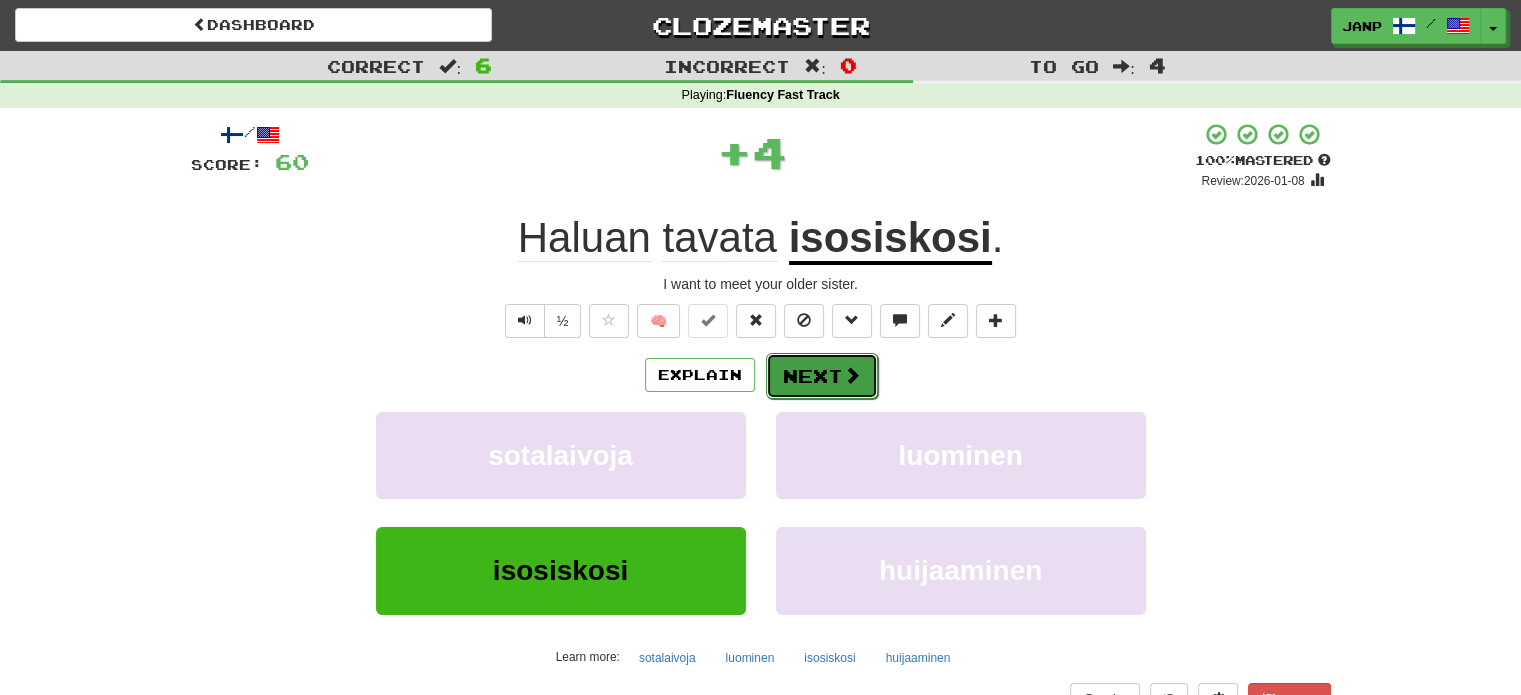 click on "Next" at bounding box center [822, 376] 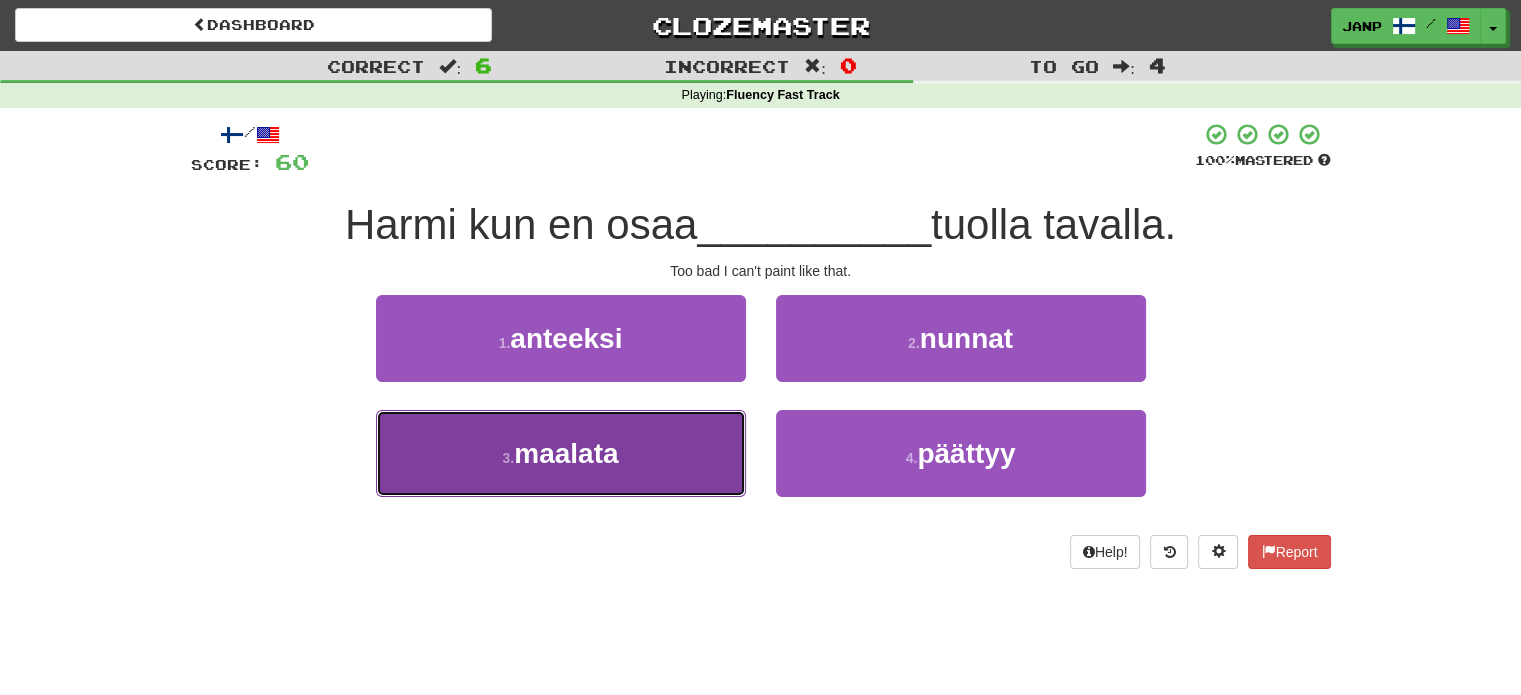 click on "3 .  maalata" at bounding box center (561, 453) 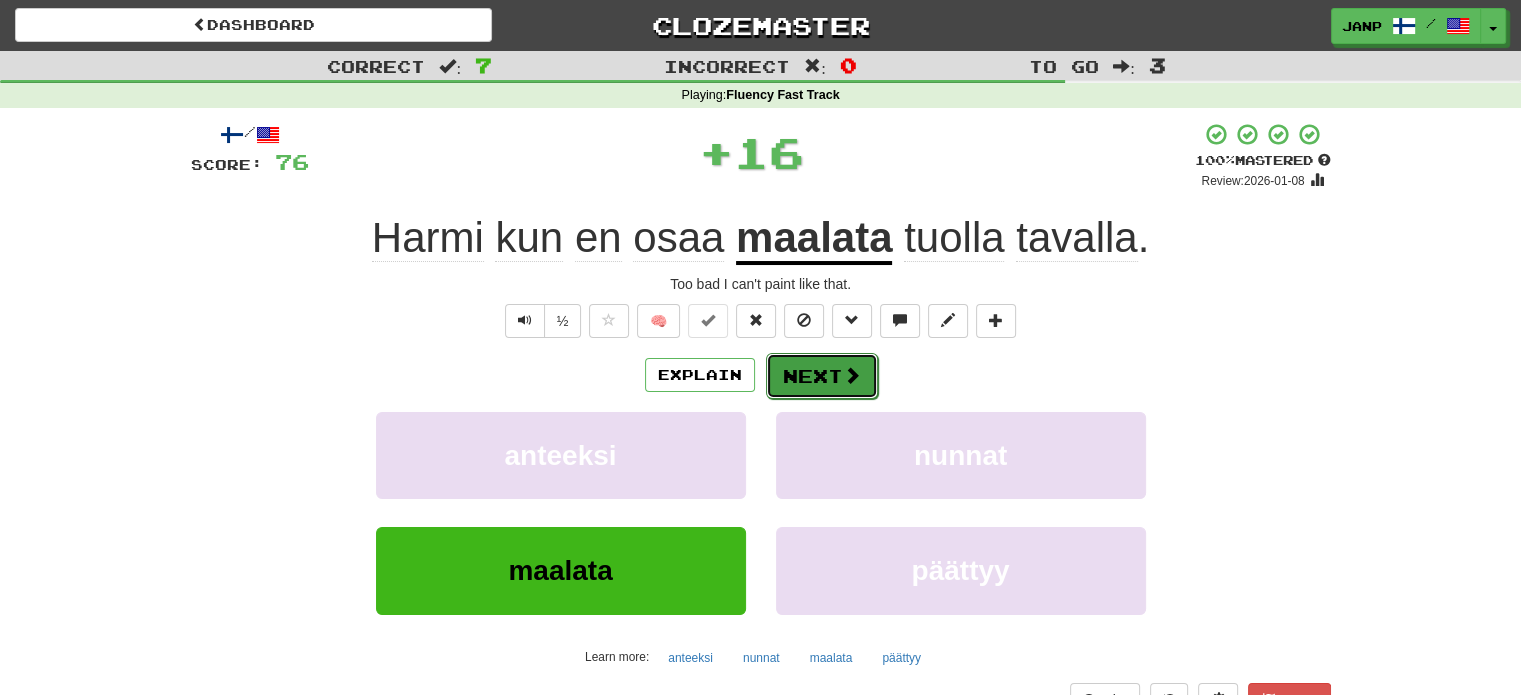 click on "Next" at bounding box center (822, 376) 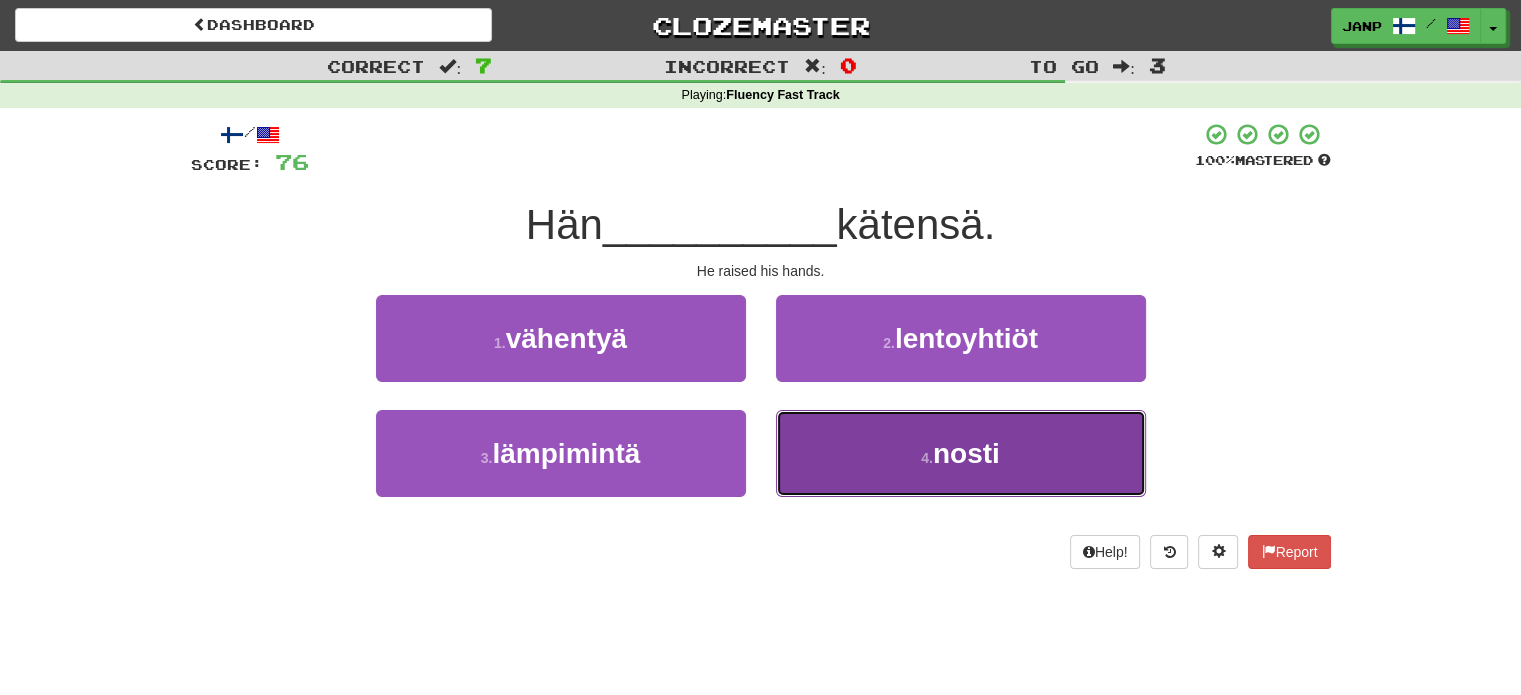 click on "4 .  nosti" at bounding box center [961, 453] 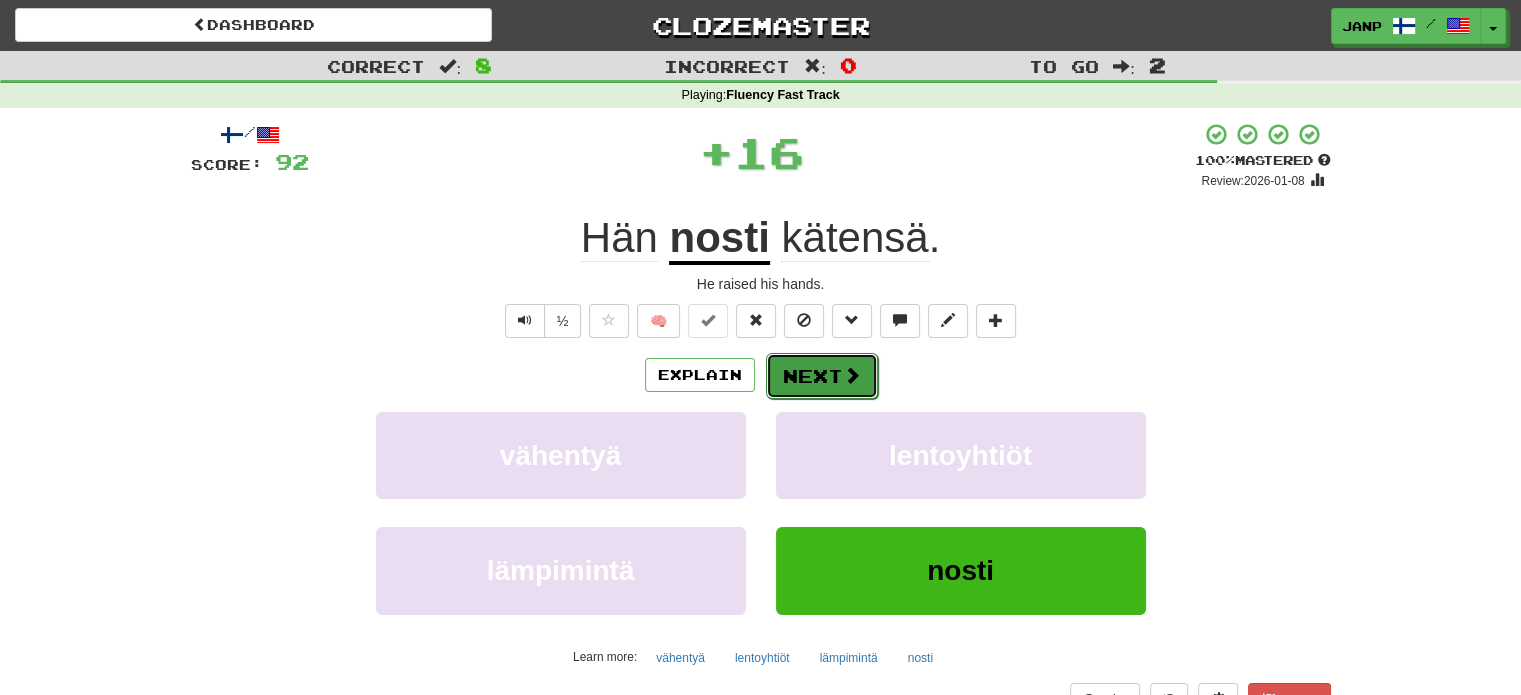 click on "Next" at bounding box center [822, 376] 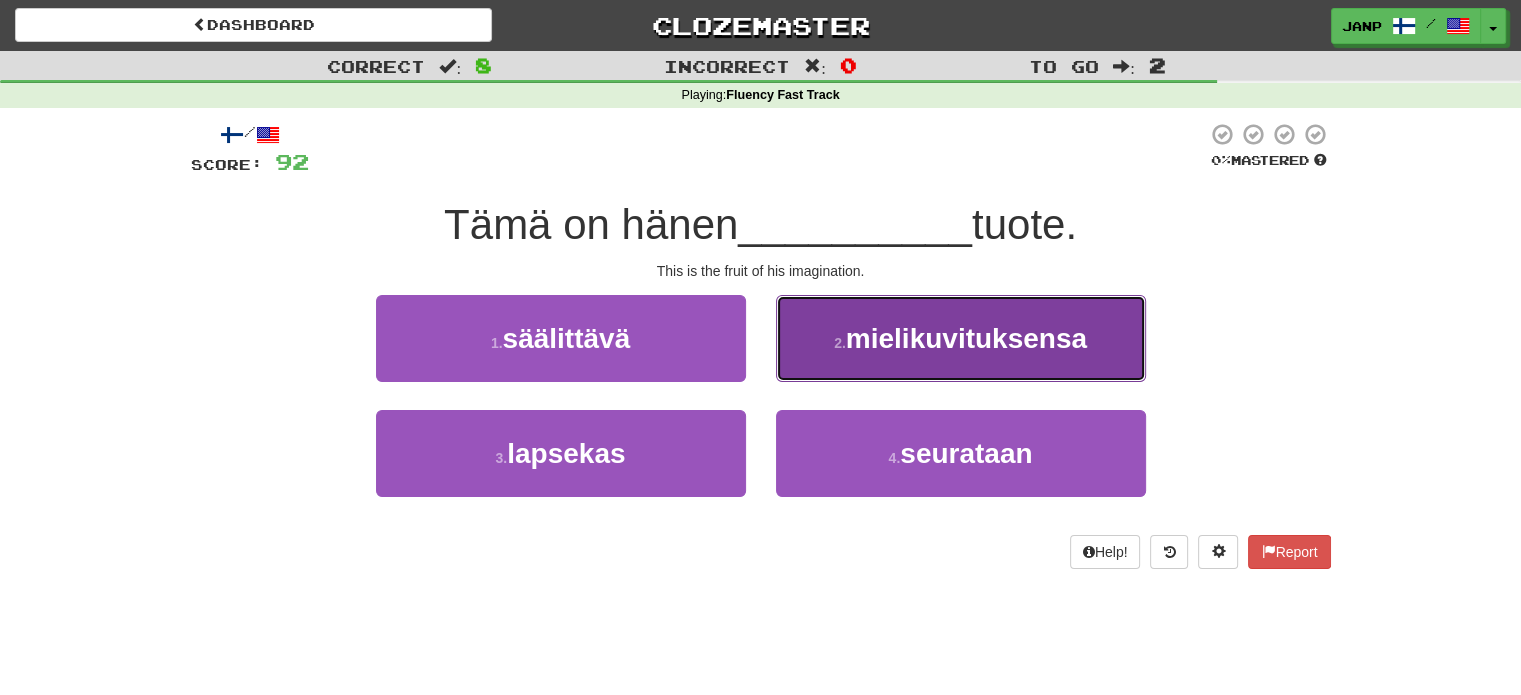 click on "2 .  mielikuvituksensa" at bounding box center (961, 338) 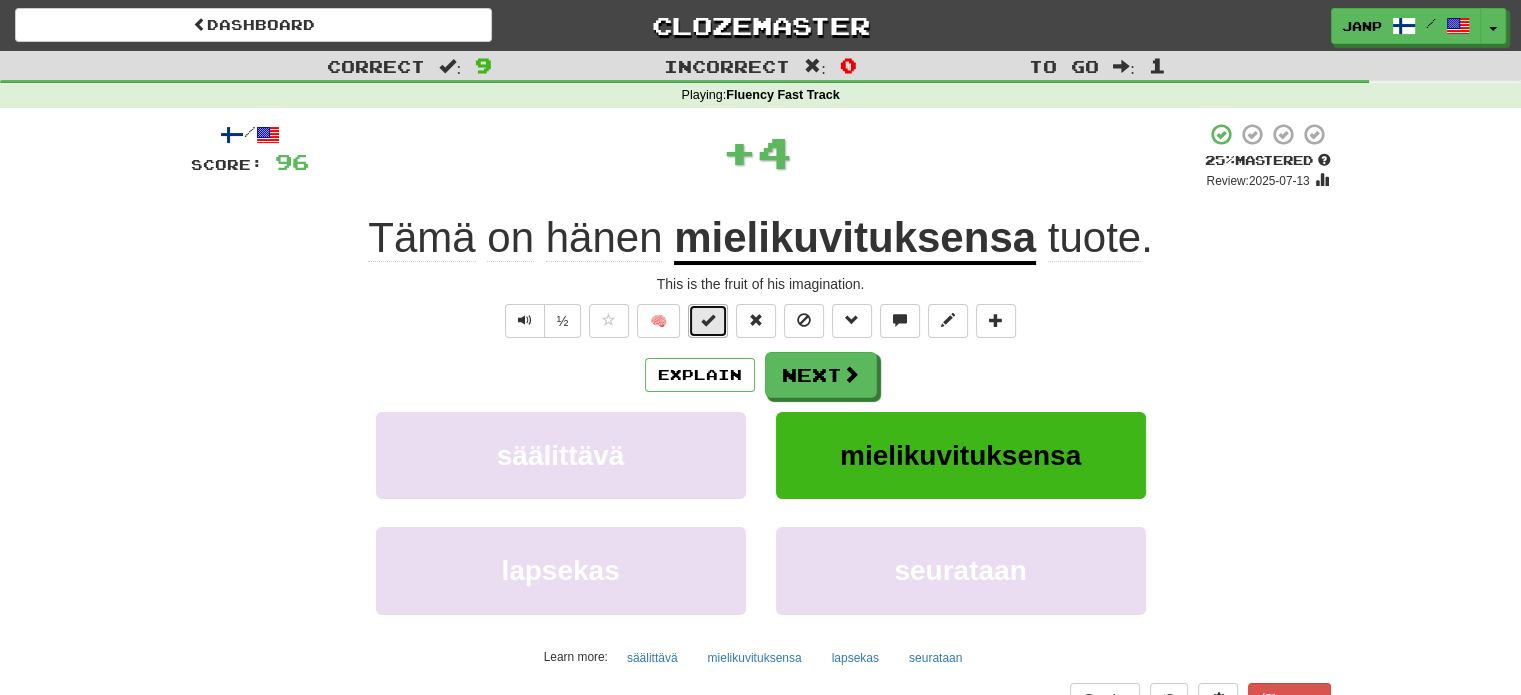 click at bounding box center (708, 320) 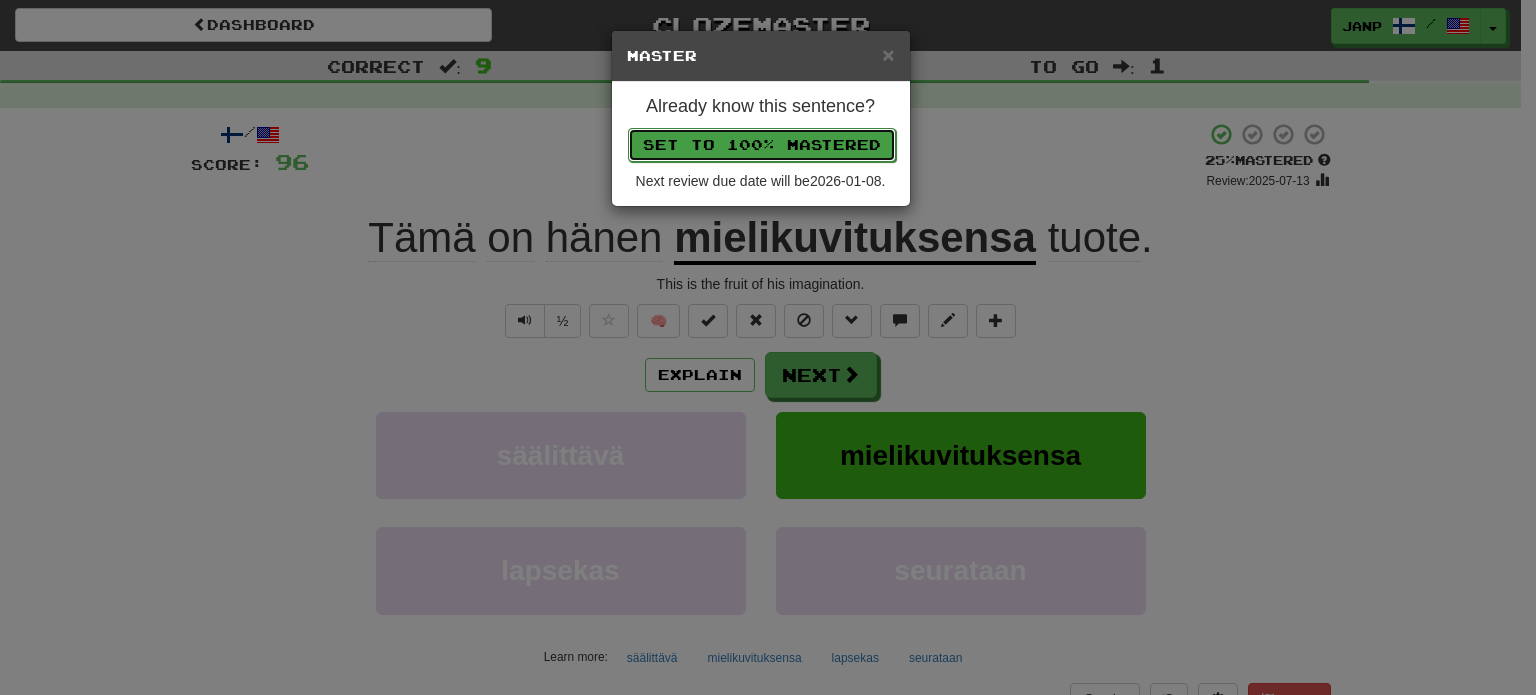 click on "Set to 100% Mastered" at bounding box center (762, 145) 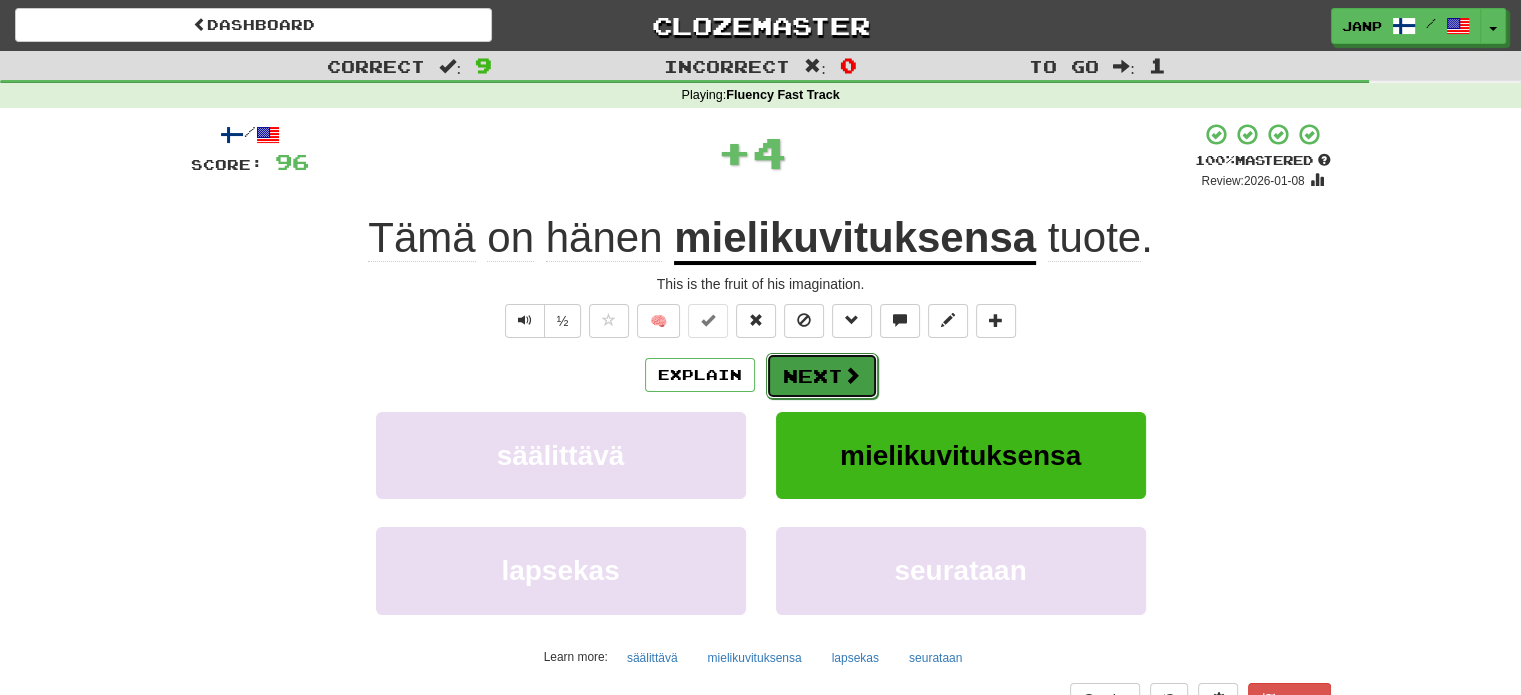 click on "Next" at bounding box center (822, 376) 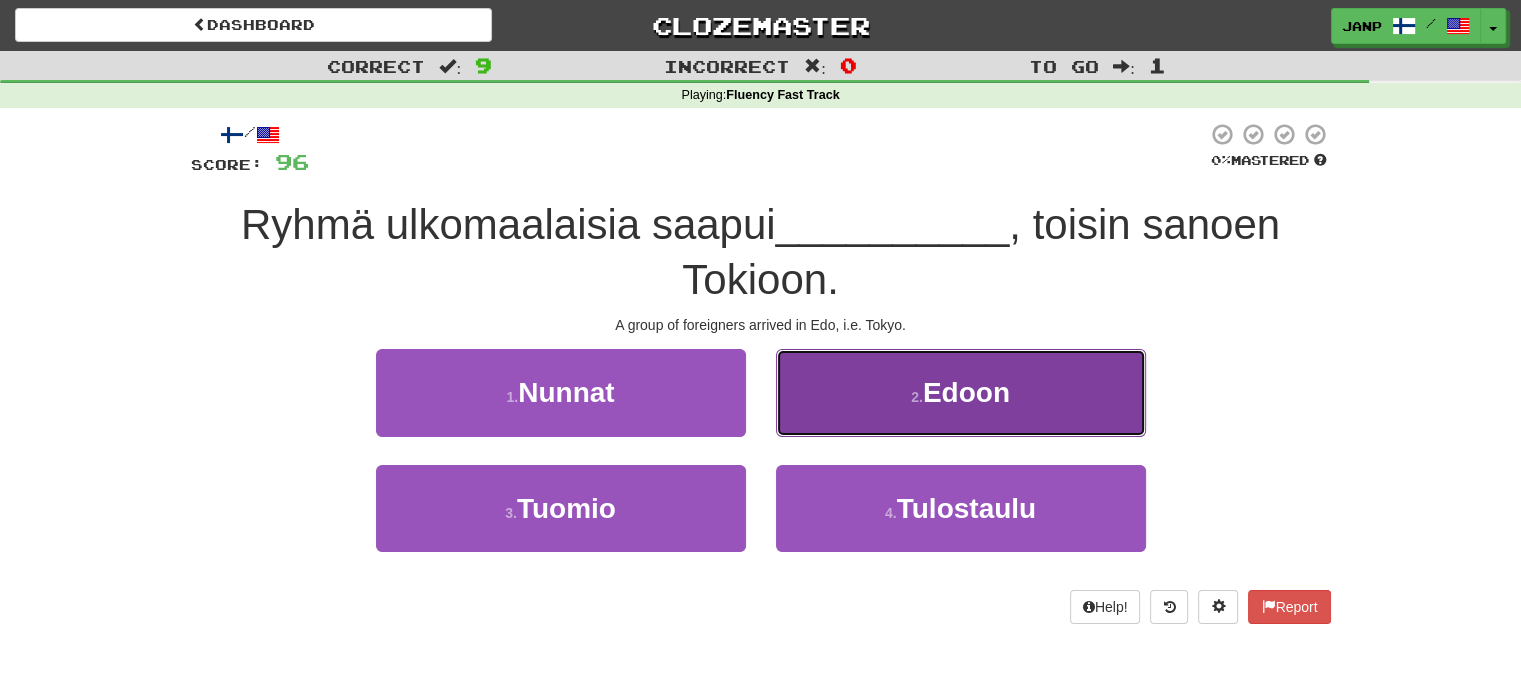 click on "2 .  Edoon" at bounding box center (961, 392) 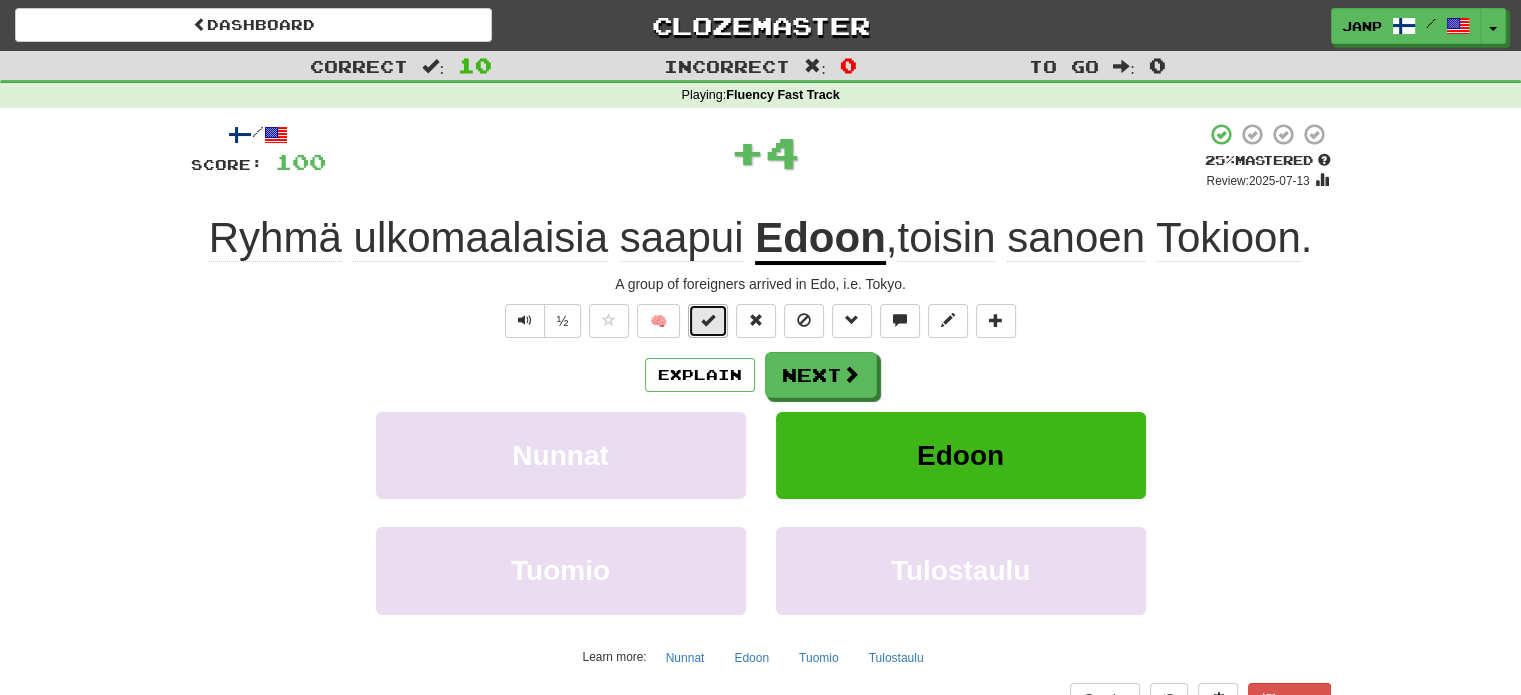 click at bounding box center (708, 321) 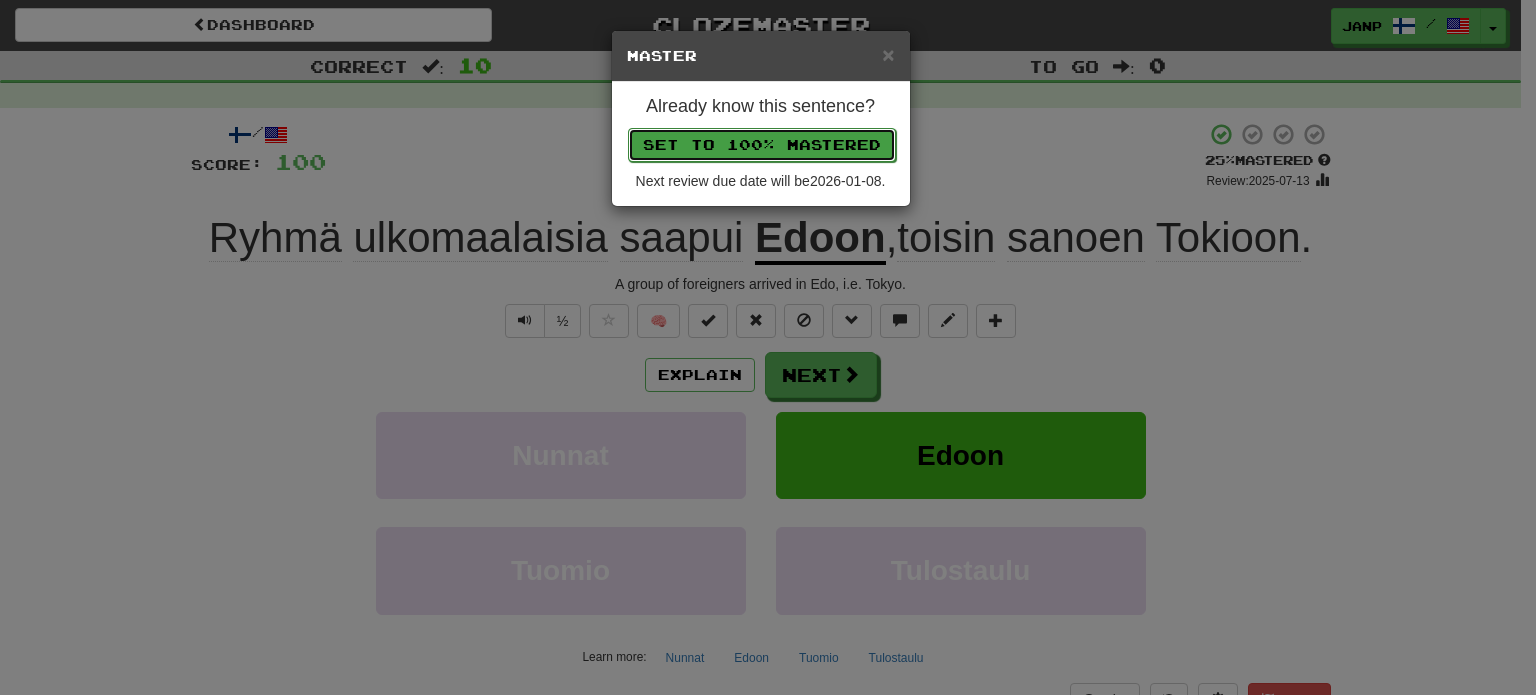 click on "Set to 100% Mastered" at bounding box center (762, 145) 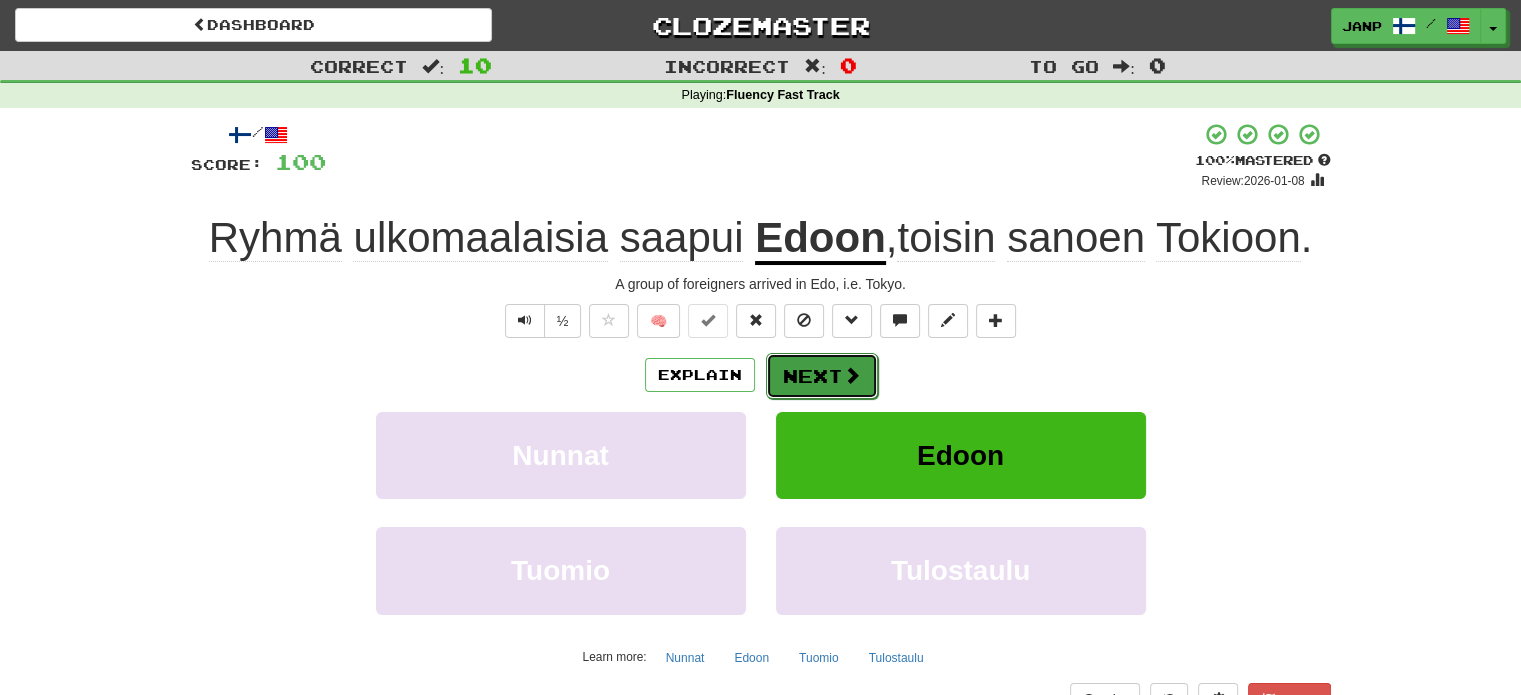 click on "Next" at bounding box center [822, 376] 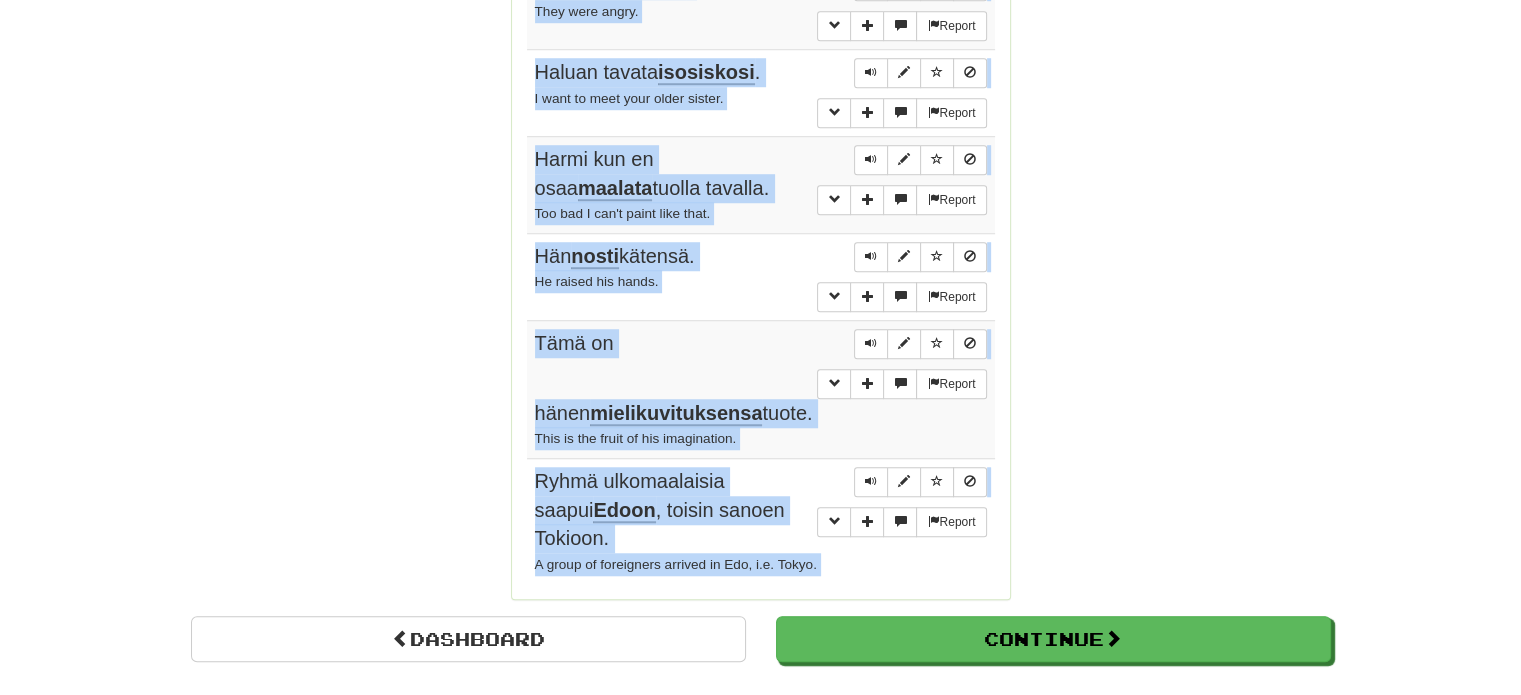 scroll, scrollTop: 1588, scrollLeft: 0, axis: vertical 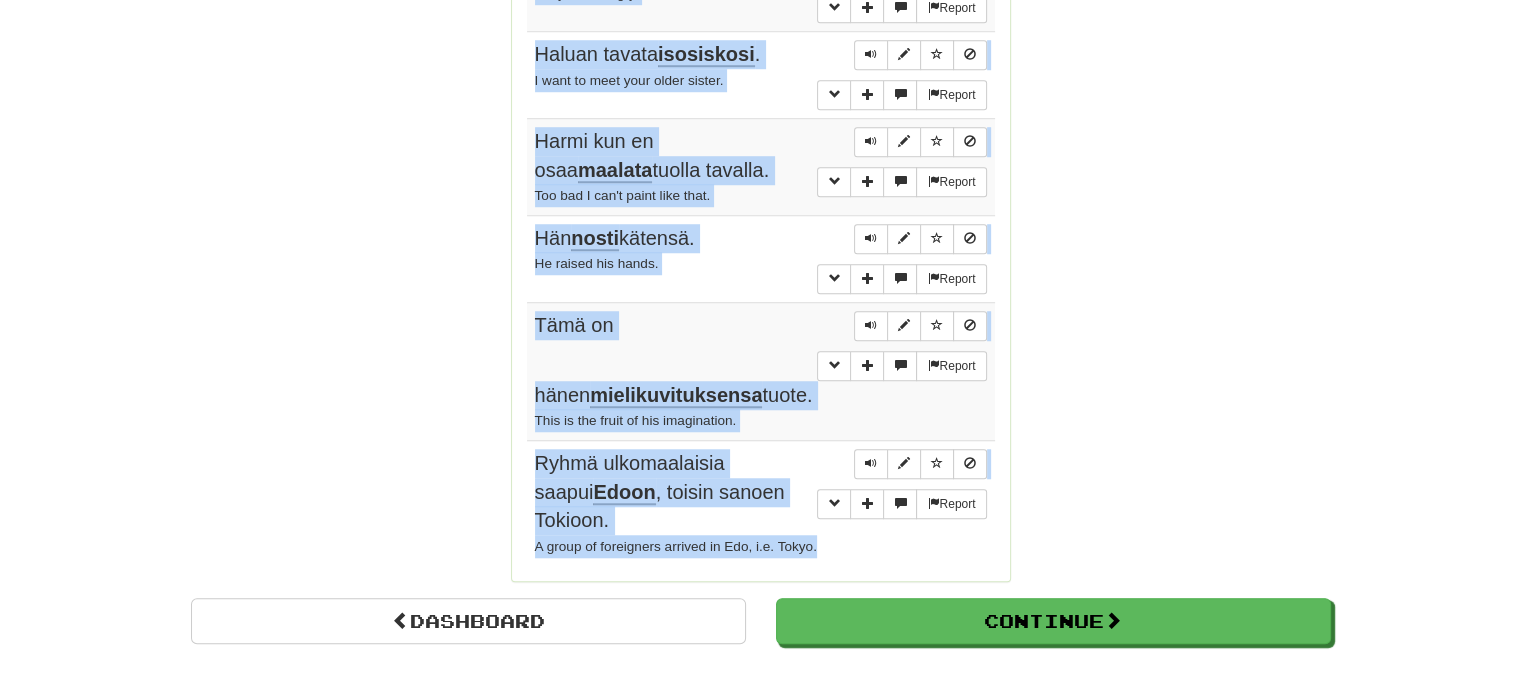 drag, startPoint x: 526, startPoint y: 93, endPoint x: 716, endPoint y: 463, distance: 415.93268 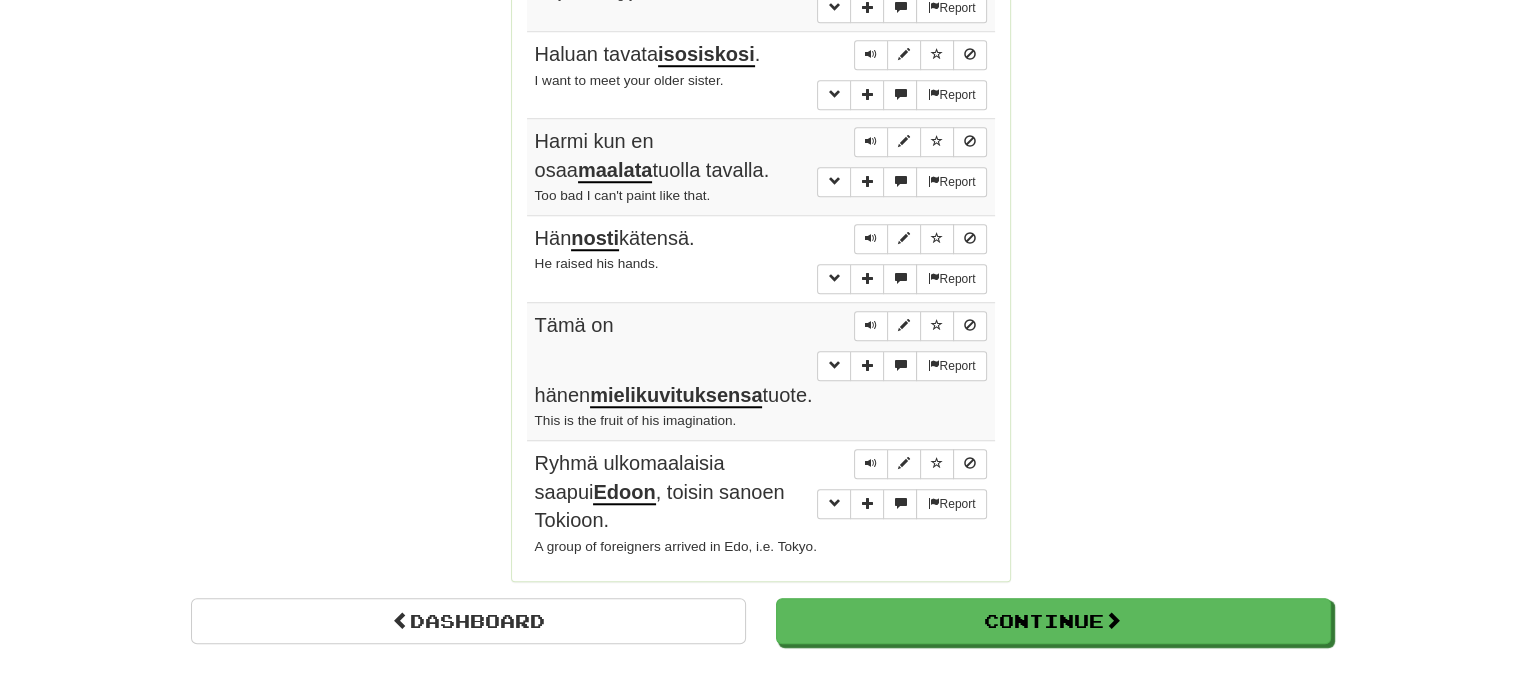 click on "Correct   :   10 Incorrect   :   0 To go   :   0 Playing :  Fluency Fast Track Round Complete!  Dashboard Continue  Round Results Stats: Score:   + 100 Time:   0 : 39 New:   5 Review:   5 Correct:   10 Incorrect:   0 Progress: Fluency Fast Track Playing:  15.078  /  19.796 + 5 76.142% 76.167% Mastered:  15.078  /  19.796 + 5 76.142% 76.167% Ready for Review:  20  /  Level:  112 2.647  points to level  113  - keep going! Ranked:  23 rd  this week ( 64  points to  22 nd ) Sentences:  Report Minulla on tässä ihan yhtä paljon pelissä kuin  sinullakin . I've got as much to lose here as you do.  Report Emme halua tuottaa  hankaluuksia . We don't want to cause any trouble.  Report Häntä pidetään aiheen  johtavana  asiantuntijana. She is looked on as the leading authority on the subject.  Report Tom ei pidä  makuuhuoneensa  seinien väristä. Tom doesn't like the color of the walls in his bedroom.  Report He olivat  vihaisia . They were angry.  Report Haluan tavata  isosiskosi .  Report Harmi kun en osaa" at bounding box center (760, -442) 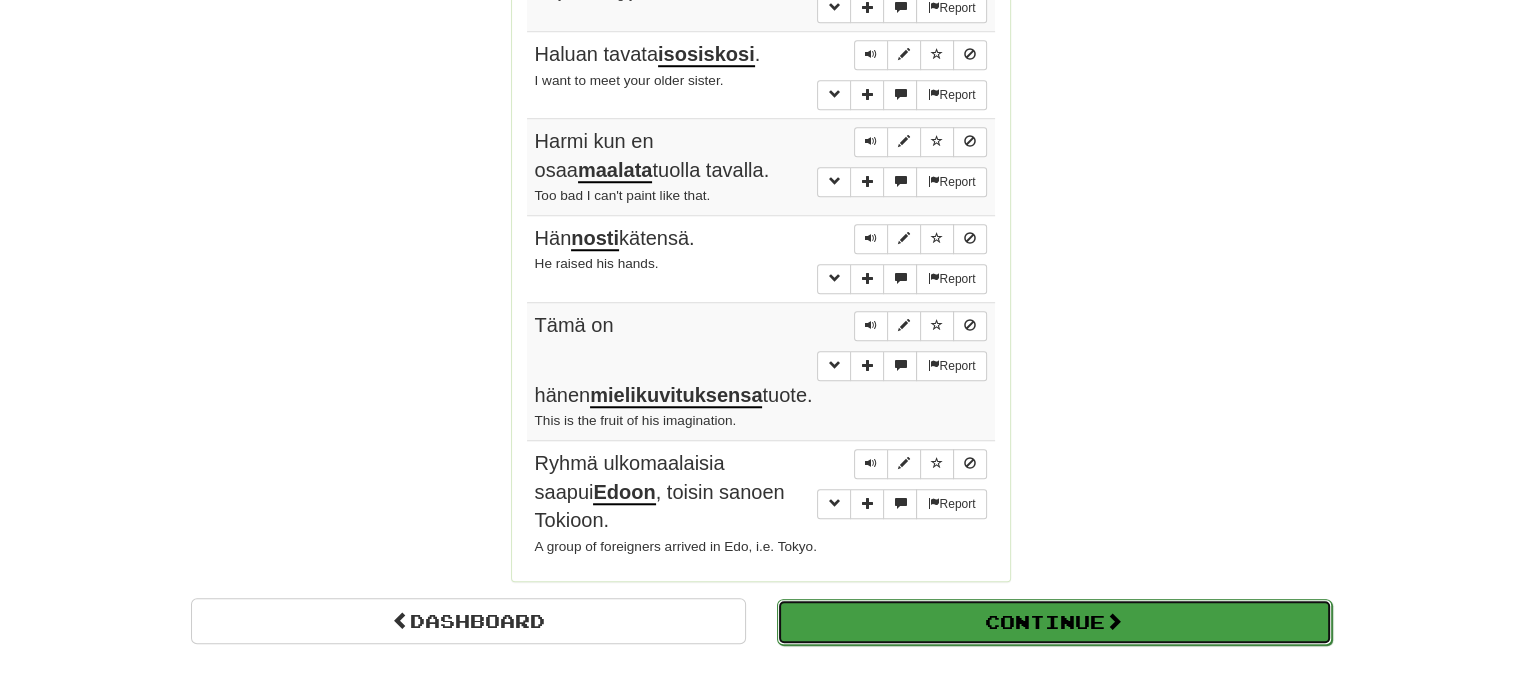 click on "Continue" at bounding box center (1054, 622) 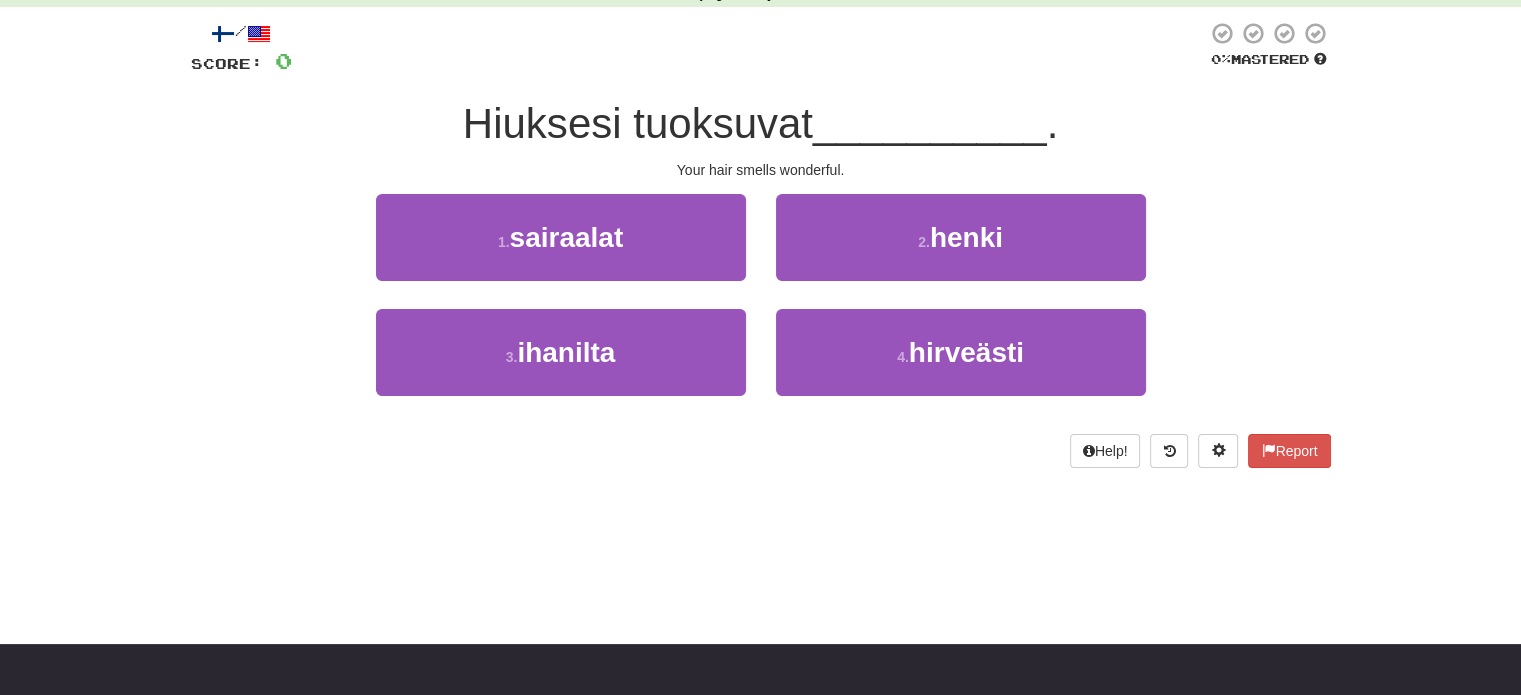 scroll, scrollTop: 0, scrollLeft: 0, axis: both 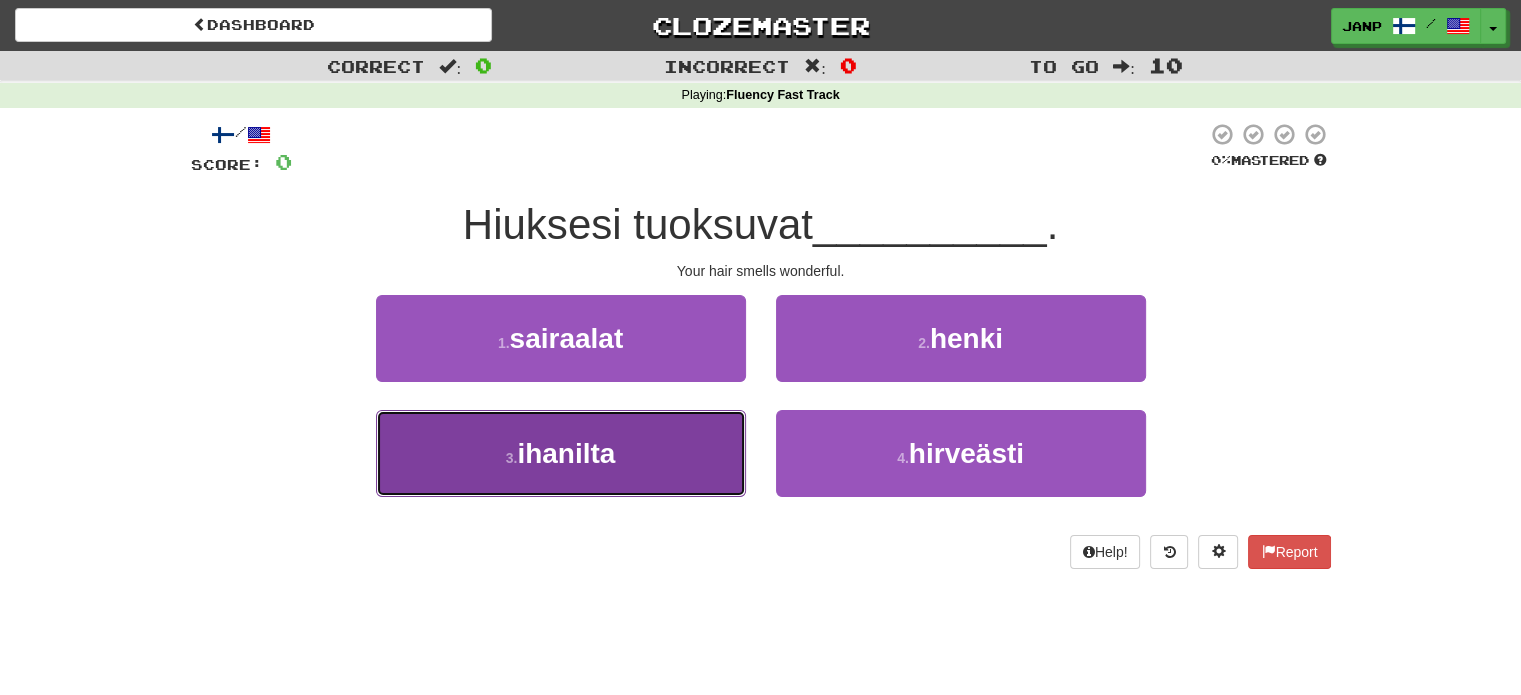 click on "3 .  ihanilta" at bounding box center (561, 453) 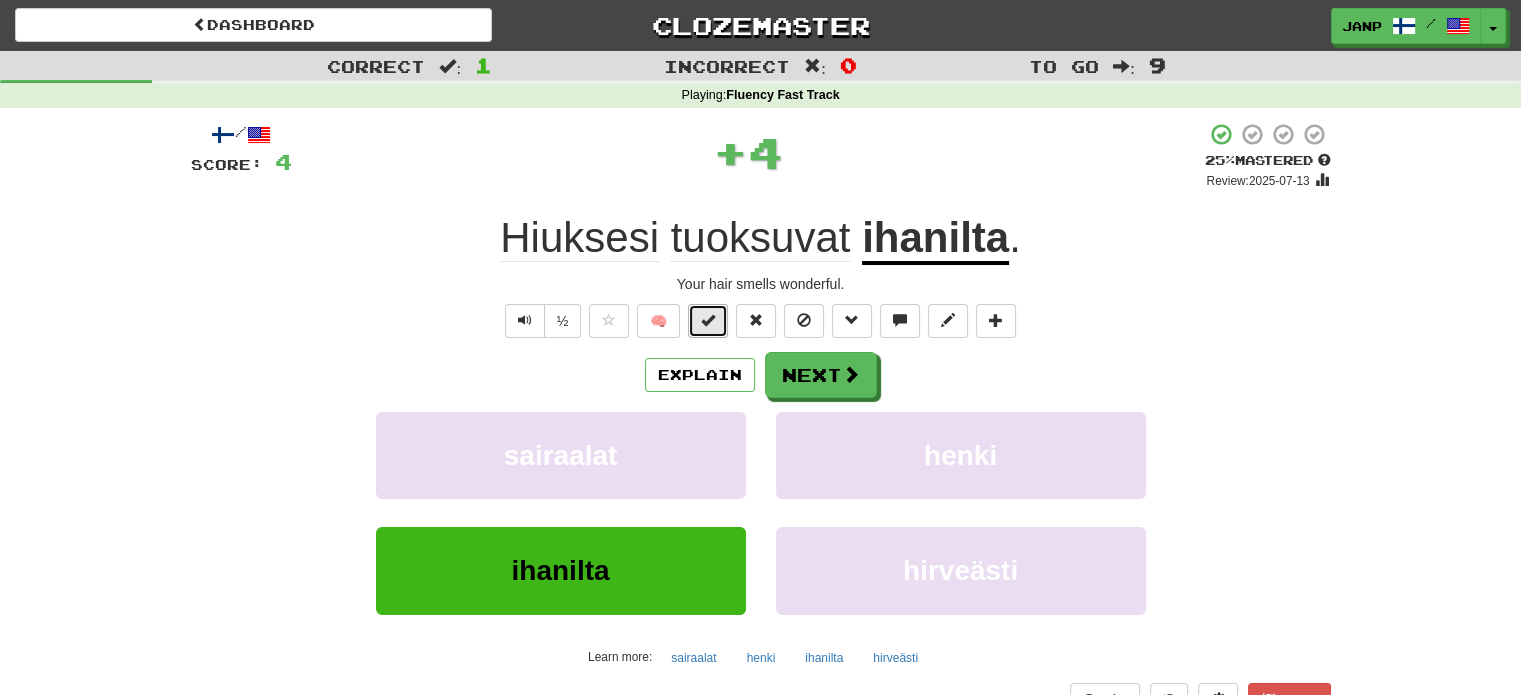 click at bounding box center [708, 320] 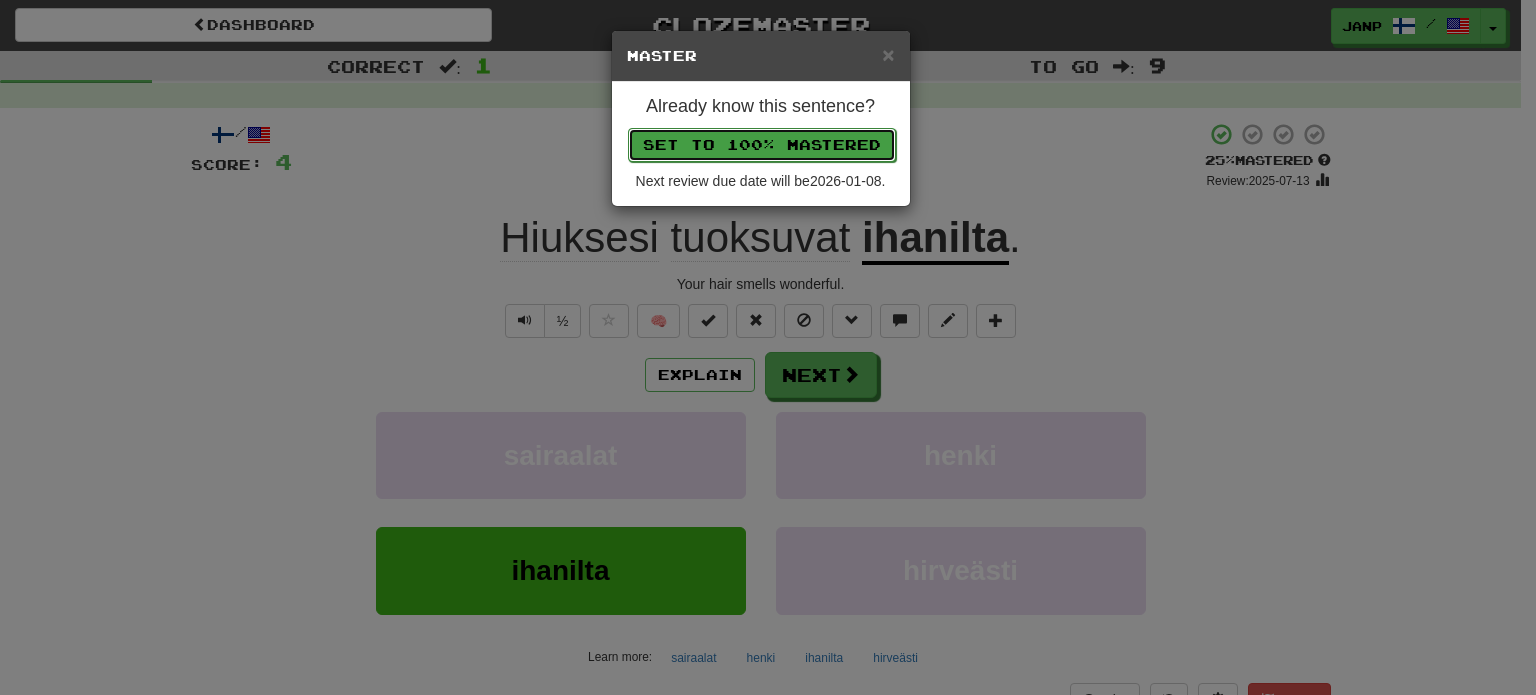 click on "Set to 100% Mastered" at bounding box center (762, 145) 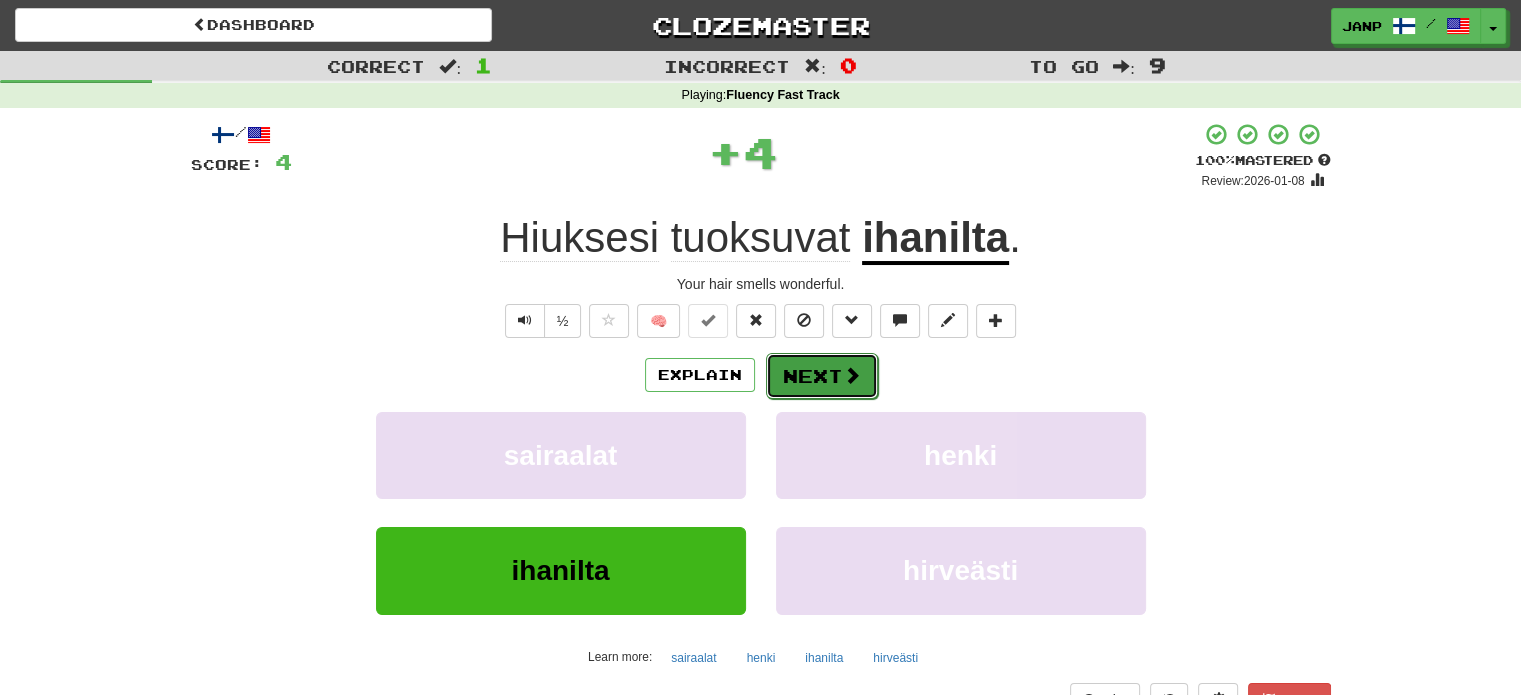 click on "Next" at bounding box center [822, 376] 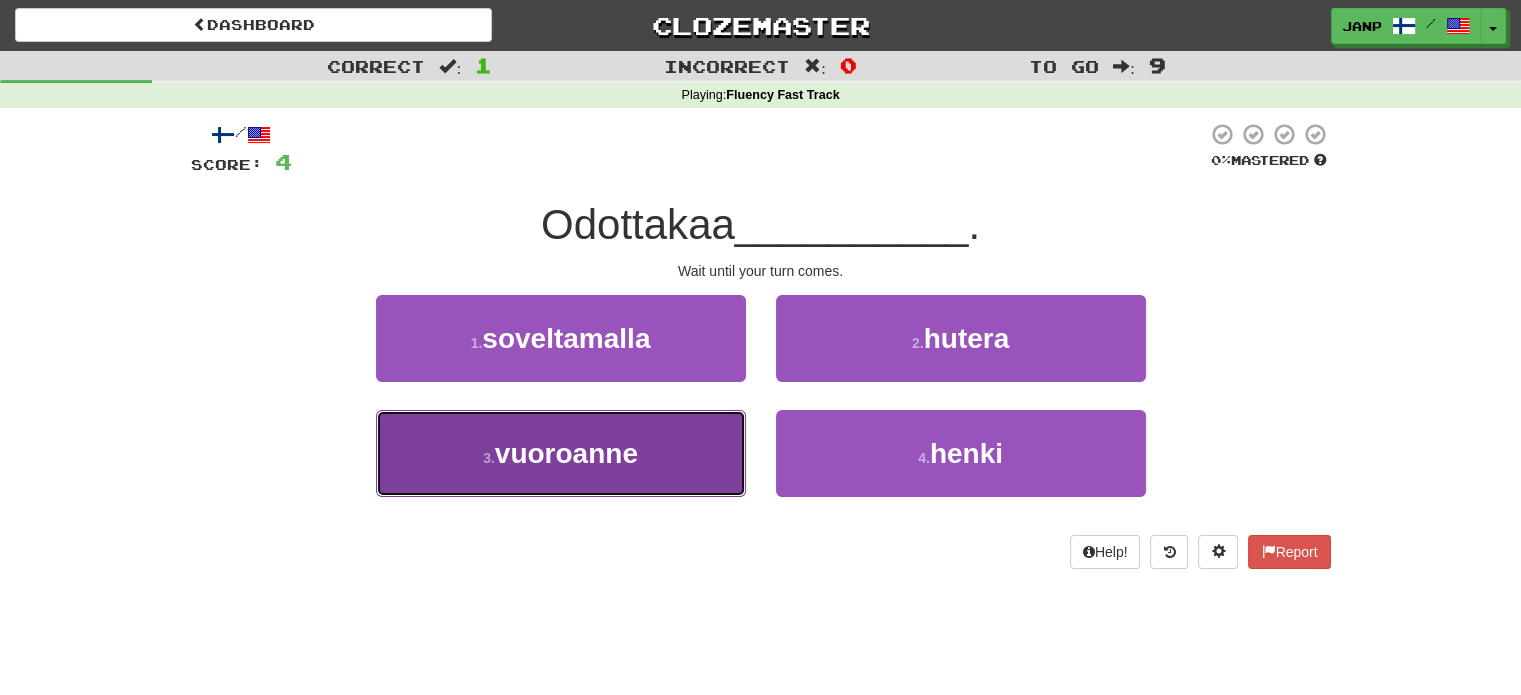 click on "3 .  vuoroanne" at bounding box center [561, 453] 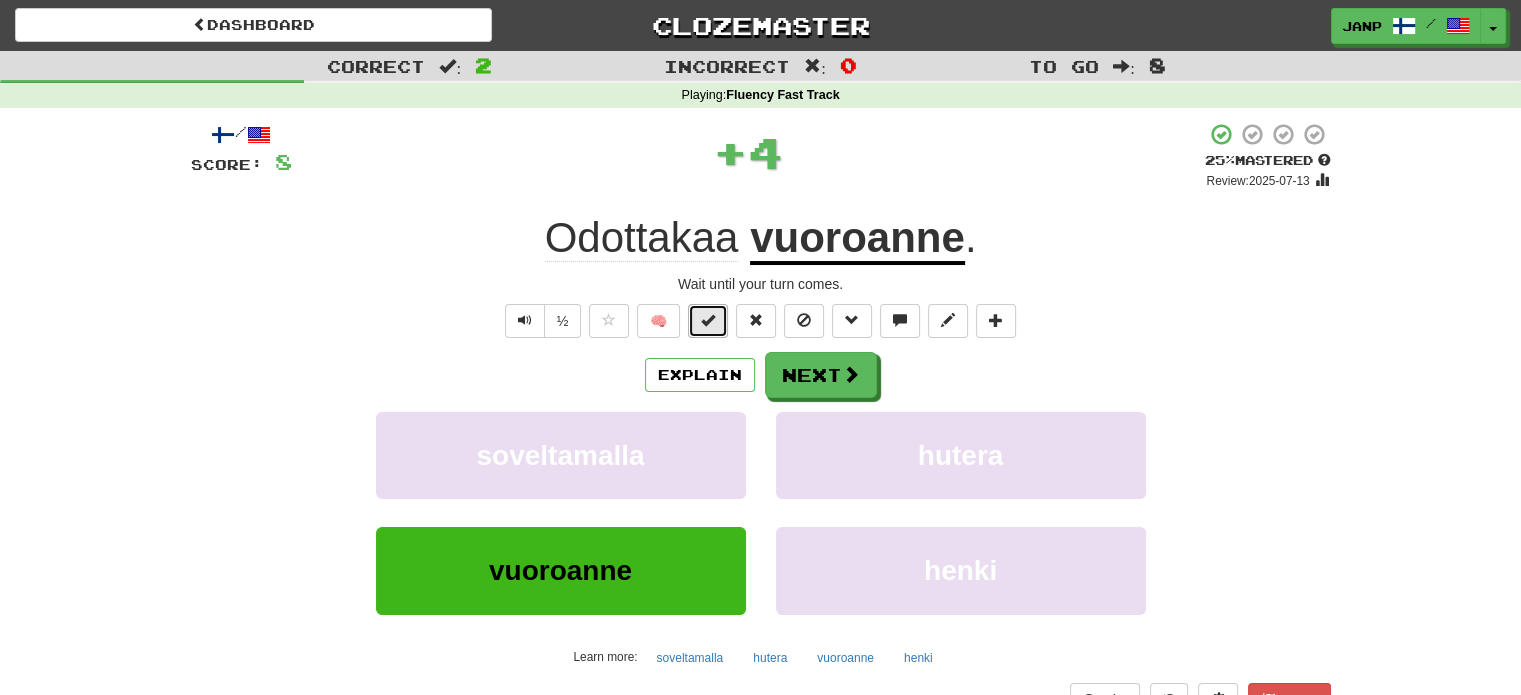 click at bounding box center (708, 320) 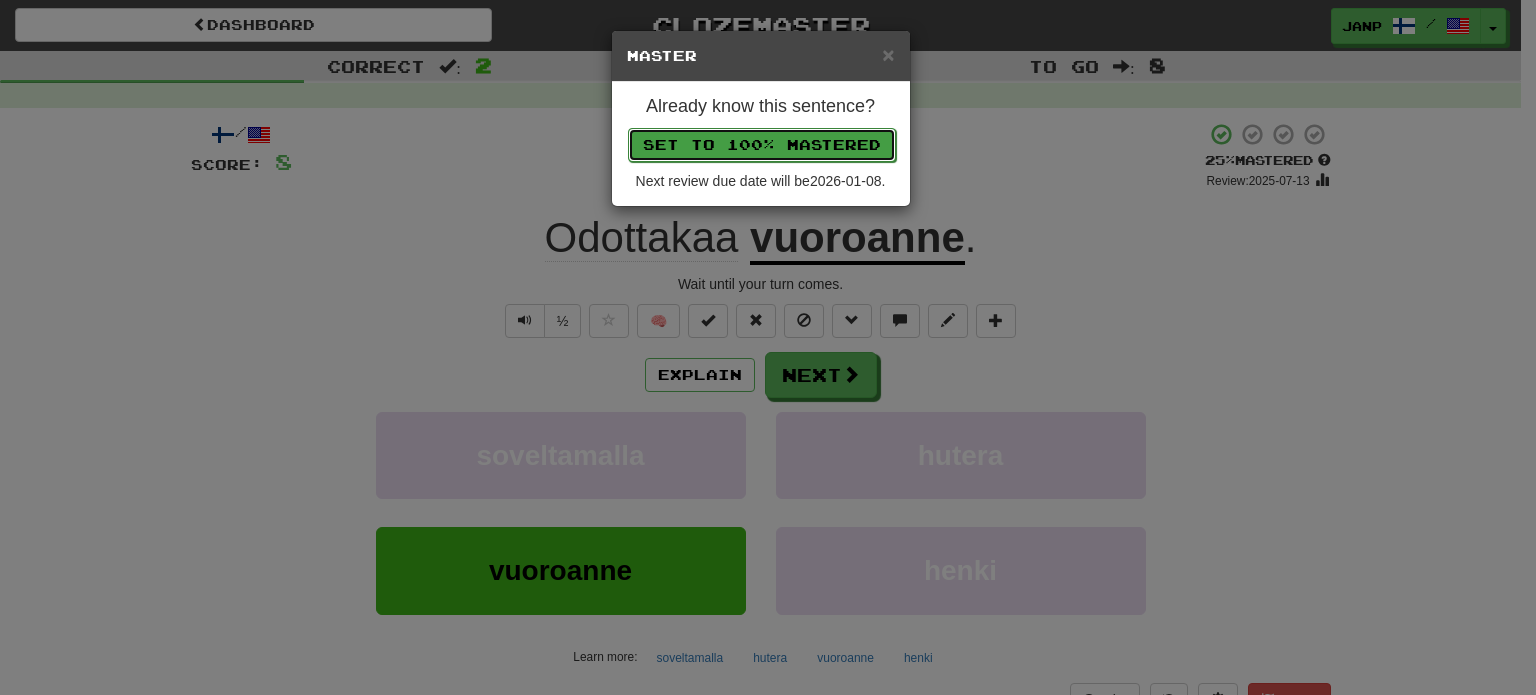 click on "Set to 100% Mastered" at bounding box center (762, 145) 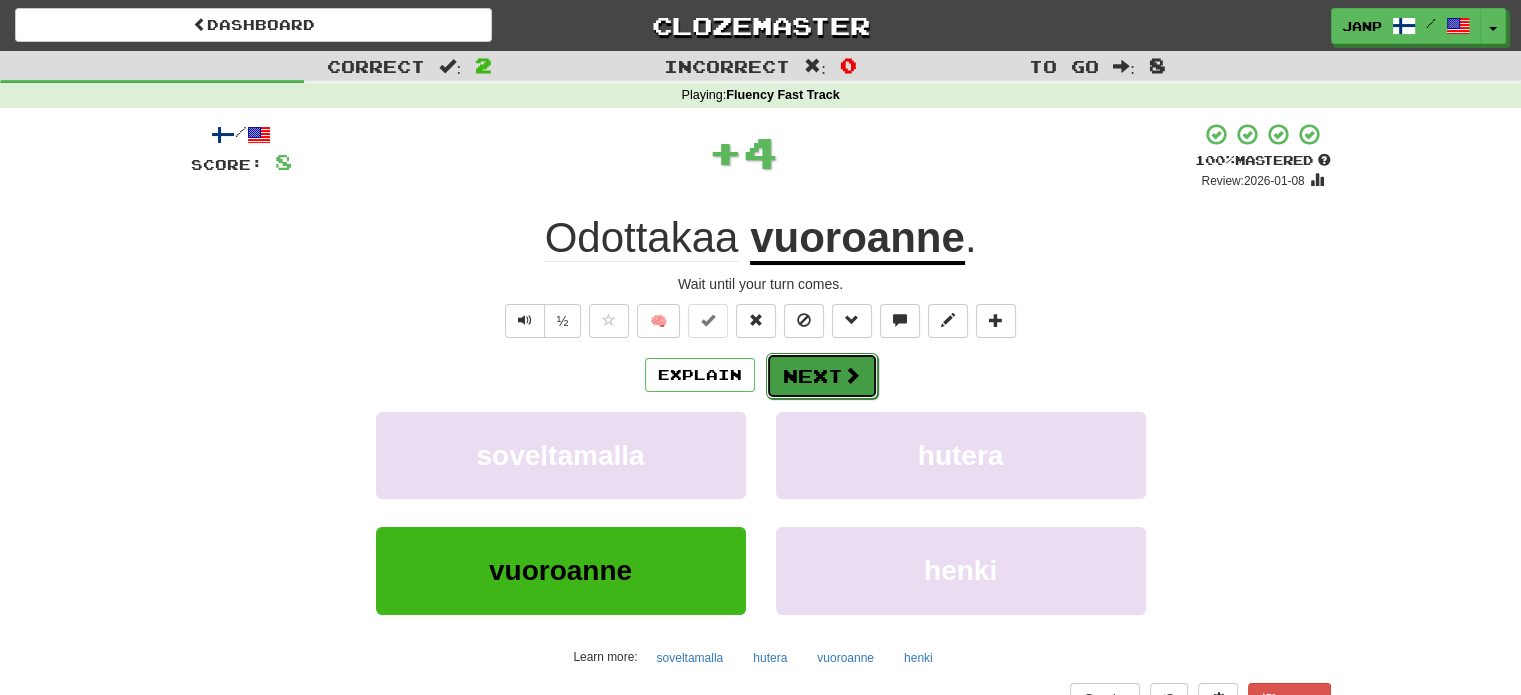 click on "Next" at bounding box center (822, 376) 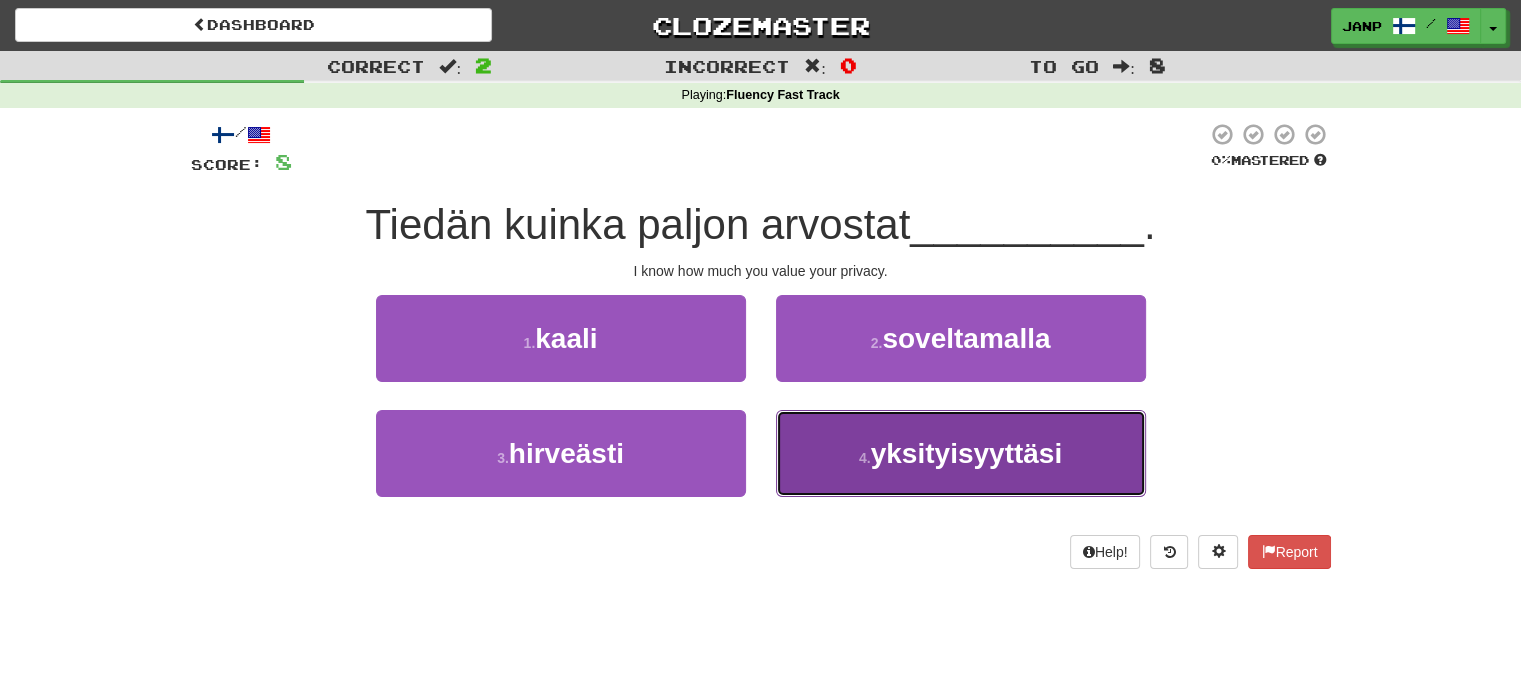 click on "4 .  yksityisyyttäsi" at bounding box center [961, 453] 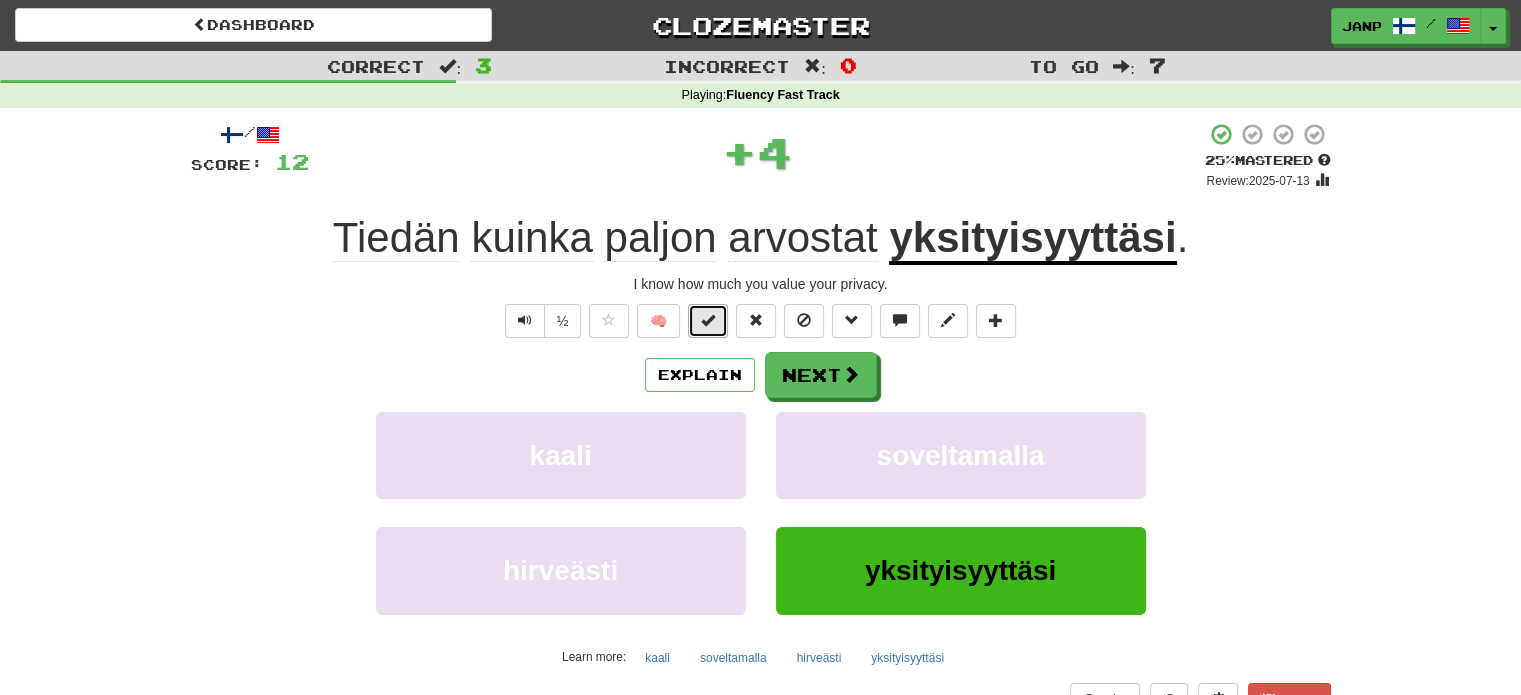 click at bounding box center [708, 320] 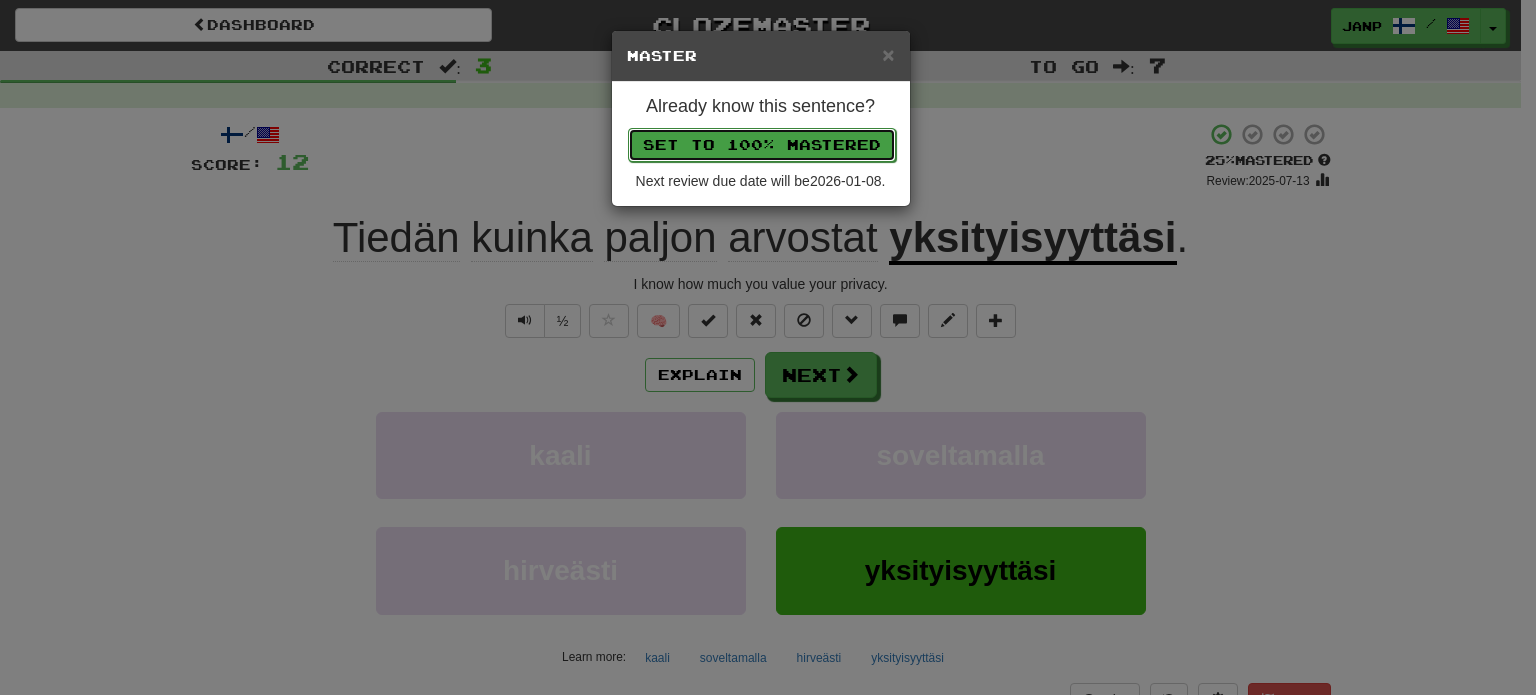 click on "Set to 100% Mastered" at bounding box center (762, 145) 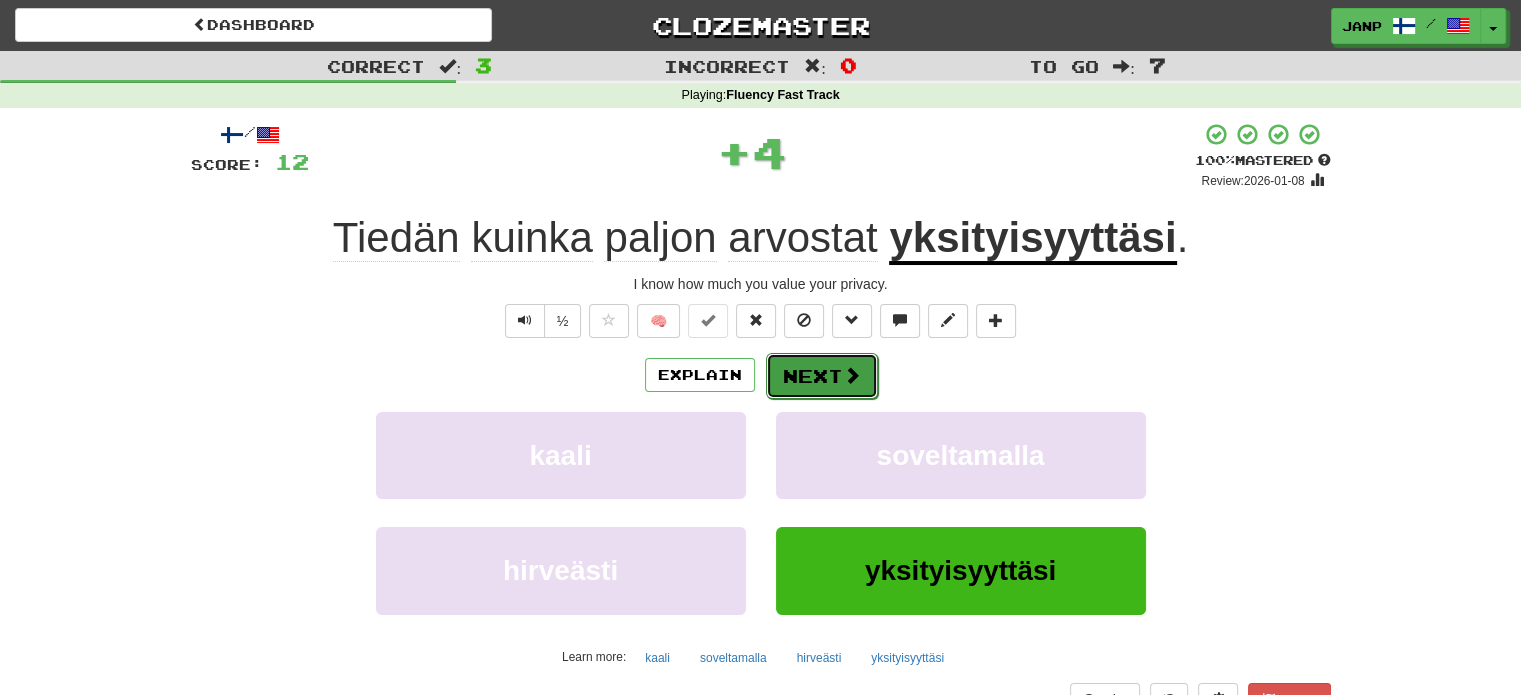click on "Next" at bounding box center [822, 376] 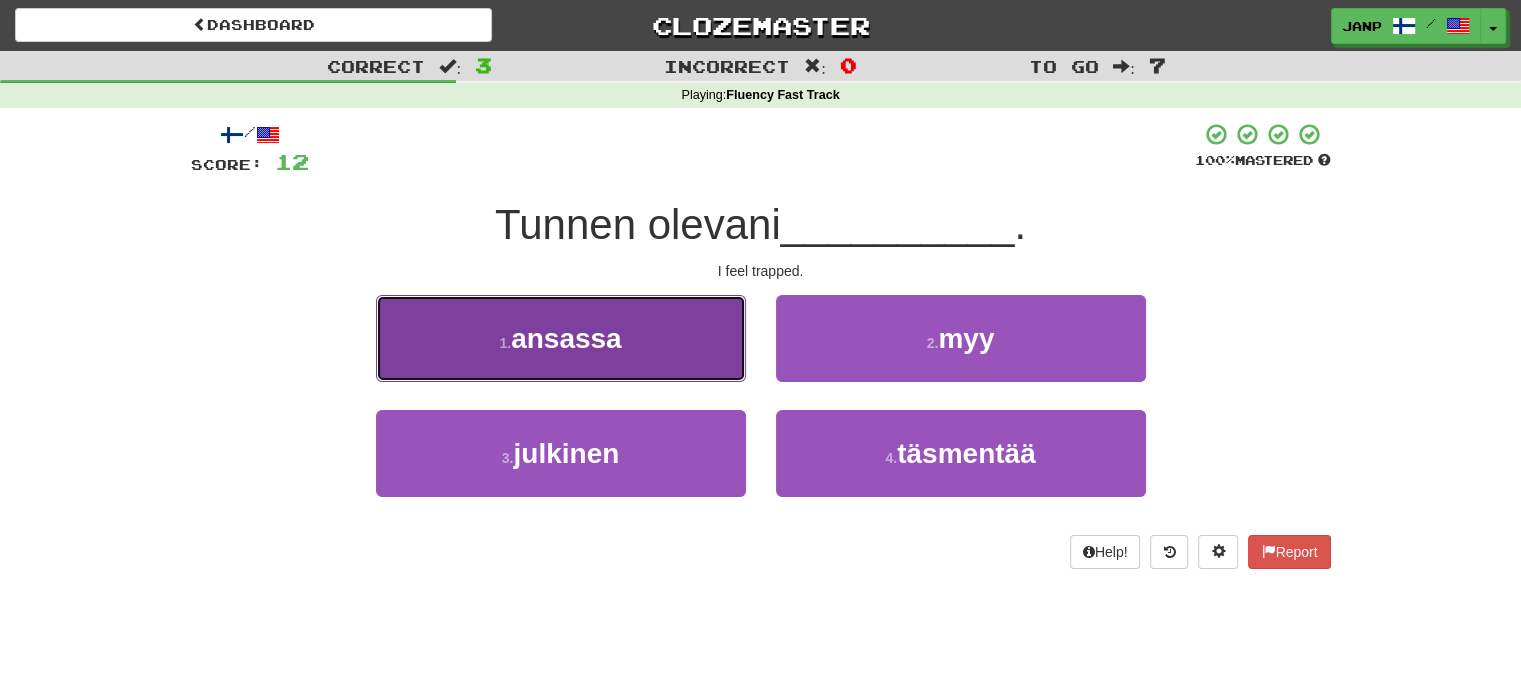click on "1 .  ansassa" at bounding box center [561, 338] 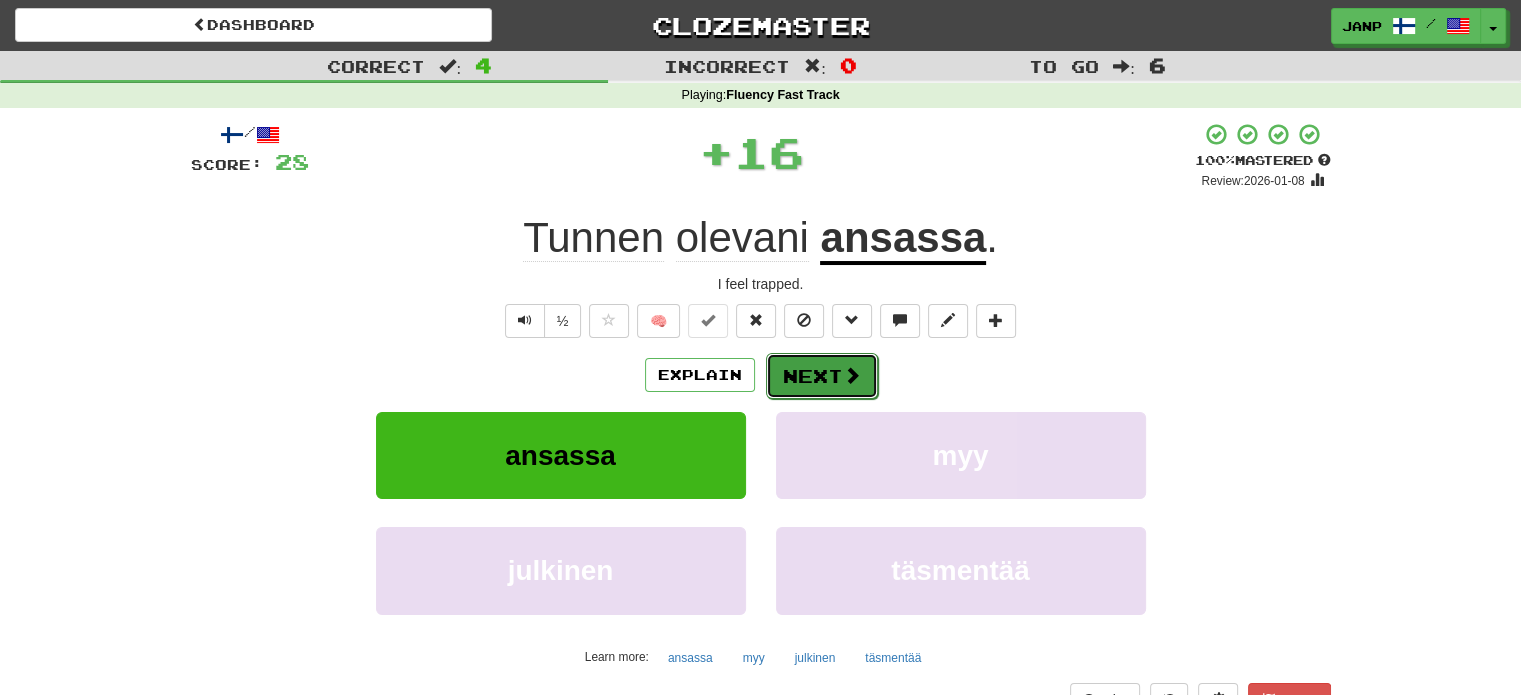 click on "Next" at bounding box center (822, 376) 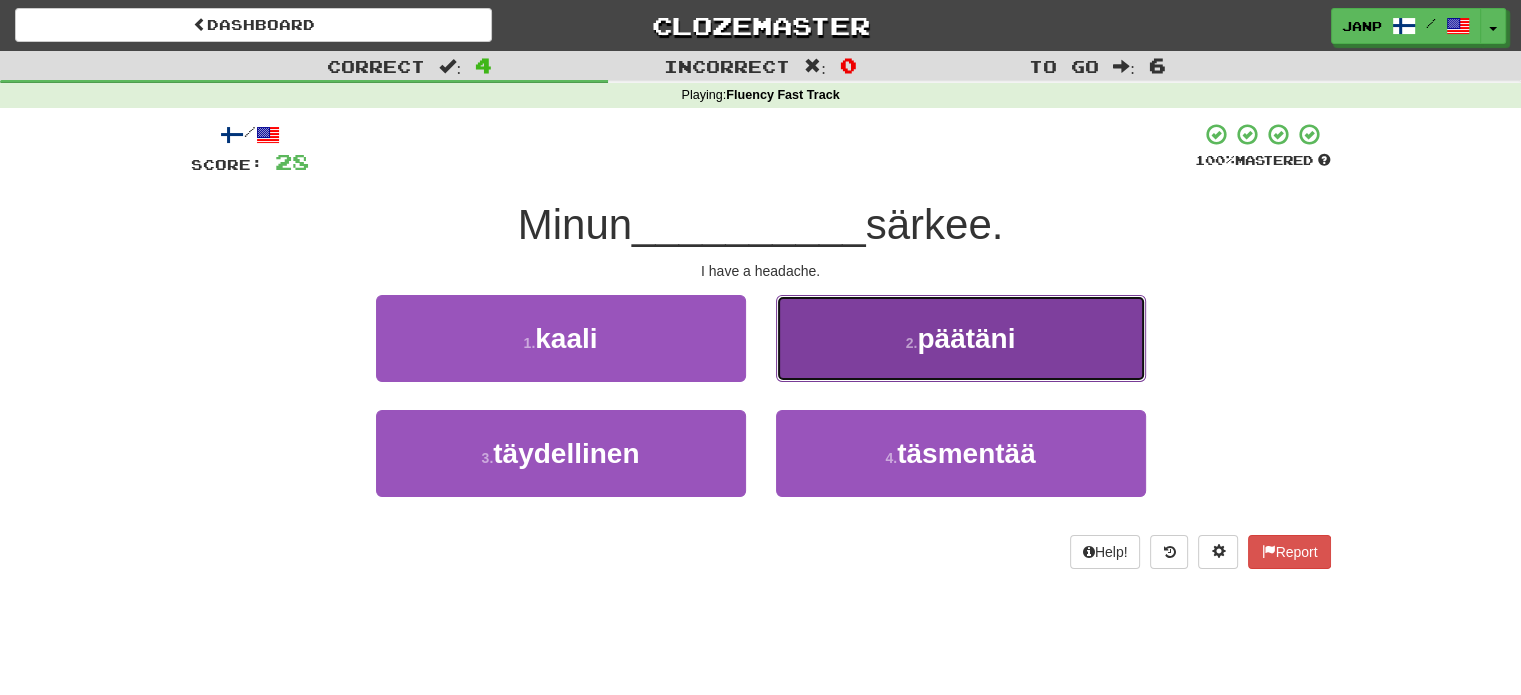 click on "2 .  päätäni" at bounding box center (961, 338) 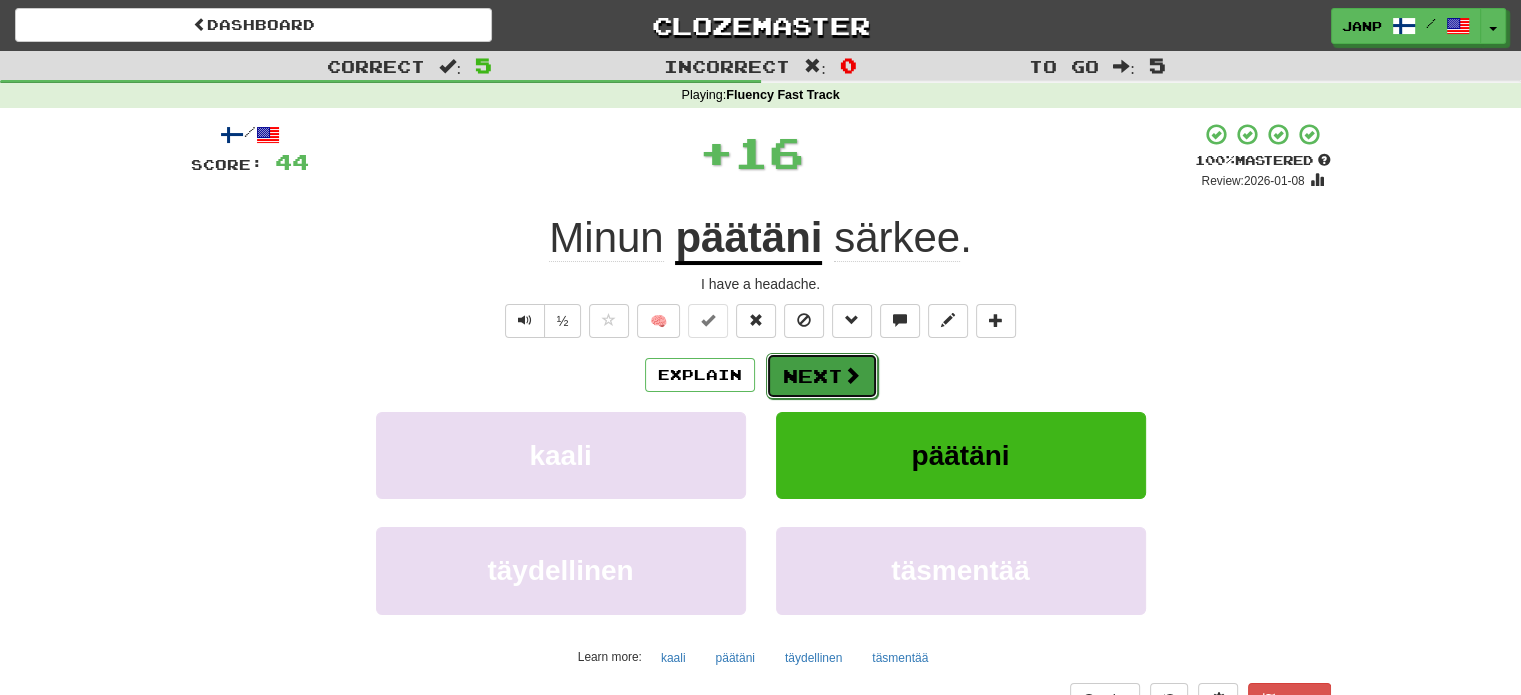 click on "Next" at bounding box center [822, 376] 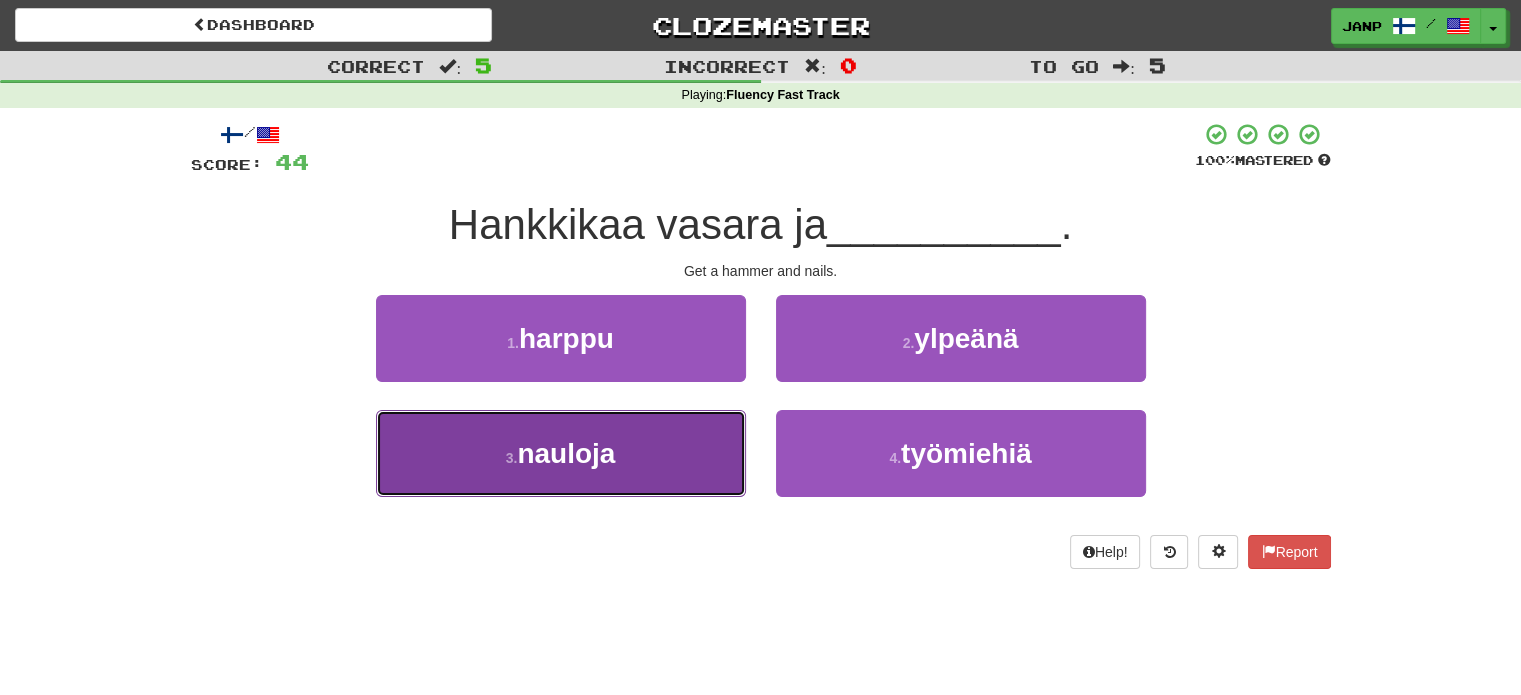click on "3 .  nauloja" at bounding box center (561, 453) 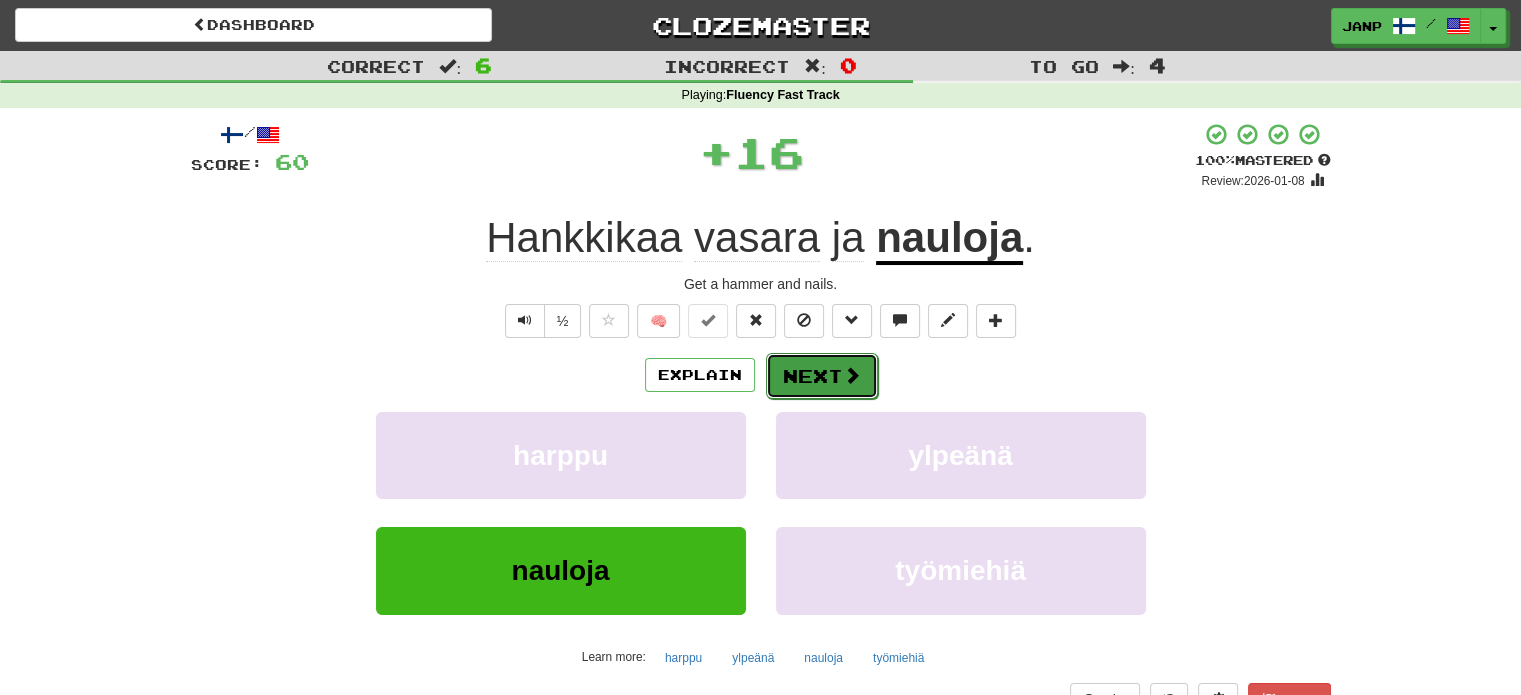 click on "Next" at bounding box center (822, 376) 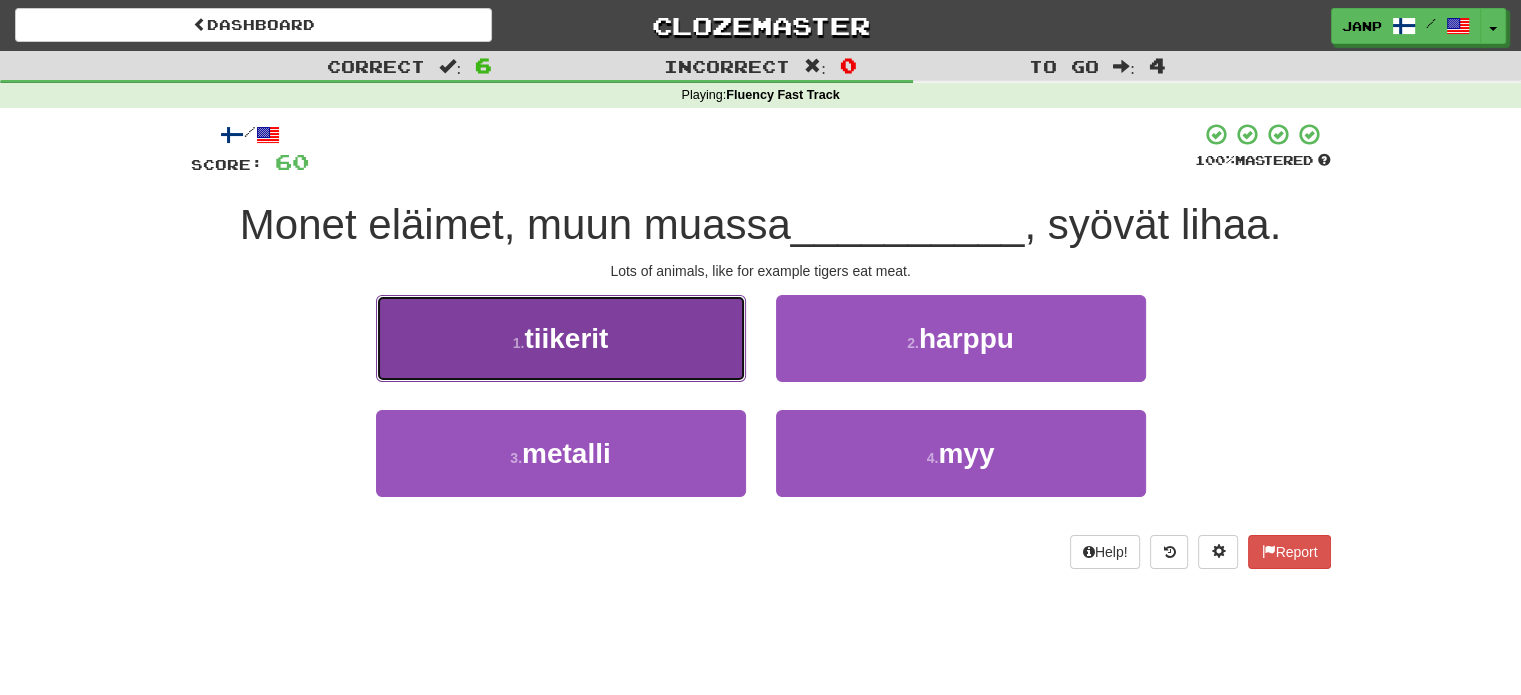 click on "1 .  tiikerit" at bounding box center [561, 338] 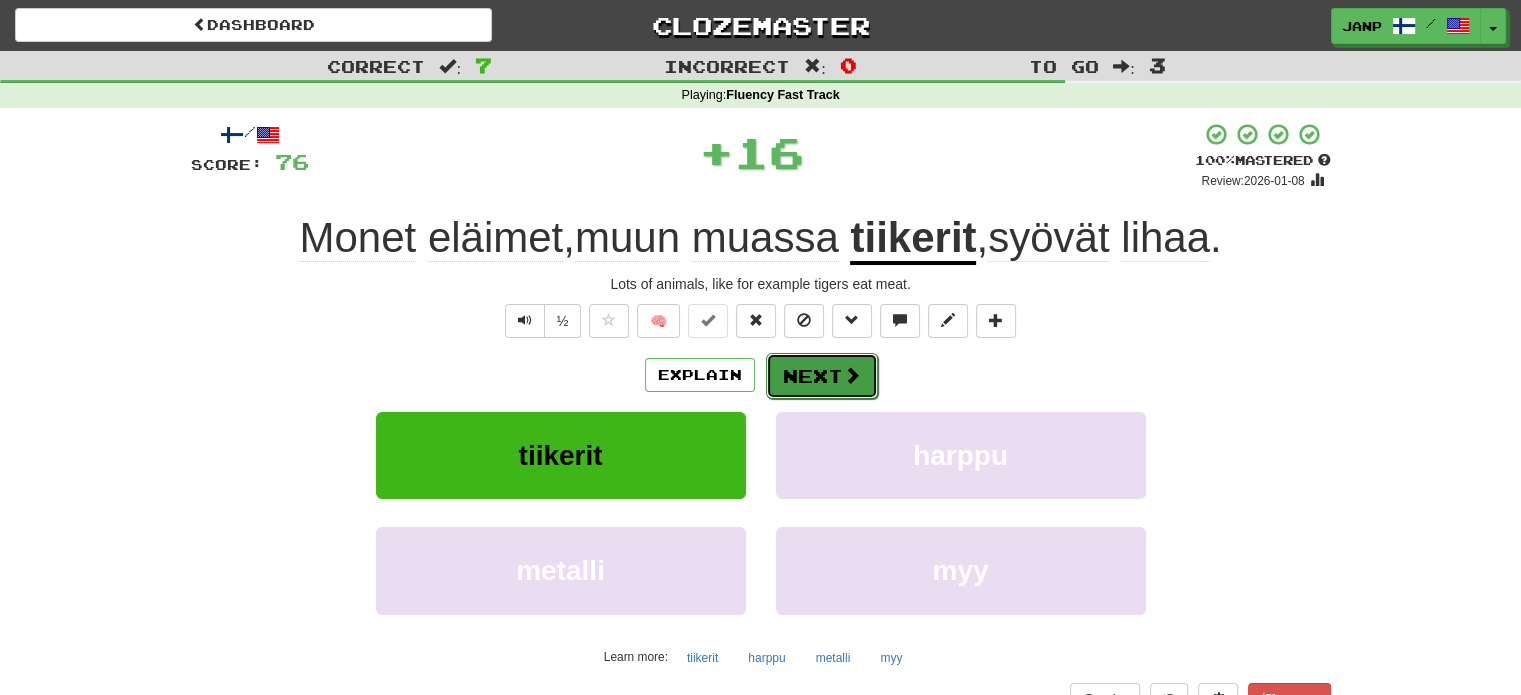 click on "Next" at bounding box center [822, 376] 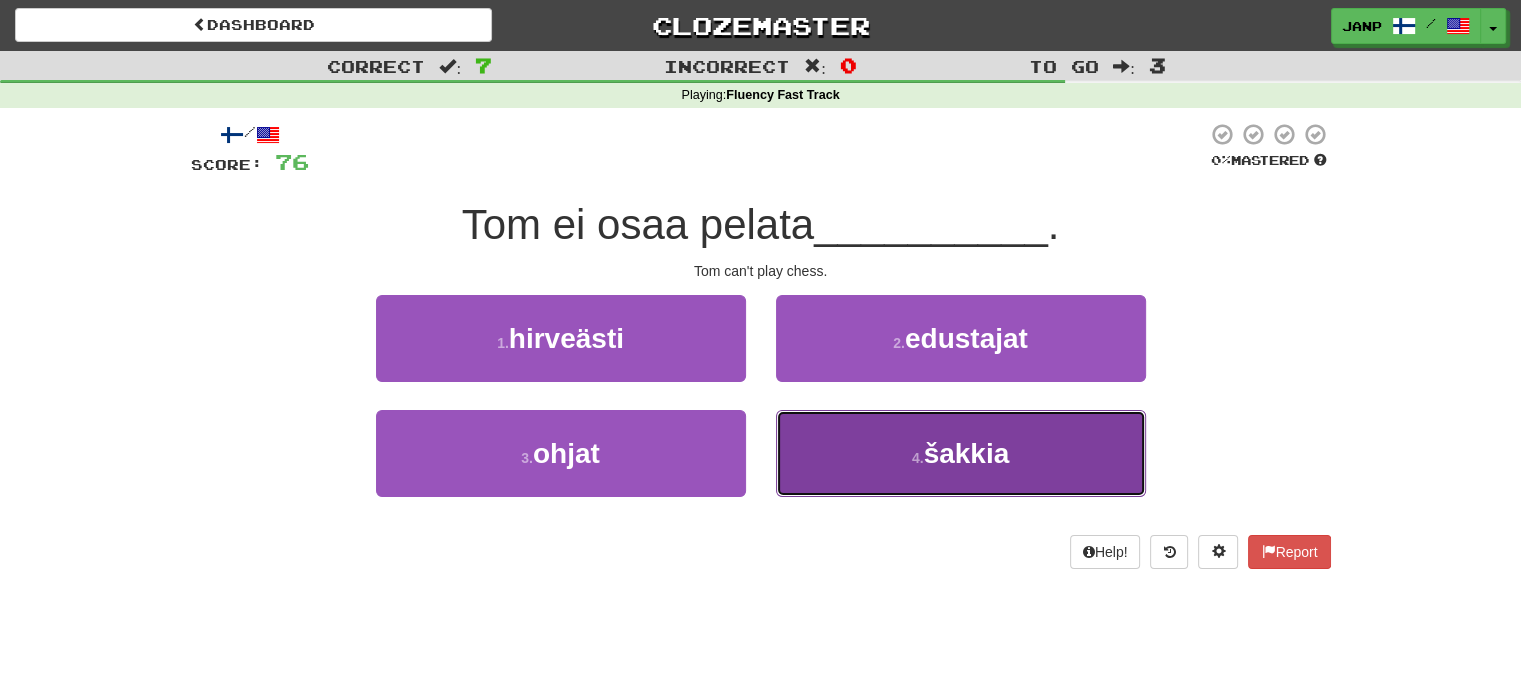 click on "4 .  šakkia" at bounding box center (961, 453) 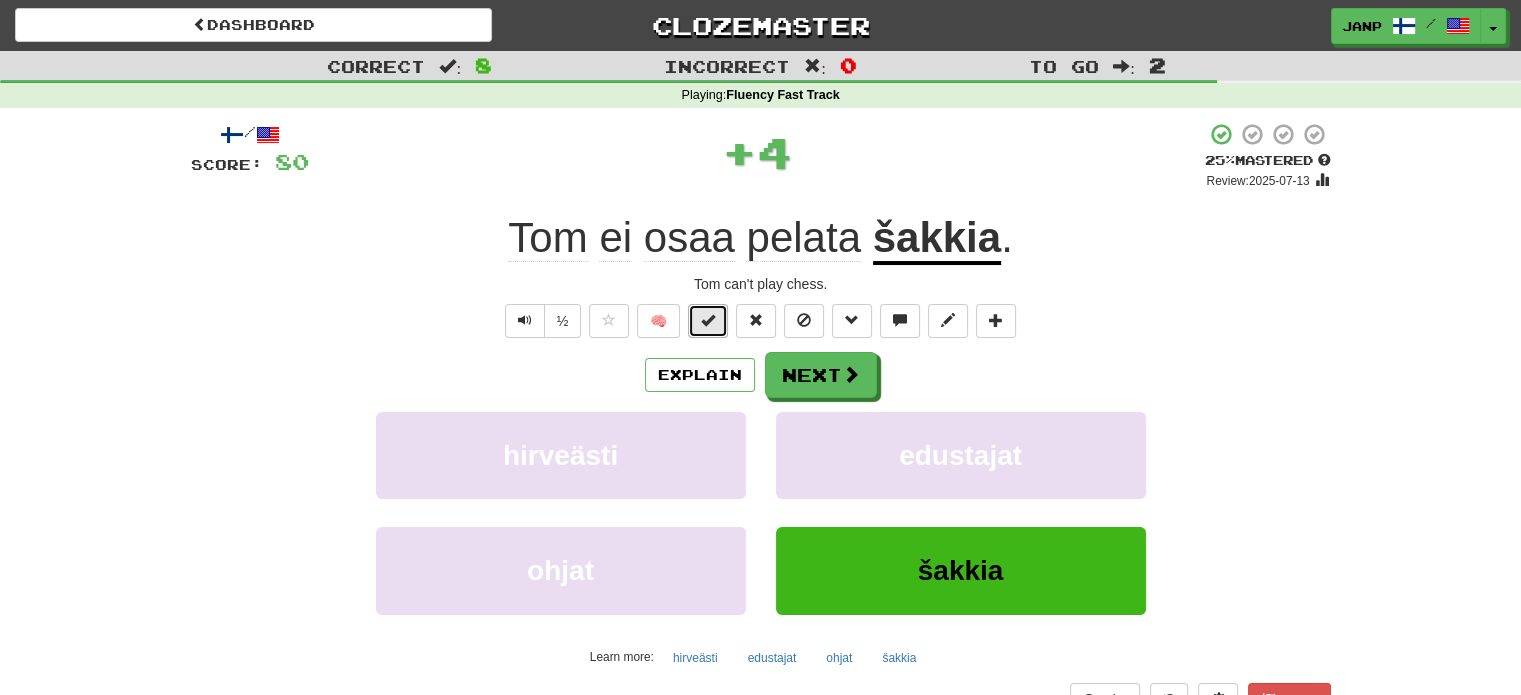 click at bounding box center (708, 320) 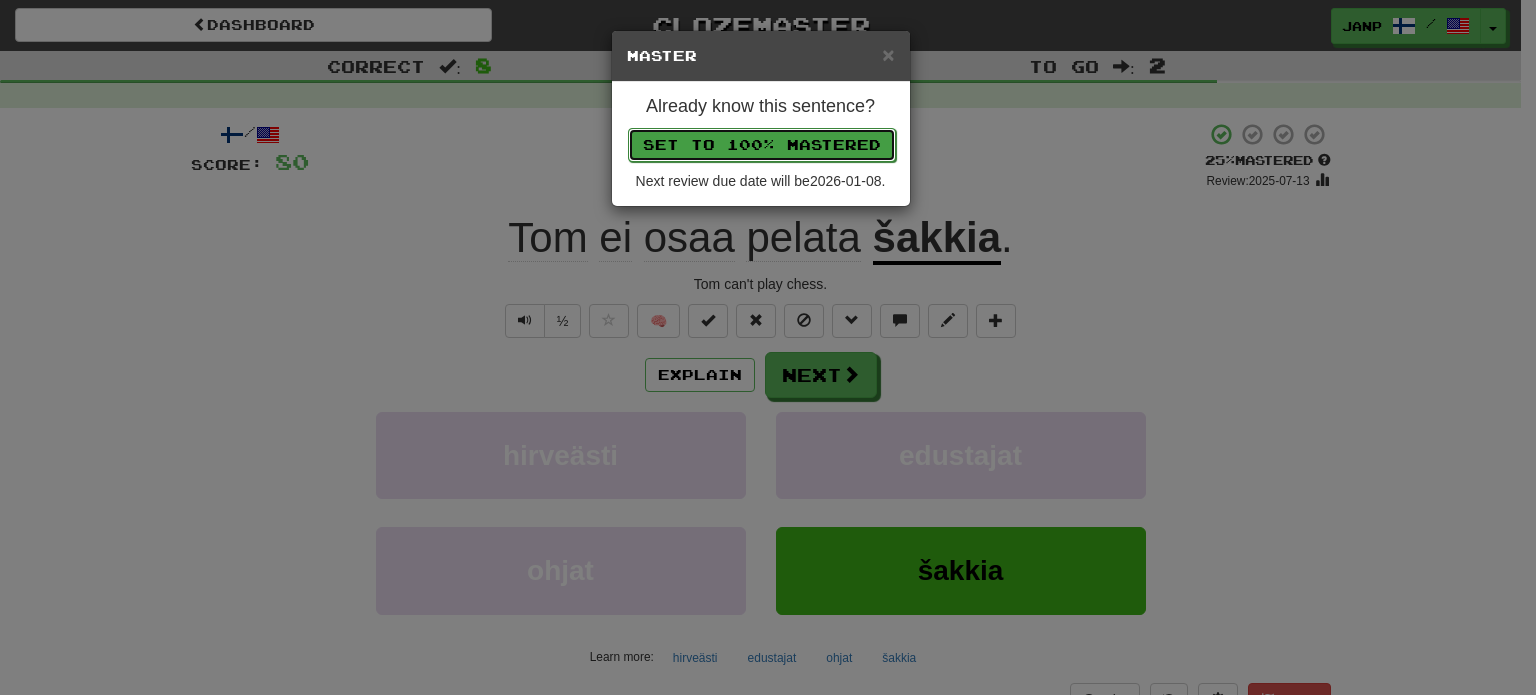 click on "Set to 100% Mastered" at bounding box center (762, 145) 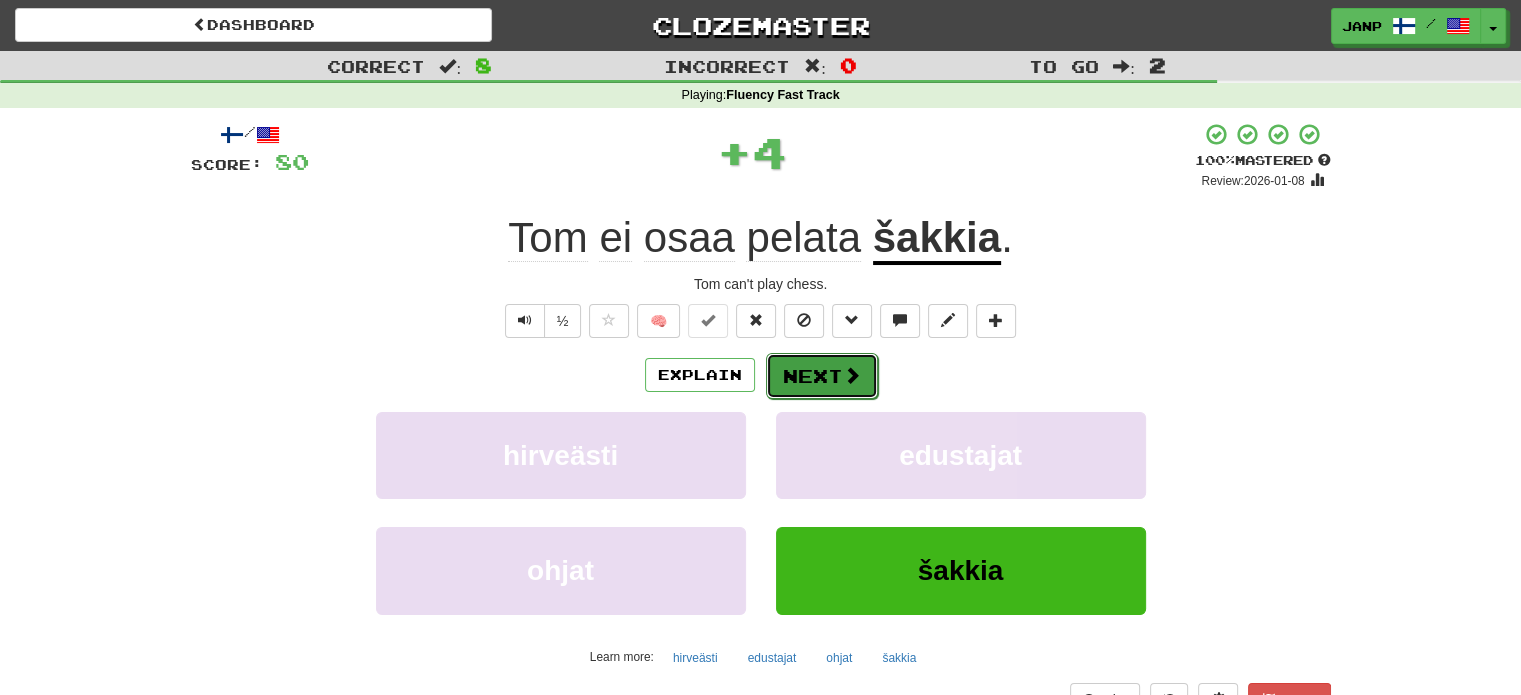 click on "Next" at bounding box center [822, 376] 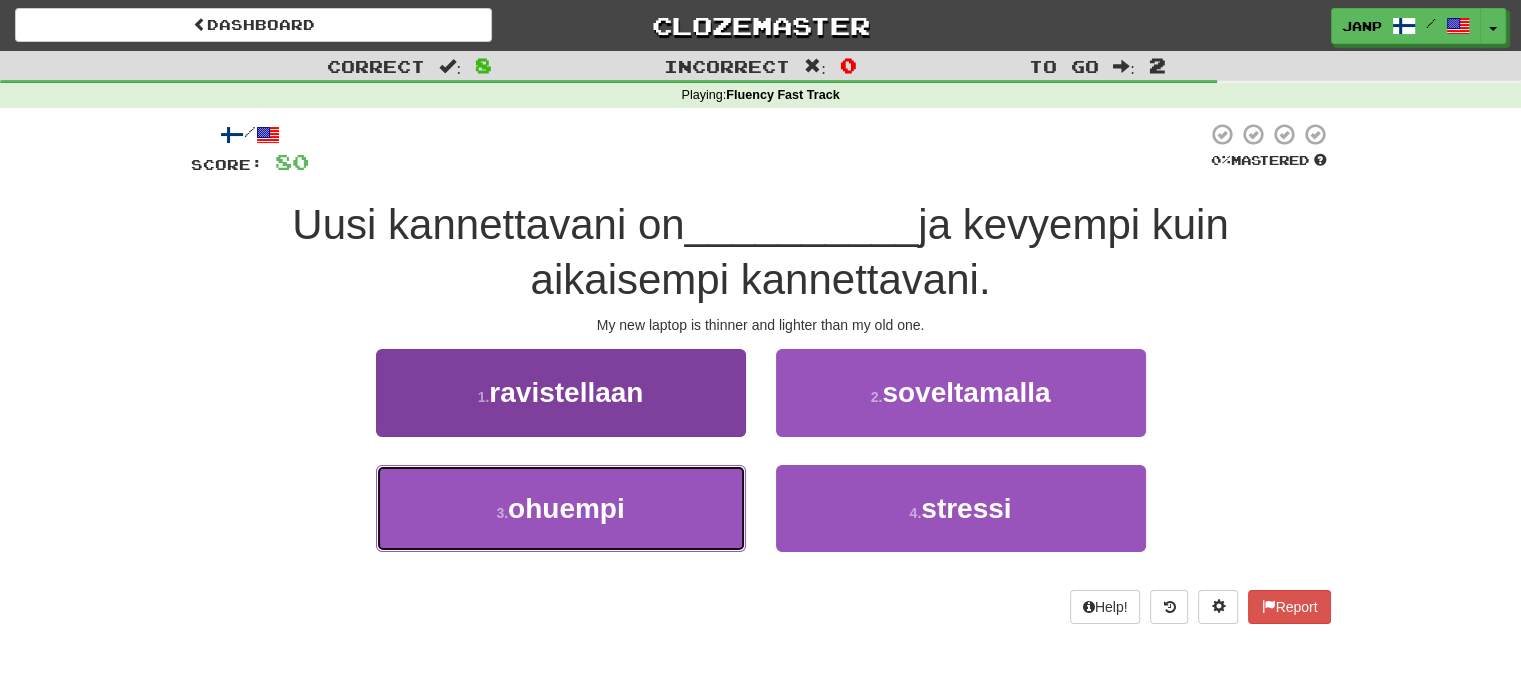 click on "3 .  ohuempi" at bounding box center [561, 508] 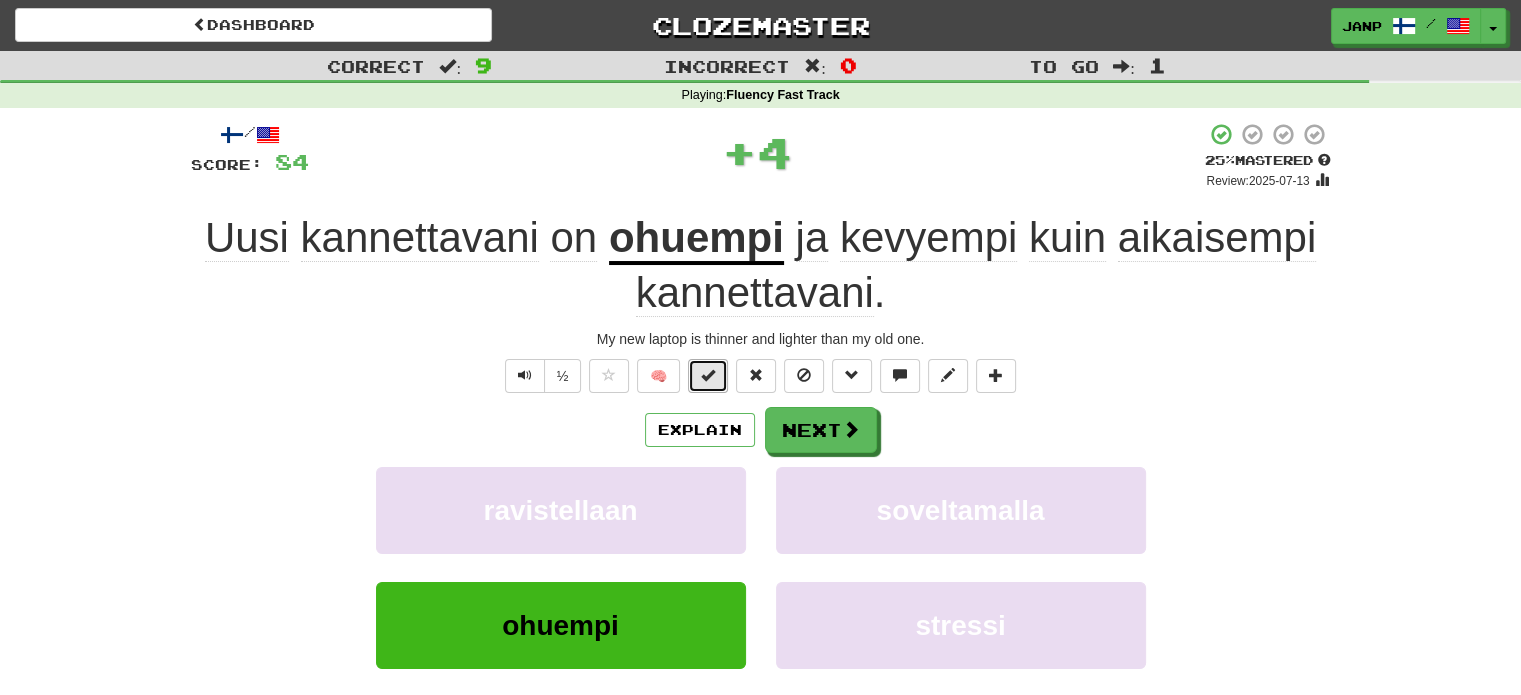 click at bounding box center (708, 375) 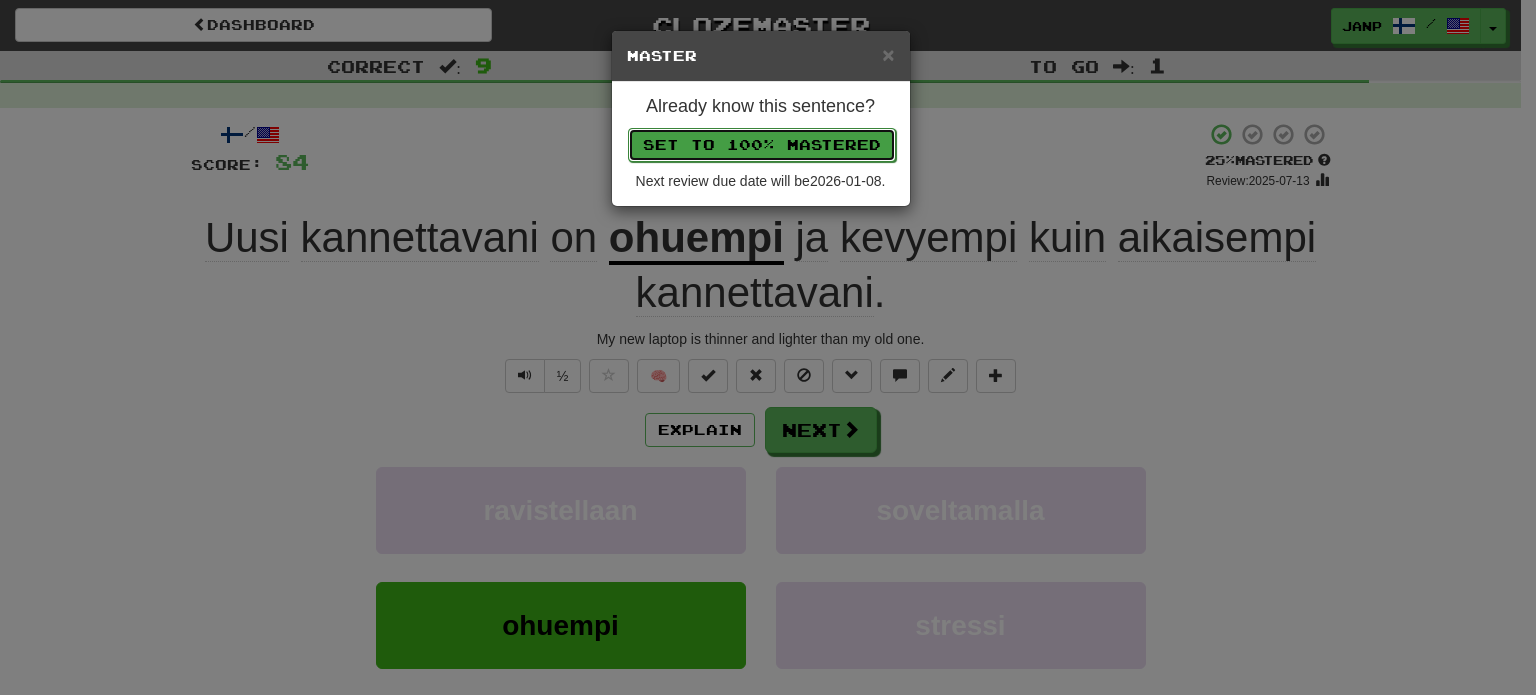 click on "Set to 100% Mastered" at bounding box center [762, 145] 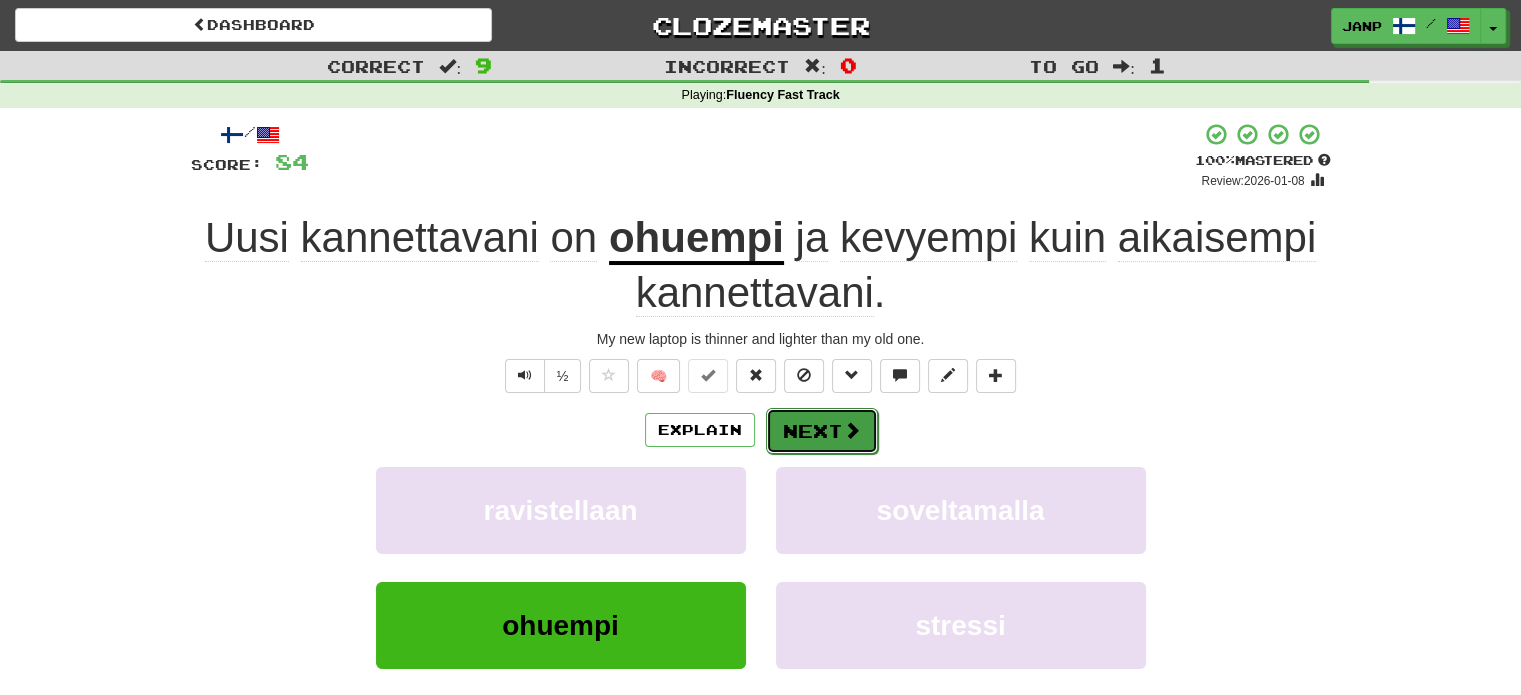 click on "Next" at bounding box center (822, 431) 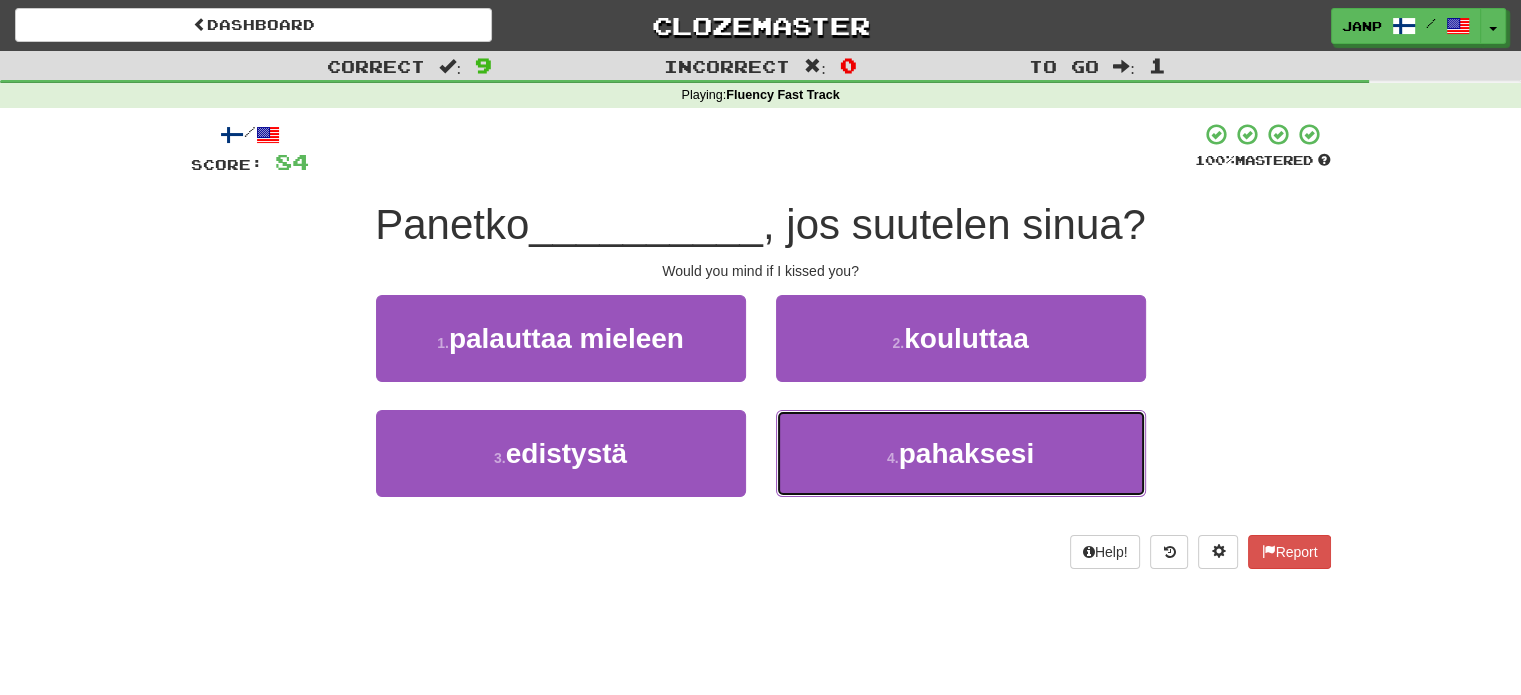 click on "4 .  pahaksesi" at bounding box center [961, 453] 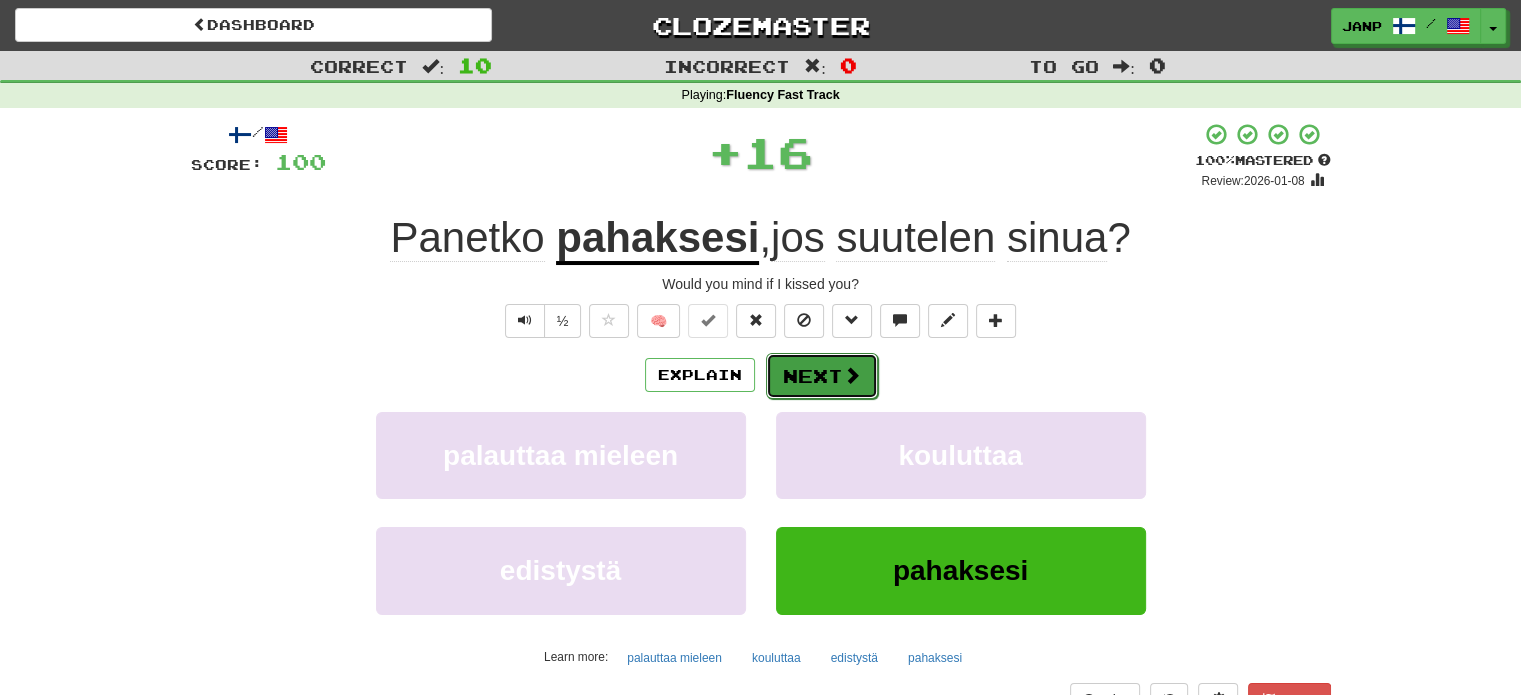 click on "Next" at bounding box center [822, 376] 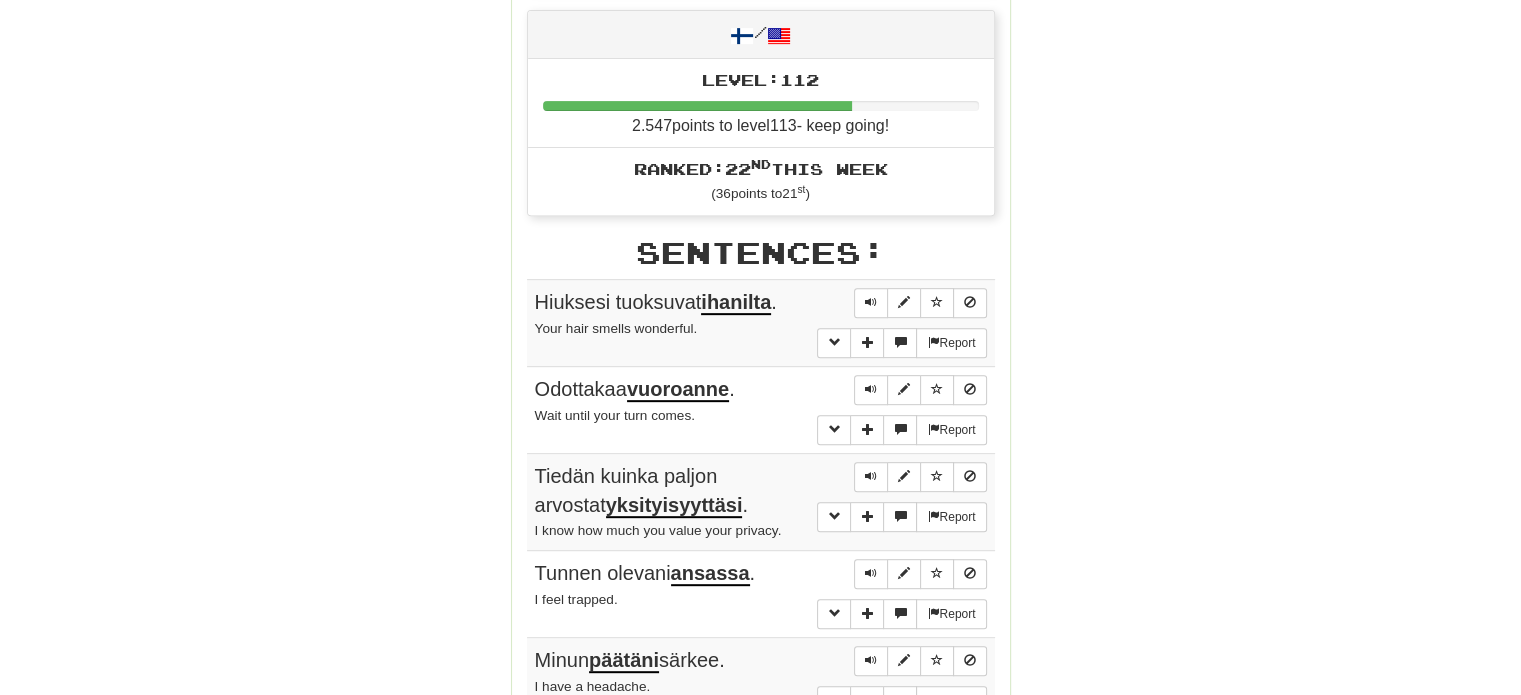 scroll, scrollTop: 800, scrollLeft: 0, axis: vertical 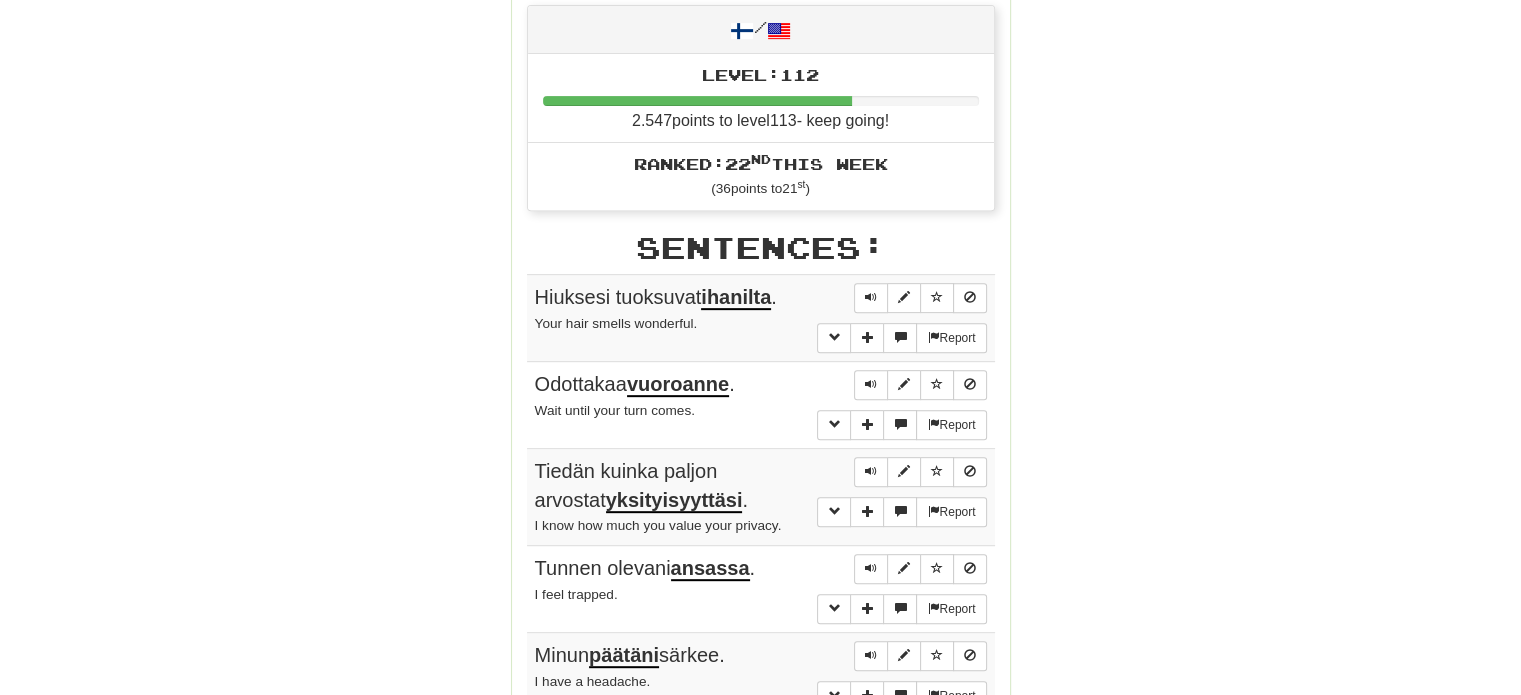 click on "Hiuksesi tuoksuvat  ihanilta ." at bounding box center [656, 298] 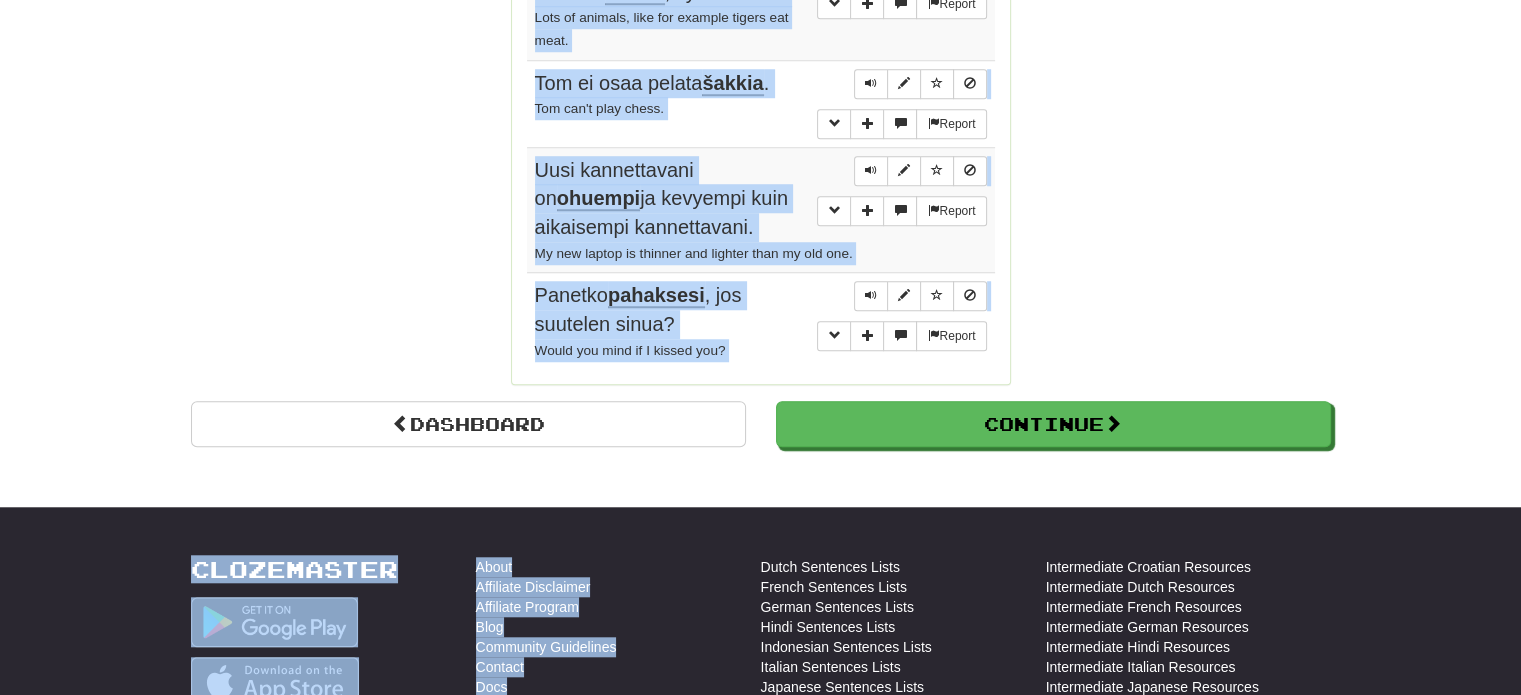 scroll, scrollTop: 1668, scrollLeft: 0, axis: vertical 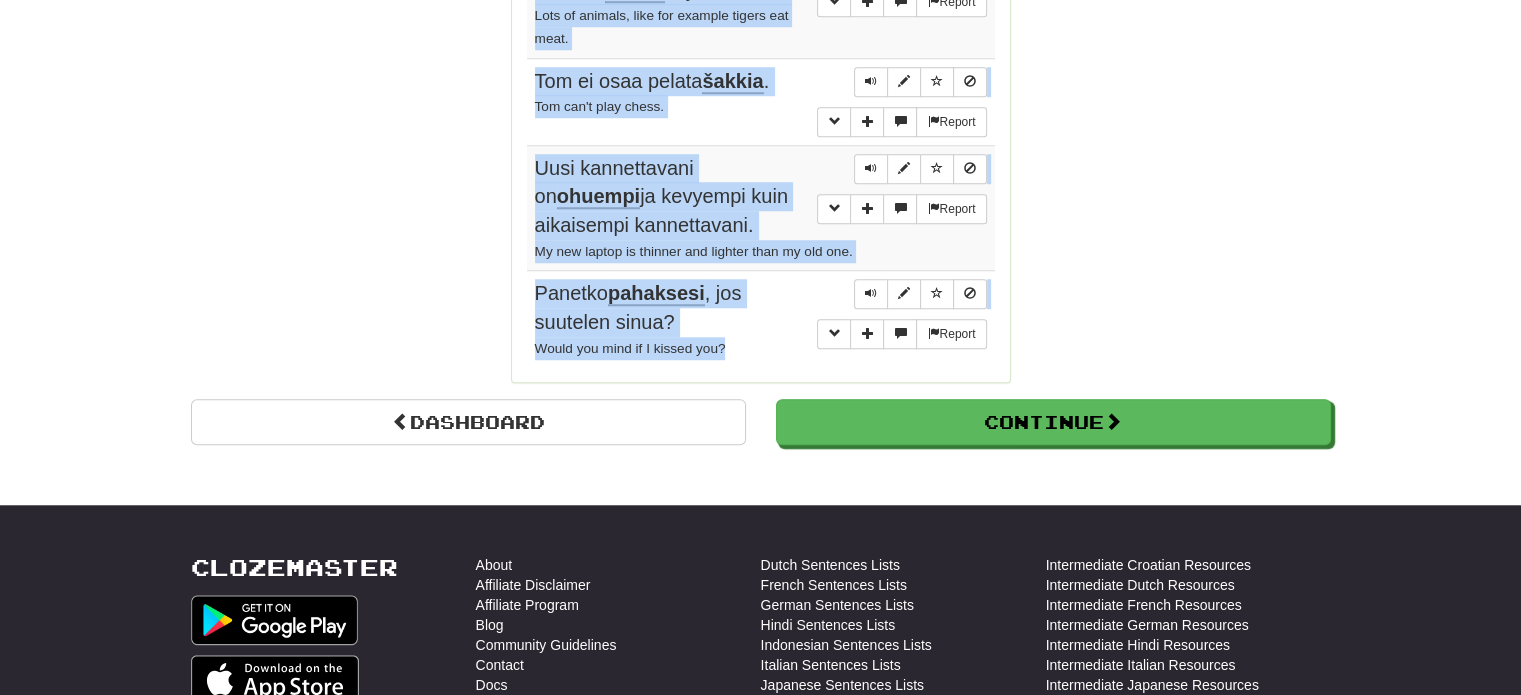 drag, startPoint x: 538, startPoint y: 288, endPoint x: 755, endPoint y: 341, distance: 223.3786 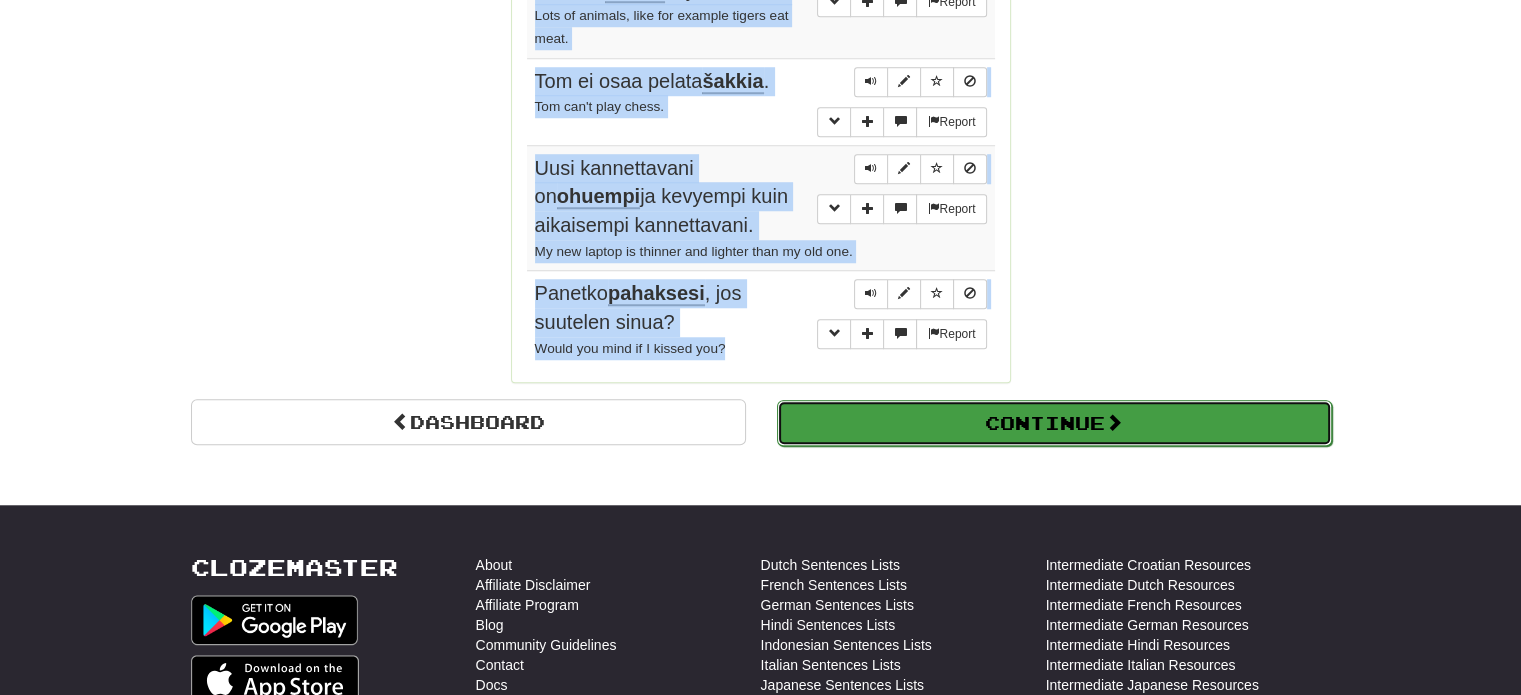 click on "Continue" at bounding box center [1054, 423] 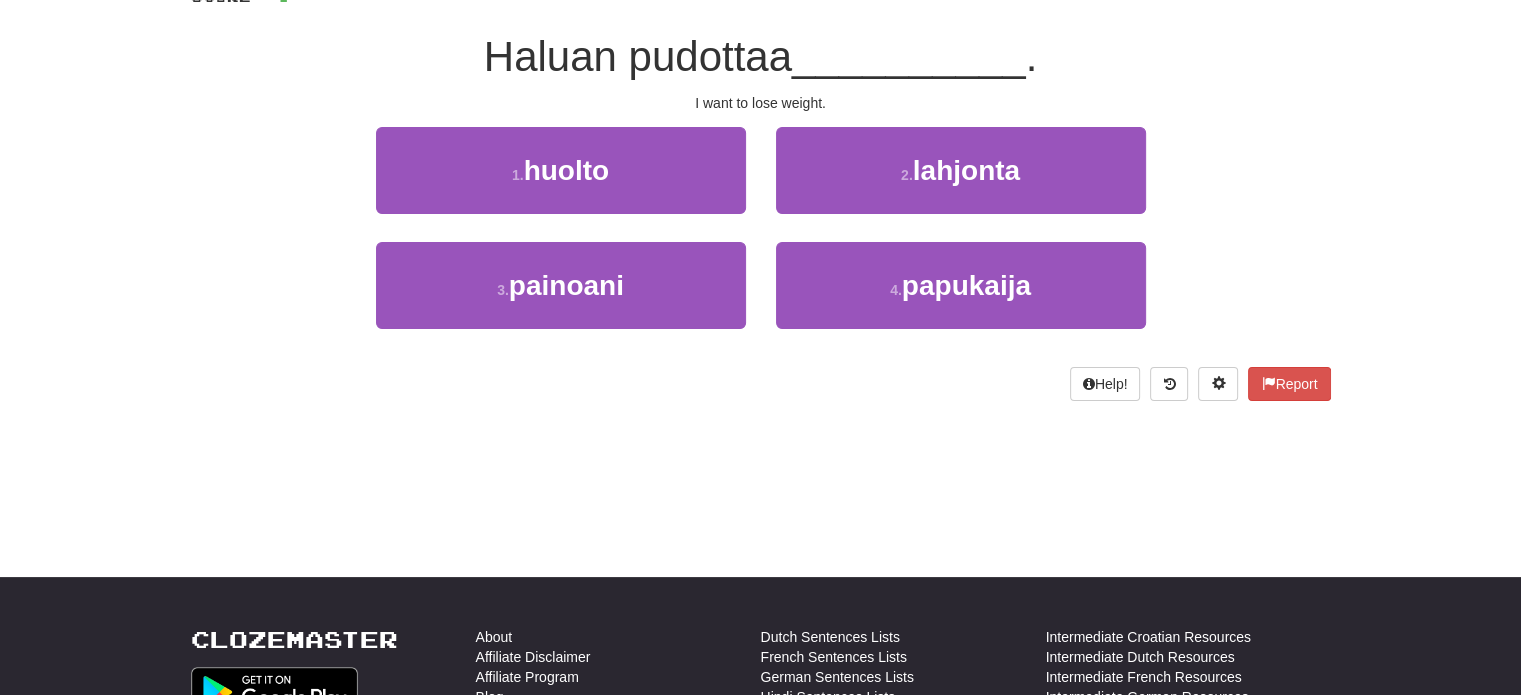 scroll, scrollTop: 112, scrollLeft: 0, axis: vertical 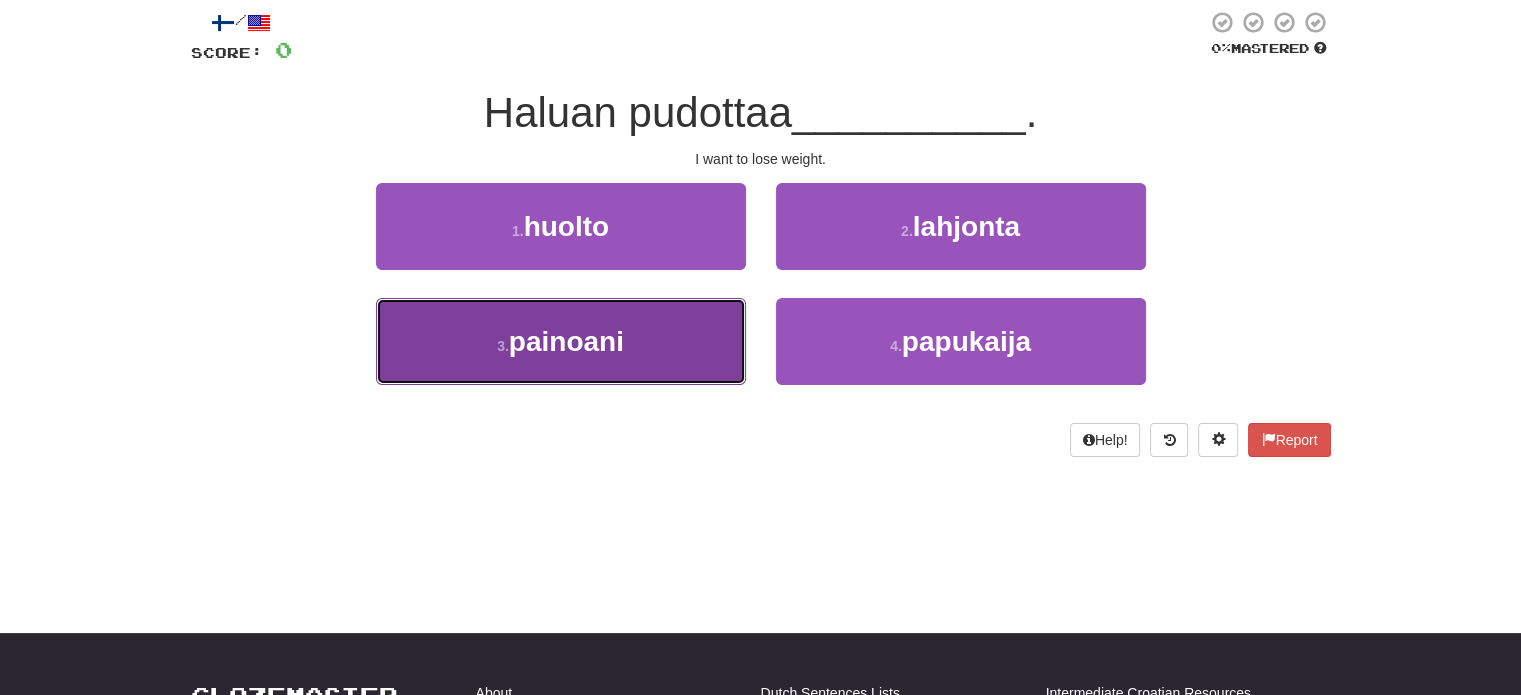 click on "3 .  painoani" at bounding box center [561, 341] 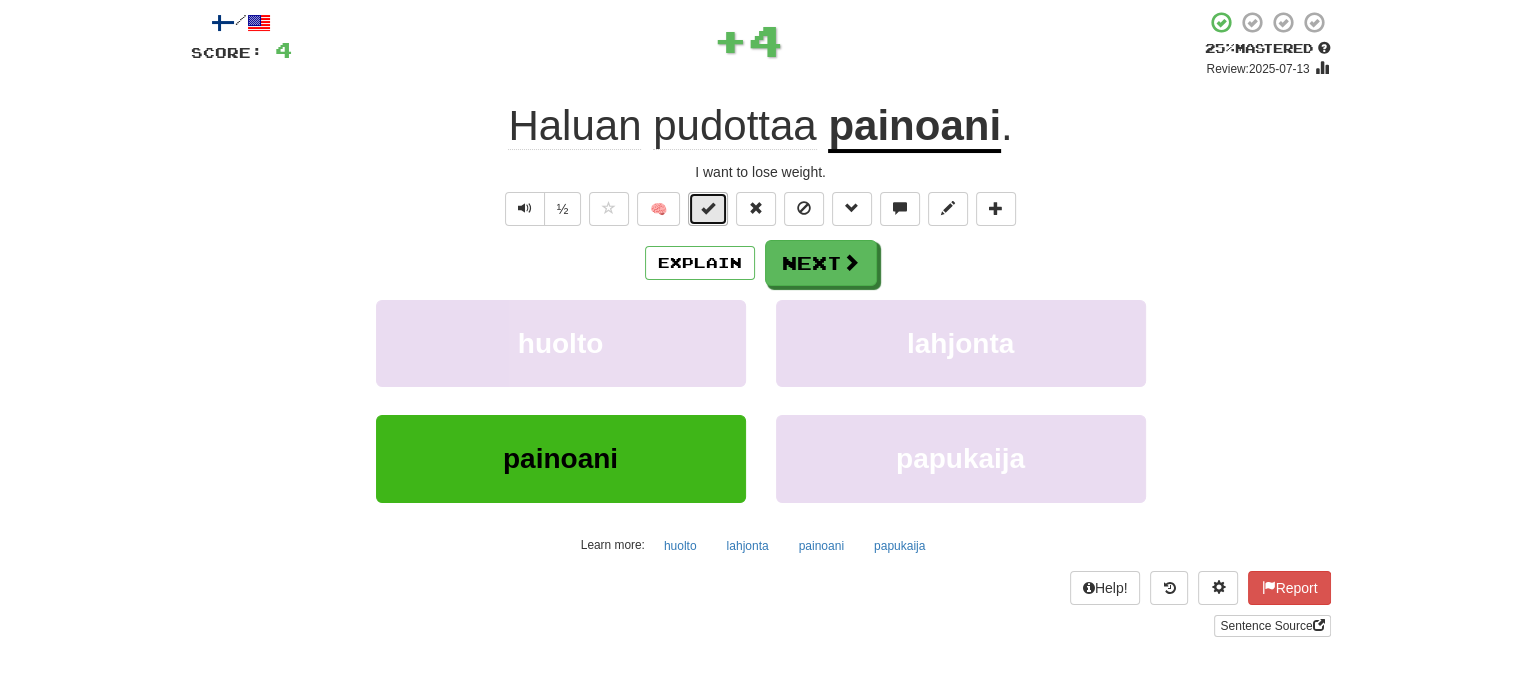 click at bounding box center (708, 209) 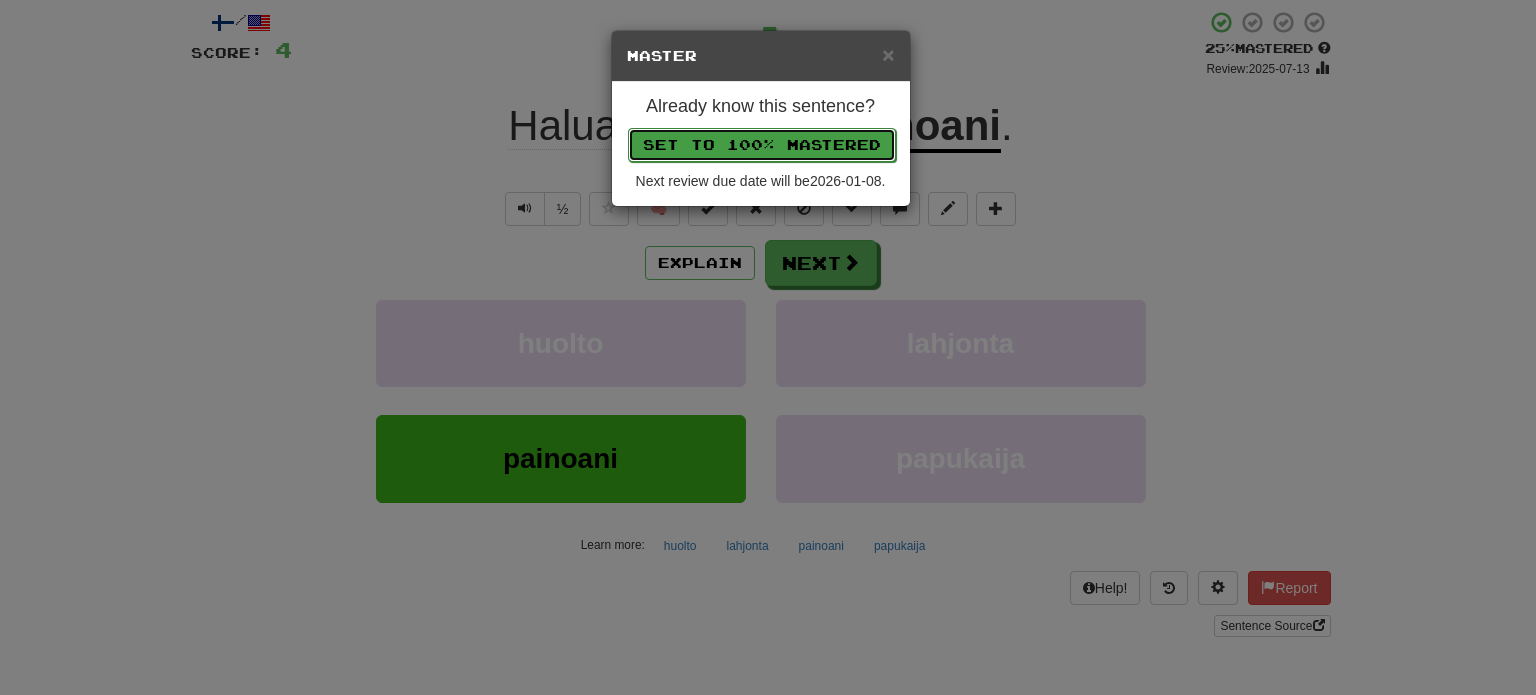 click on "Set to 100% Mastered" at bounding box center (762, 145) 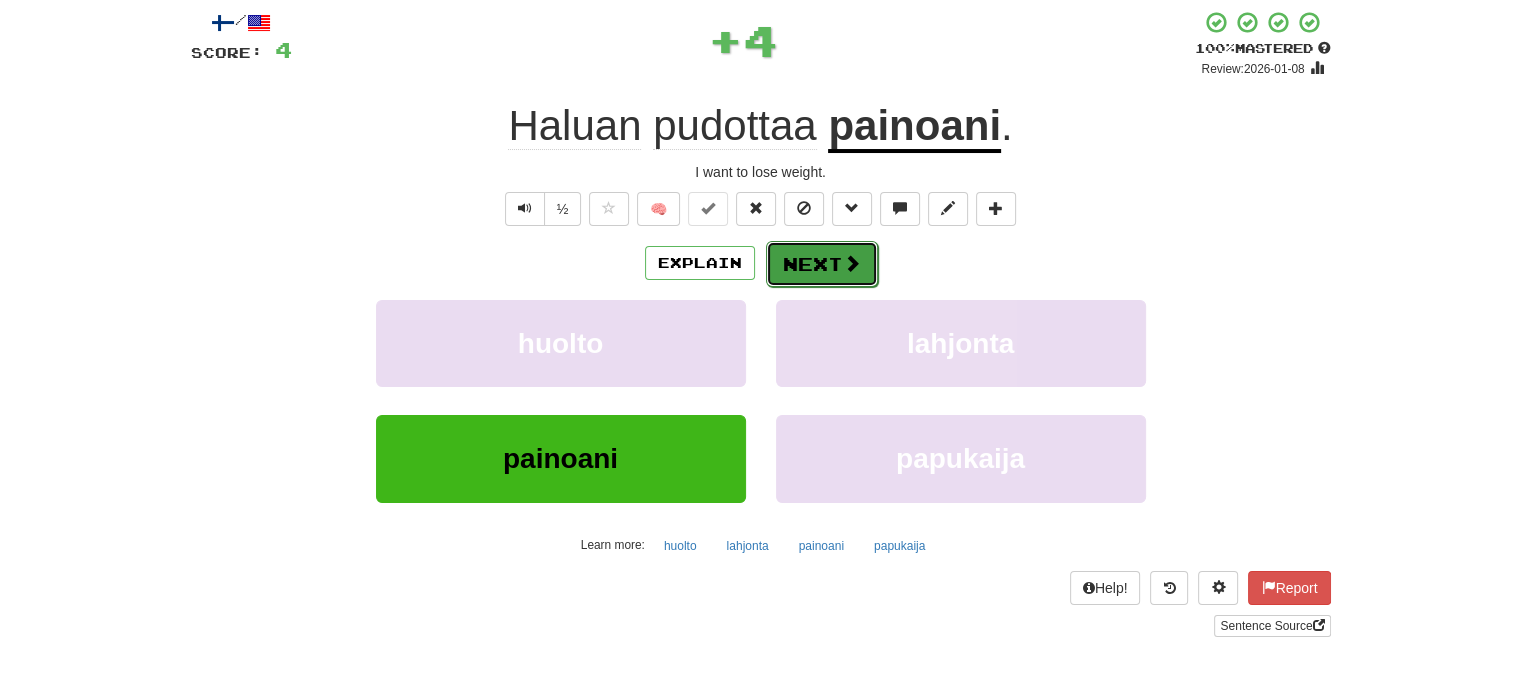 click at bounding box center (852, 263) 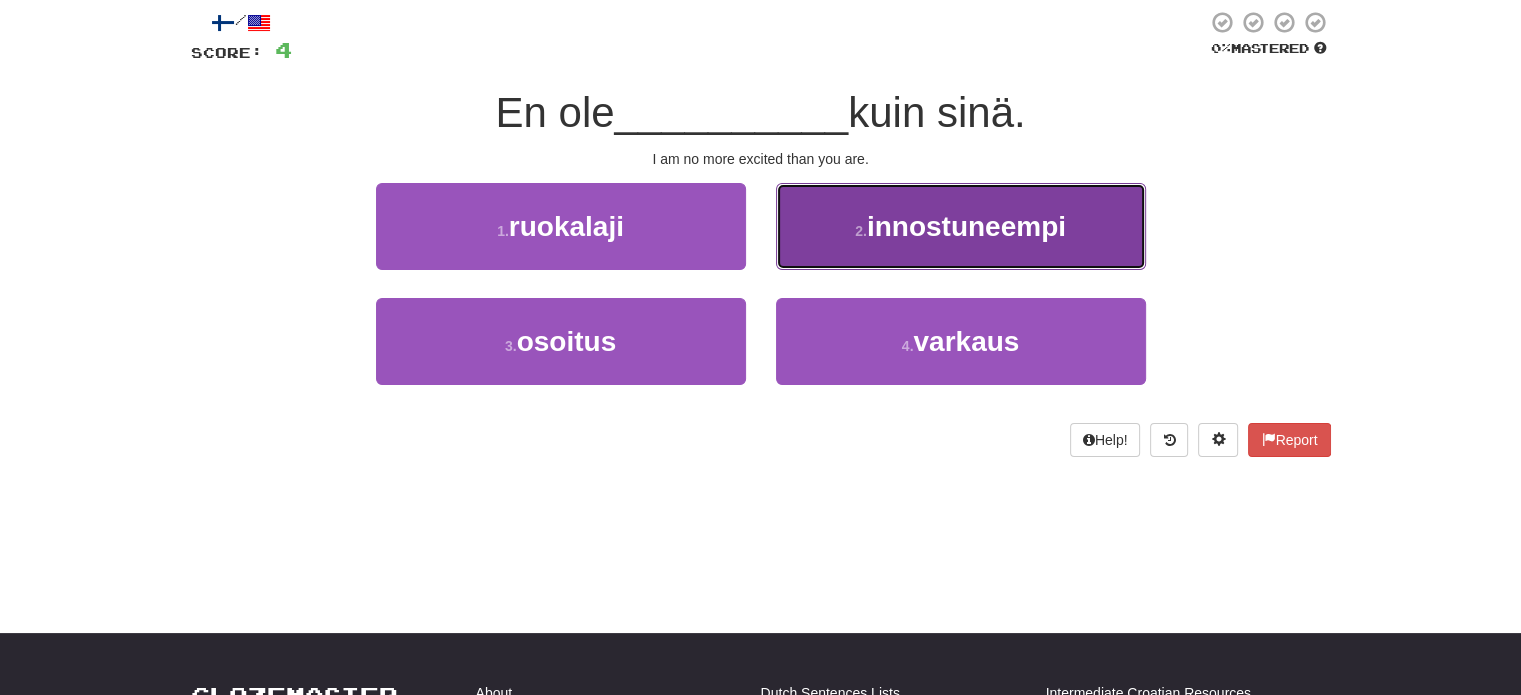 click on "2 .  innostuneempi" at bounding box center [961, 226] 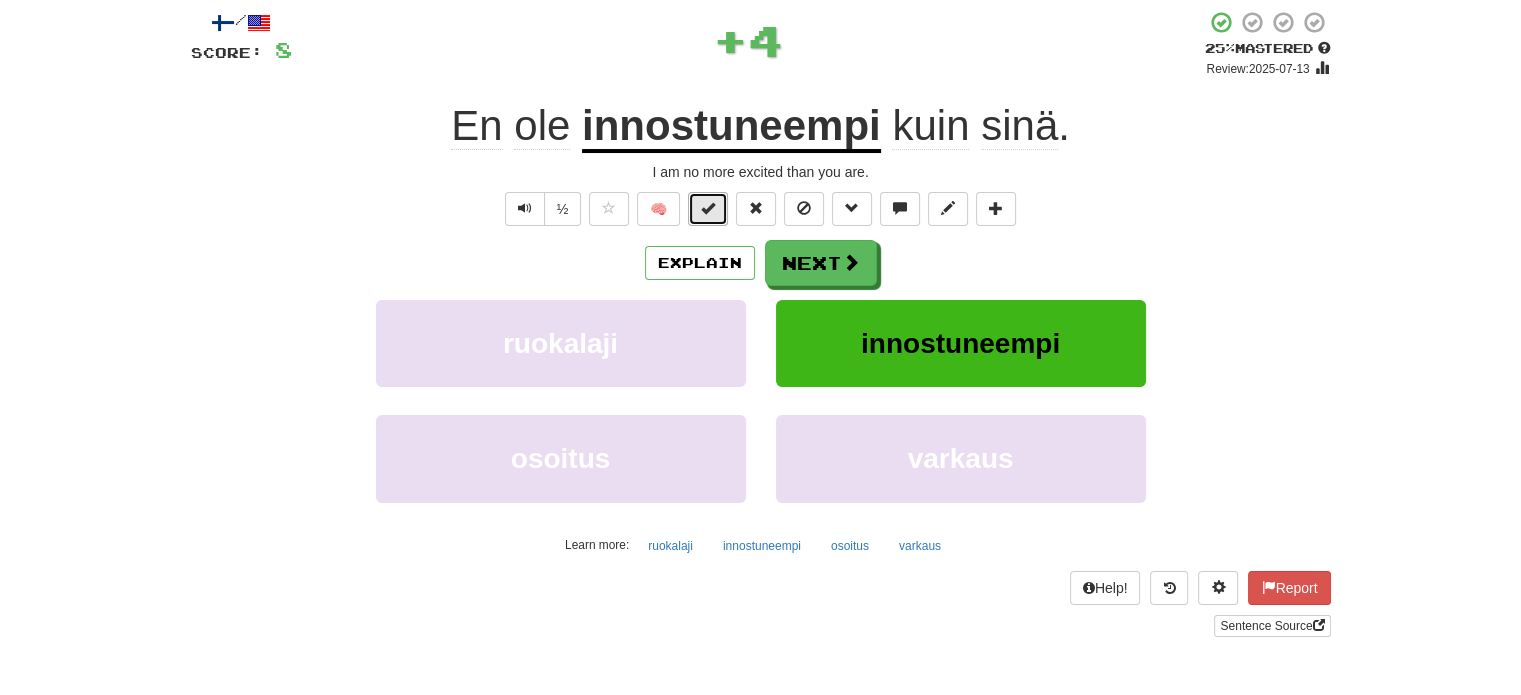 click at bounding box center [708, 209] 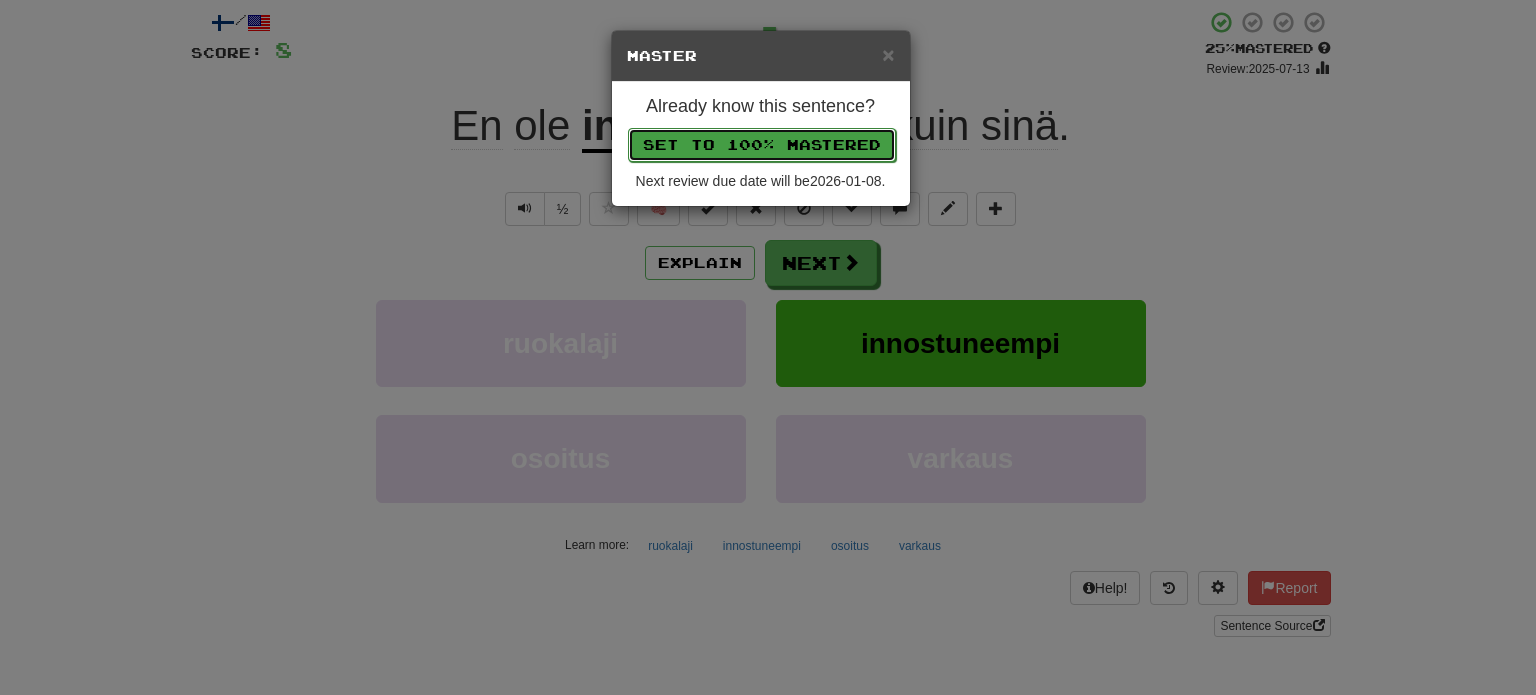 click on "Set to 100% Mastered" at bounding box center (762, 145) 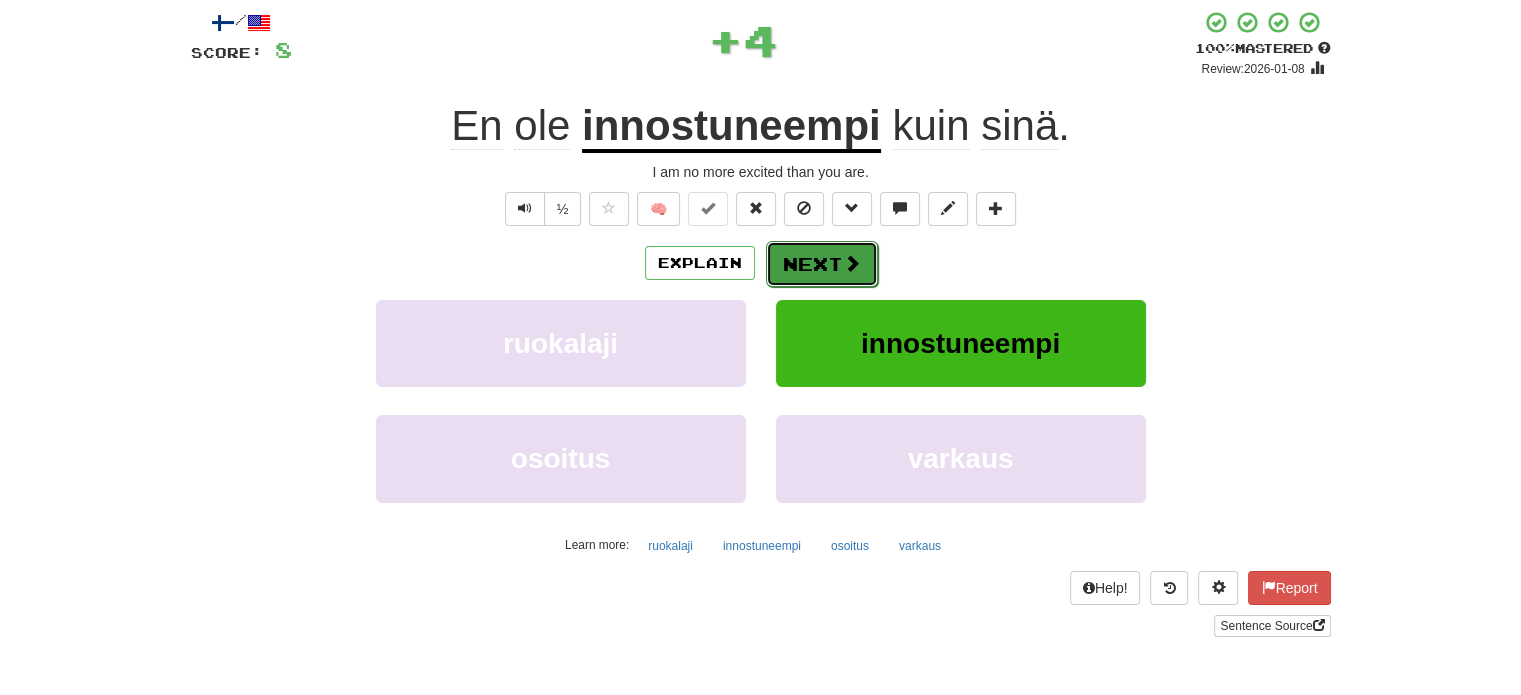 click on "Next" at bounding box center [822, 264] 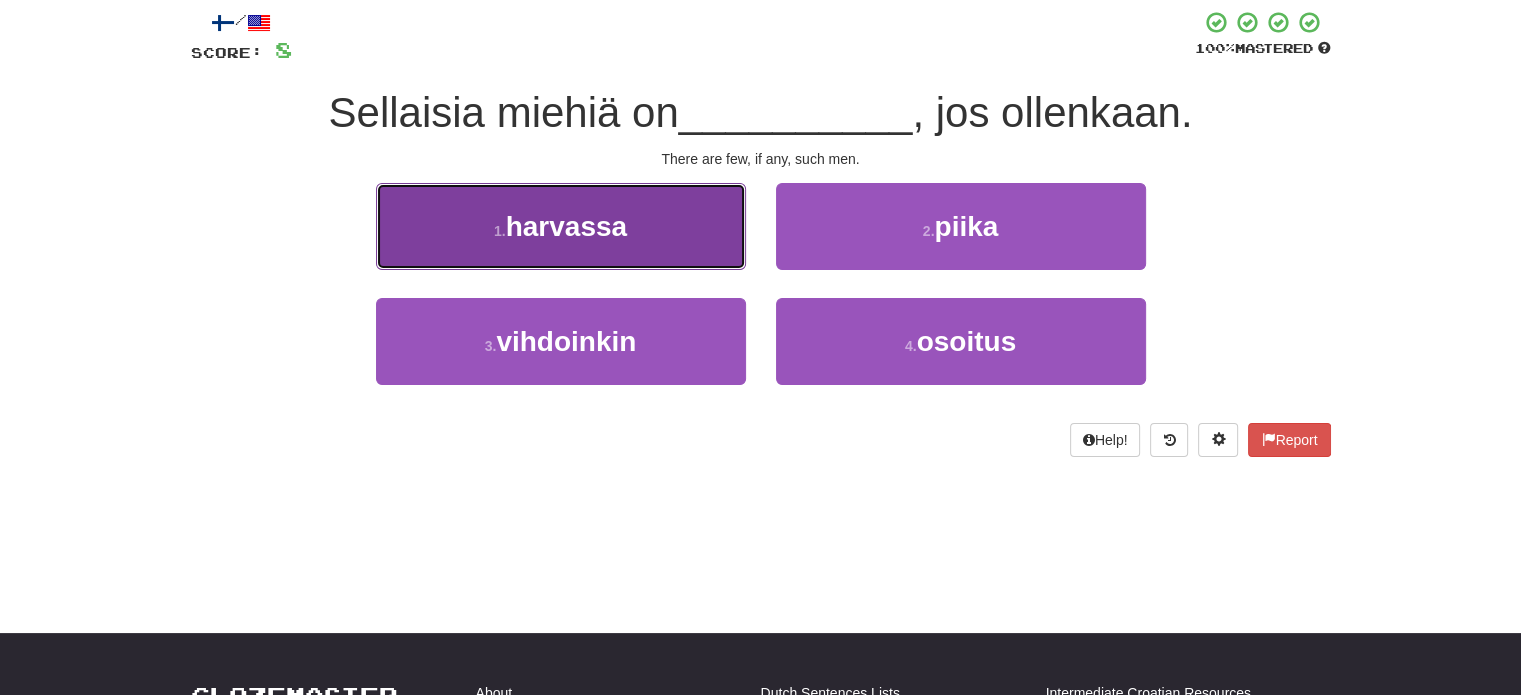 click on "1 .  harvassa" at bounding box center (561, 226) 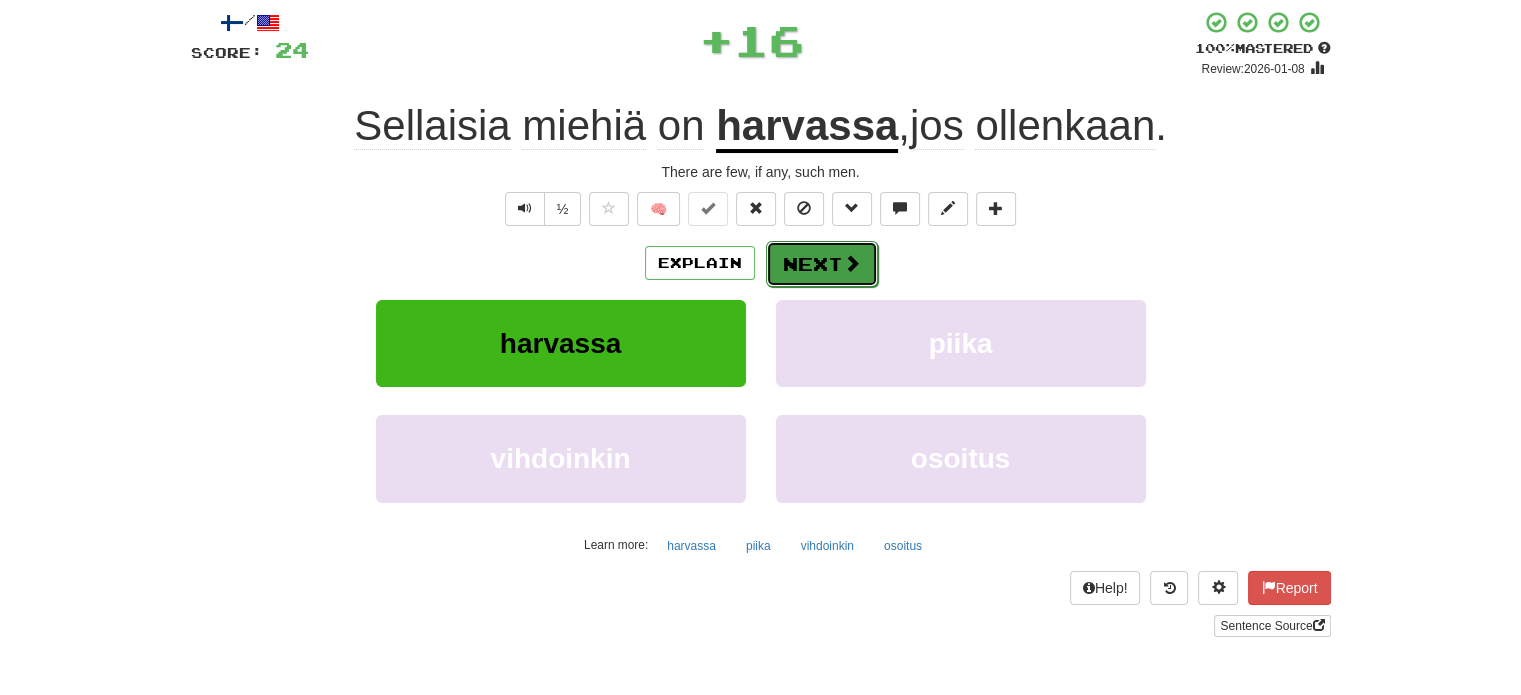 click on "Next" at bounding box center (822, 264) 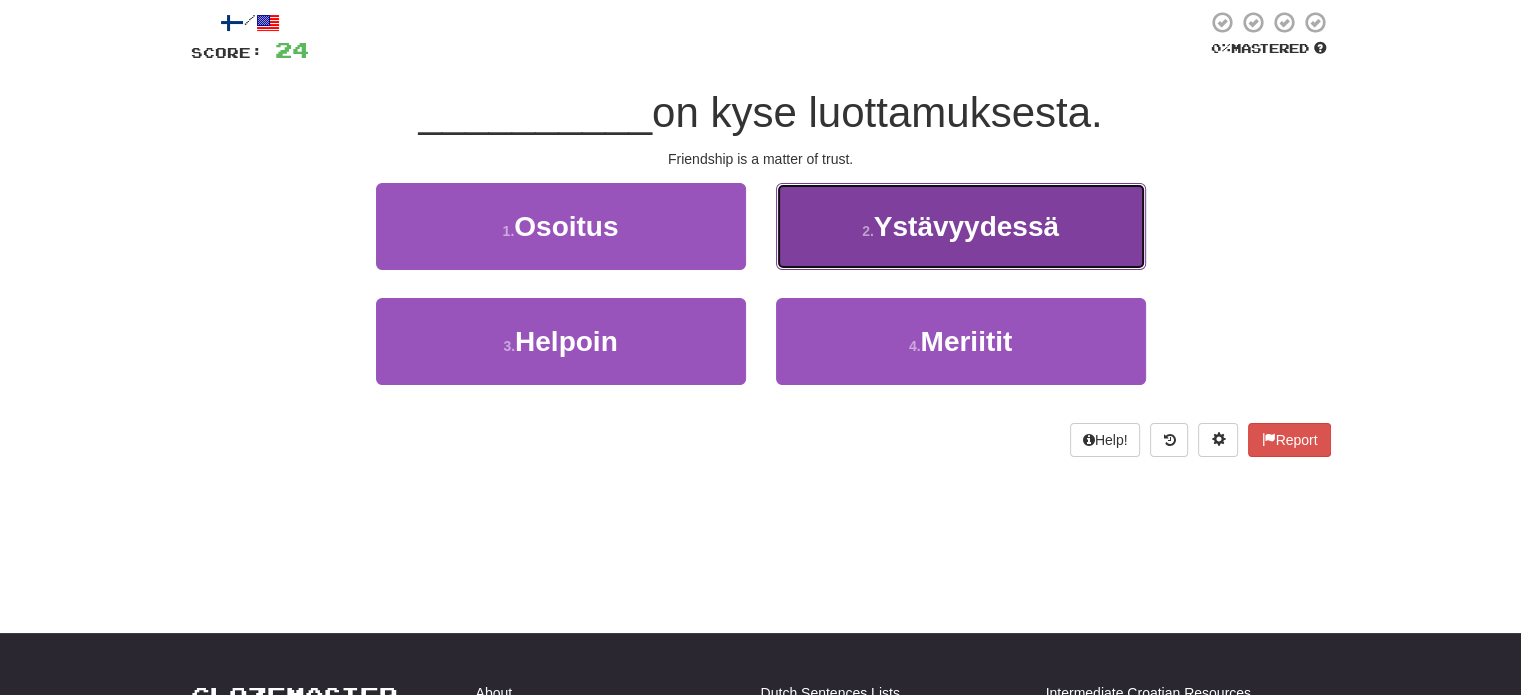 click on "2 .  Ystävyydessä" at bounding box center [961, 226] 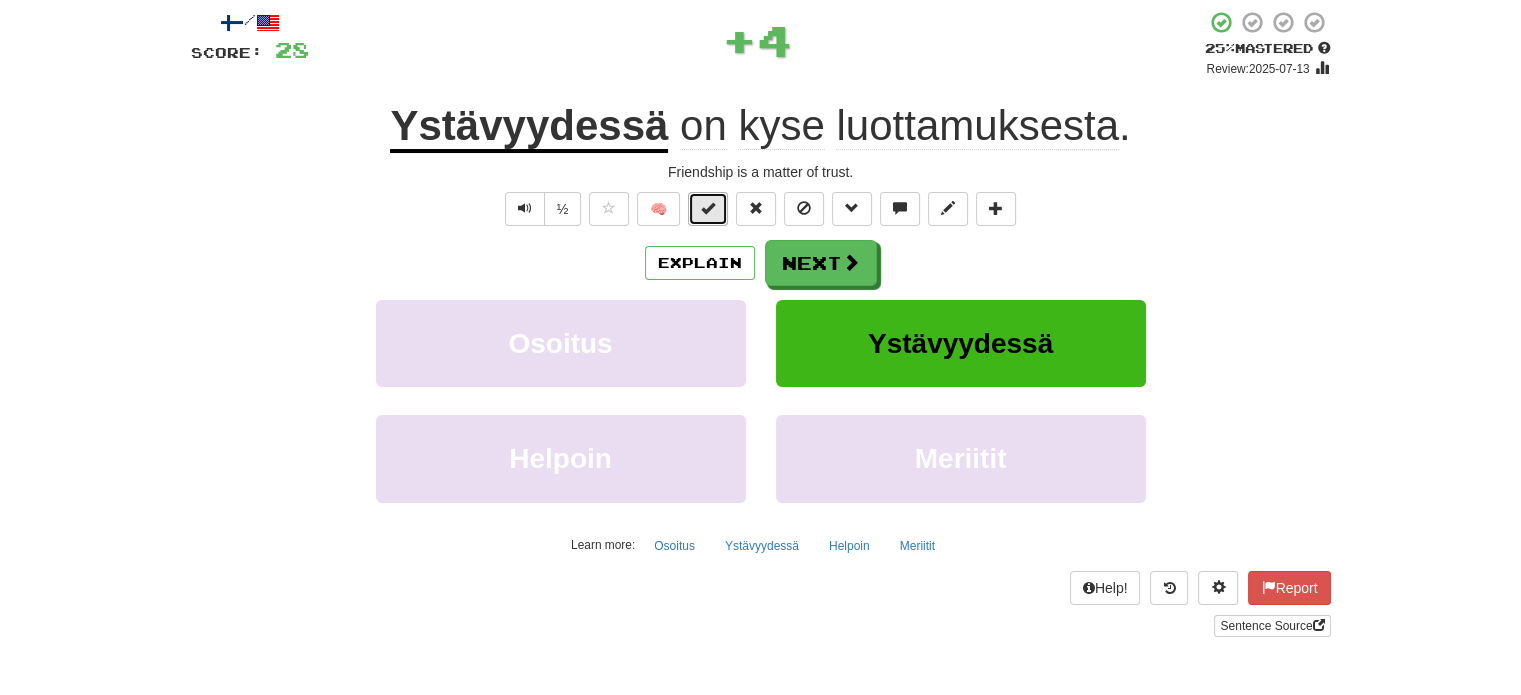 click at bounding box center (708, 209) 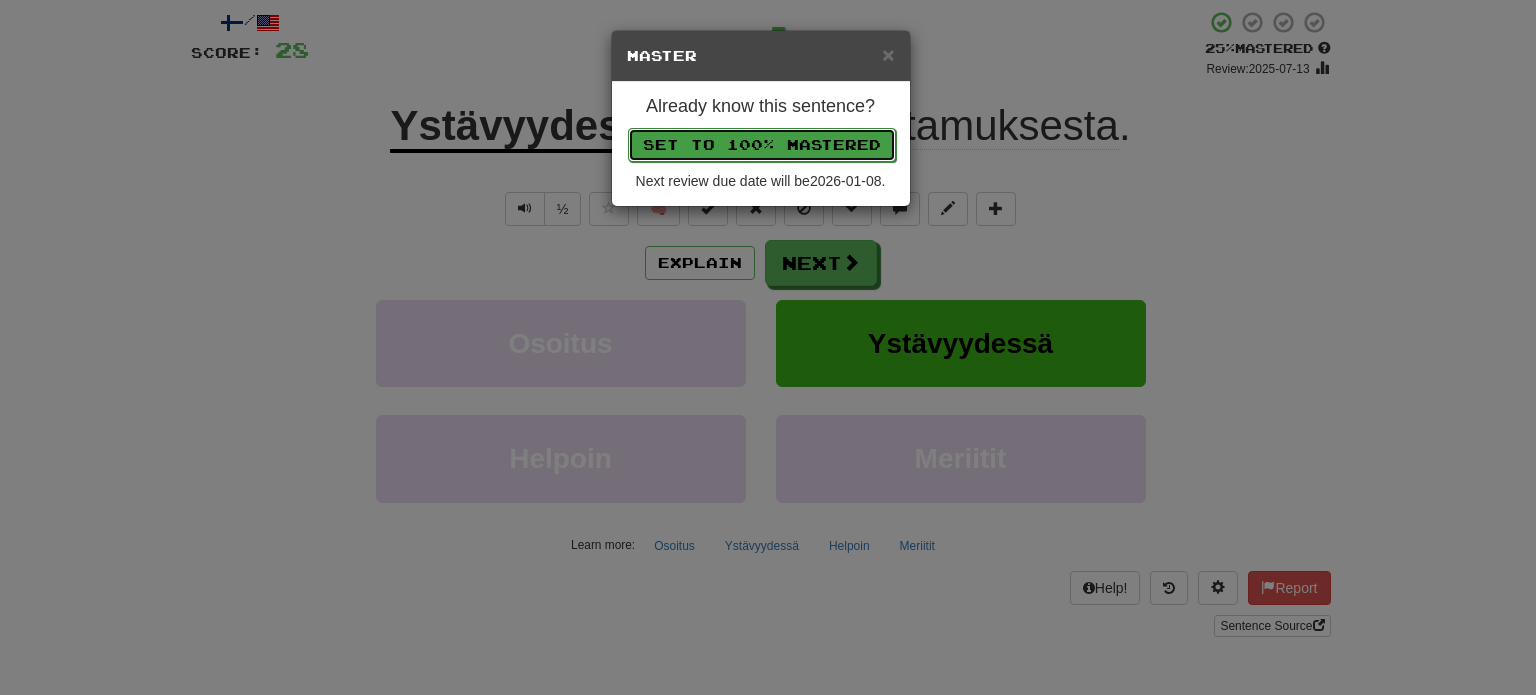 click on "Set to 100% Mastered" at bounding box center (762, 145) 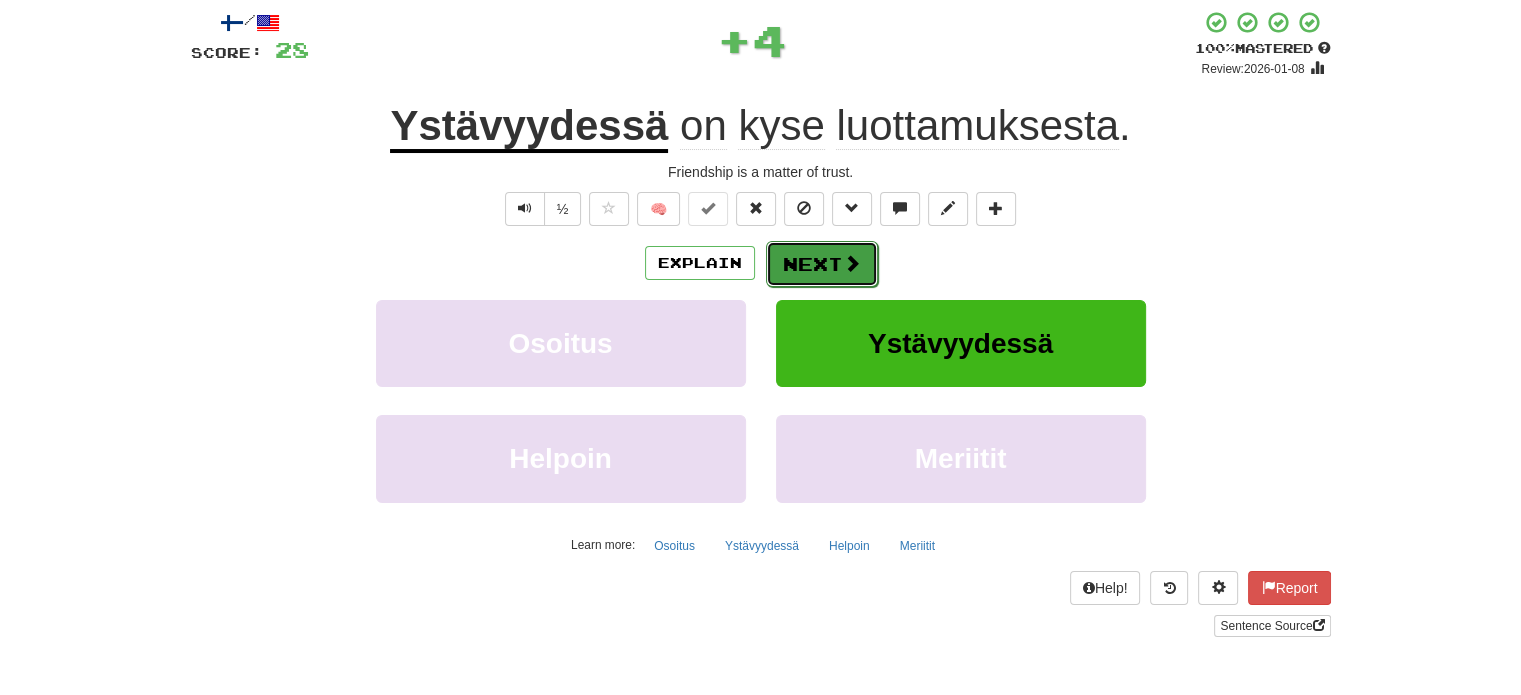 click on "Next" at bounding box center (822, 264) 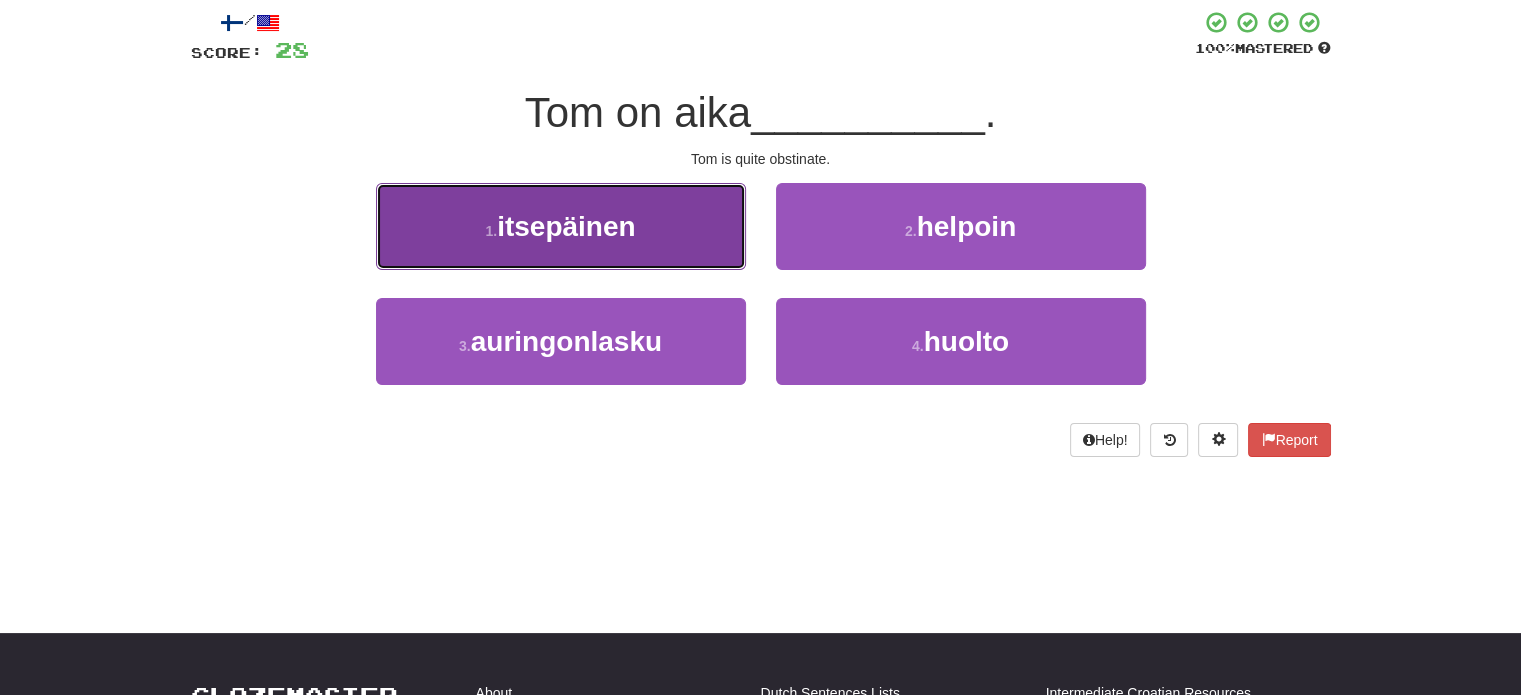 click on "1 .  itsepäinen" at bounding box center [561, 226] 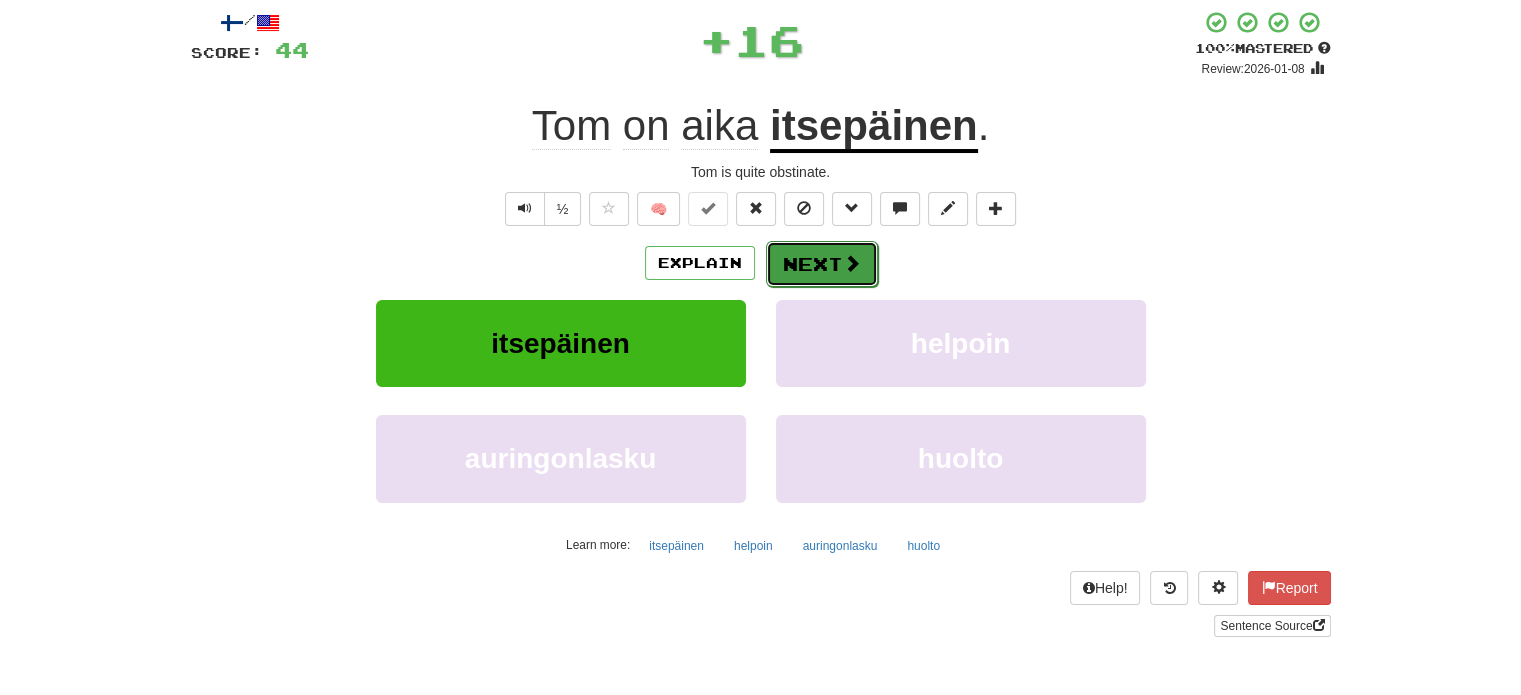 click on "Next" at bounding box center [822, 264] 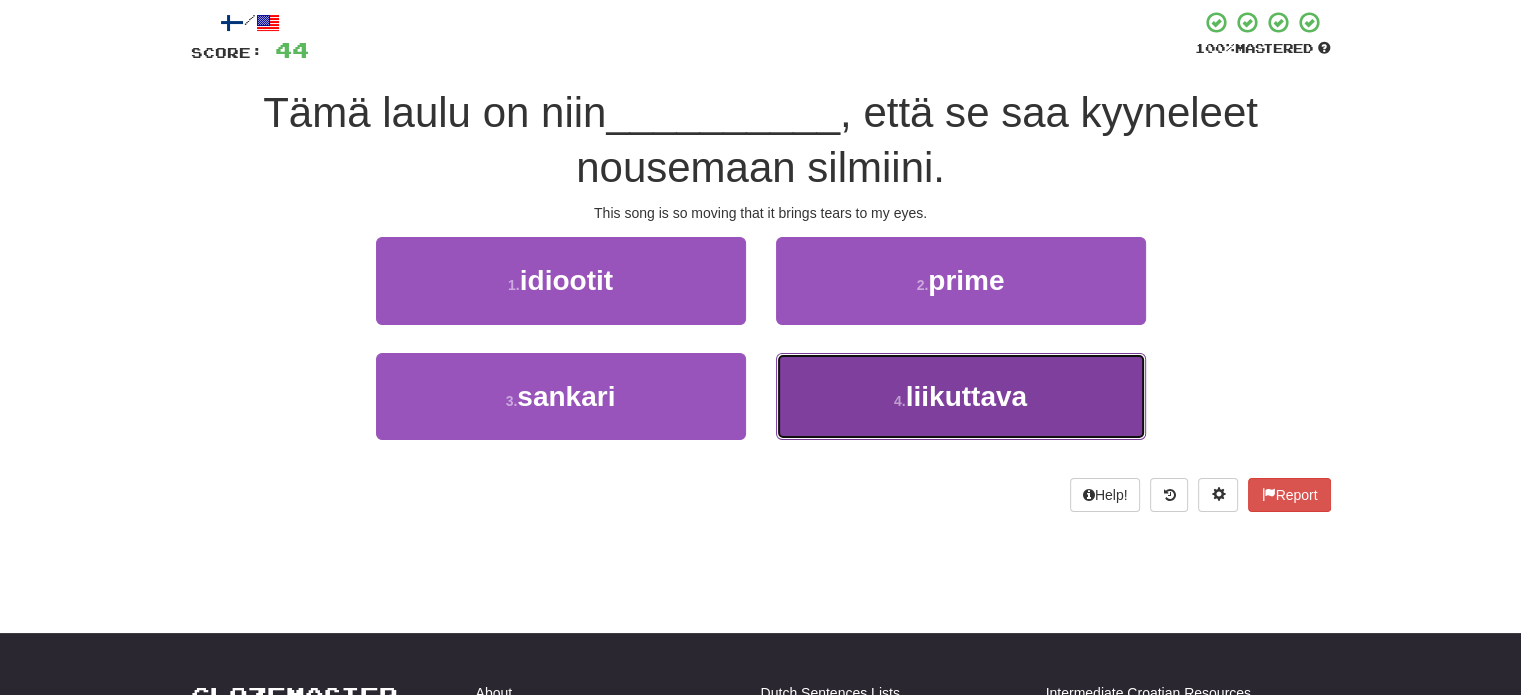 click on "4 .  liikuttava" at bounding box center (961, 396) 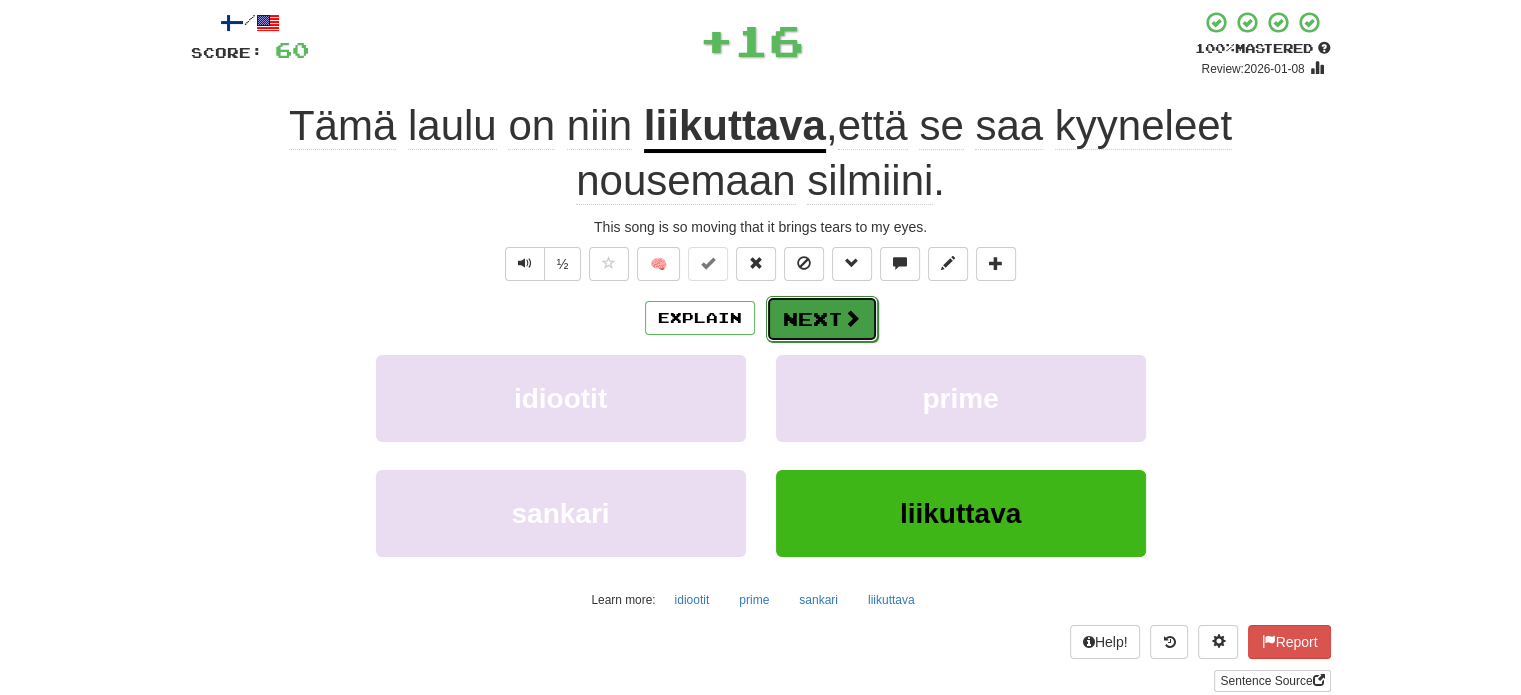 click on "Next" at bounding box center [822, 319] 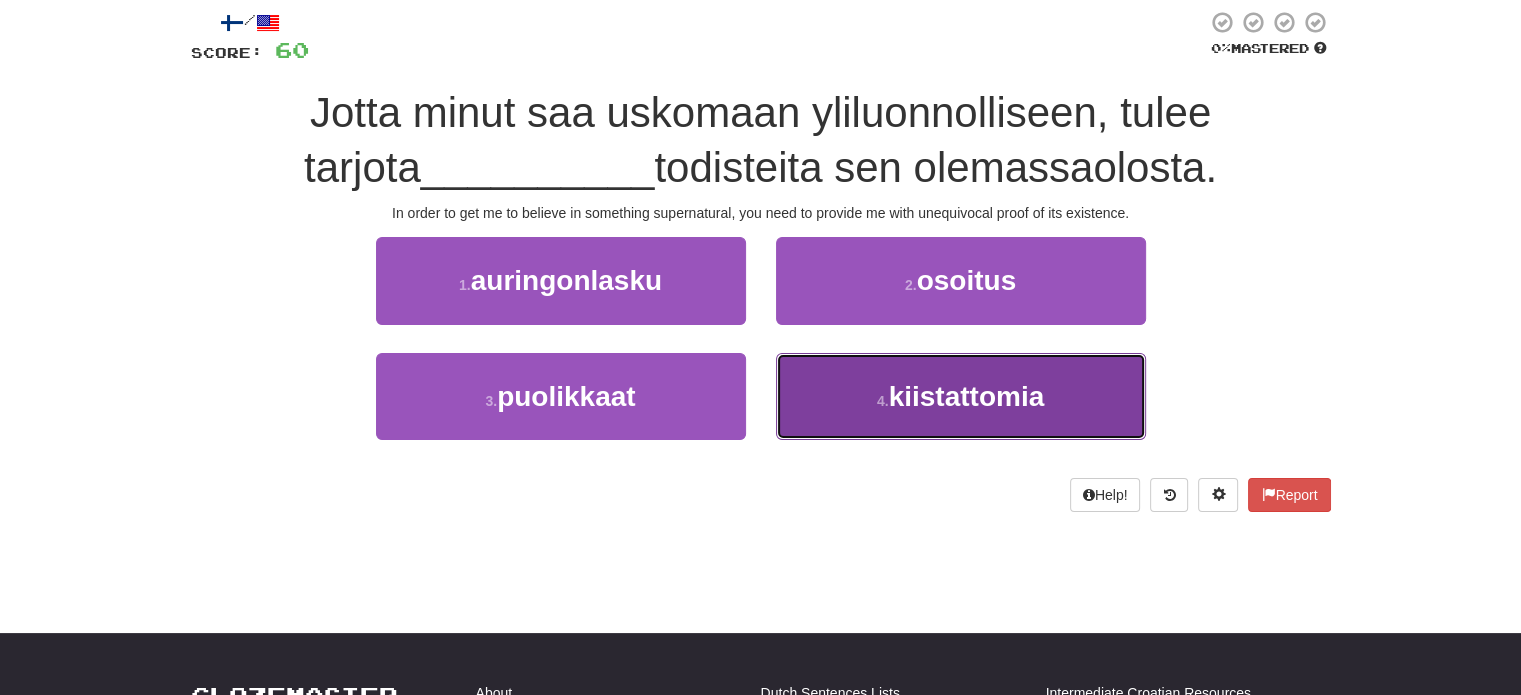 click on "4 .  kiistattomia" at bounding box center [961, 396] 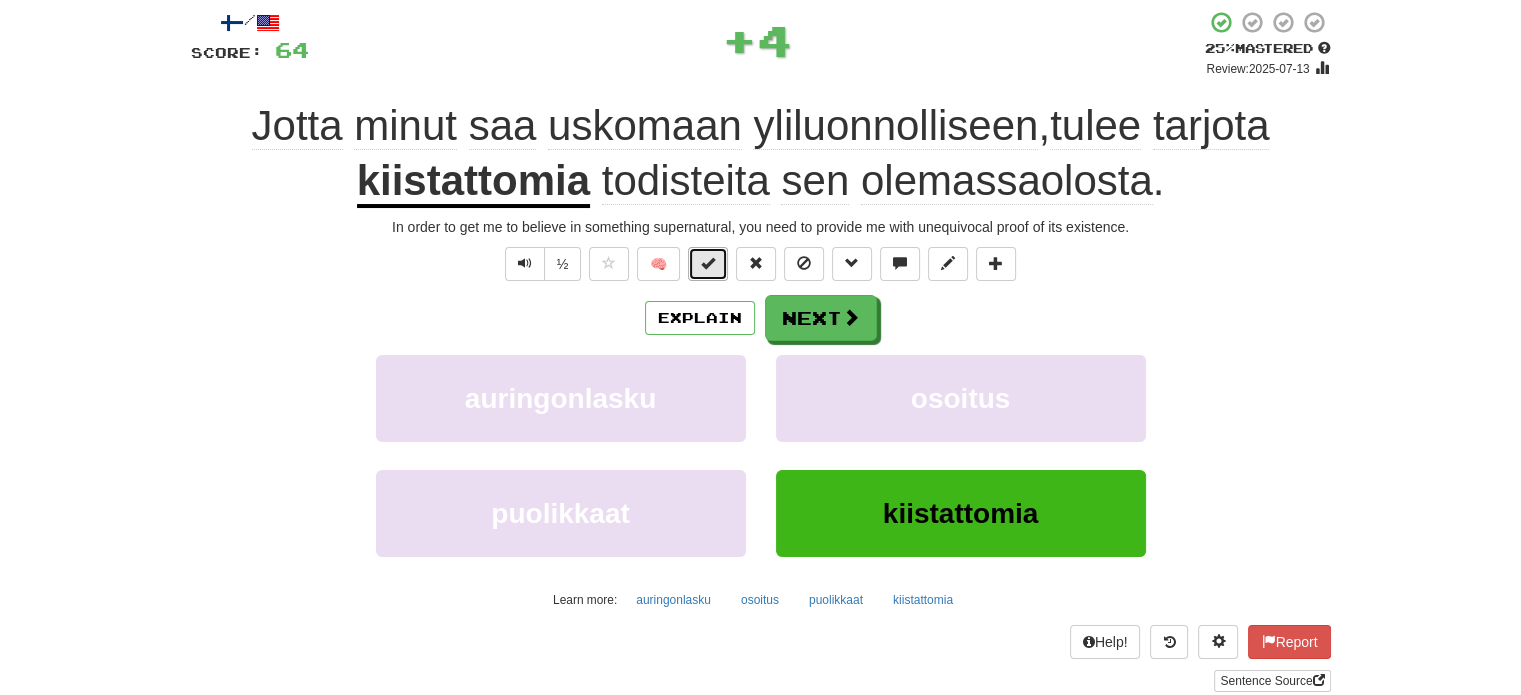 click at bounding box center [708, 263] 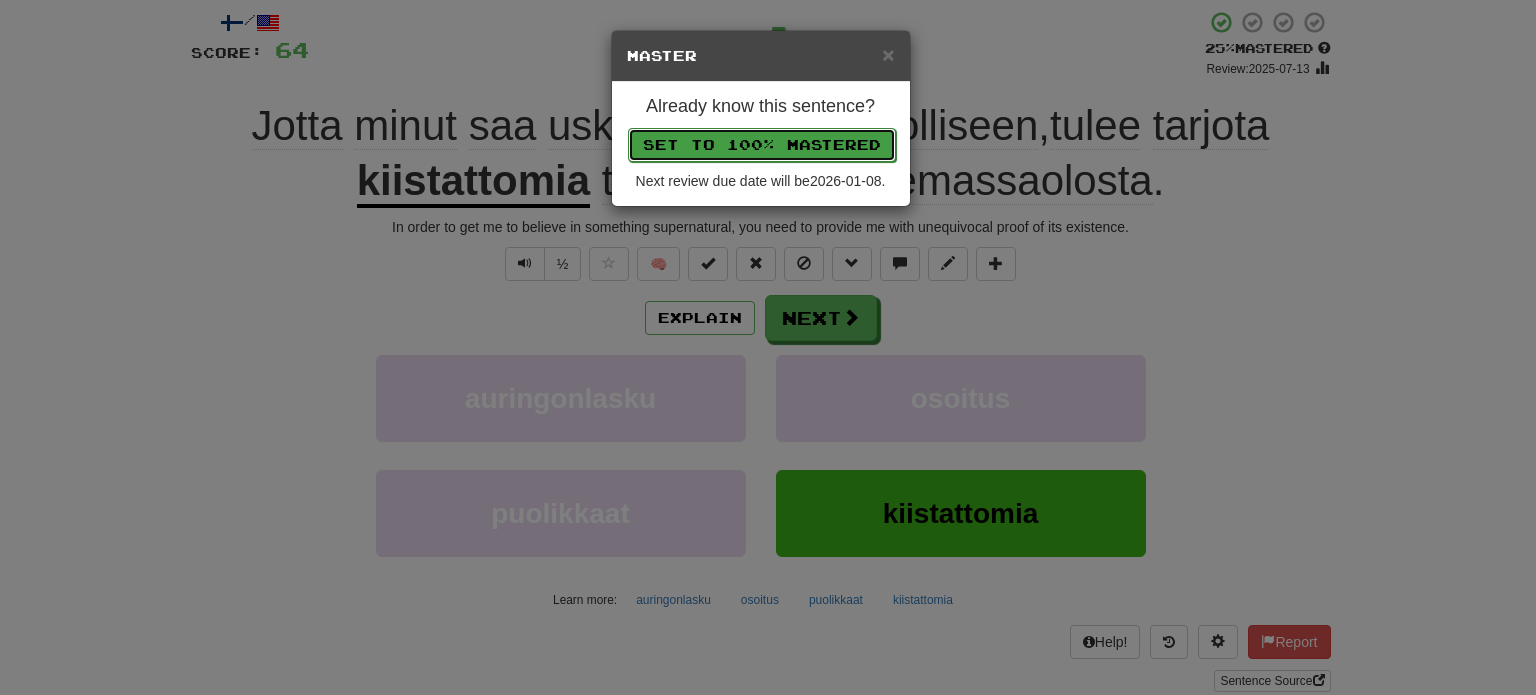 click on "Set to 100% Mastered" at bounding box center (762, 145) 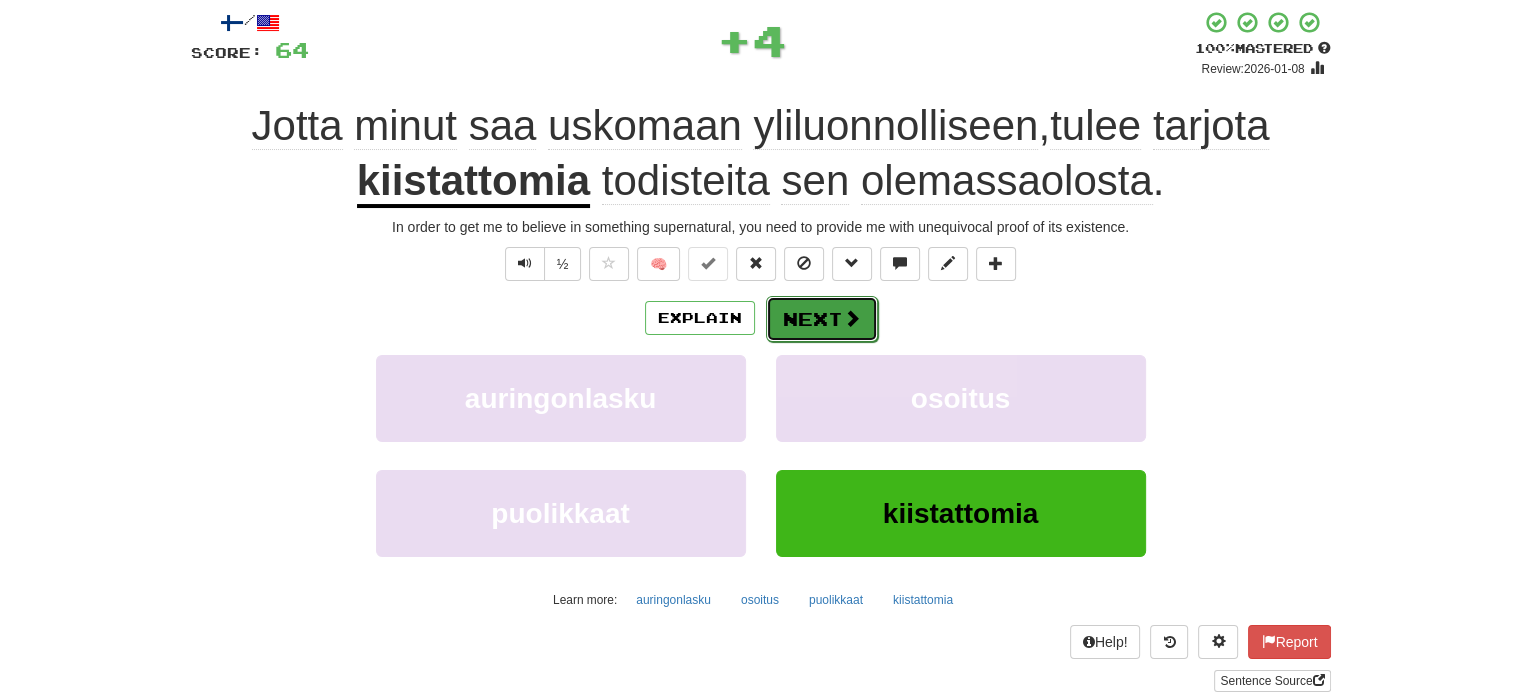 click on "Next" at bounding box center [822, 319] 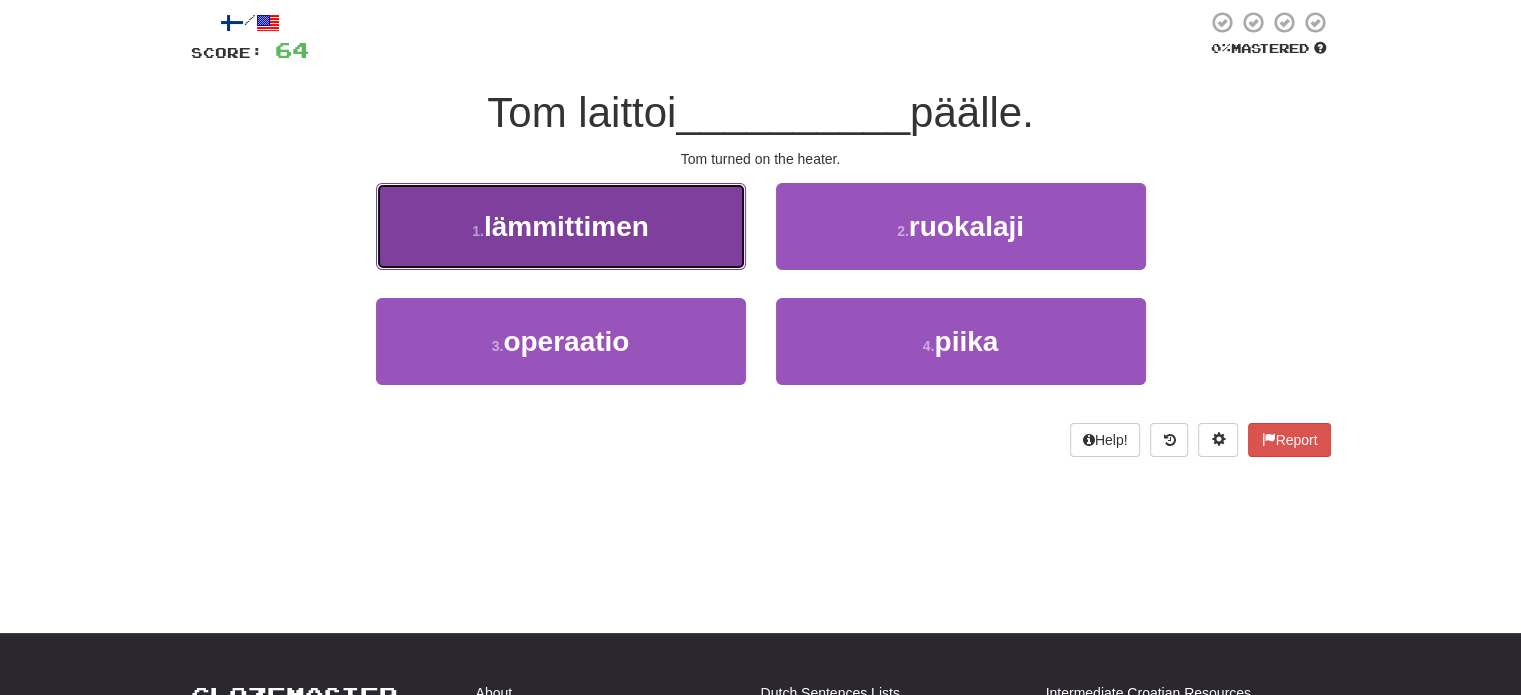 click on "1 .  lämmittimen" at bounding box center (561, 226) 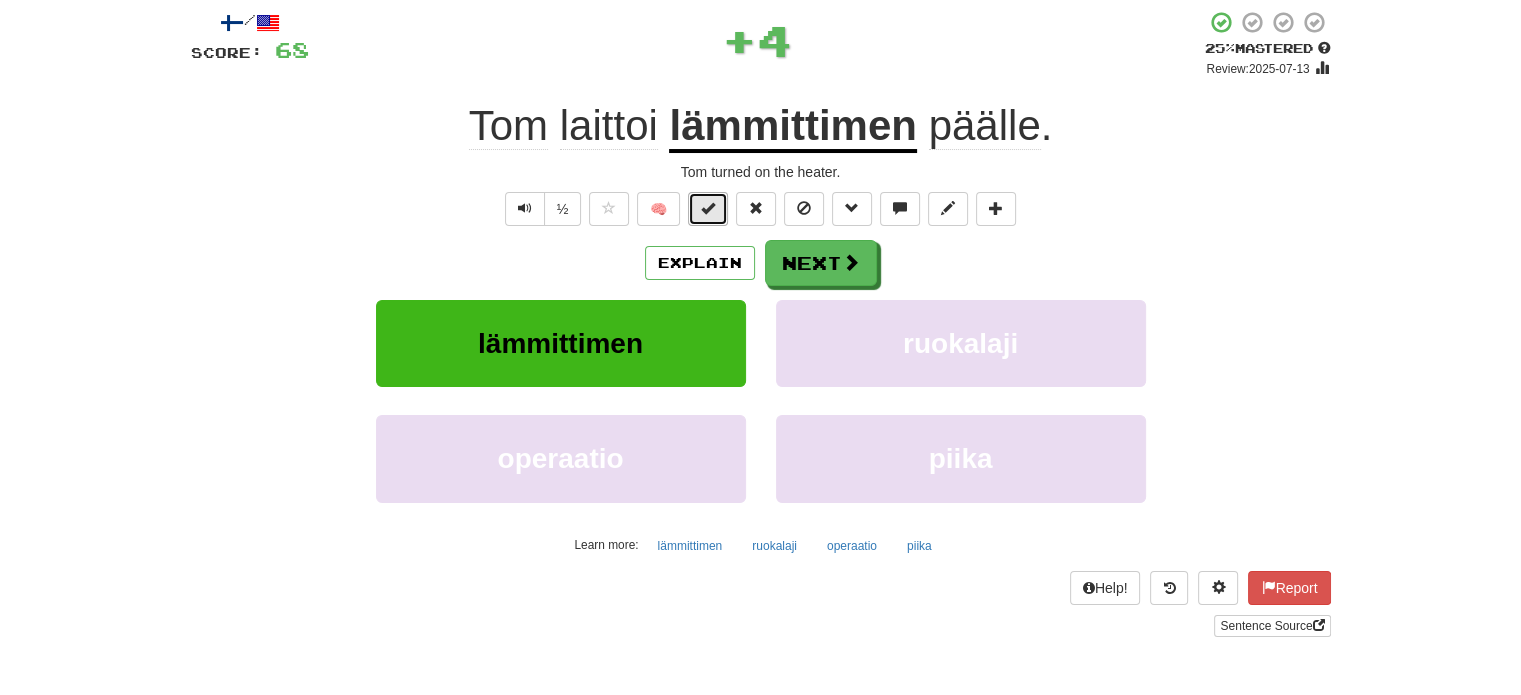 click at bounding box center (708, 208) 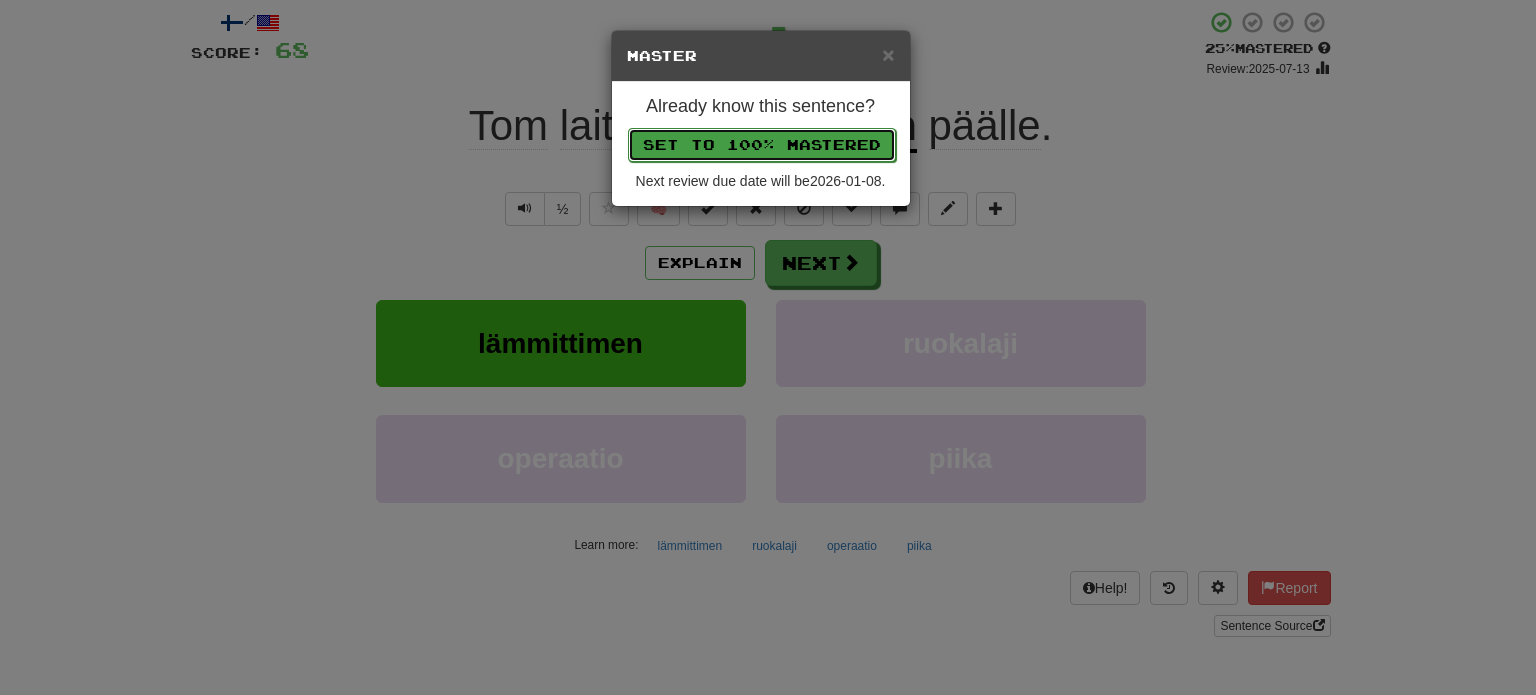 click on "Set to 100% Mastered" at bounding box center (762, 145) 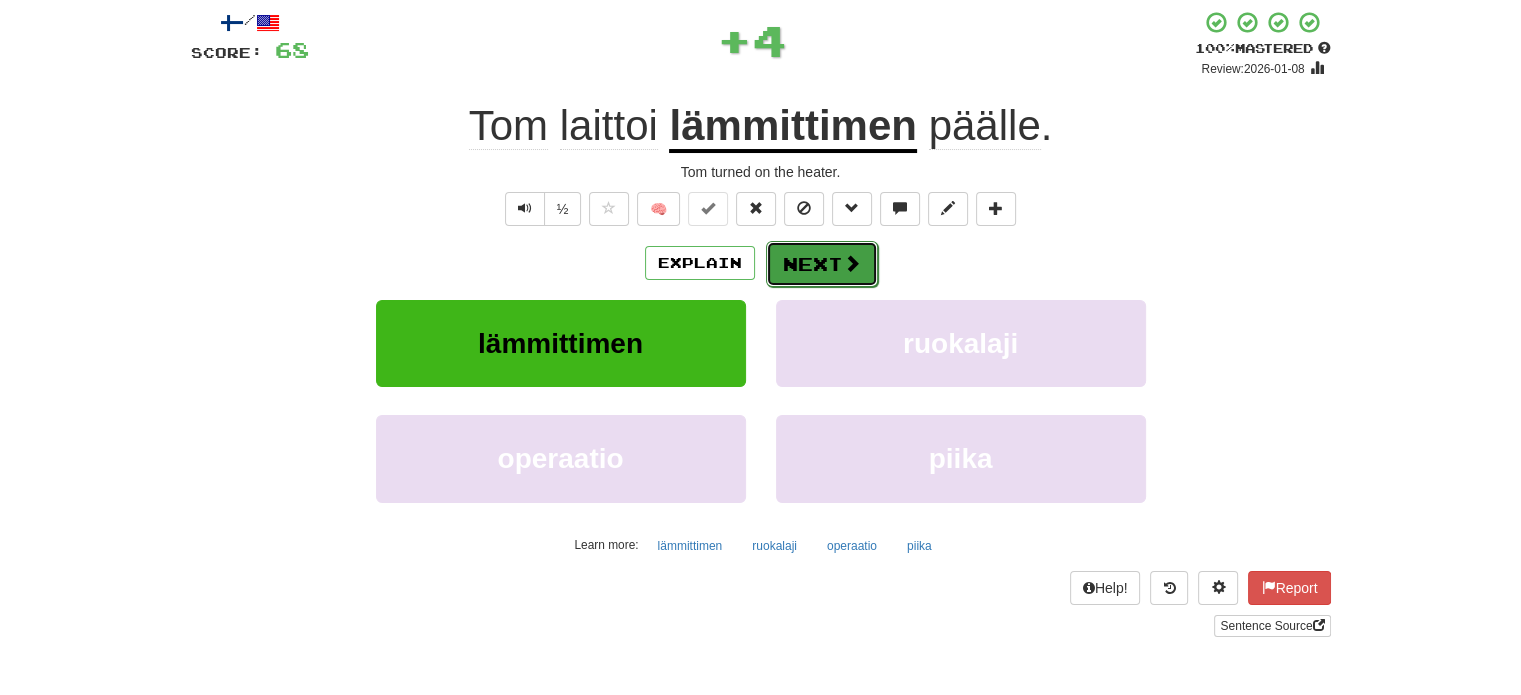 click on "Next" at bounding box center (822, 264) 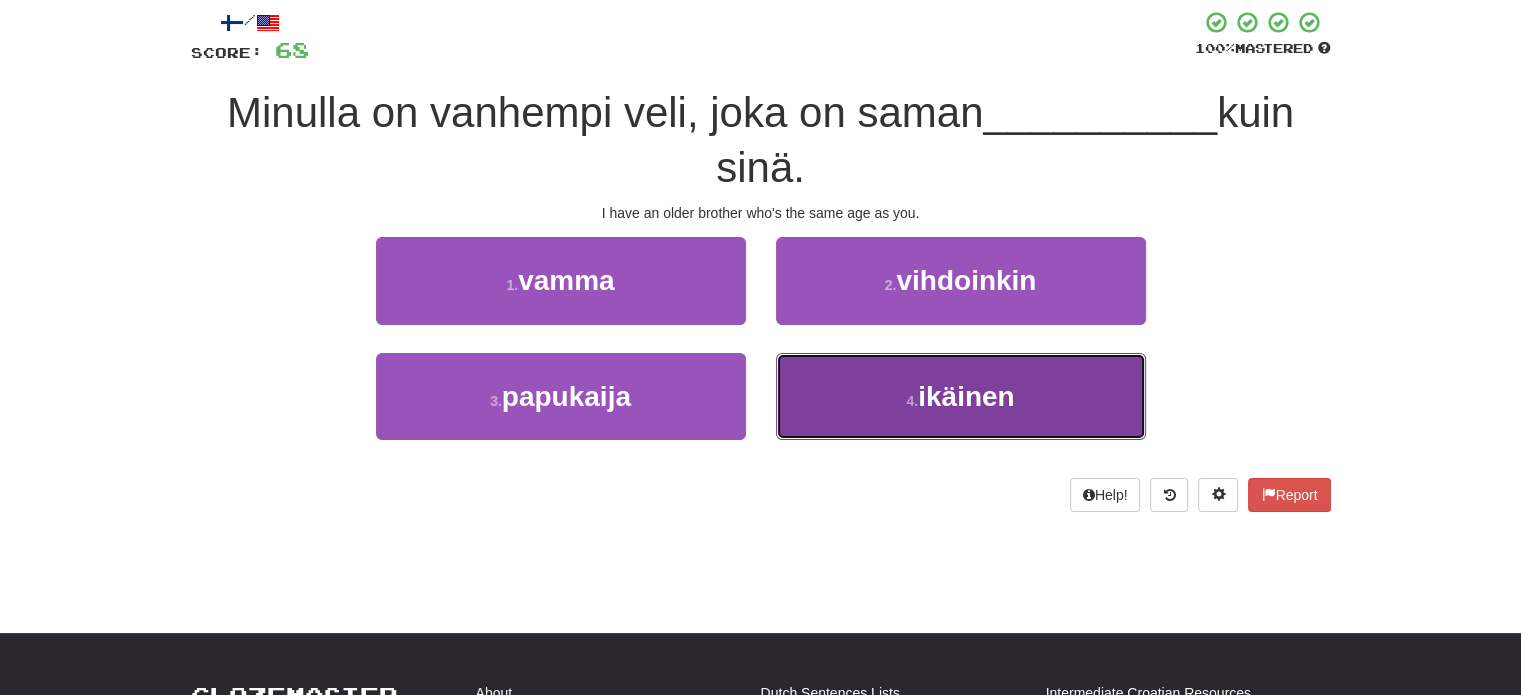 click on "4 .  ikäinen" at bounding box center [961, 396] 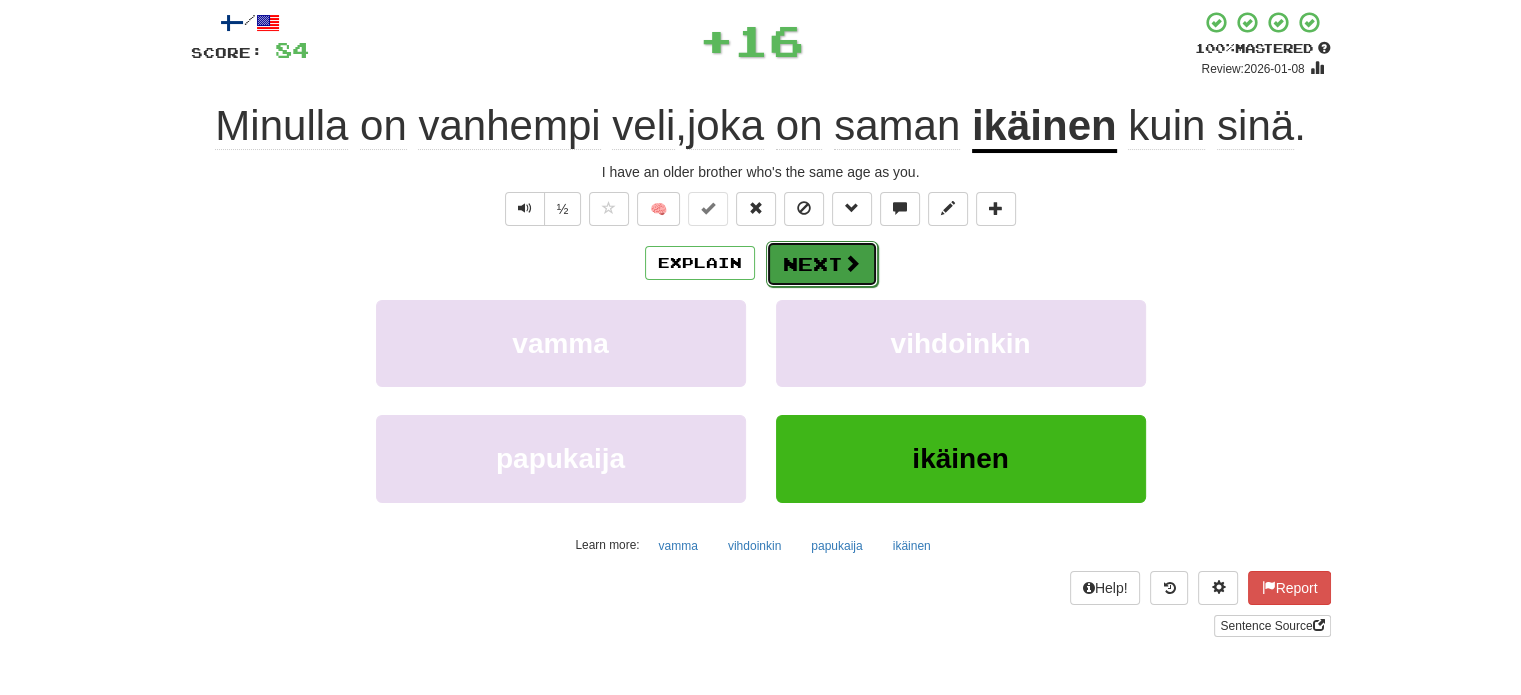 click on "Next" at bounding box center (822, 264) 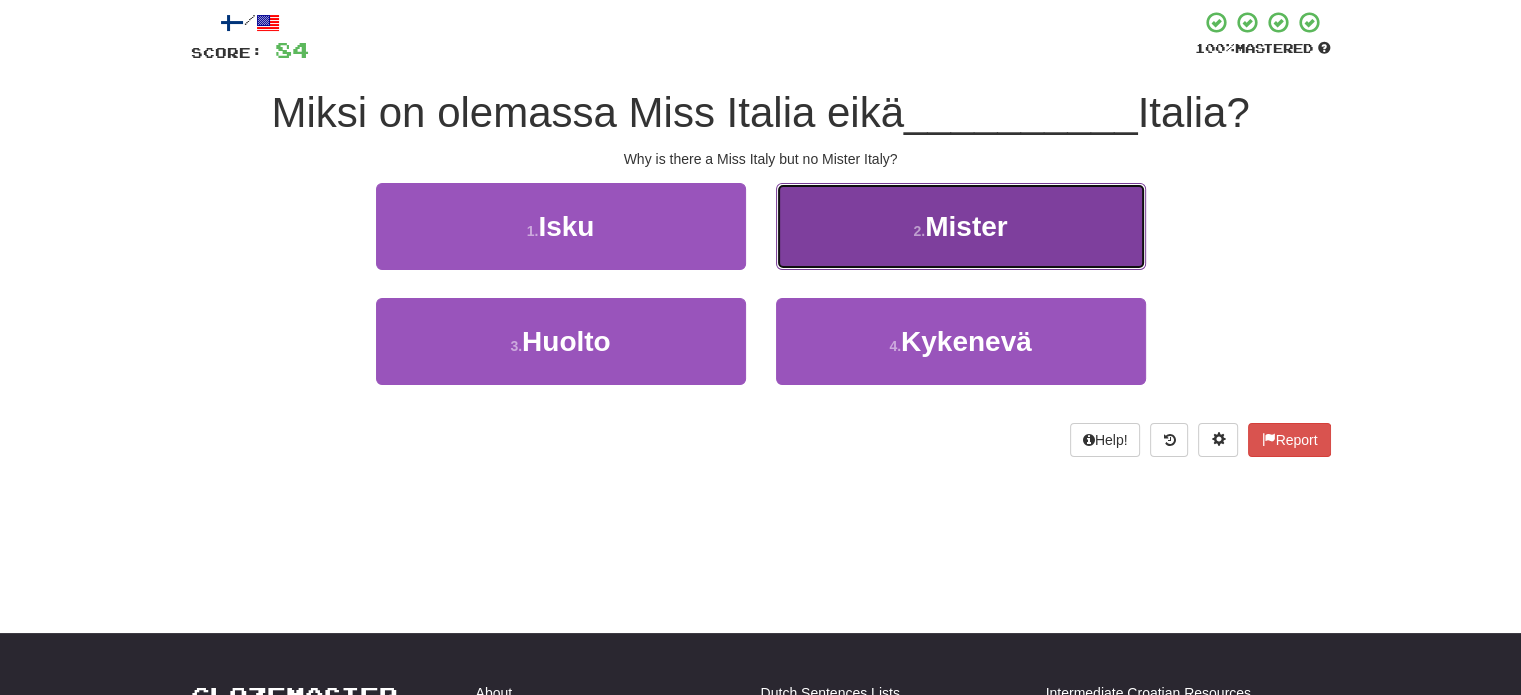 click on "2 .  Mister" at bounding box center [961, 226] 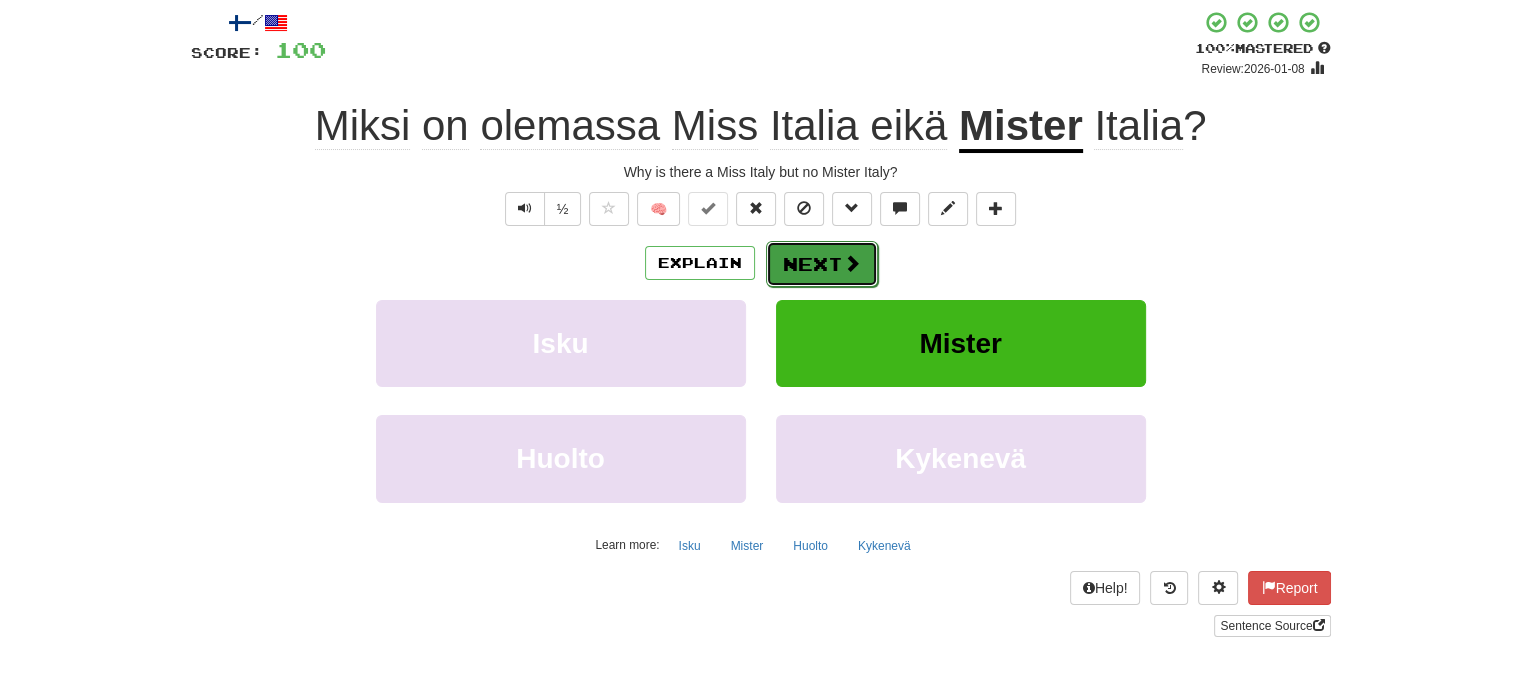 click on "Next" at bounding box center (822, 264) 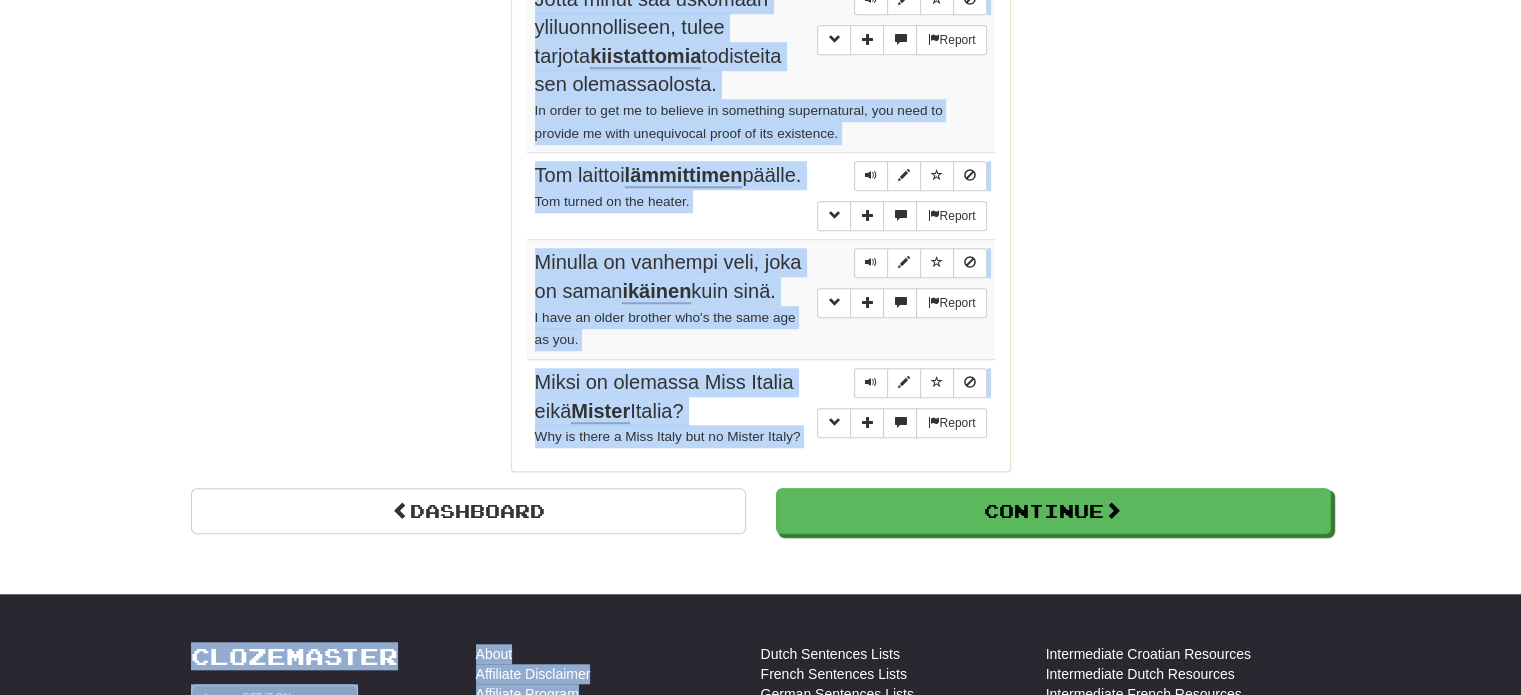 scroll, scrollTop: 1706, scrollLeft: 0, axis: vertical 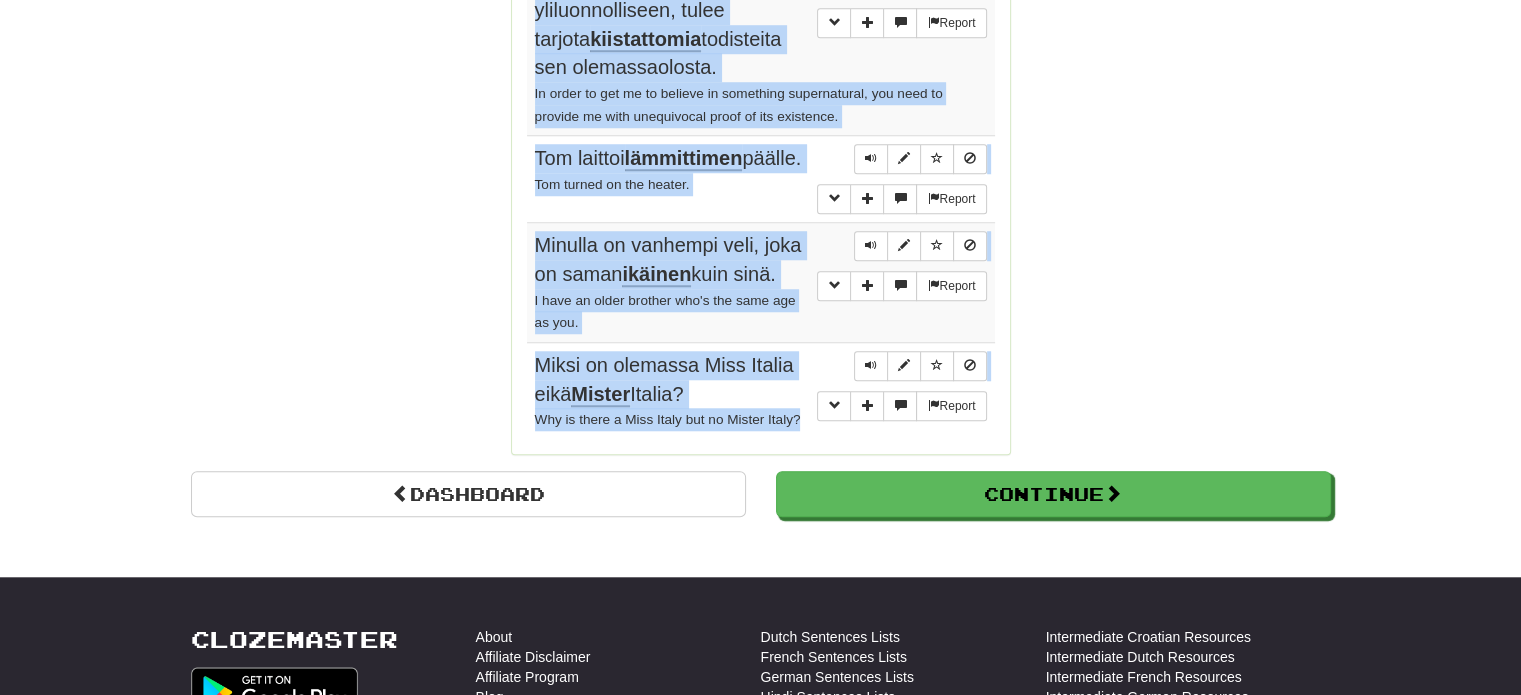 drag, startPoint x: 532, startPoint y: 95, endPoint x: 806, endPoint y: 423, distance: 427.38742 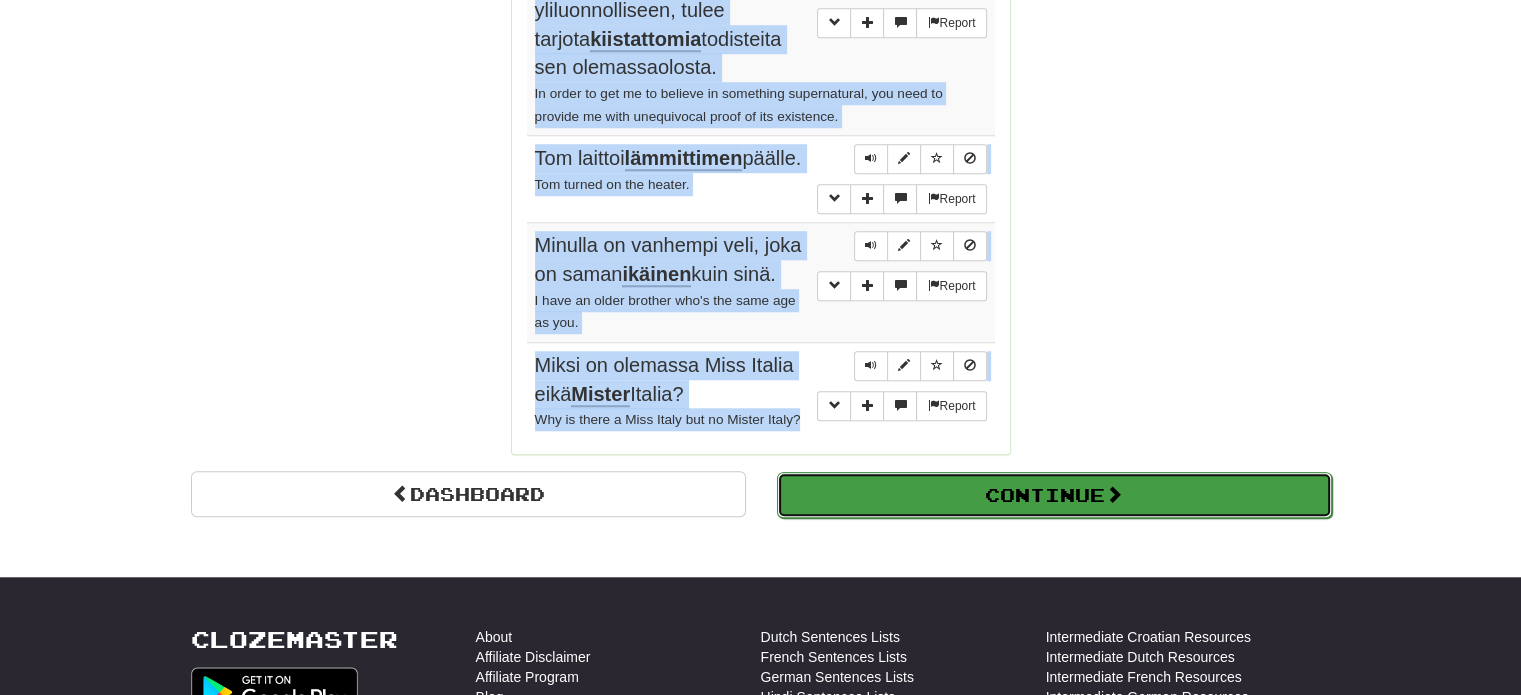 click on "Continue" at bounding box center [1054, 495] 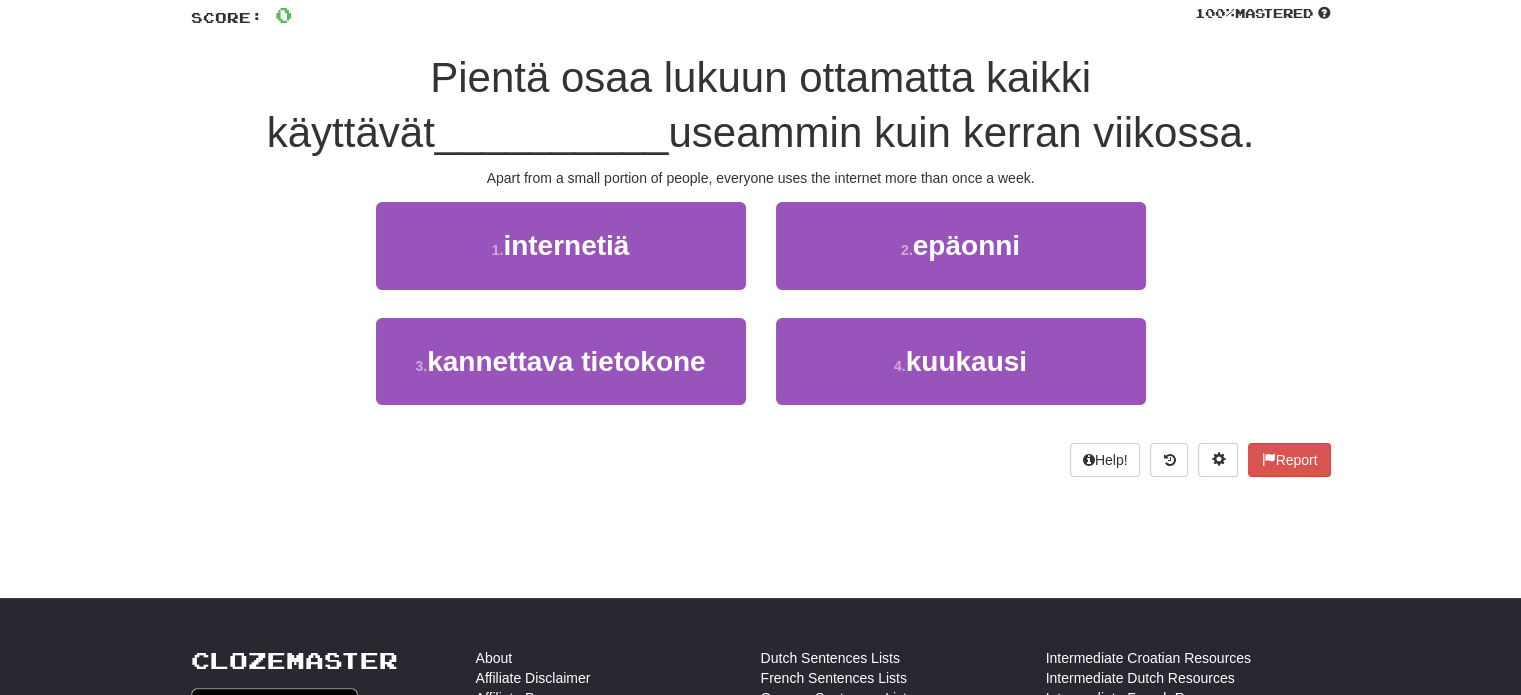 scroll, scrollTop: 32, scrollLeft: 0, axis: vertical 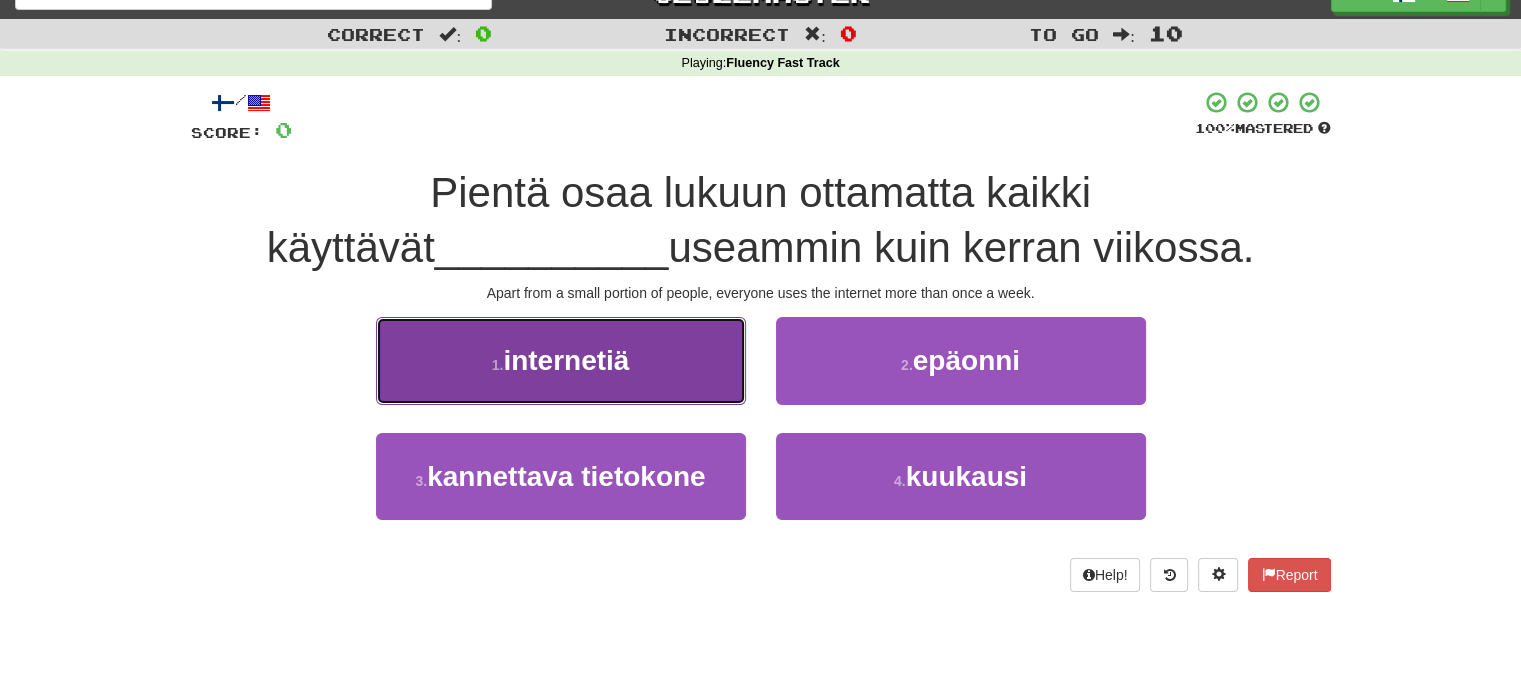 click on "1 .  internetiä" at bounding box center (561, 360) 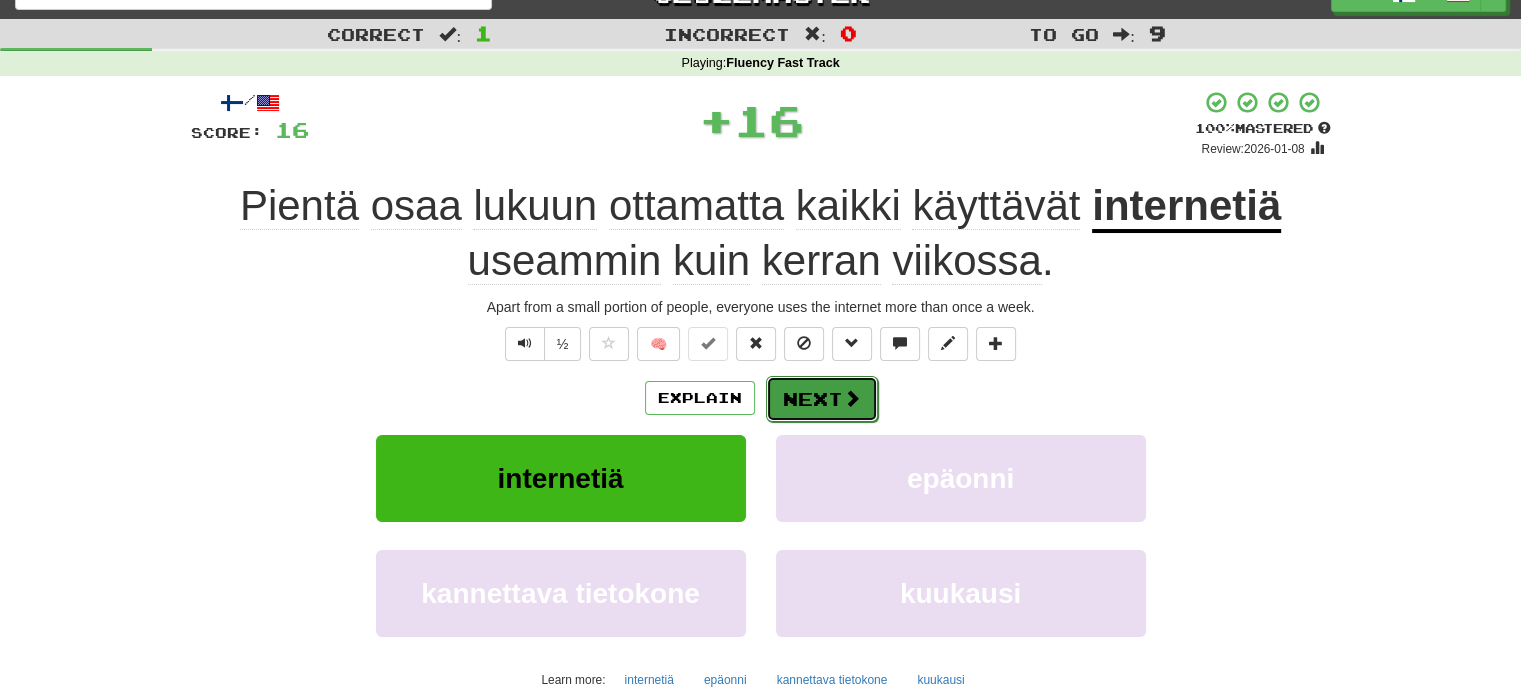 click on "Next" at bounding box center (822, 399) 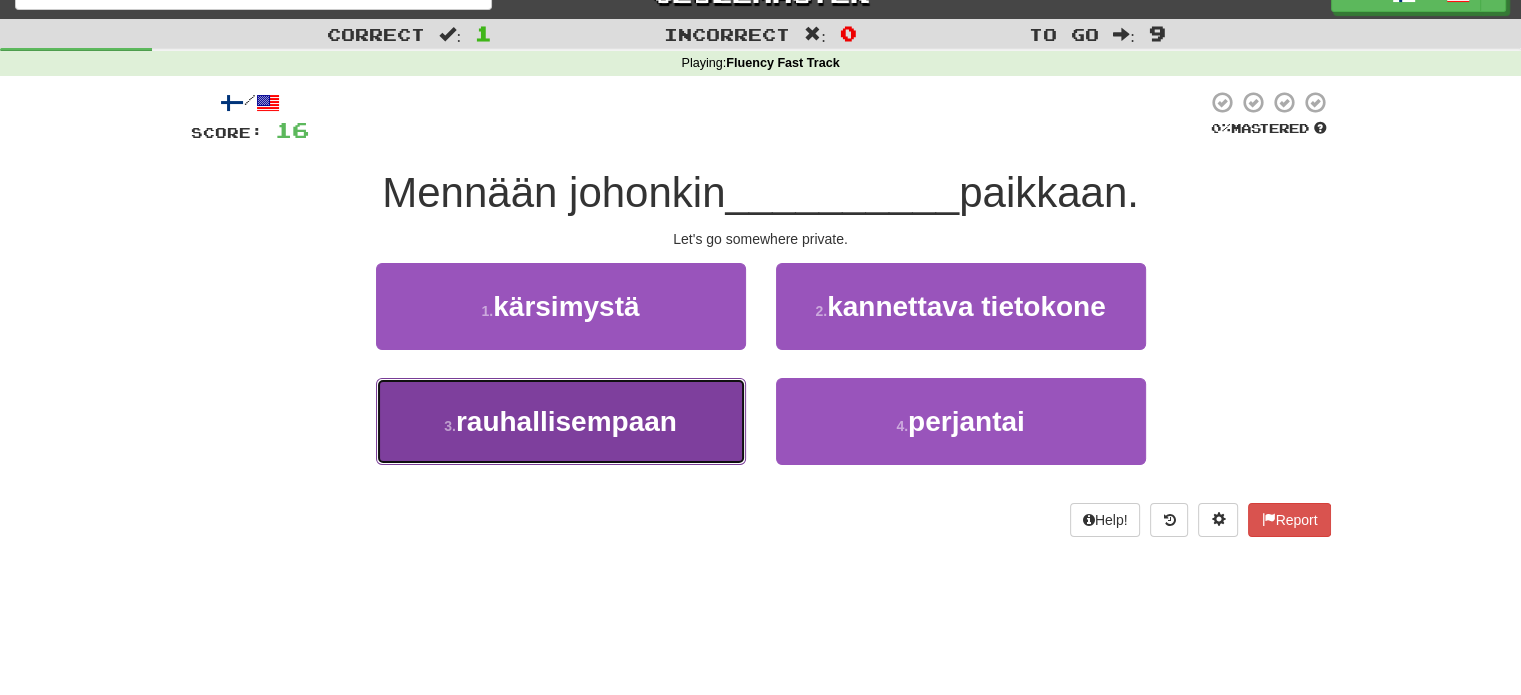 click on "3 .  rauhallisempaan" at bounding box center (561, 421) 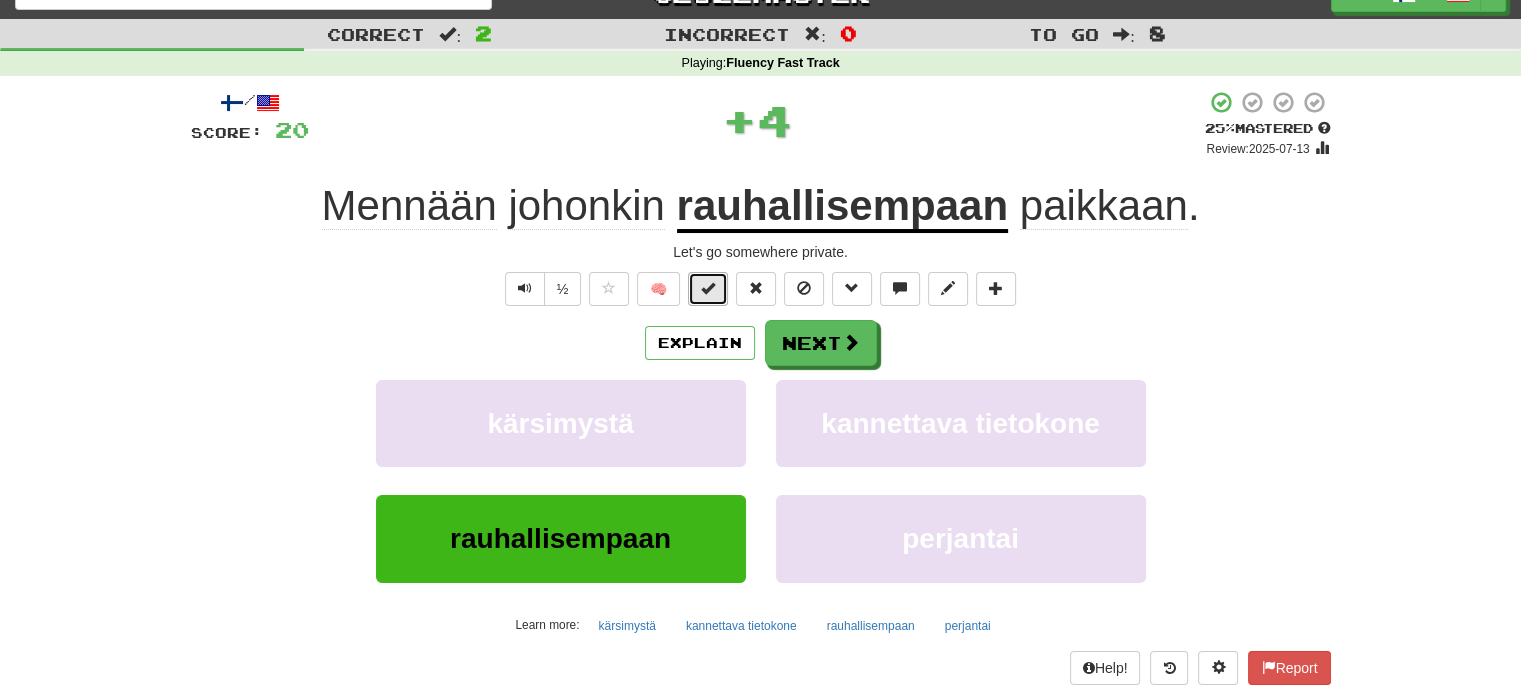 click at bounding box center [708, 288] 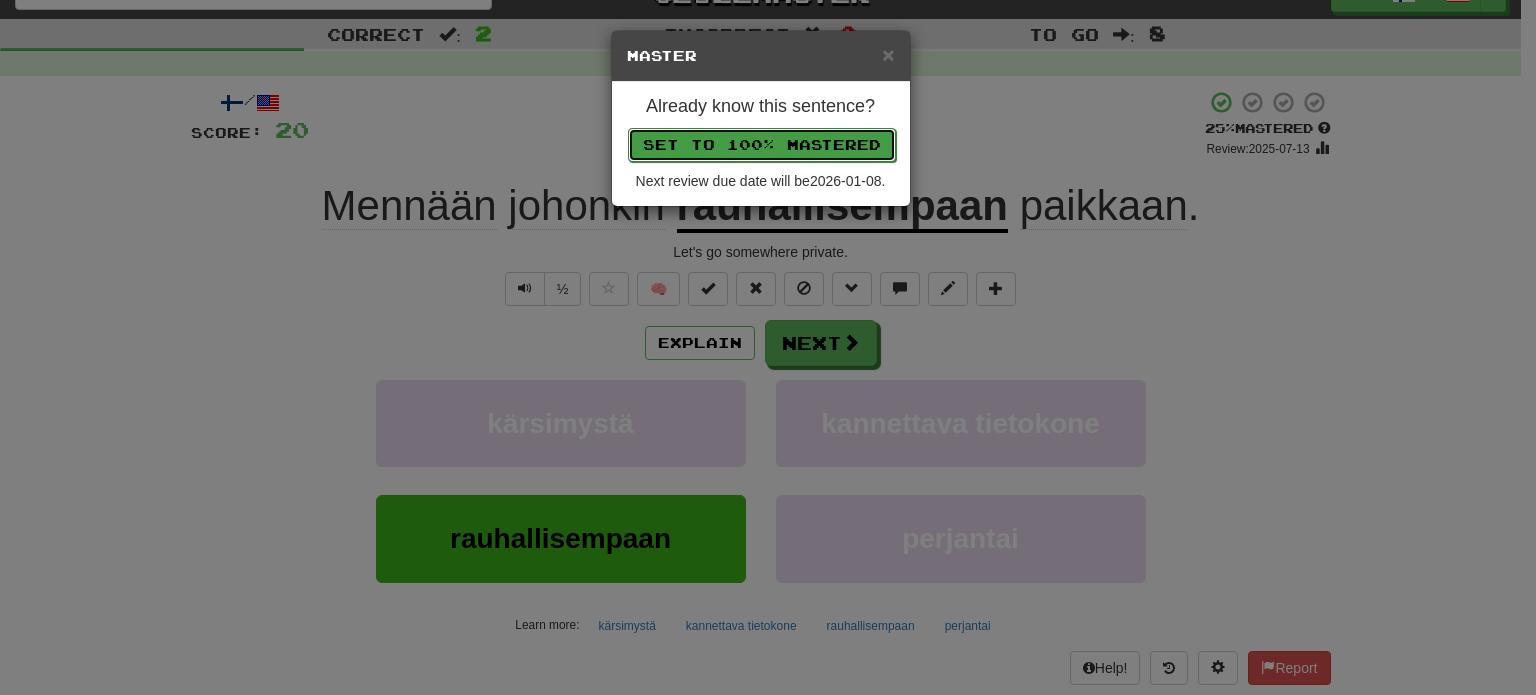 click on "Set to 100% Mastered" at bounding box center (762, 145) 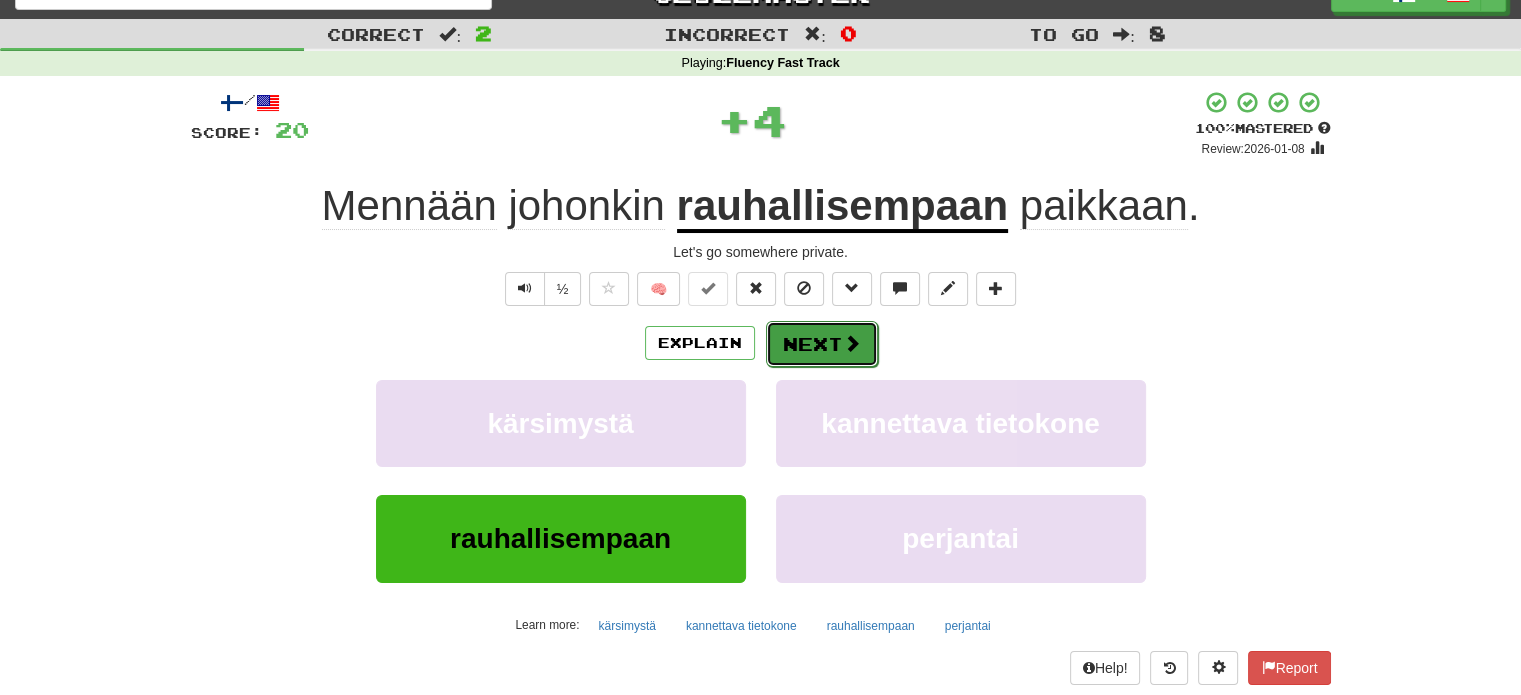 click on "Next" at bounding box center [822, 344] 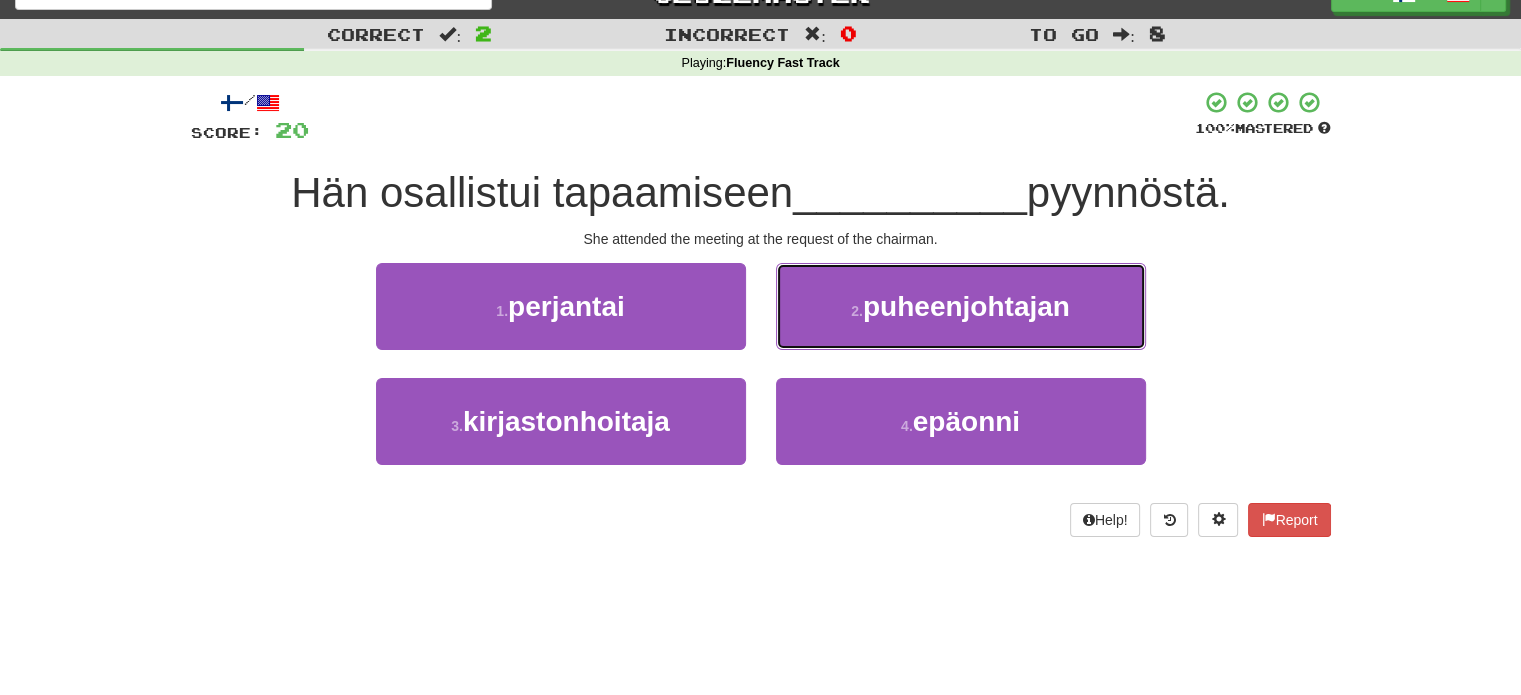 click on "2 .  puheenjohtajan" at bounding box center (961, 306) 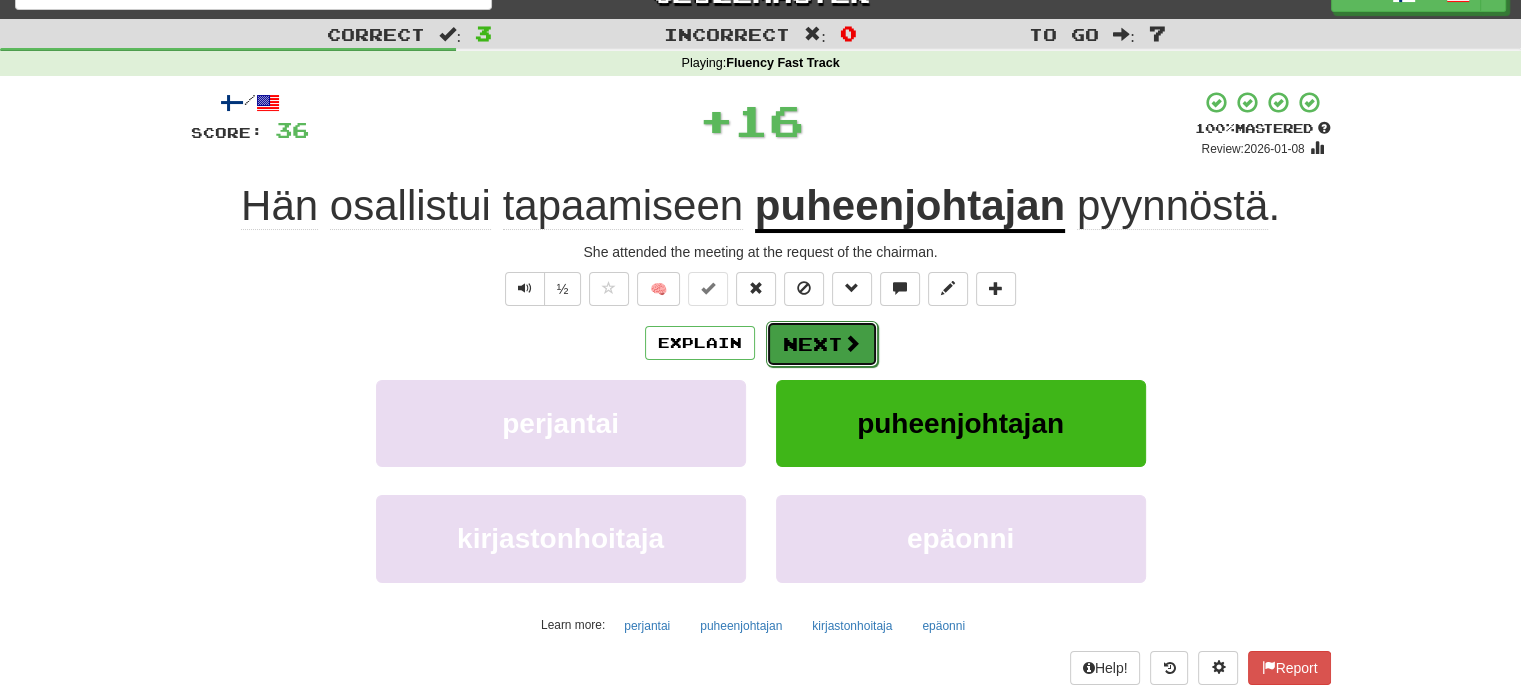 click on "Next" at bounding box center [822, 344] 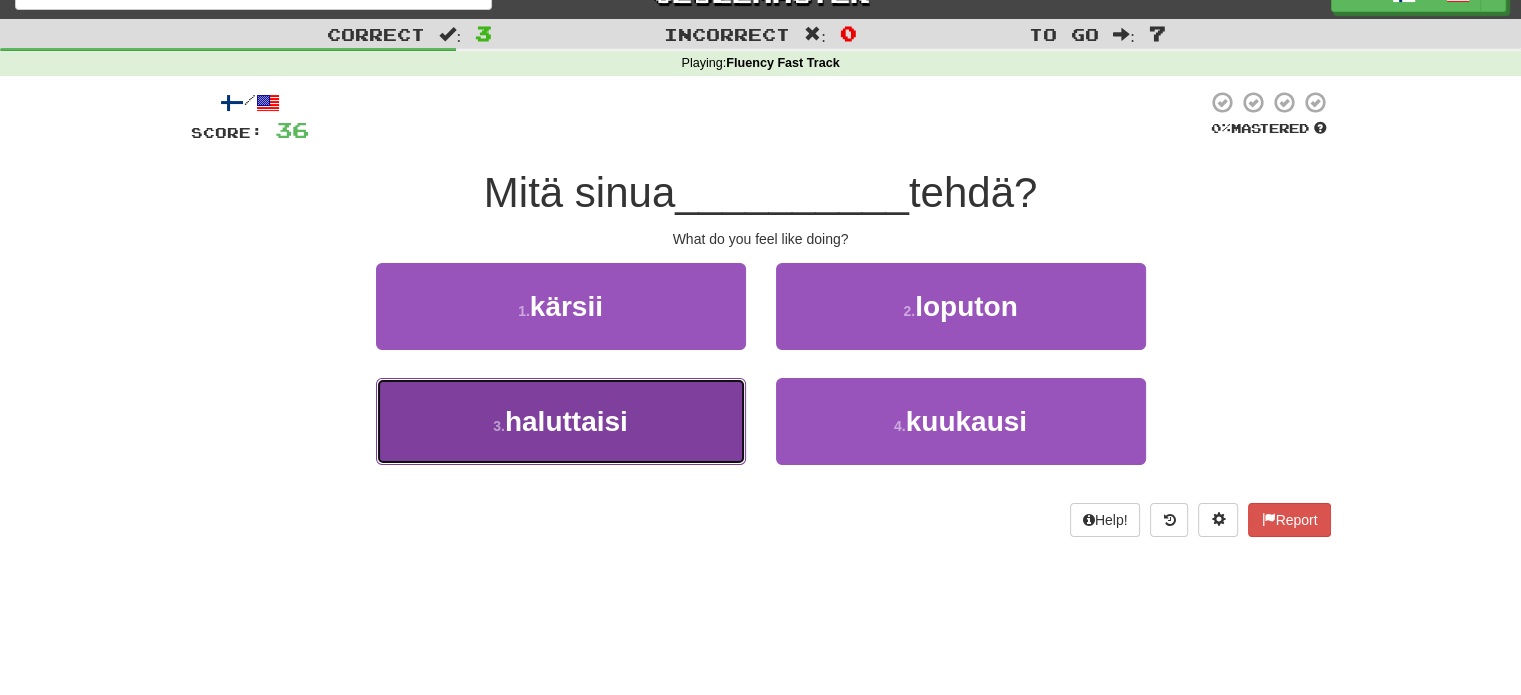 click on "3 .  haluttaisi" at bounding box center (561, 421) 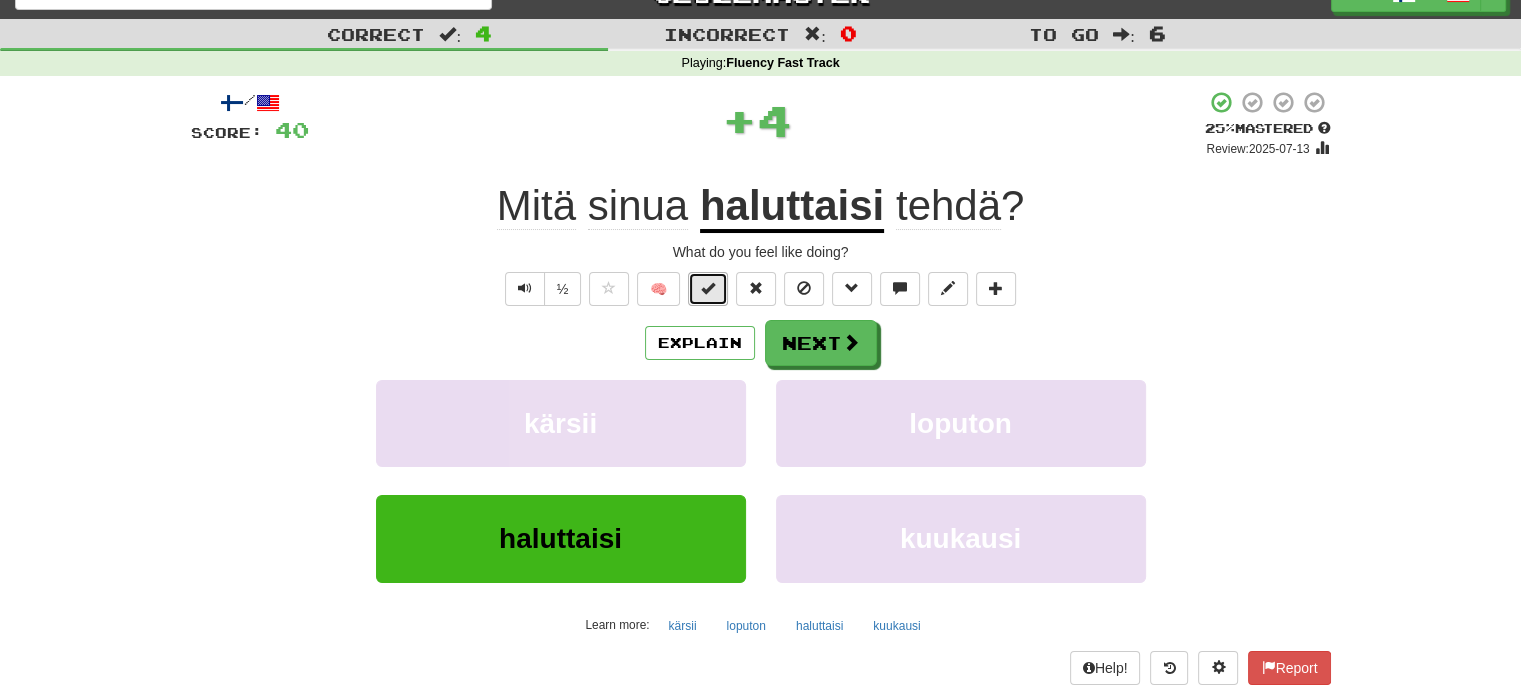 click at bounding box center (708, 288) 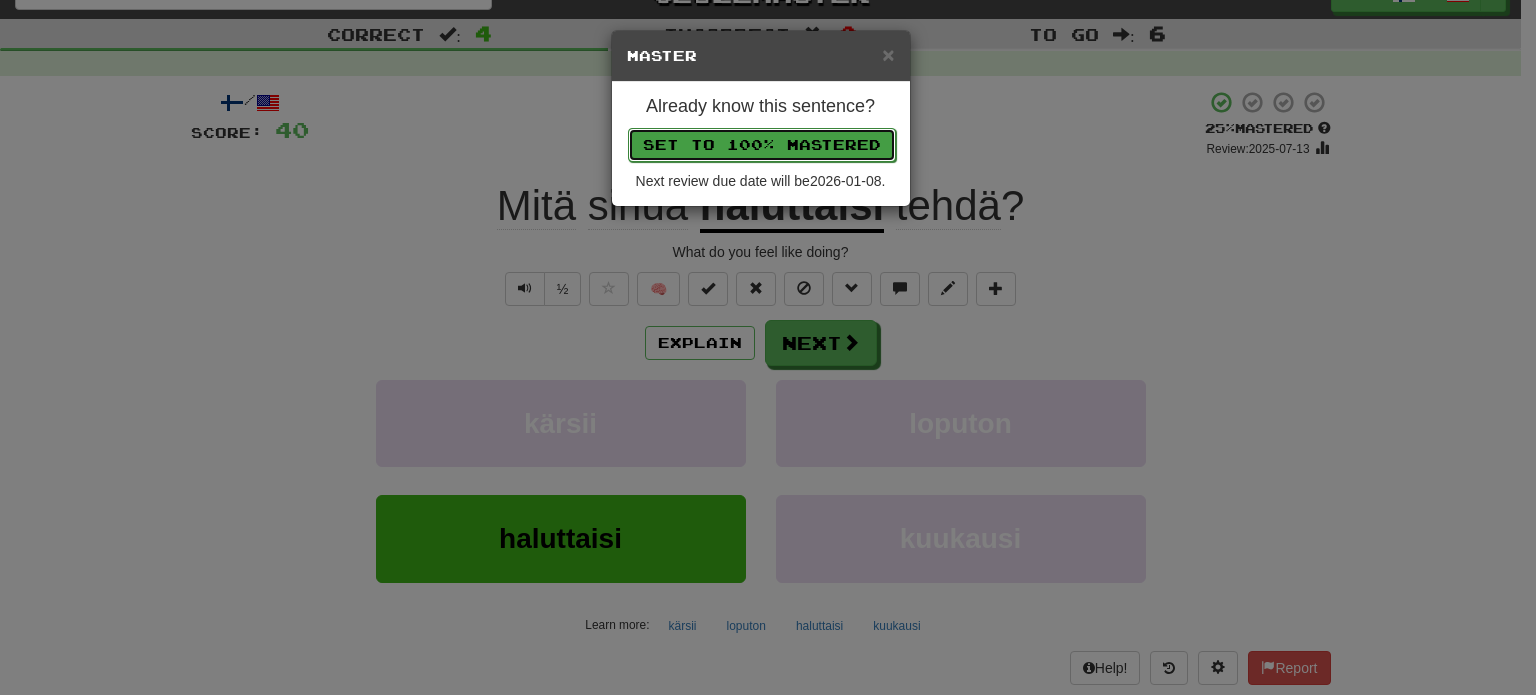 click on "Set to 100% Mastered" at bounding box center (762, 145) 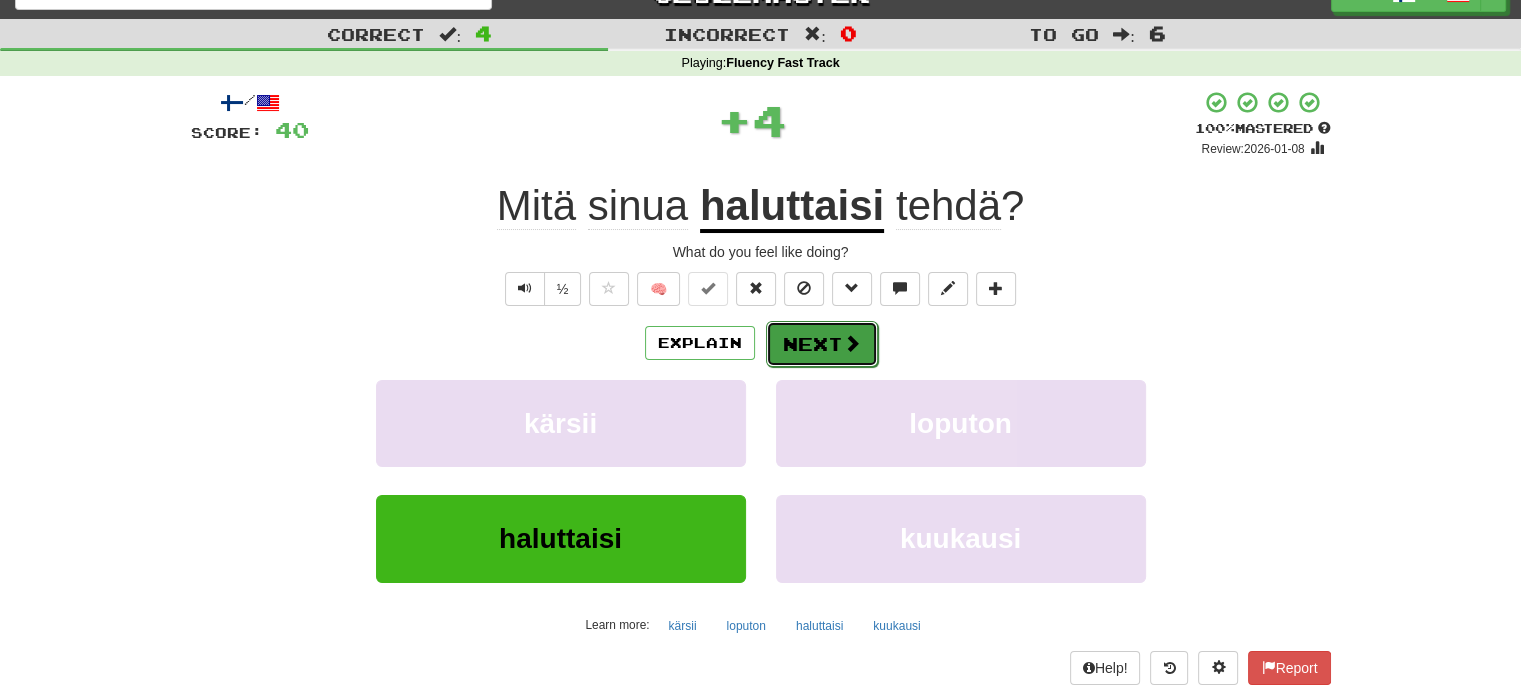 click on "Next" at bounding box center (822, 344) 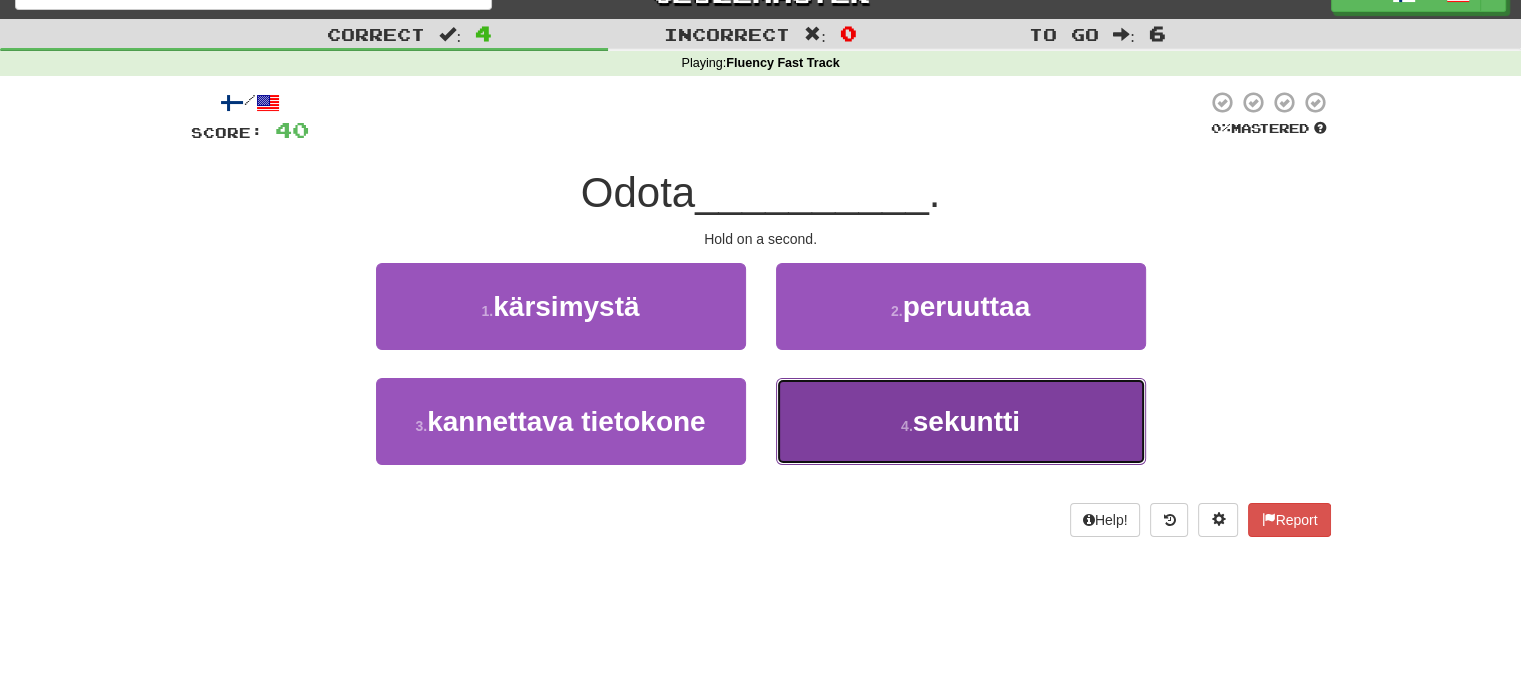 click on "4 .  sekuntti" at bounding box center (961, 421) 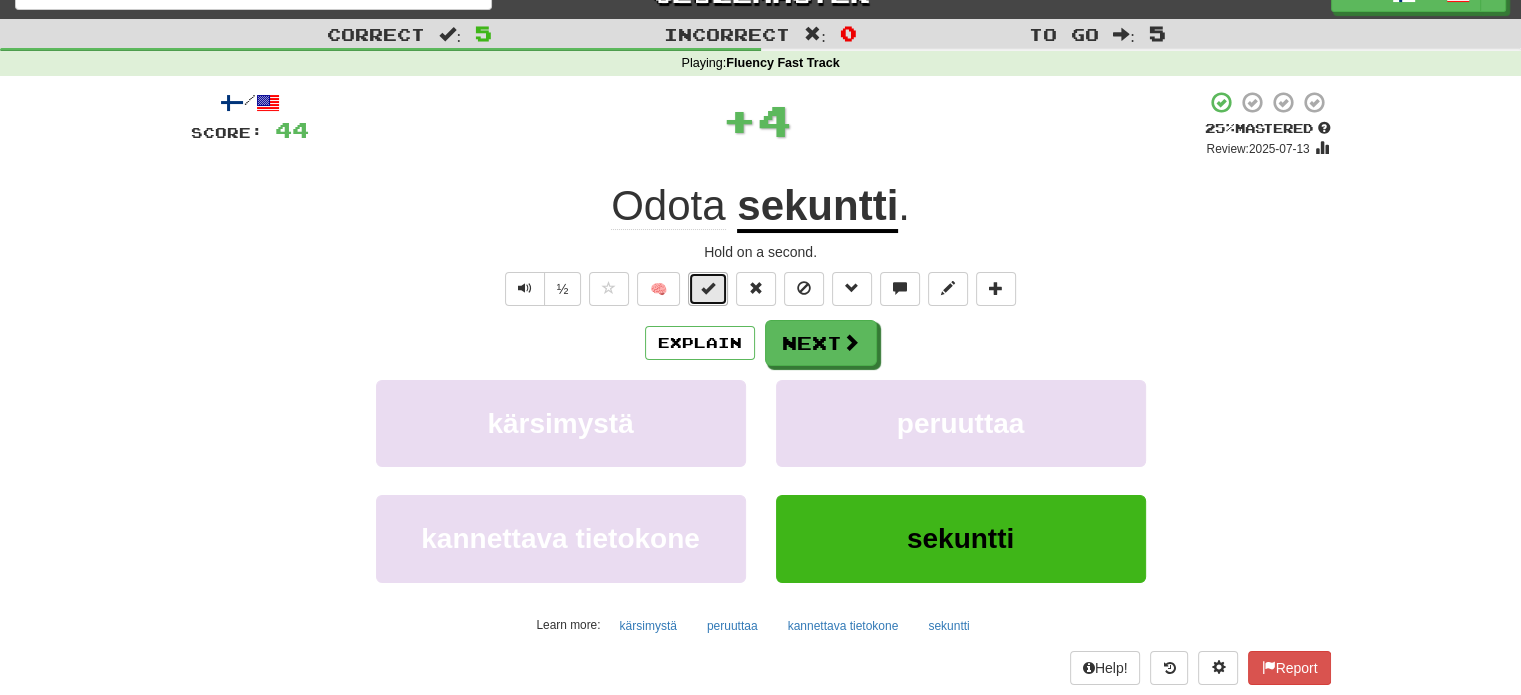 click at bounding box center [708, 289] 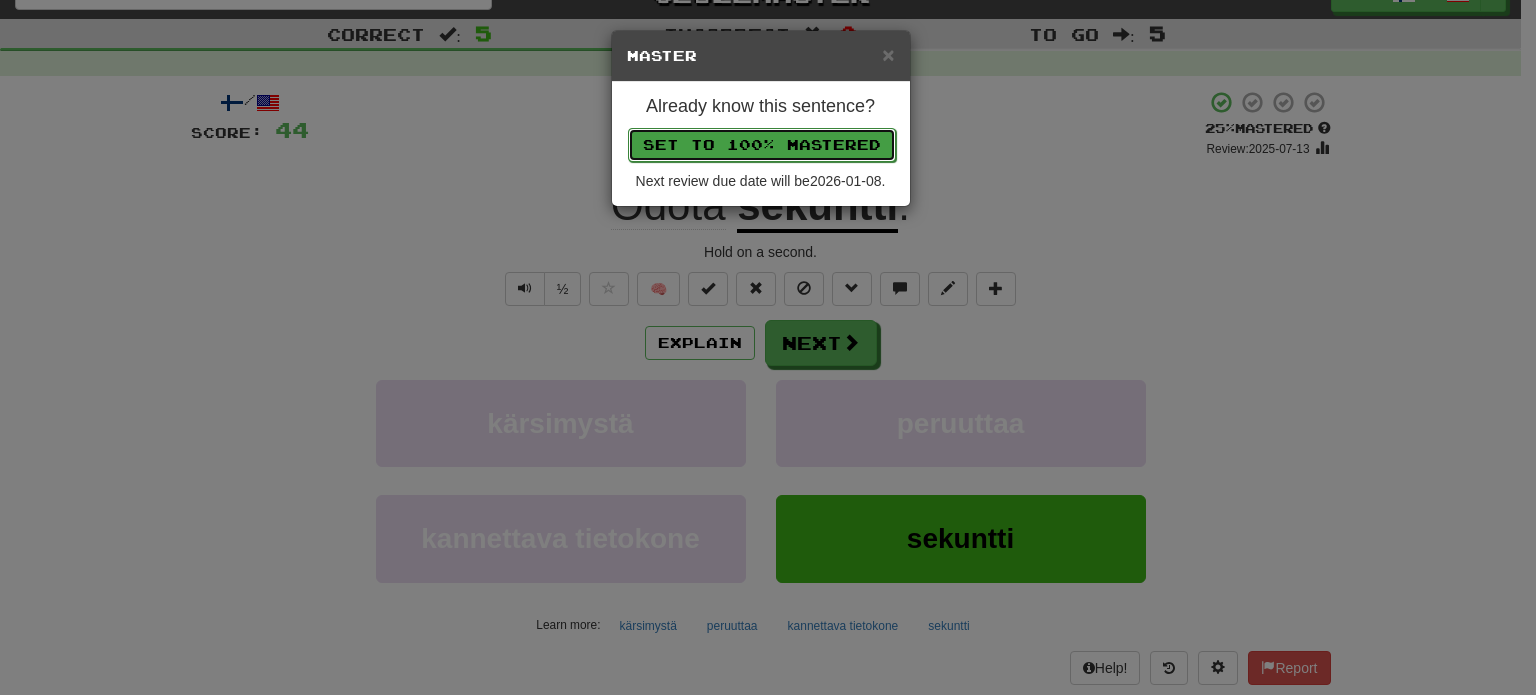 click on "Set to 100% Mastered" at bounding box center [762, 145] 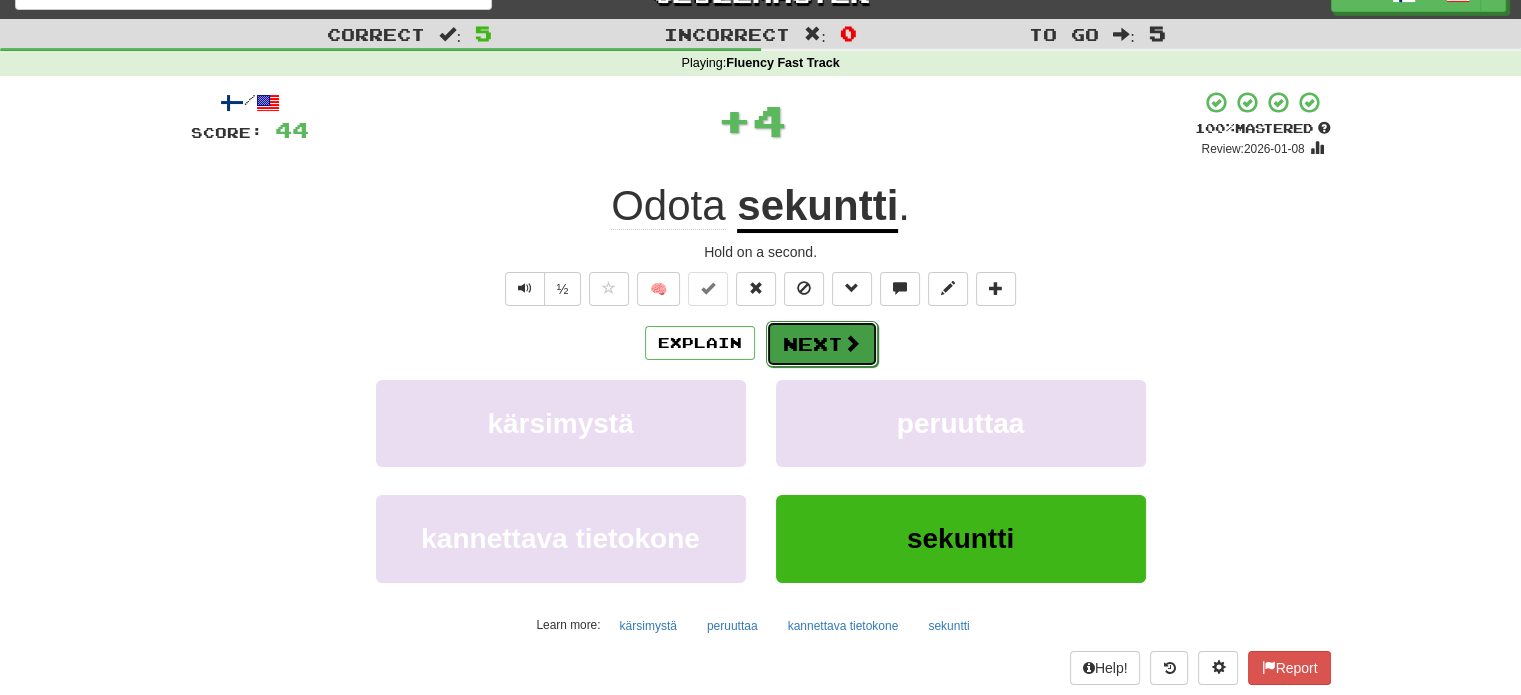 click on "Next" at bounding box center [822, 344] 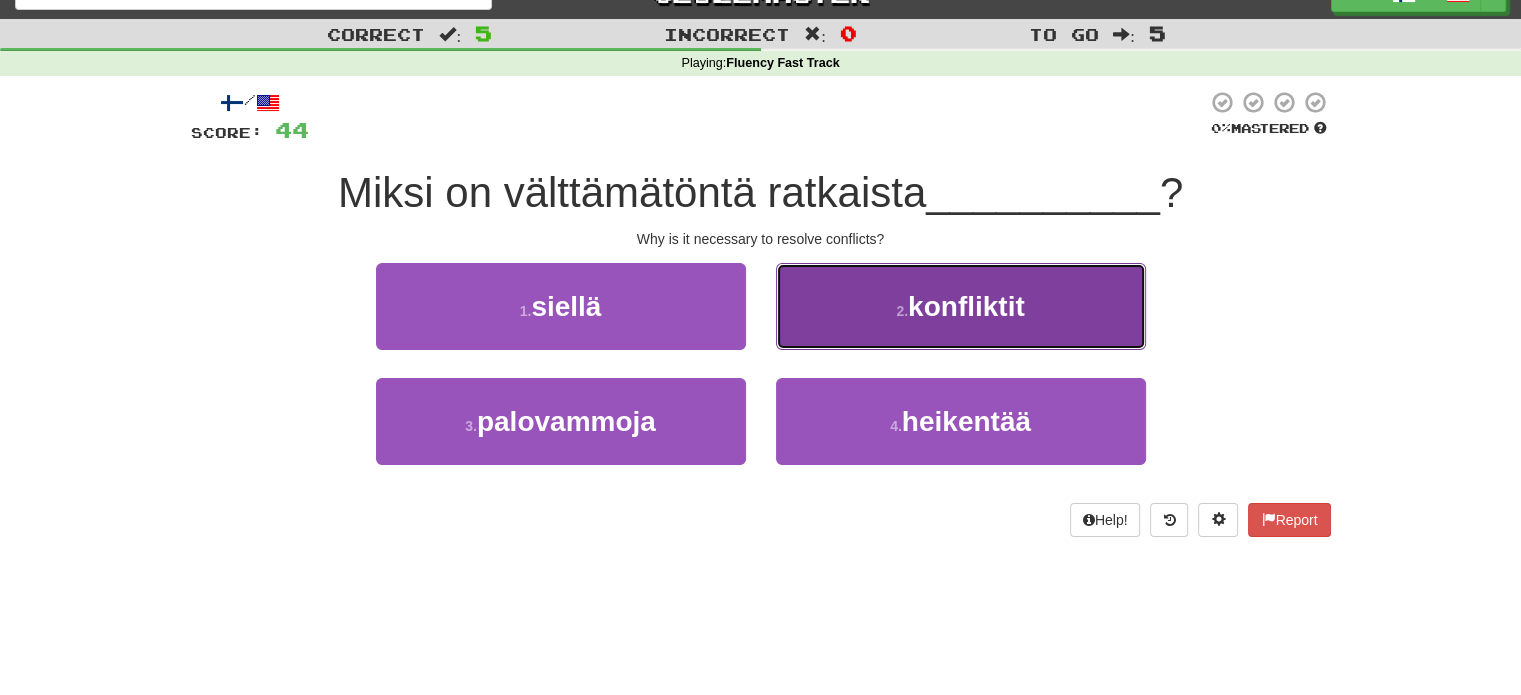 click on "2 .  konfliktit" at bounding box center [961, 306] 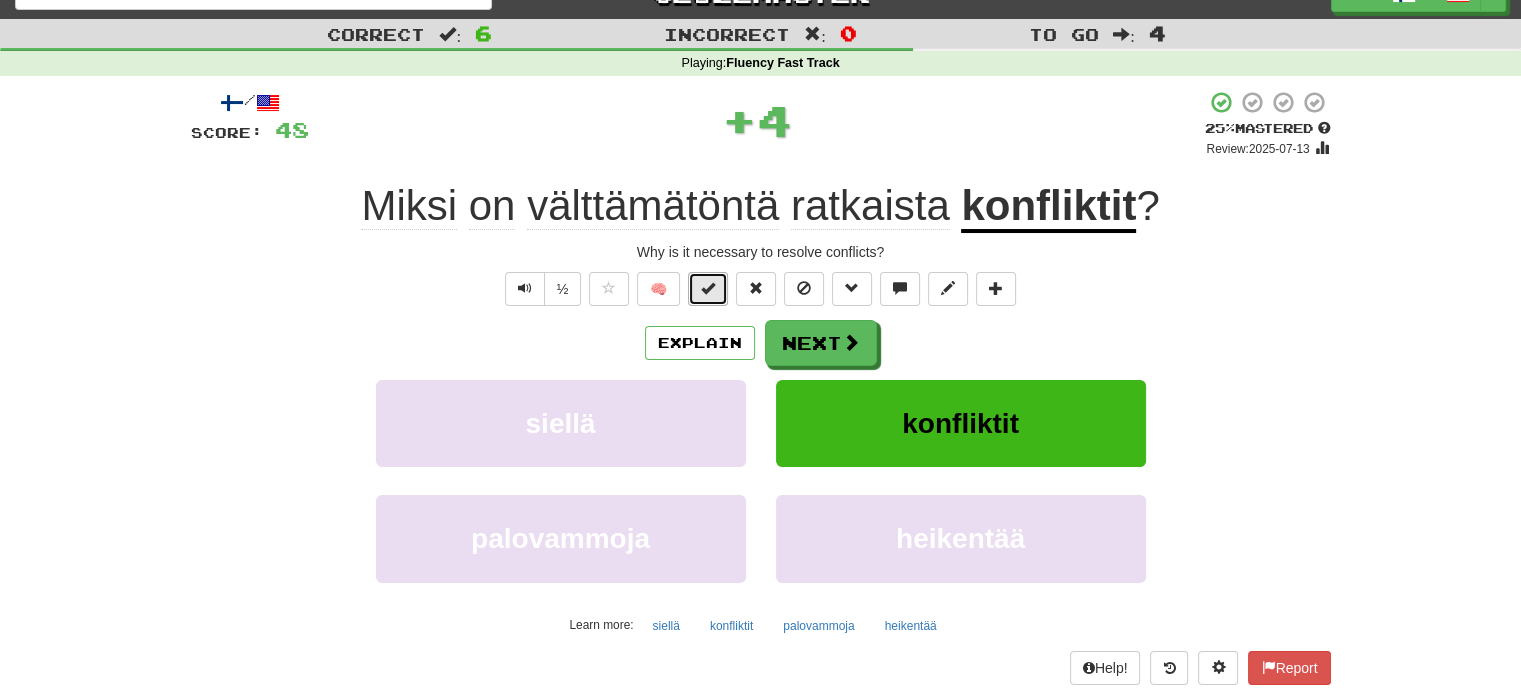click at bounding box center (708, 288) 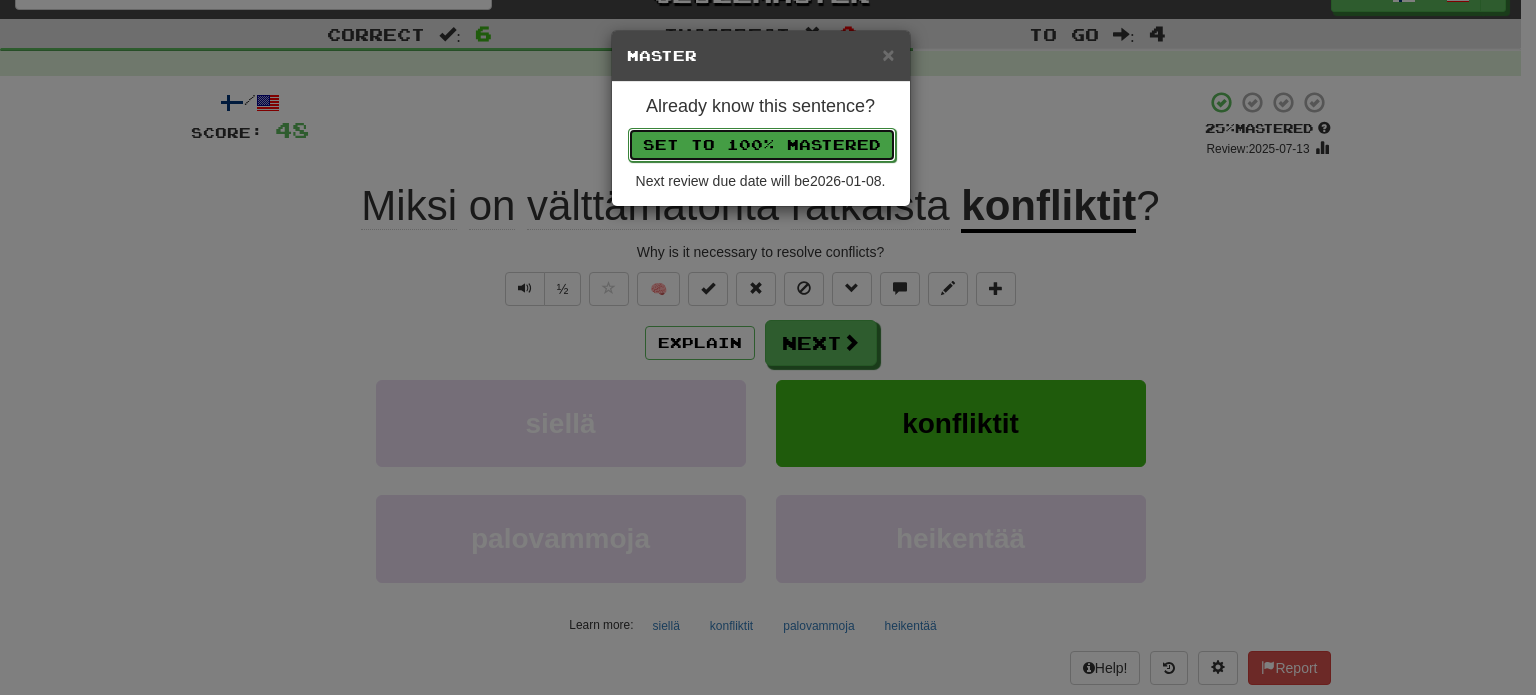 click on "Set to 100% Mastered" at bounding box center (762, 145) 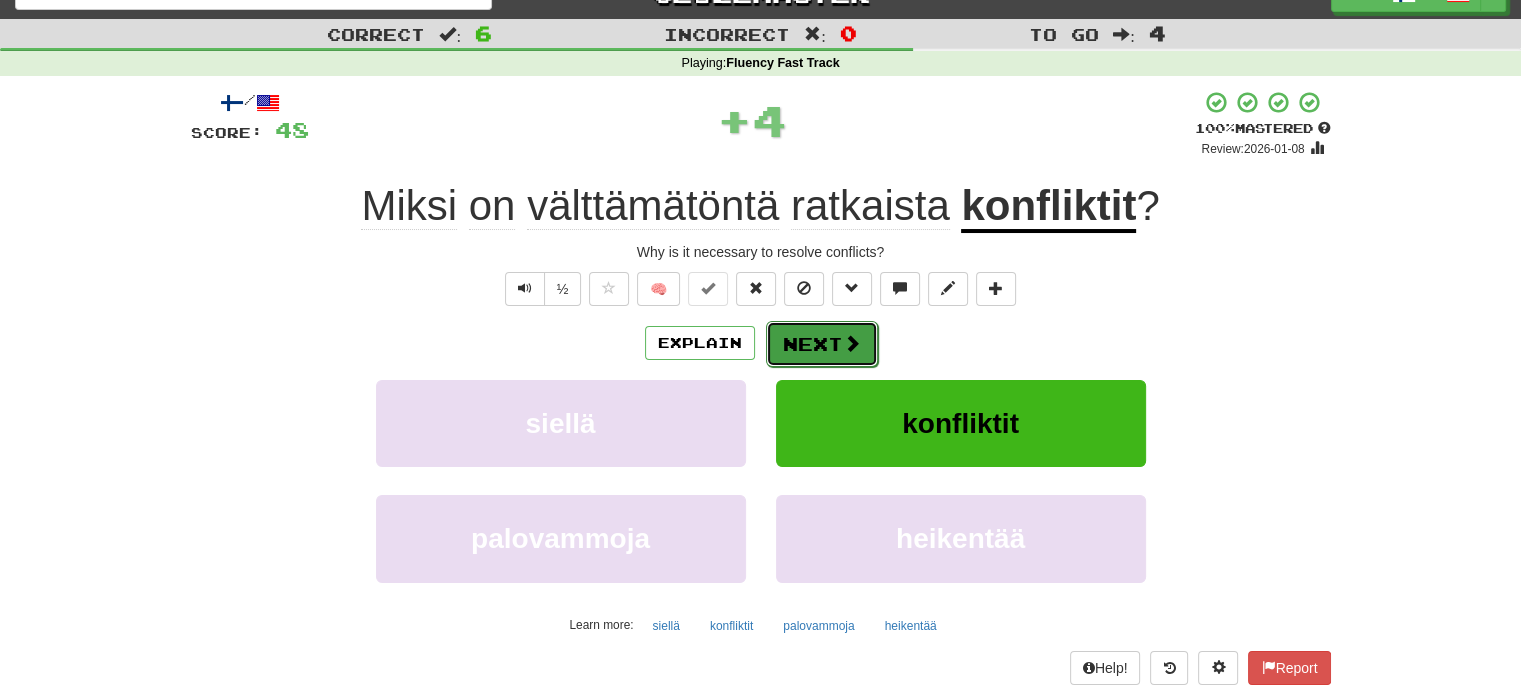 click on "Next" at bounding box center (822, 344) 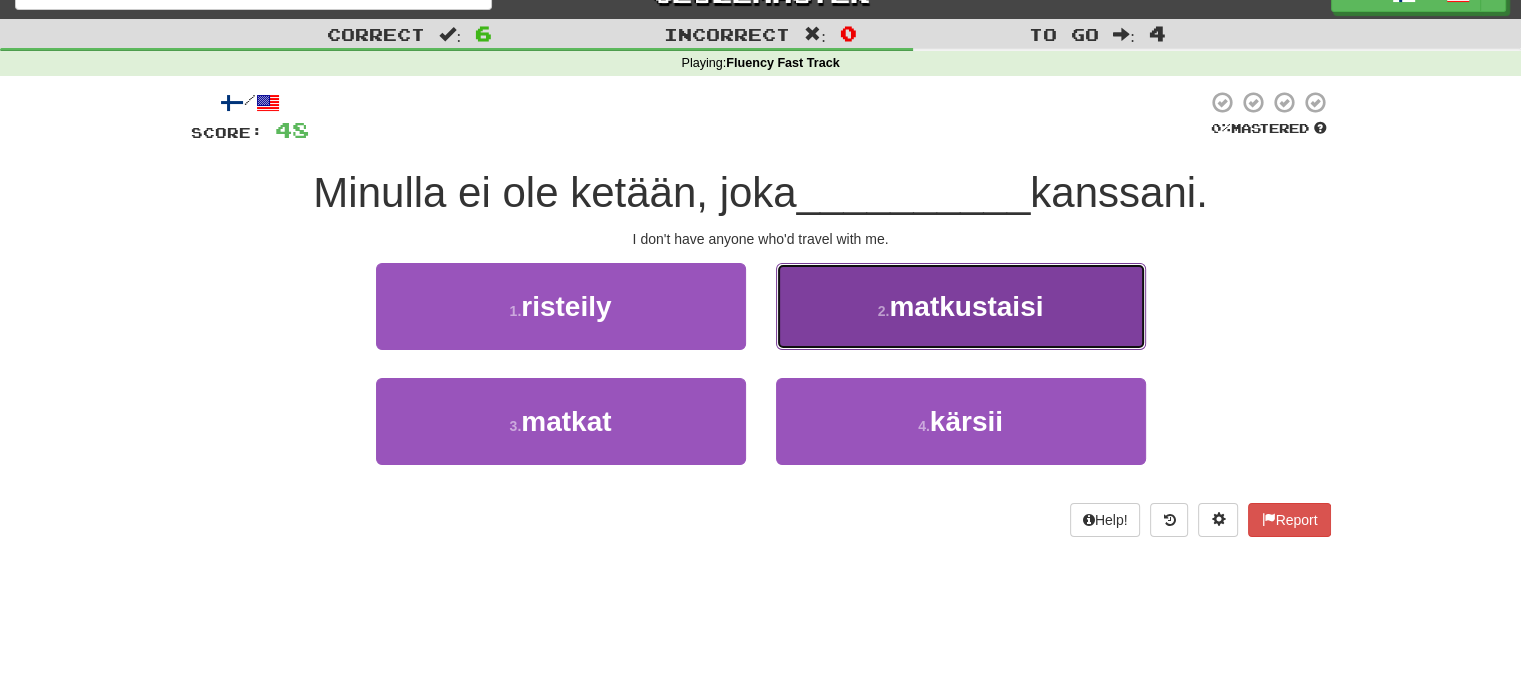 click on "2 .  matkustaisi" at bounding box center [961, 306] 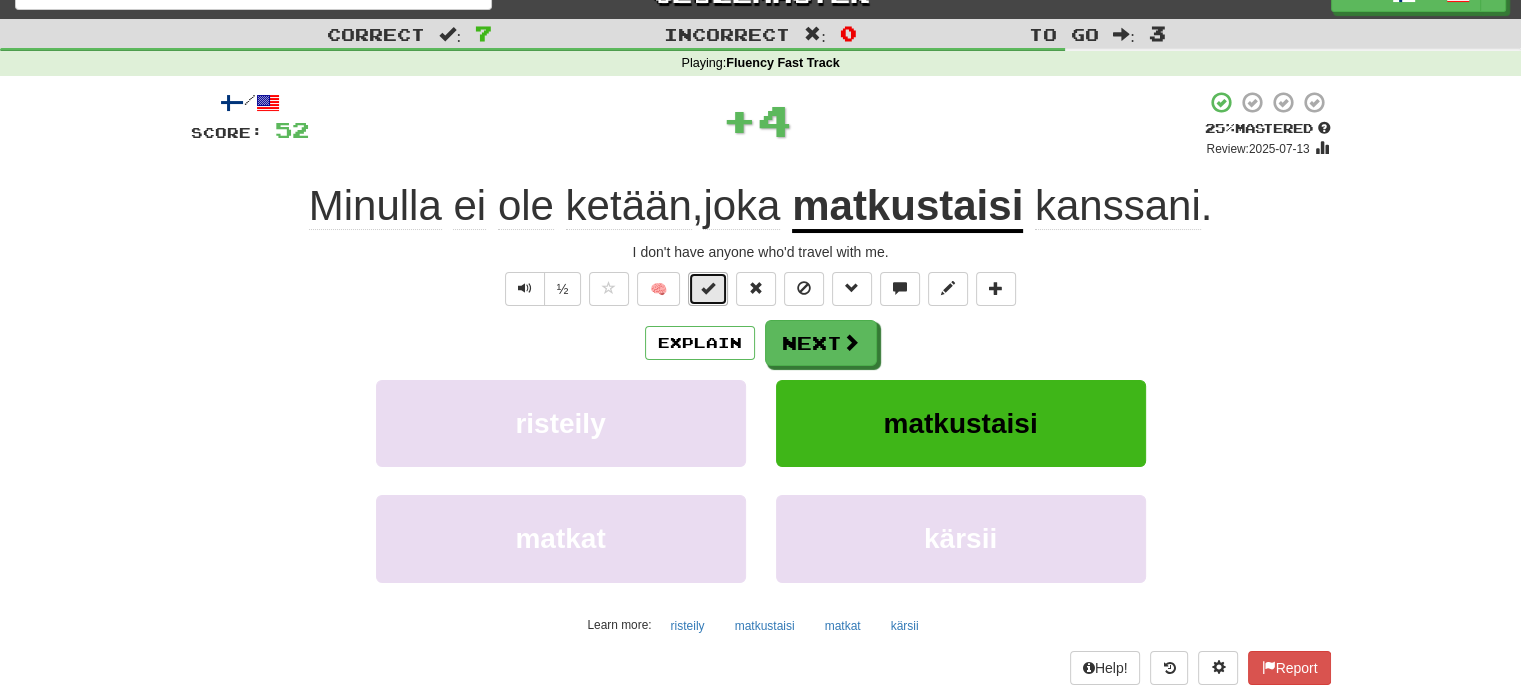click at bounding box center (708, 288) 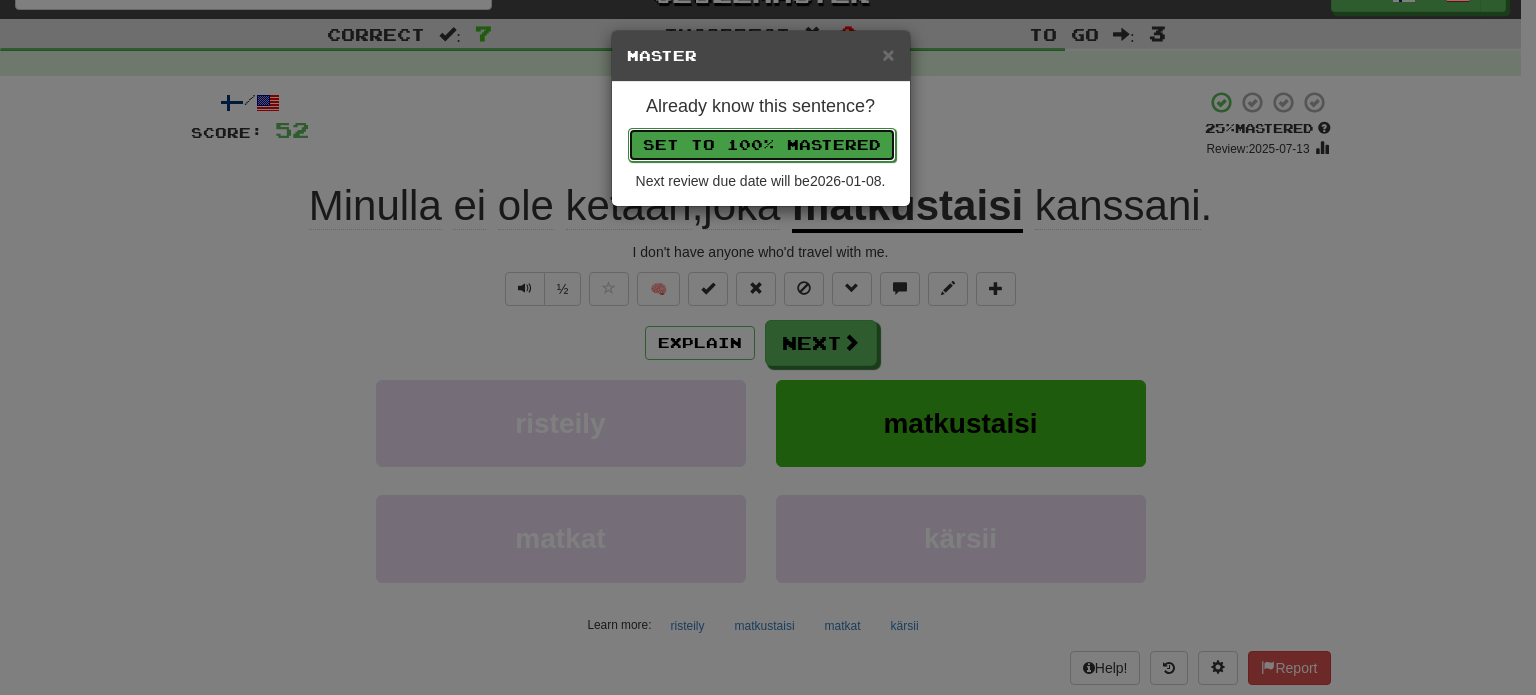 click on "Set to 100% Mastered" at bounding box center [762, 145] 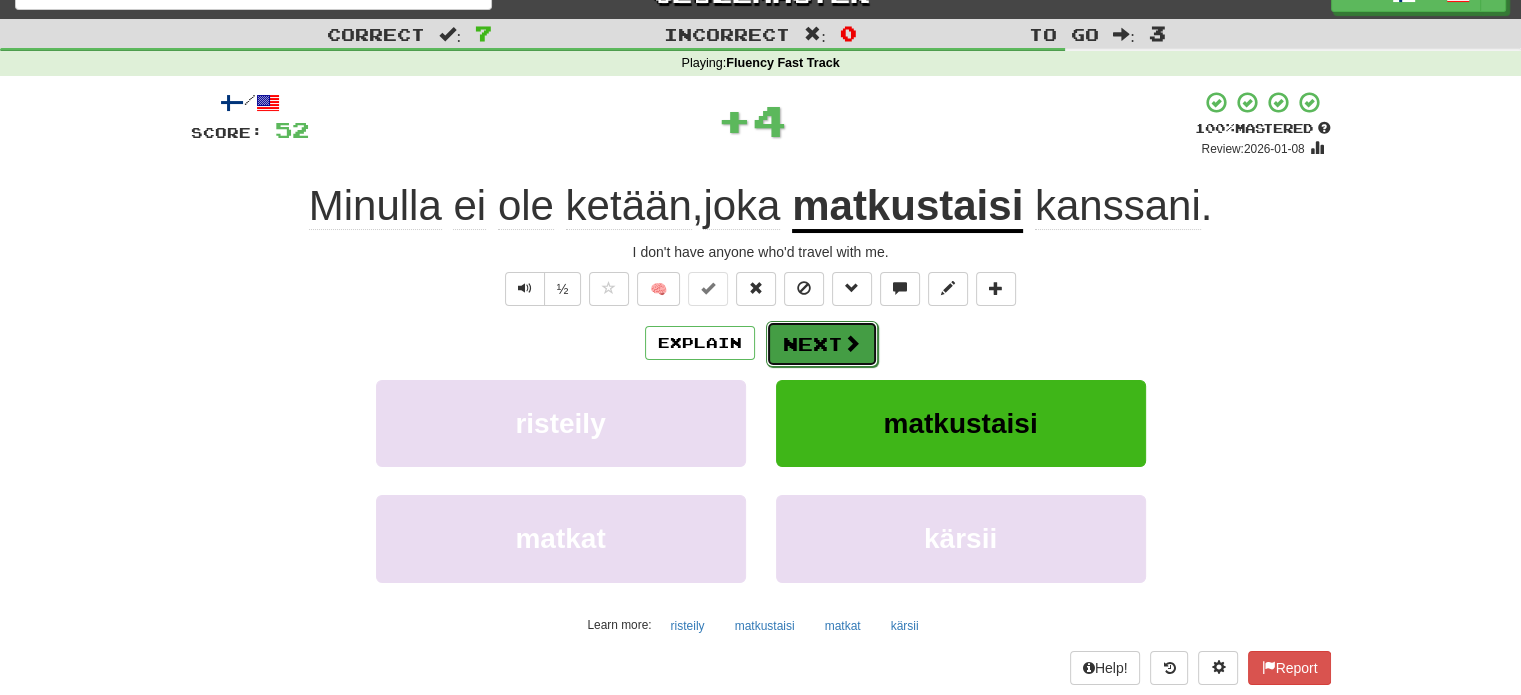 click on "Next" at bounding box center [822, 344] 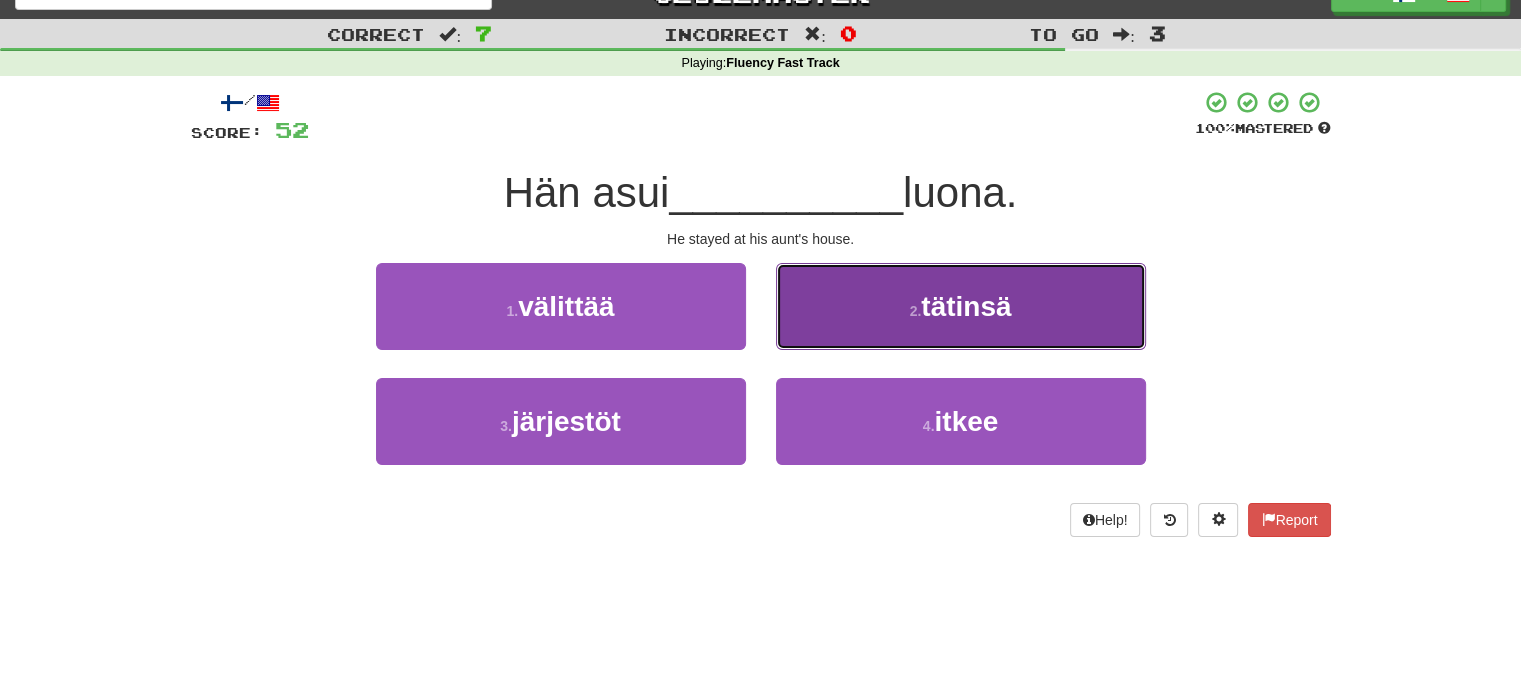 click on "2 .  tätinsä" at bounding box center (961, 306) 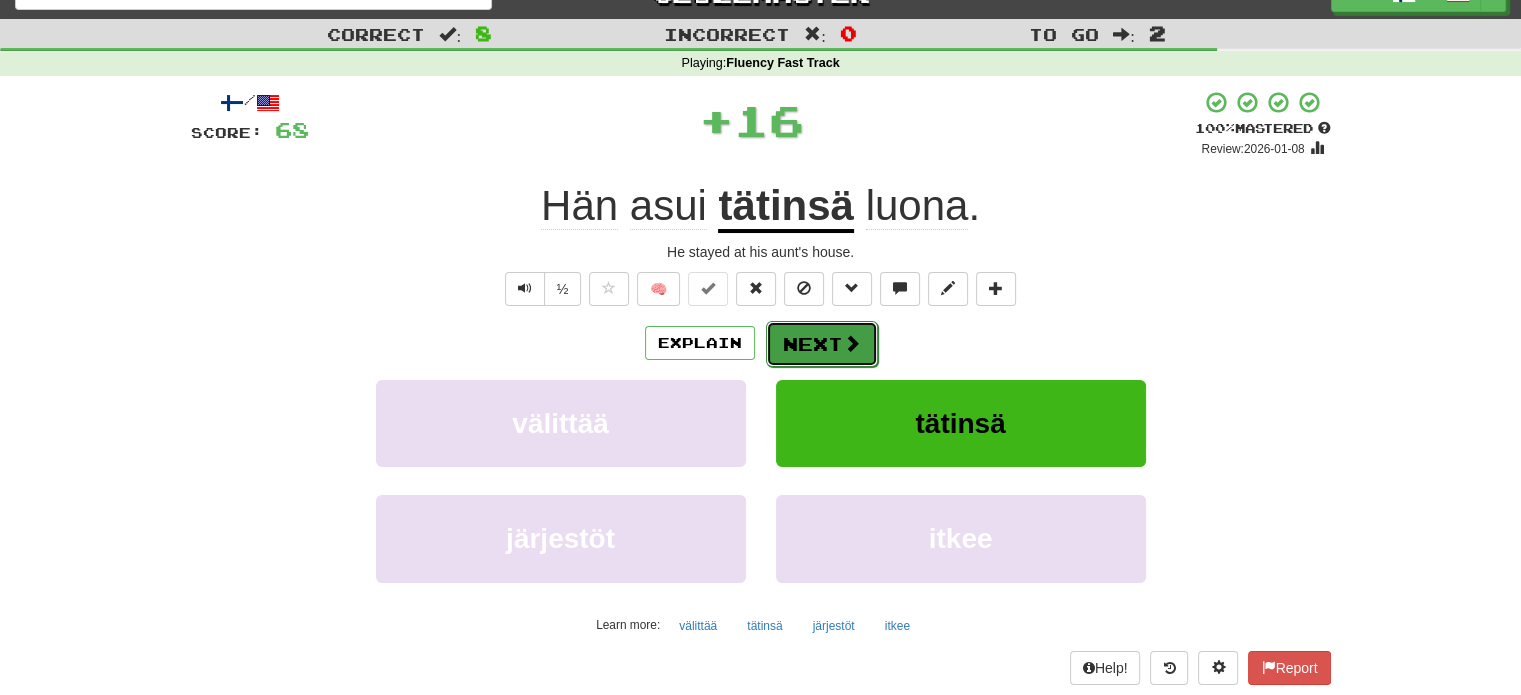 click on "Next" at bounding box center [822, 344] 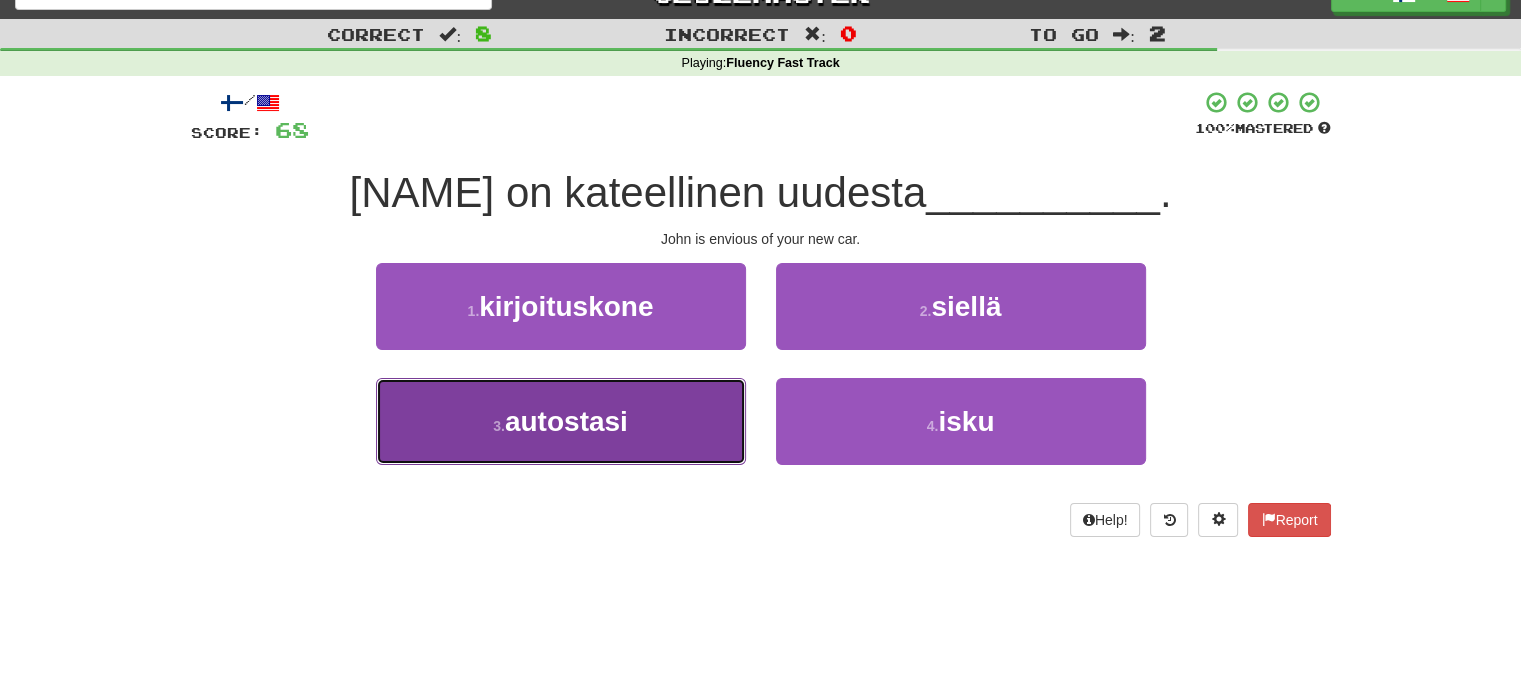 click on "3 .  autostasi" at bounding box center [561, 421] 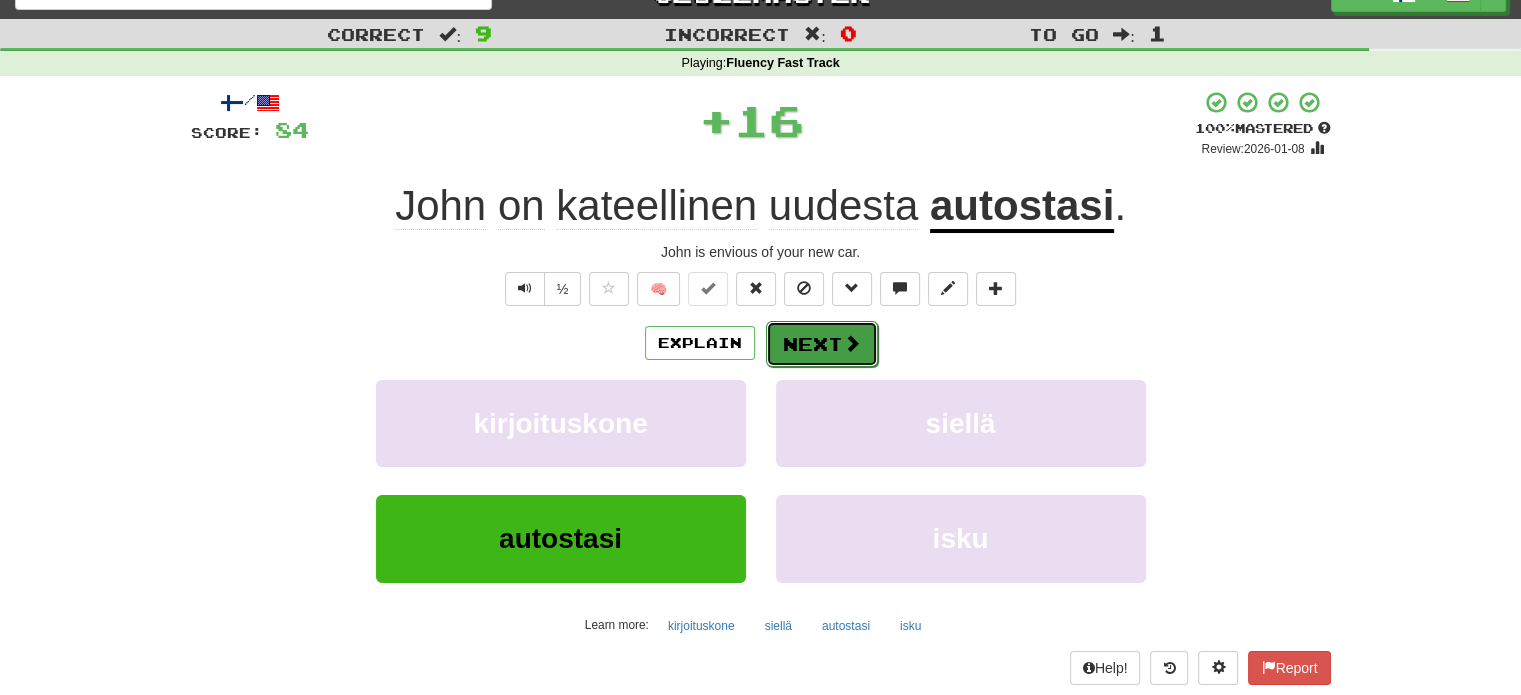 click on "Next" at bounding box center (822, 344) 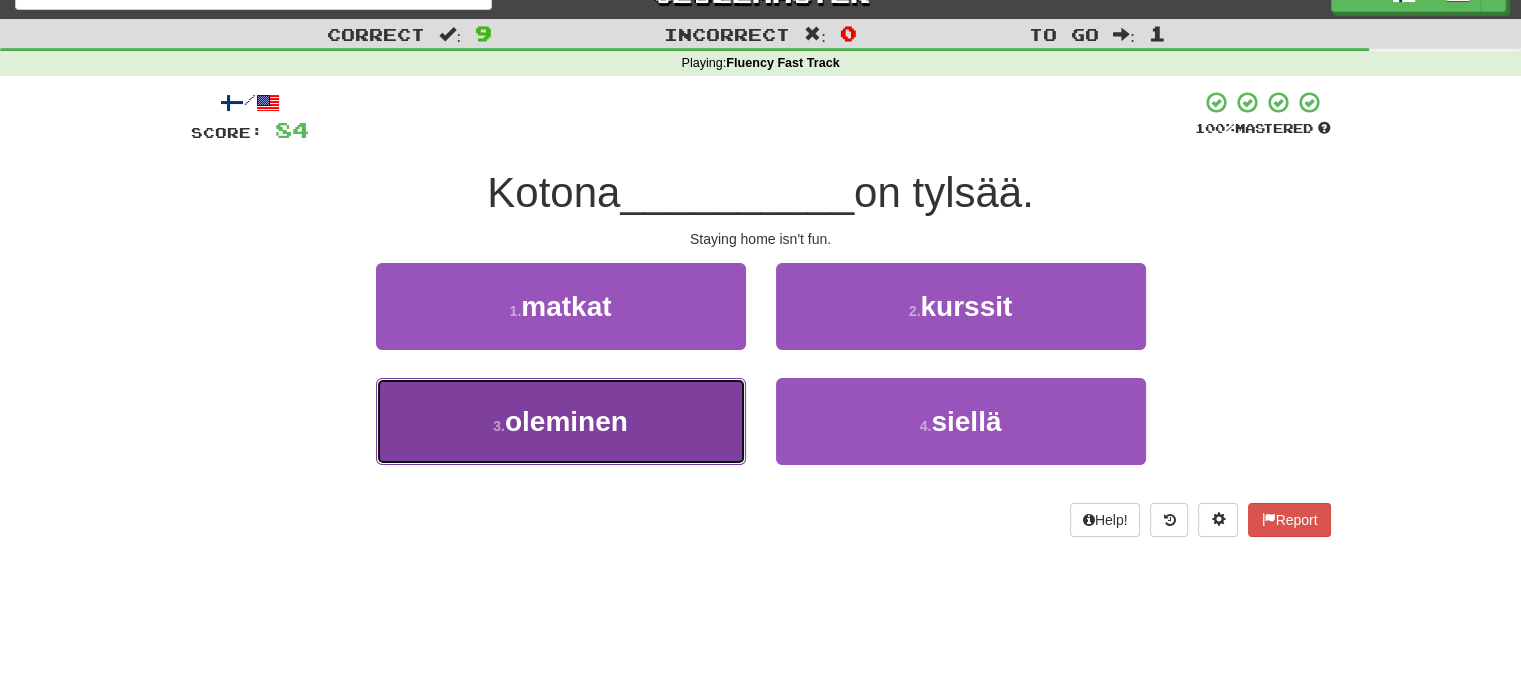 click on "3 .  oleminen" at bounding box center [561, 421] 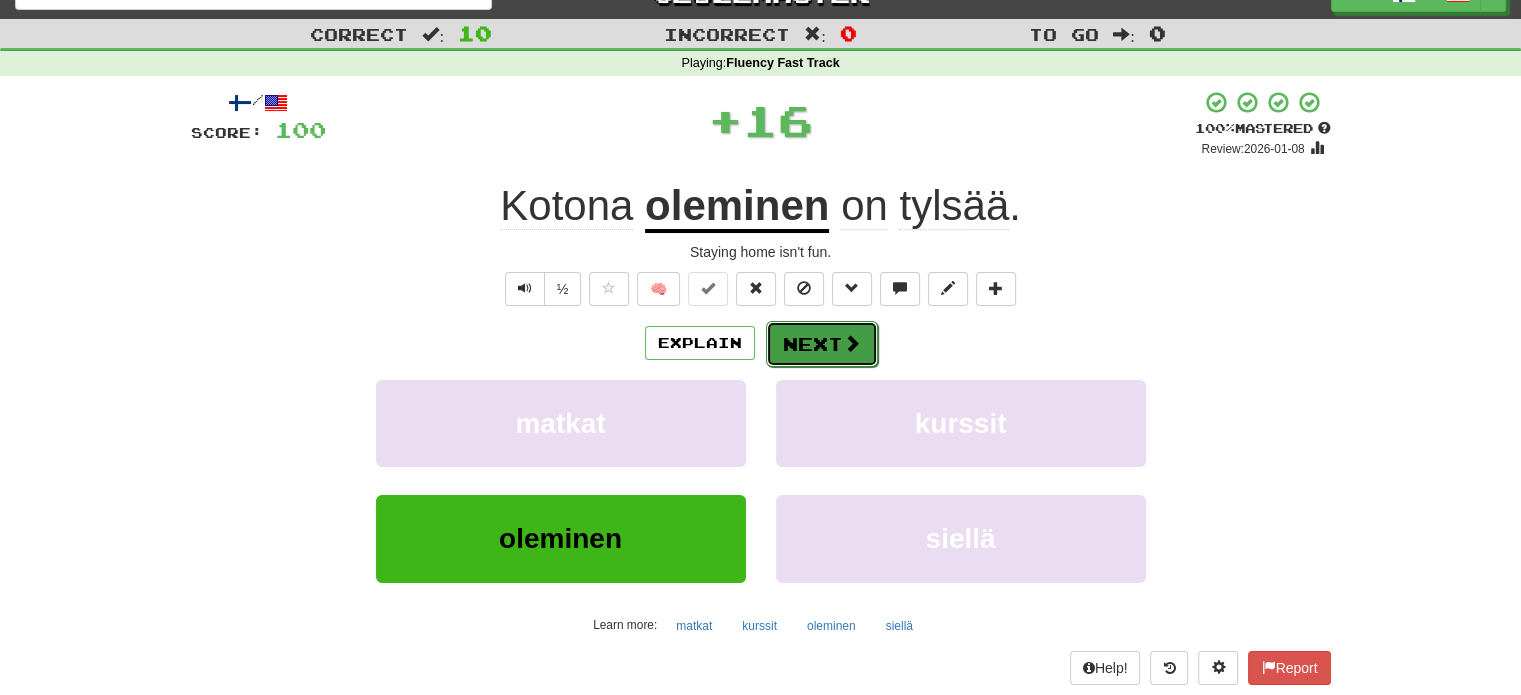 click on "Next" at bounding box center (822, 344) 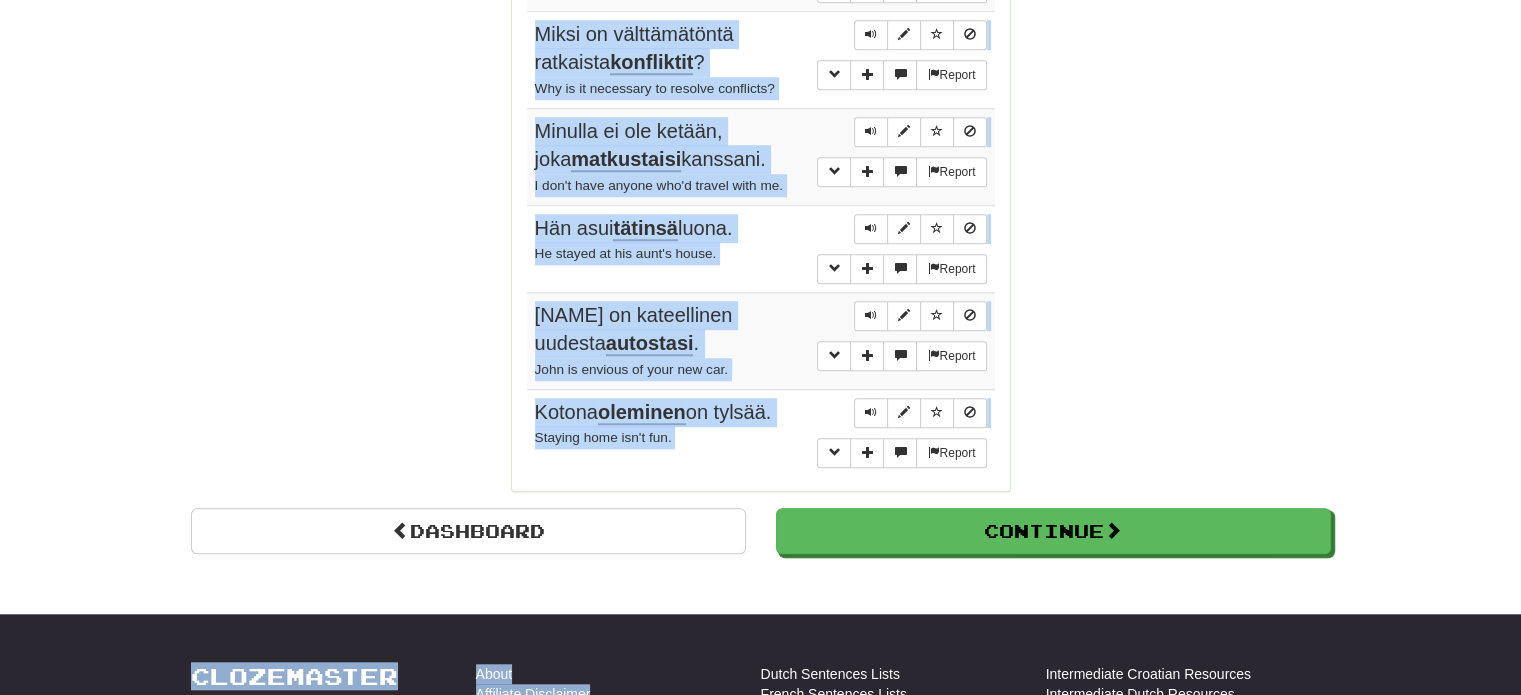scroll, scrollTop: 1756, scrollLeft: 0, axis: vertical 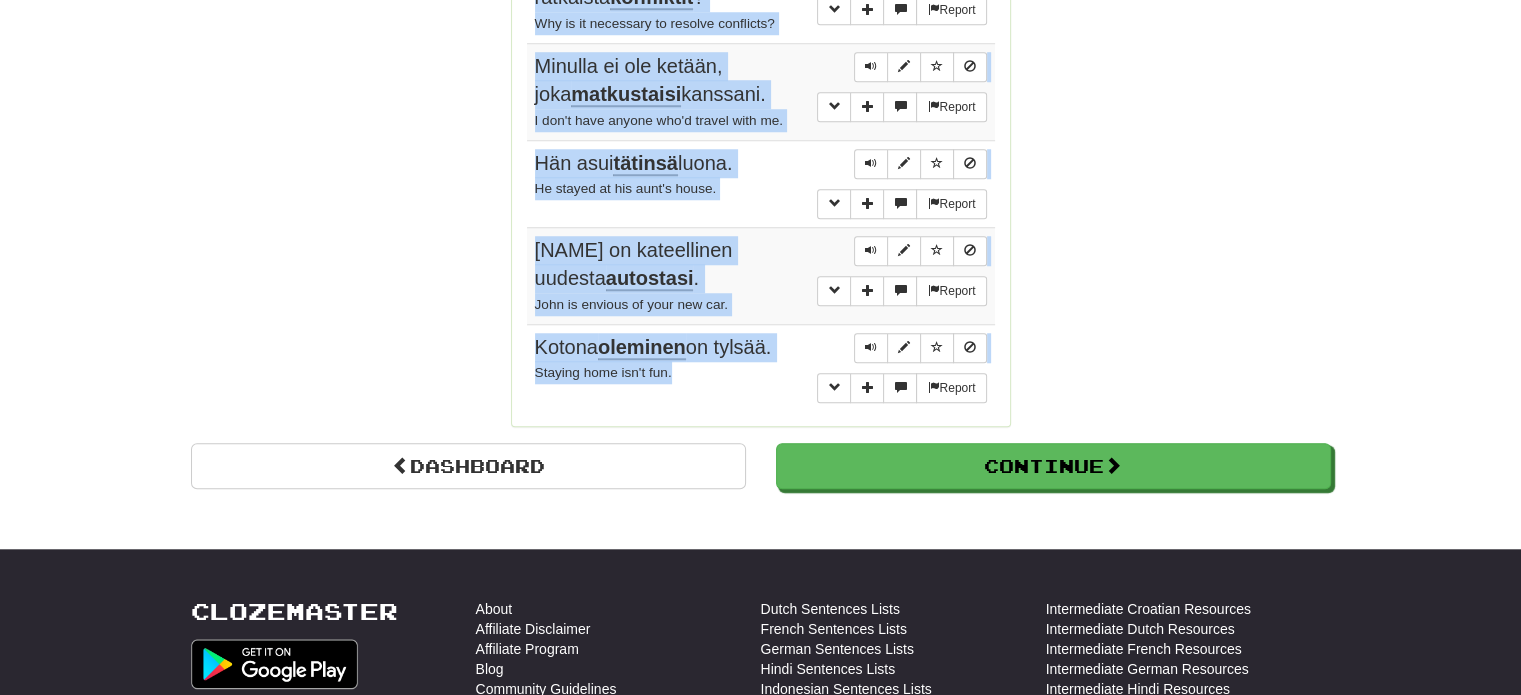 drag, startPoint x: 538, startPoint y: 348, endPoint x: 701, endPoint y: 315, distance: 166.30695 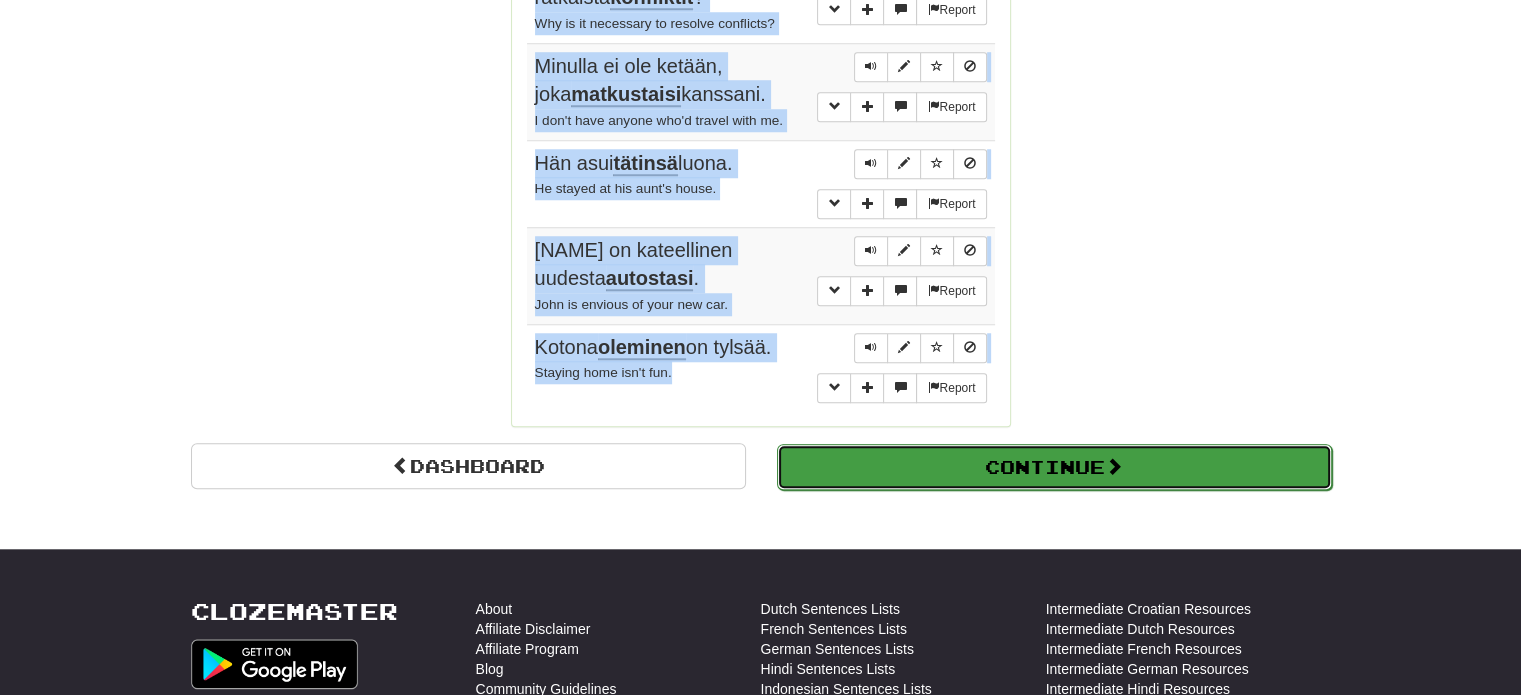 click on "Continue" at bounding box center [1054, 467] 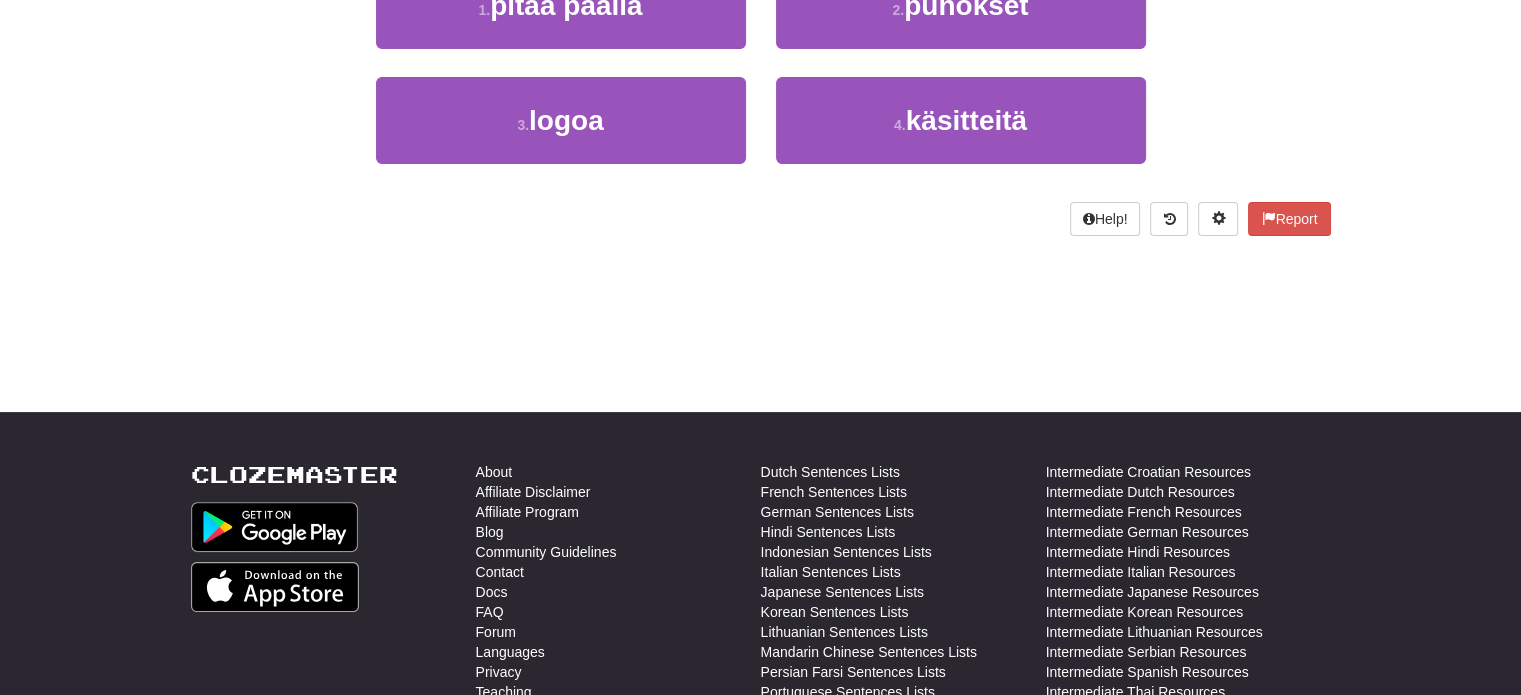 scroll, scrollTop: 133, scrollLeft: 0, axis: vertical 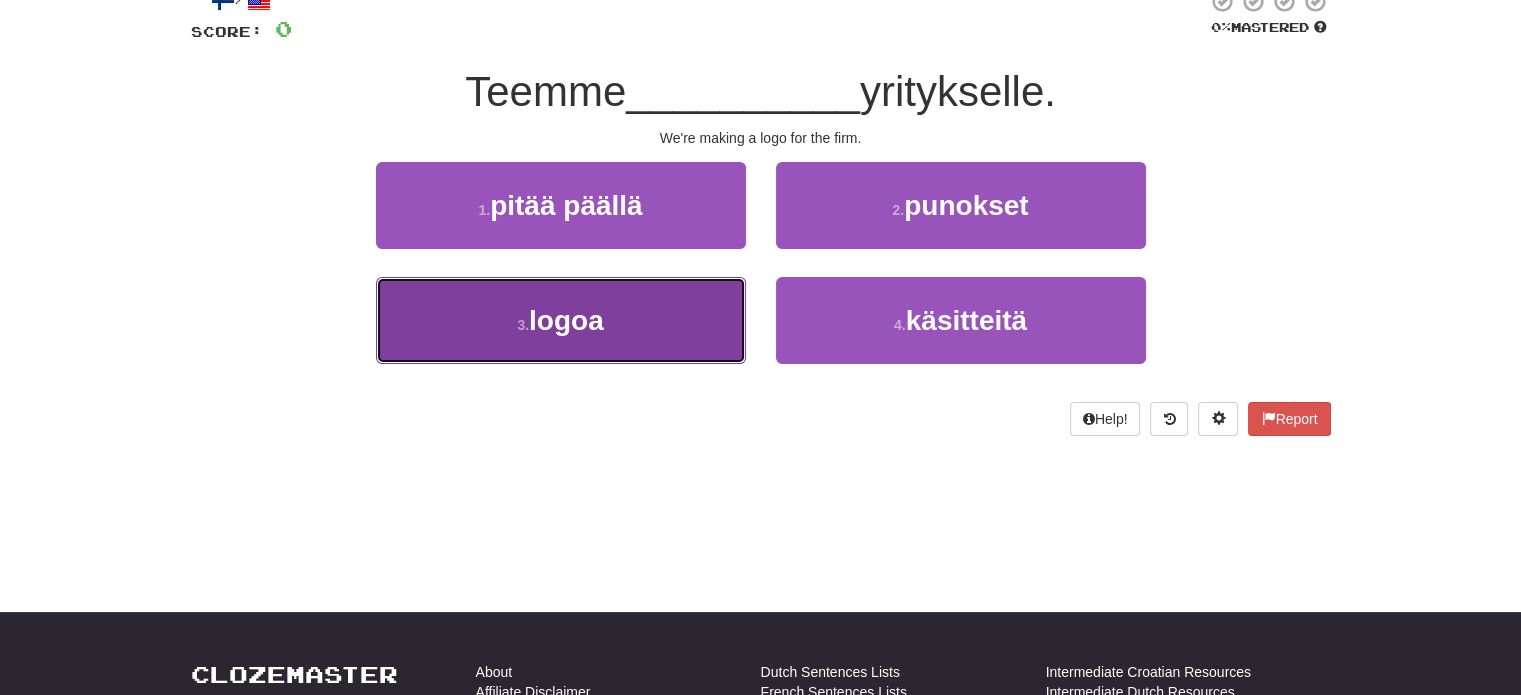 click on "3 ." at bounding box center (523, 325) 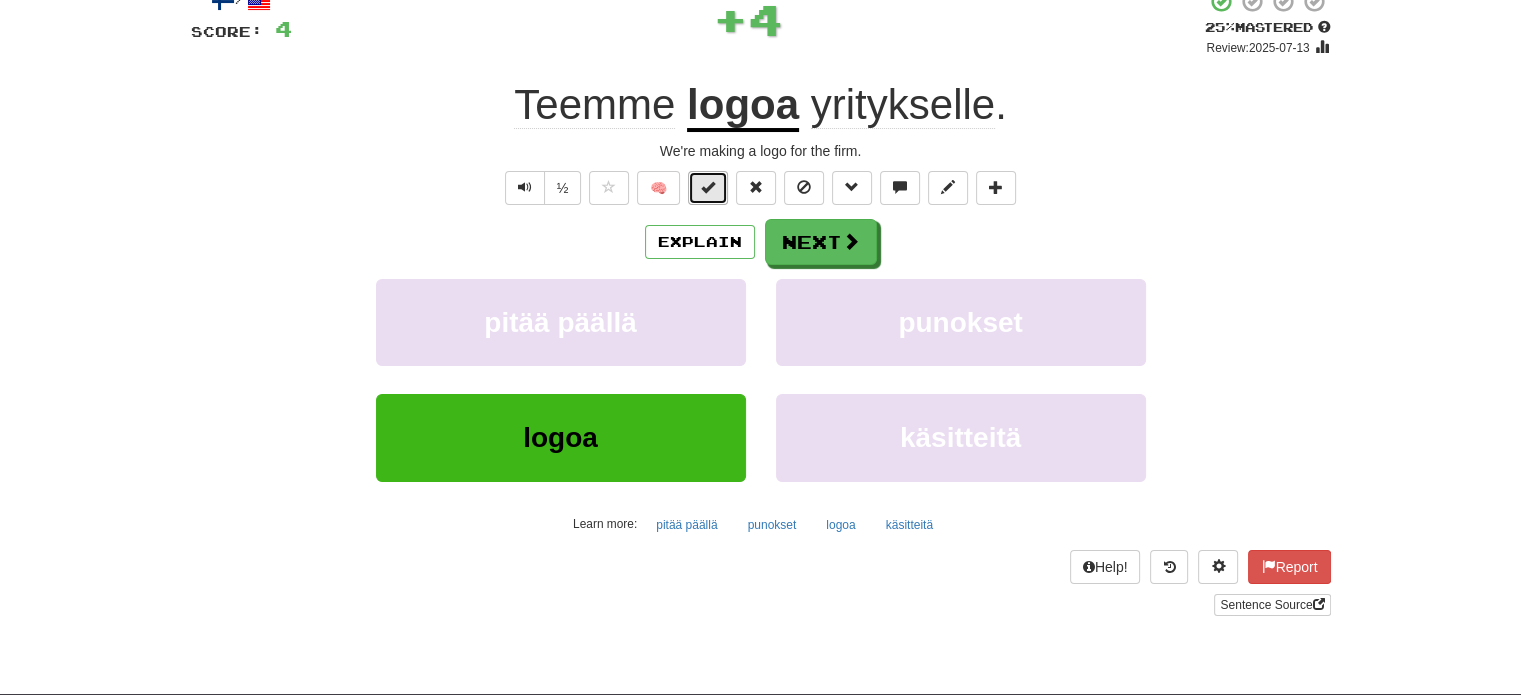 click at bounding box center [708, 188] 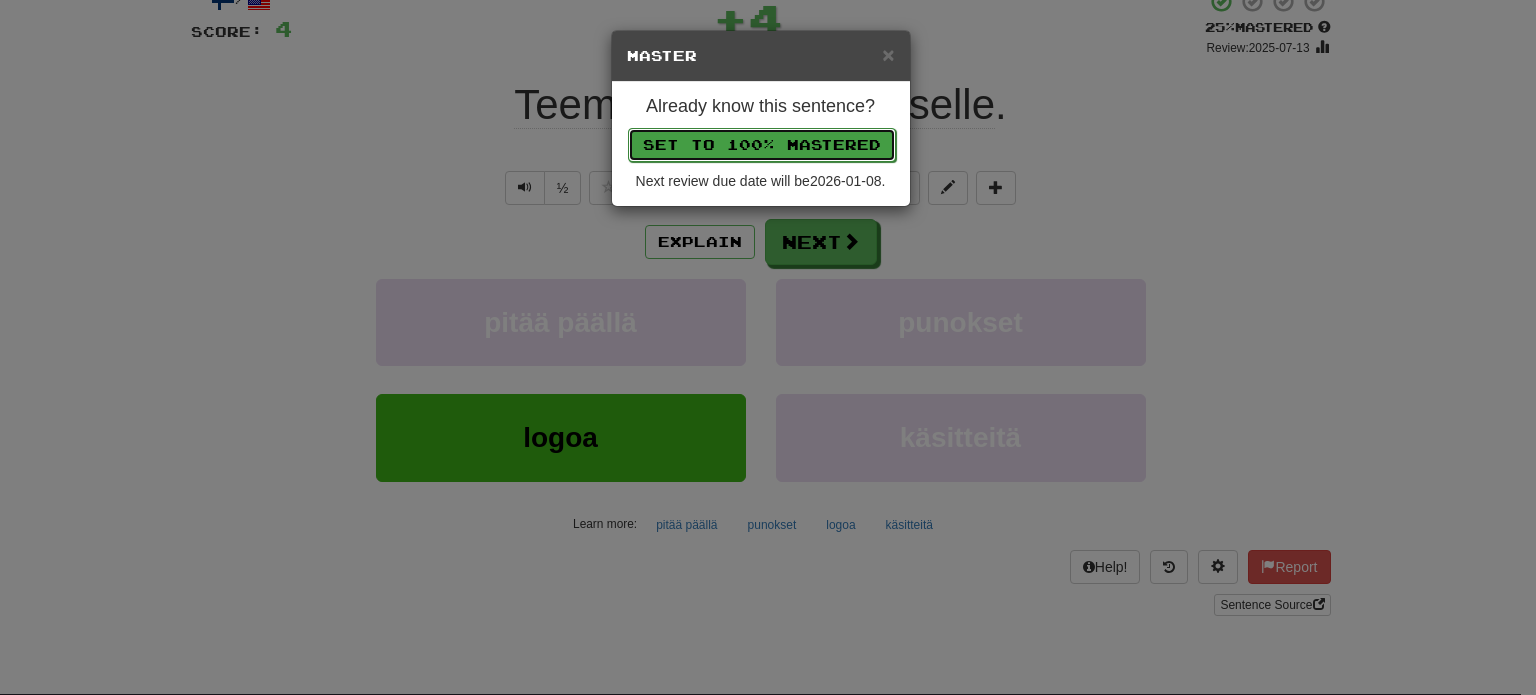click on "Set to 100% Mastered" at bounding box center [762, 145] 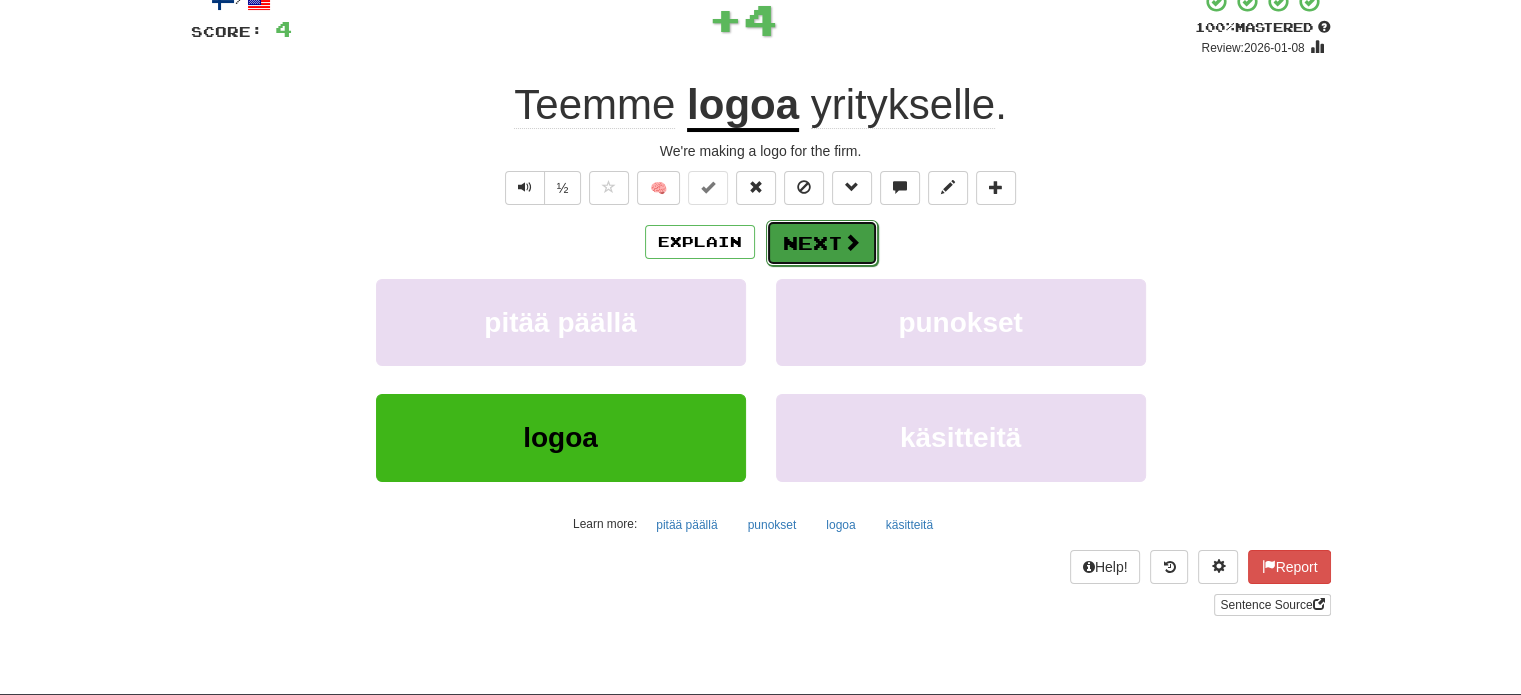 click on "Next" at bounding box center [822, 243] 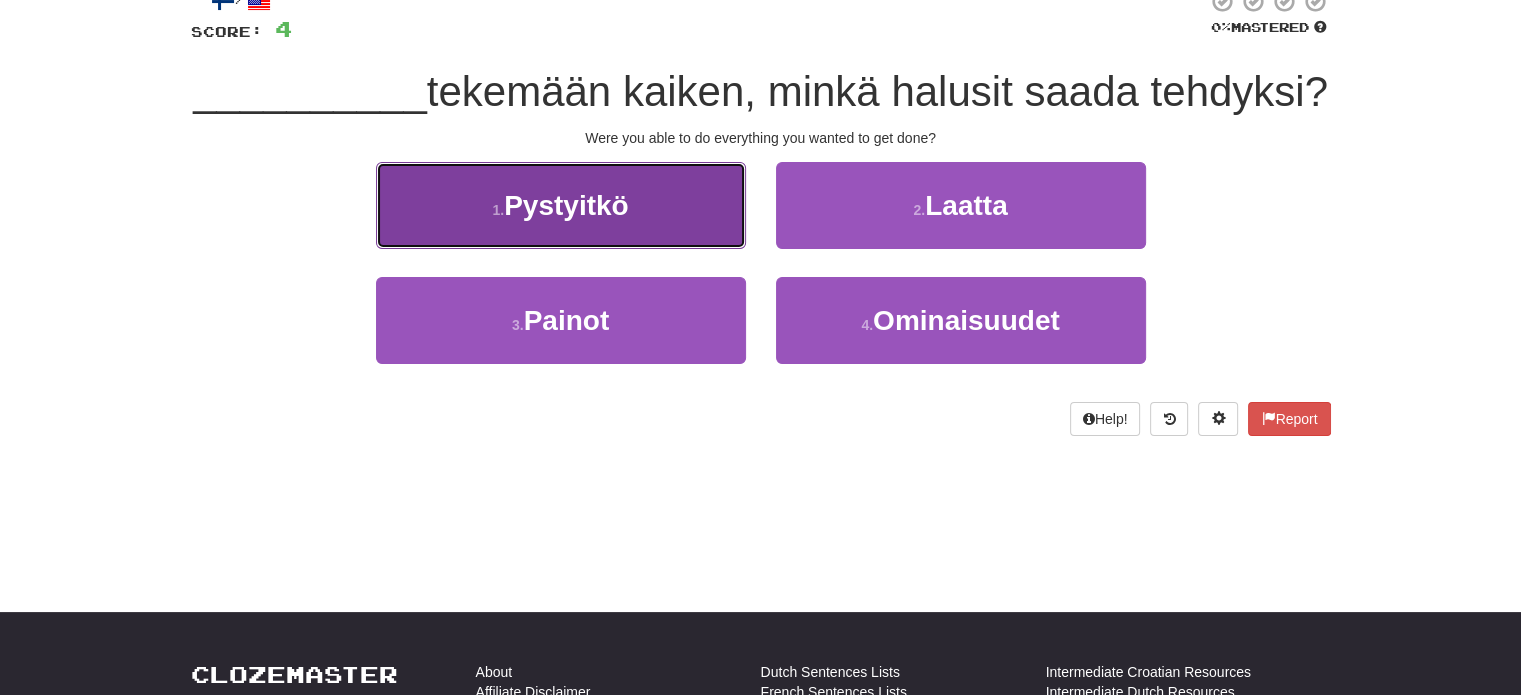 click on "1 .  Pystyitkö" at bounding box center (561, 205) 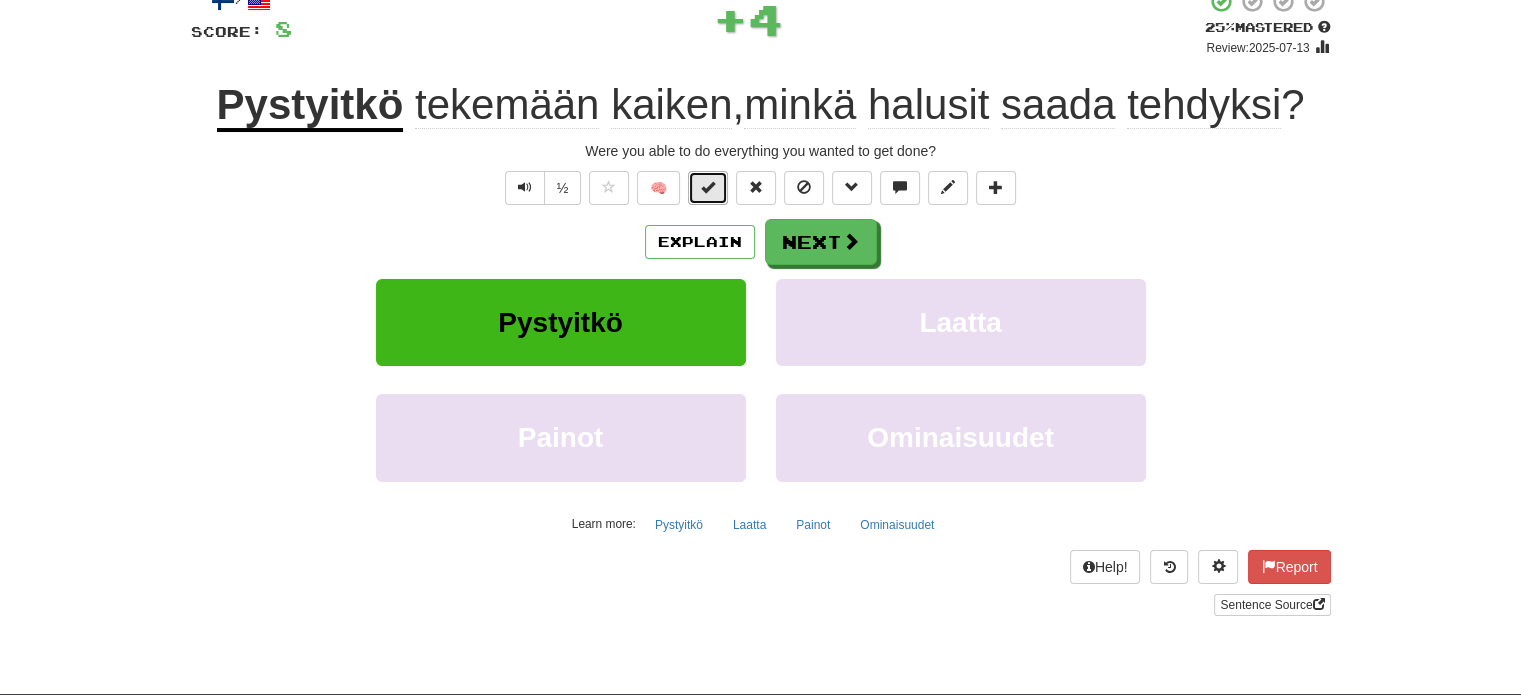 click at bounding box center (708, 187) 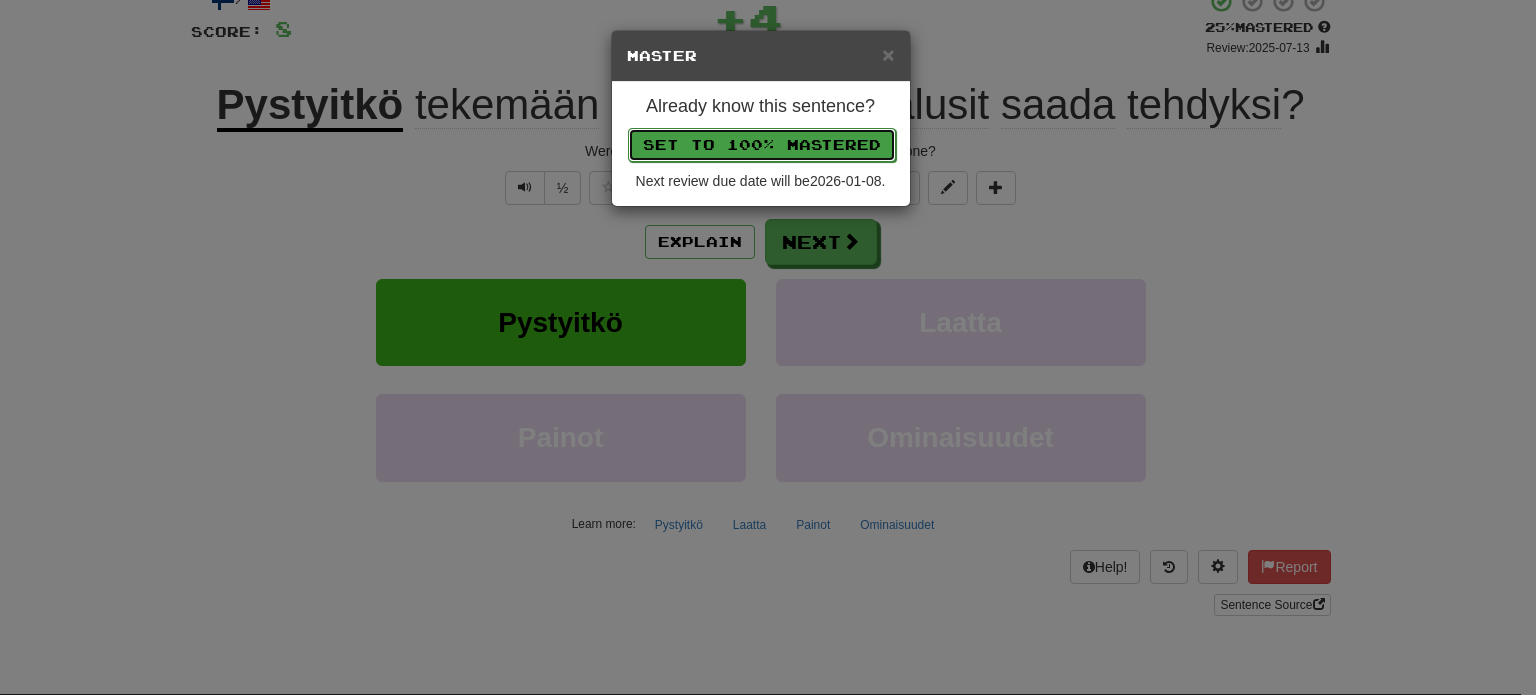 click on "Set to 100% Mastered" at bounding box center [762, 145] 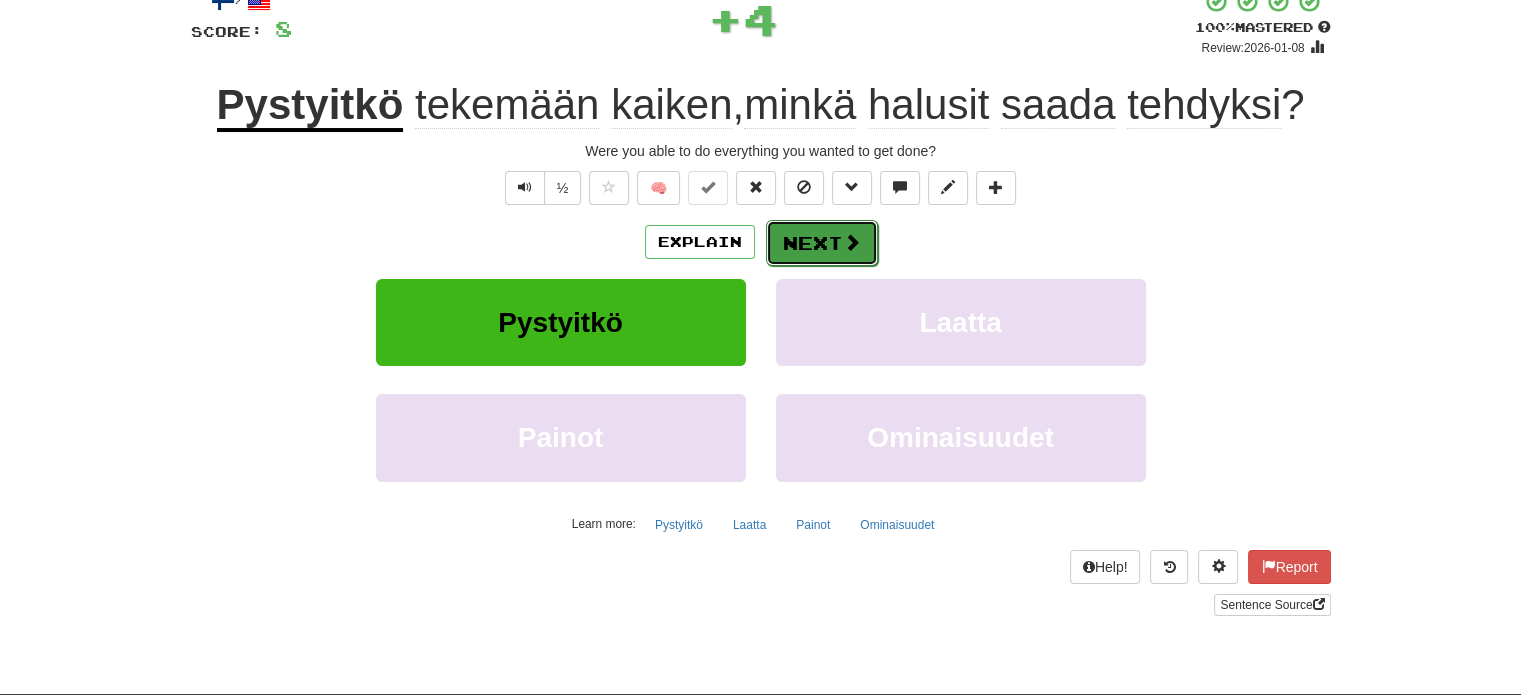 click on "Next" at bounding box center (822, 243) 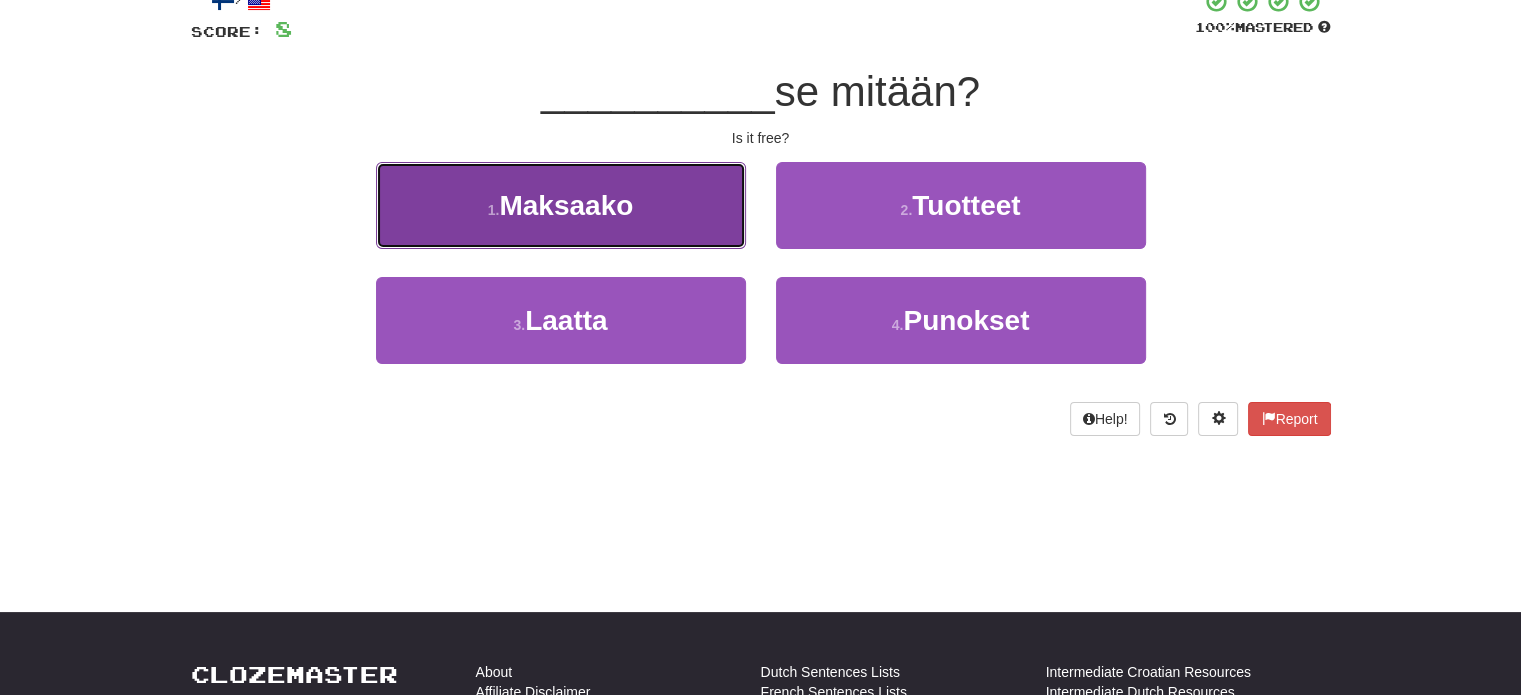 click on "1 .  Maksaako" at bounding box center [561, 205] 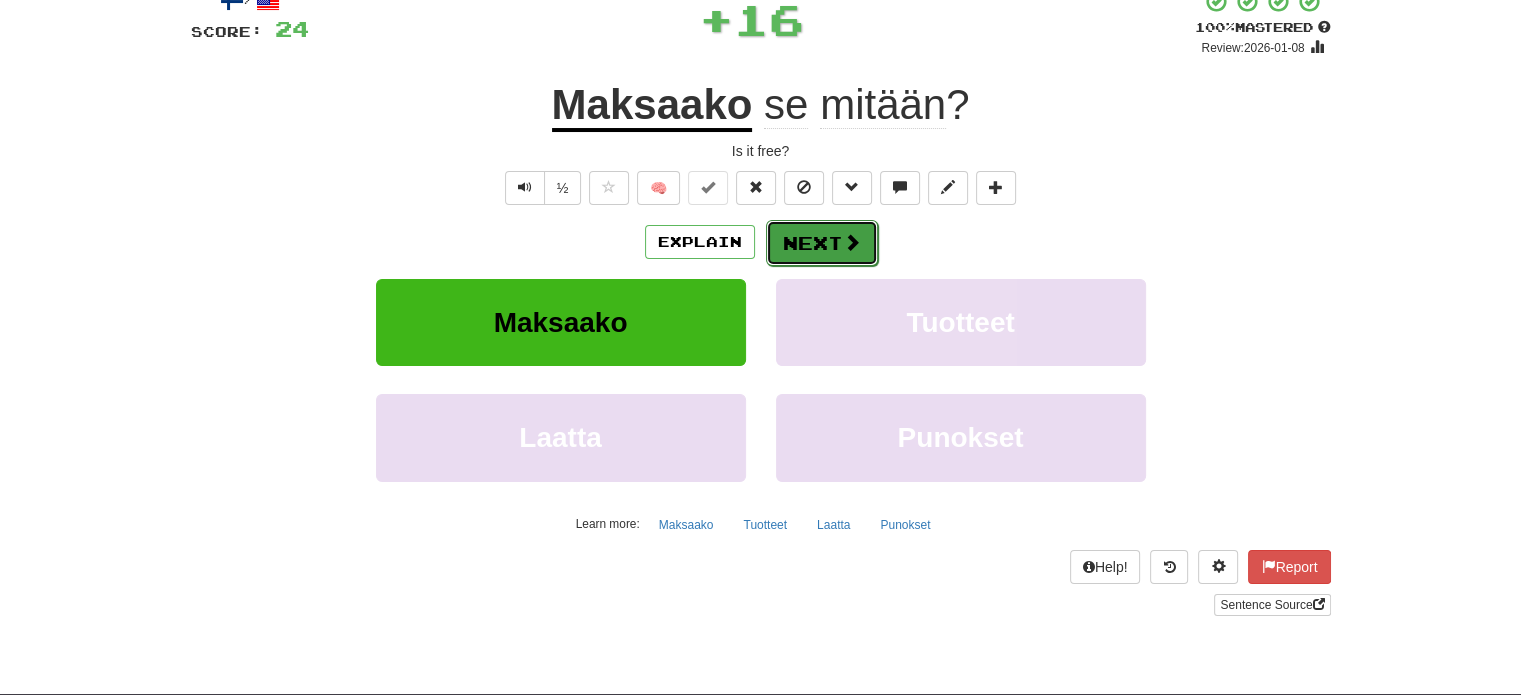 click on "Next" at bounding box center (822, 243) 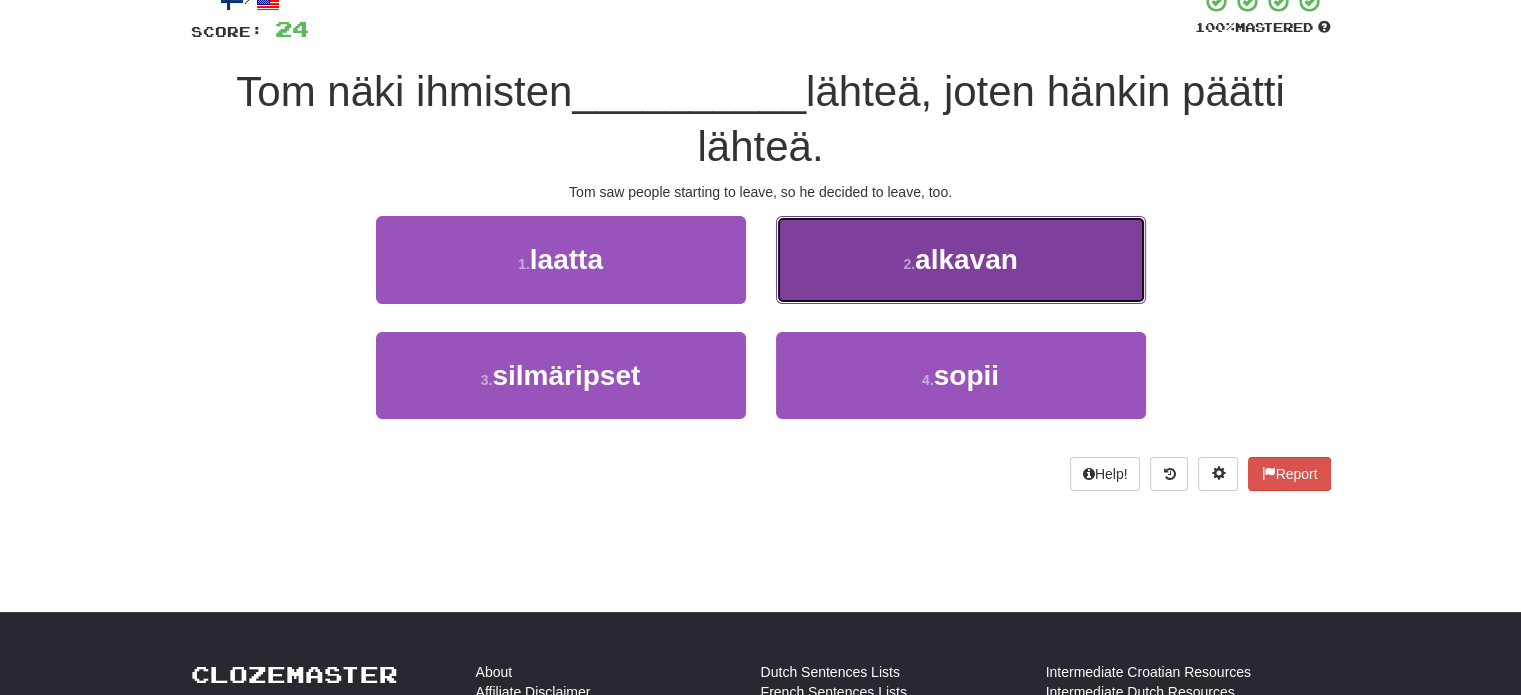 click on "2 .  alkavan" at bounding box center [961, 259] 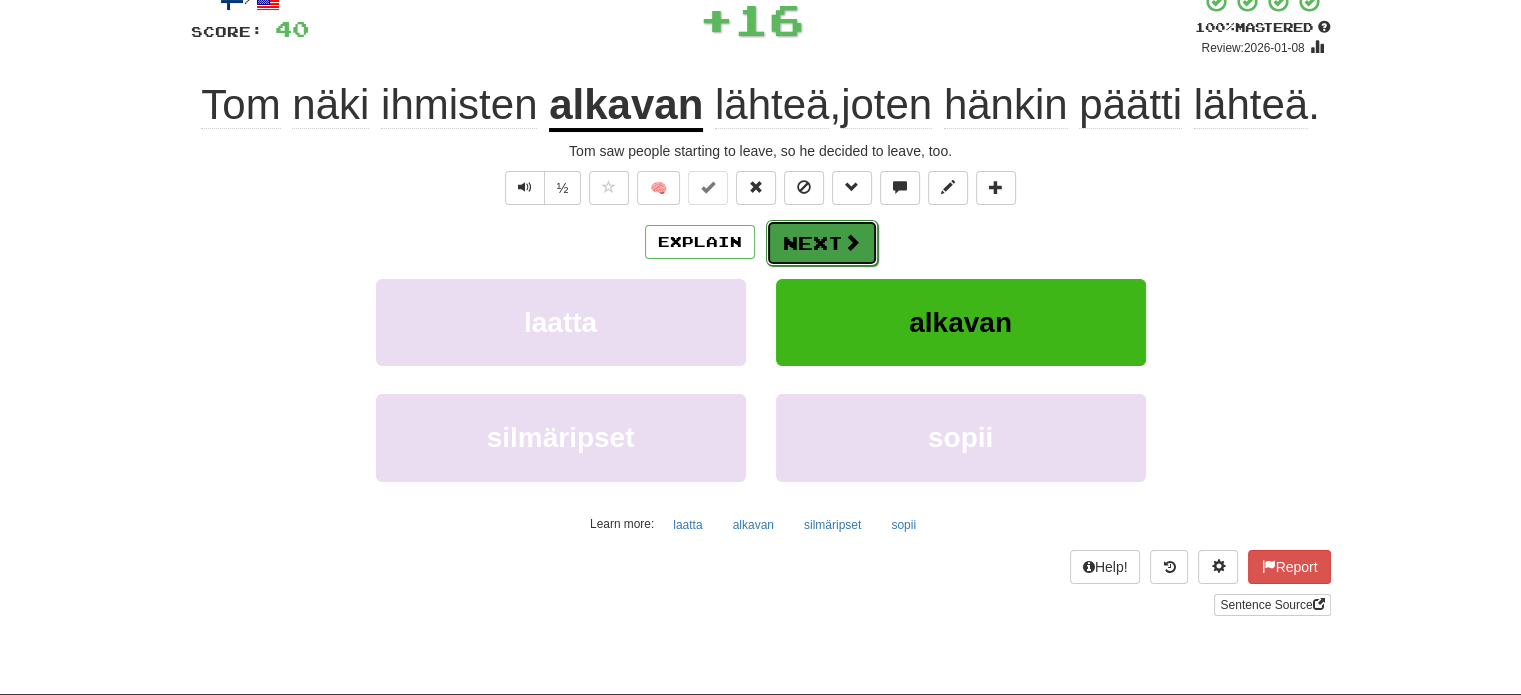 click on "Next" at bounding box center (822, 243) 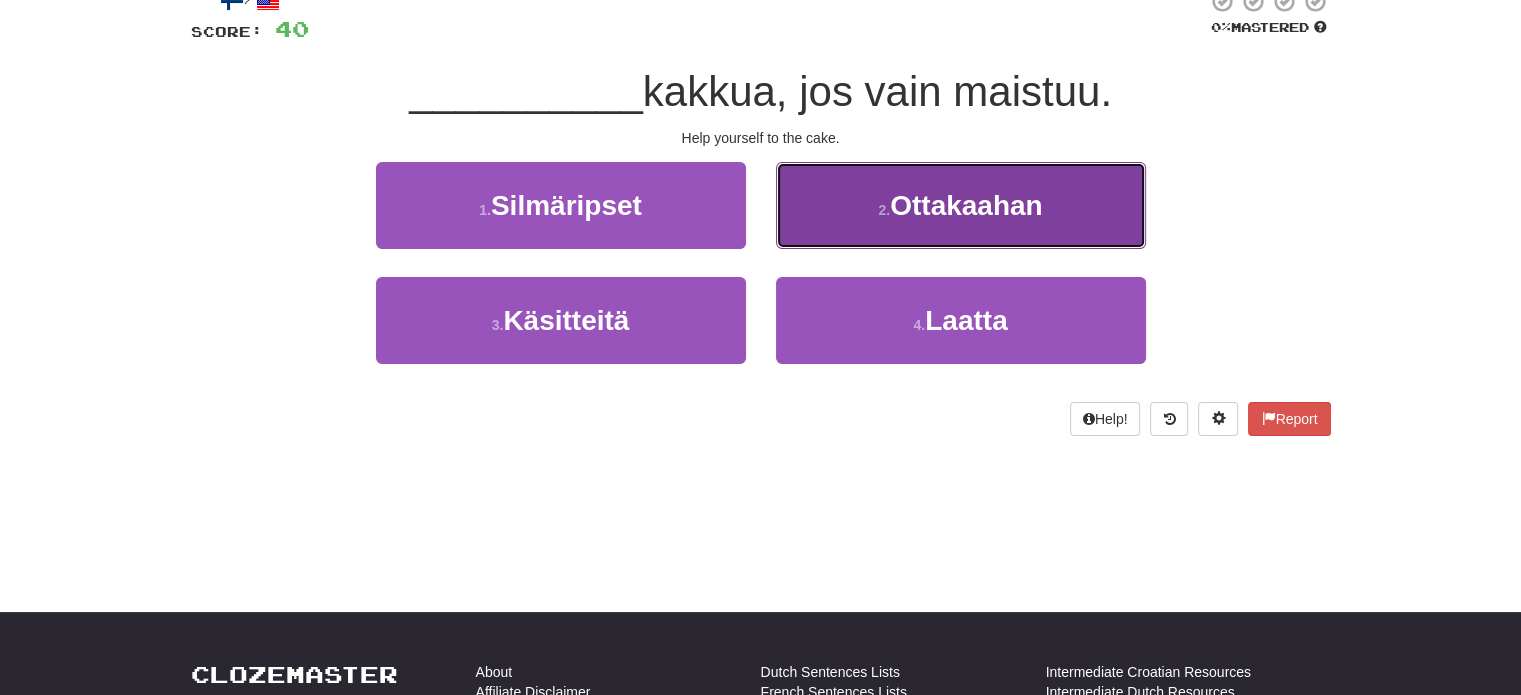 click on "2 .  Ottakaahan" at bounding box center (961, 205) 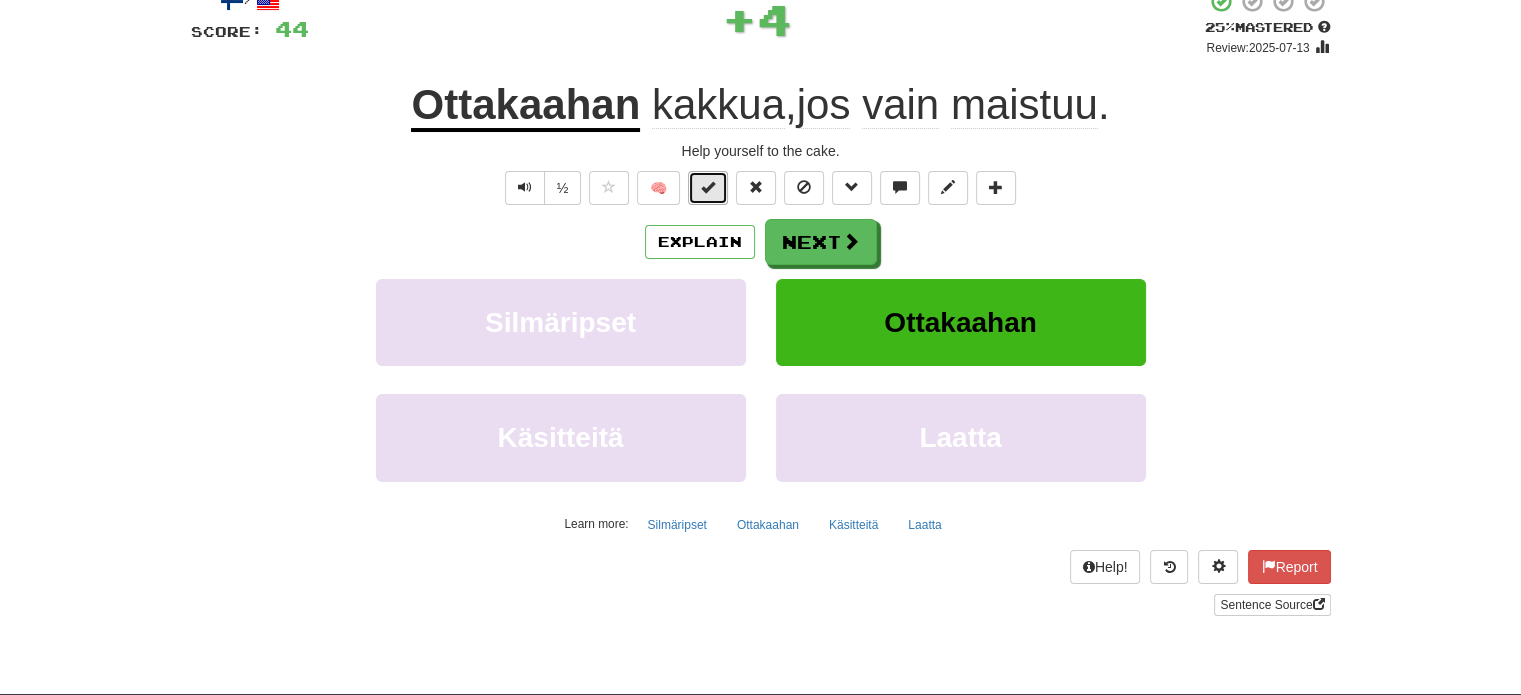 click at bounding box center (708, 188) 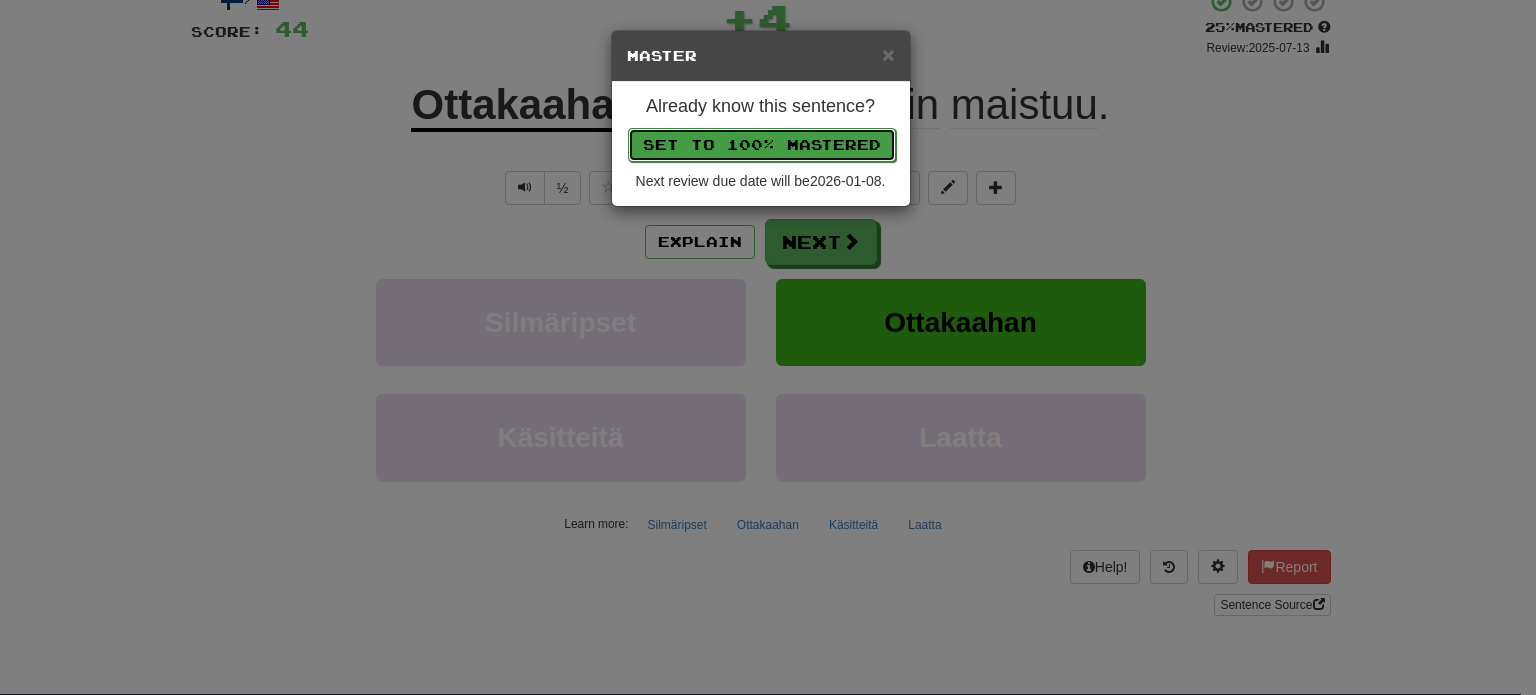 click on "Set to 100% Mastered" at bounding box center [762, 145] 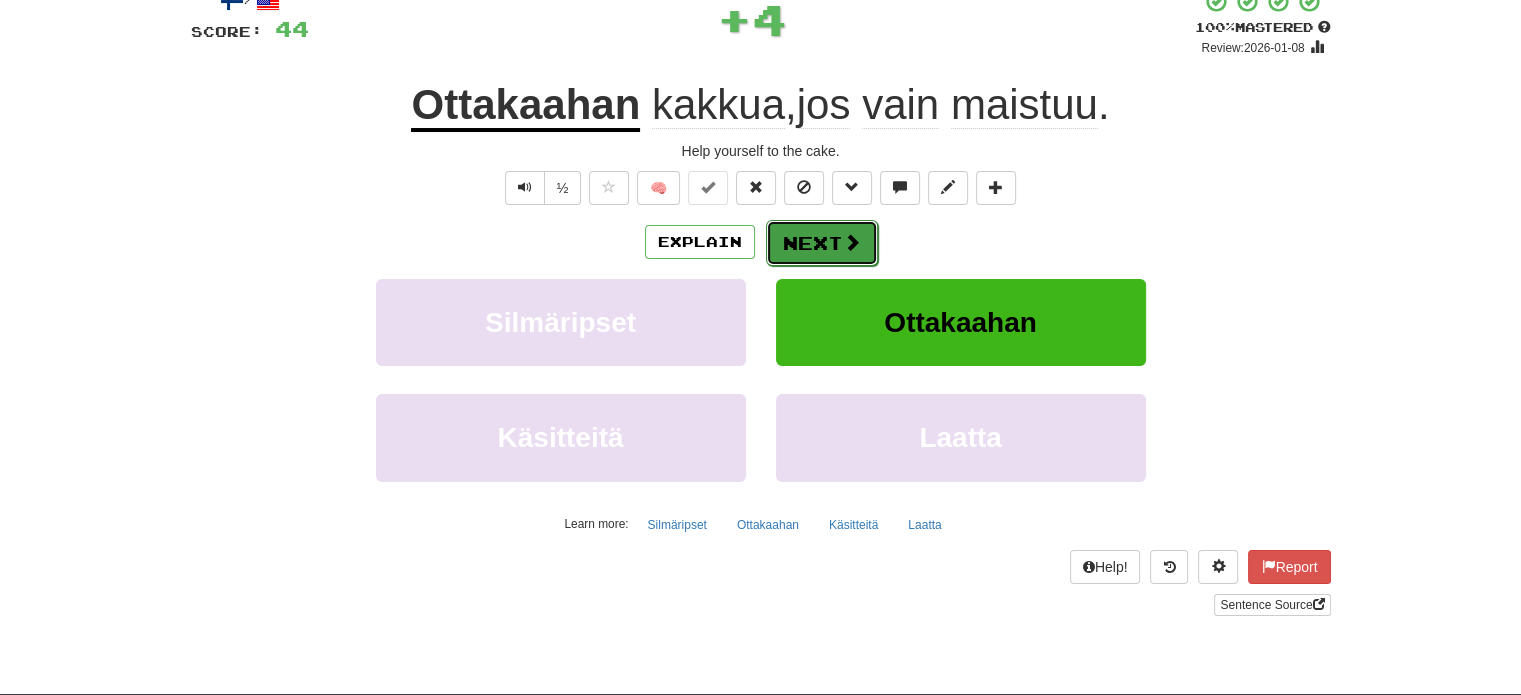 click on "Next" at bounding box center [822, 243] 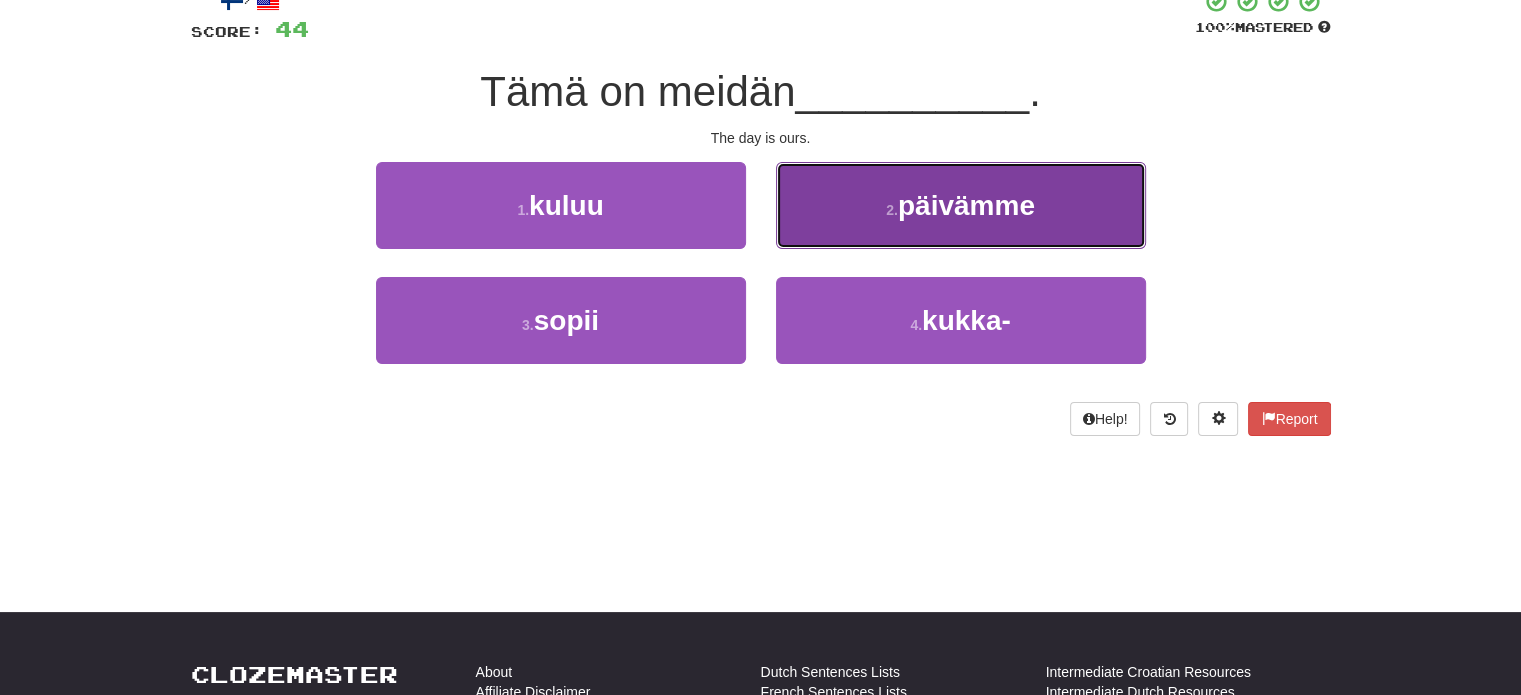 click on "2 .  päivämme" at bounding box center [961, 205] 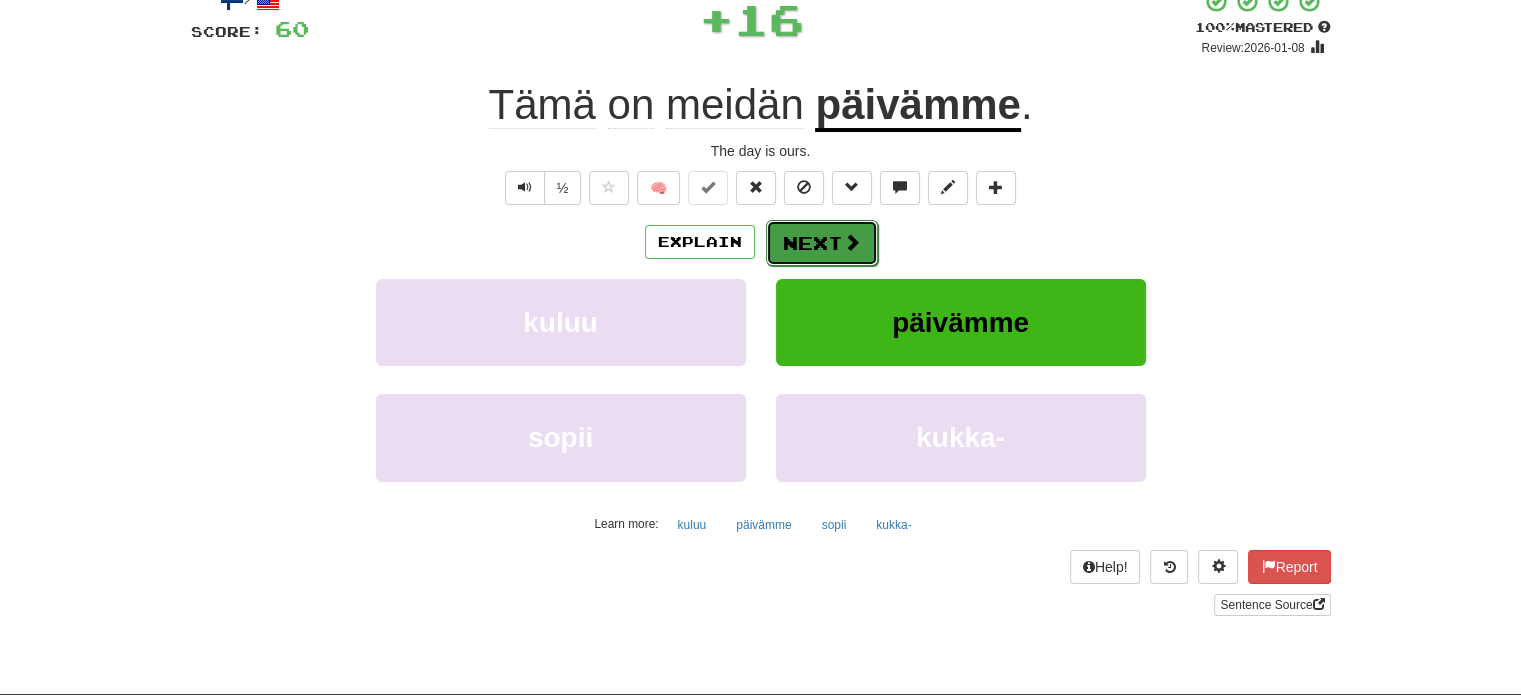 click on "Next" at bounding box center [822, 243] 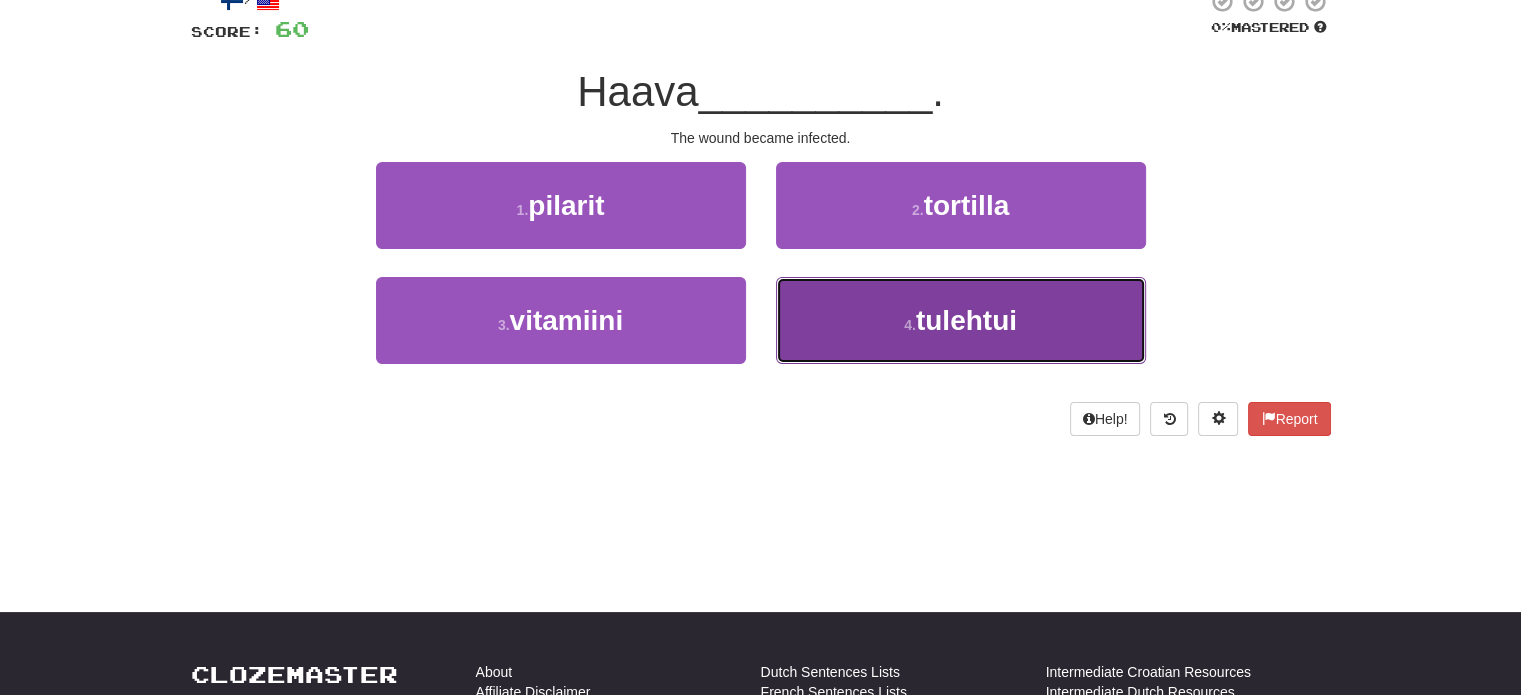 click on "4 .  tulehtui" at bounding box center (961, 320) 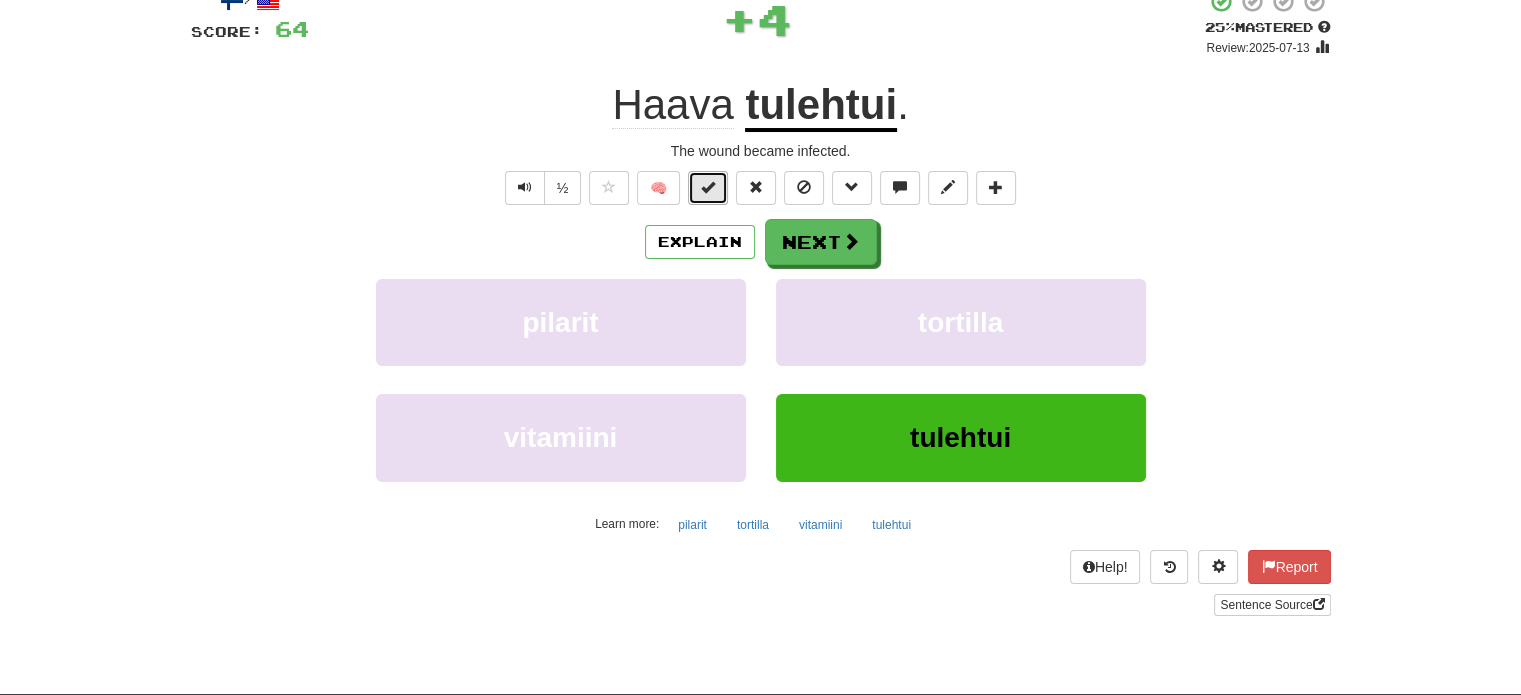 click at bounding box center [708, 188] 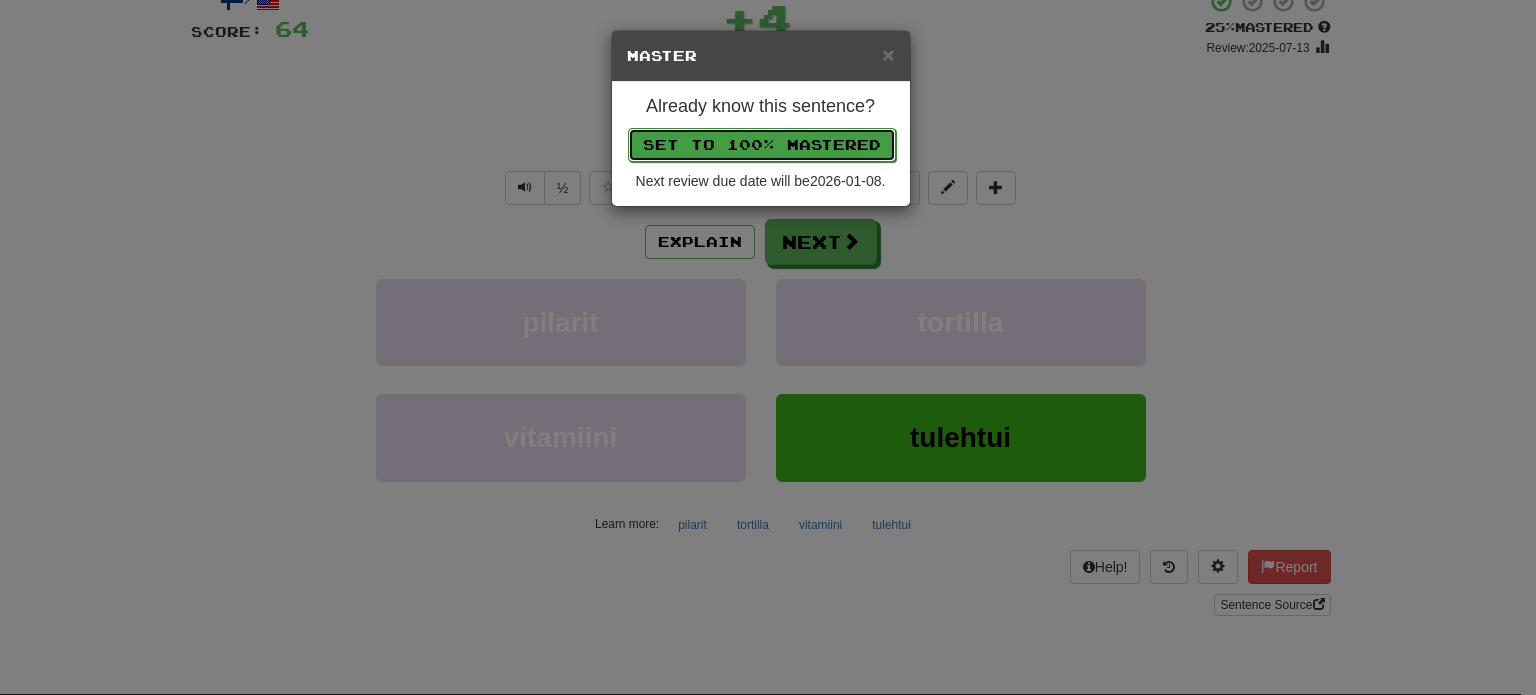 click on "Set to 100% Mastered" at bounding box center (762, 145) 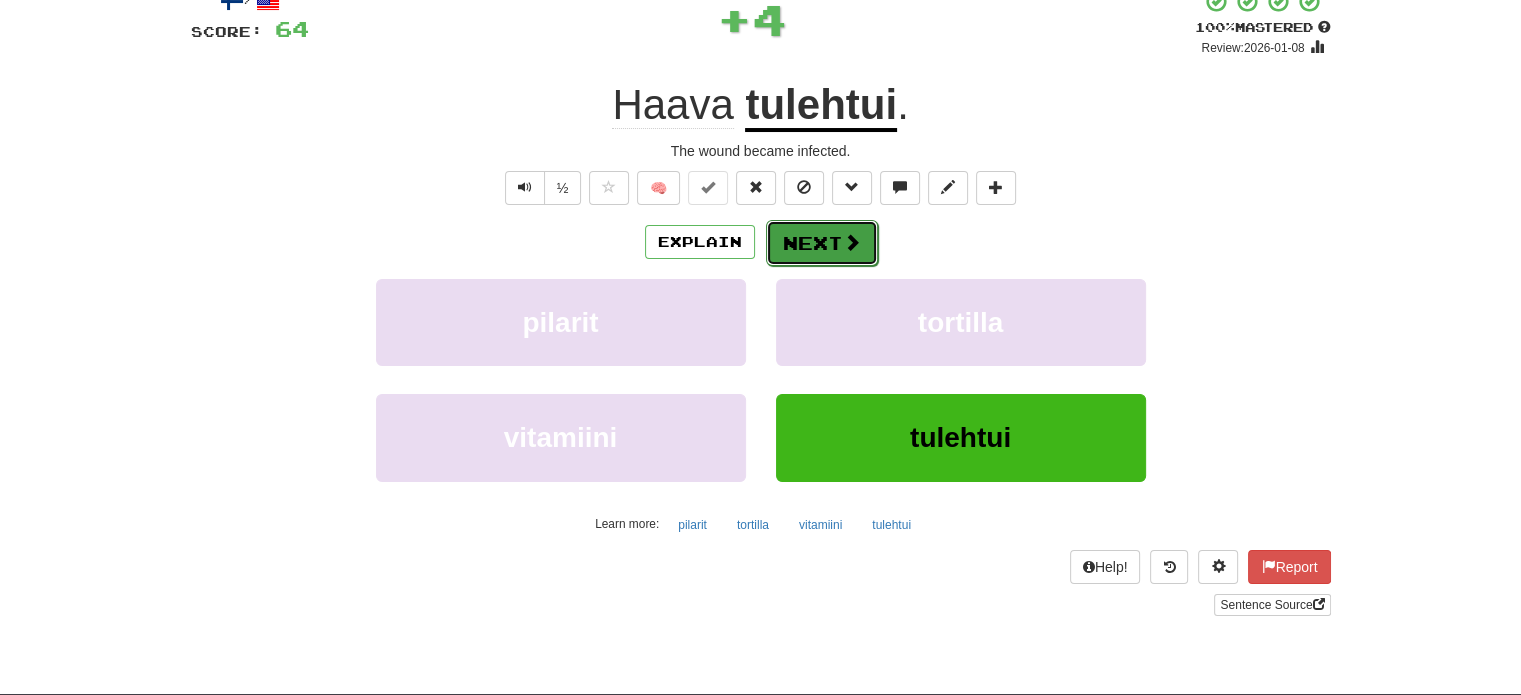 click on "Next" at bounding box center [822, 243] 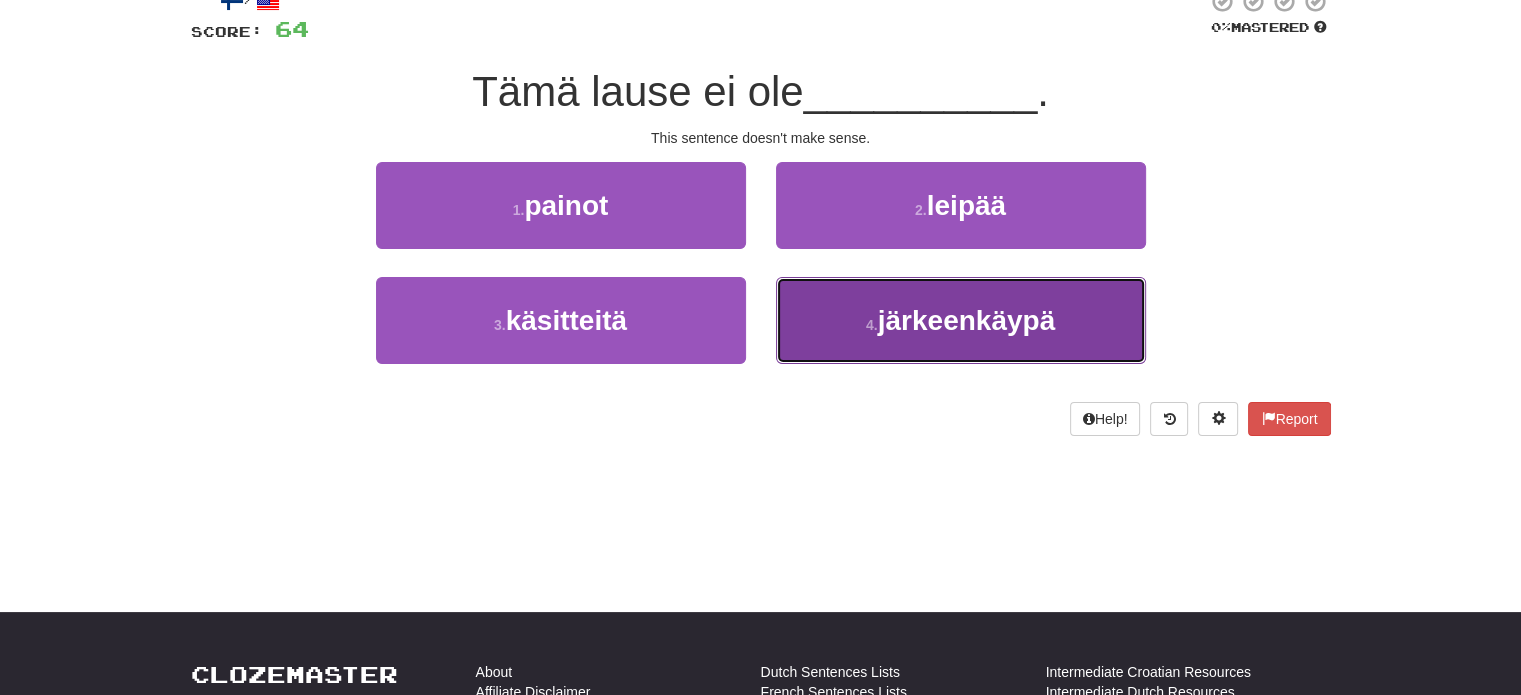 click on "4 .  järkeenkäypä" at bounding box center [961, 320] 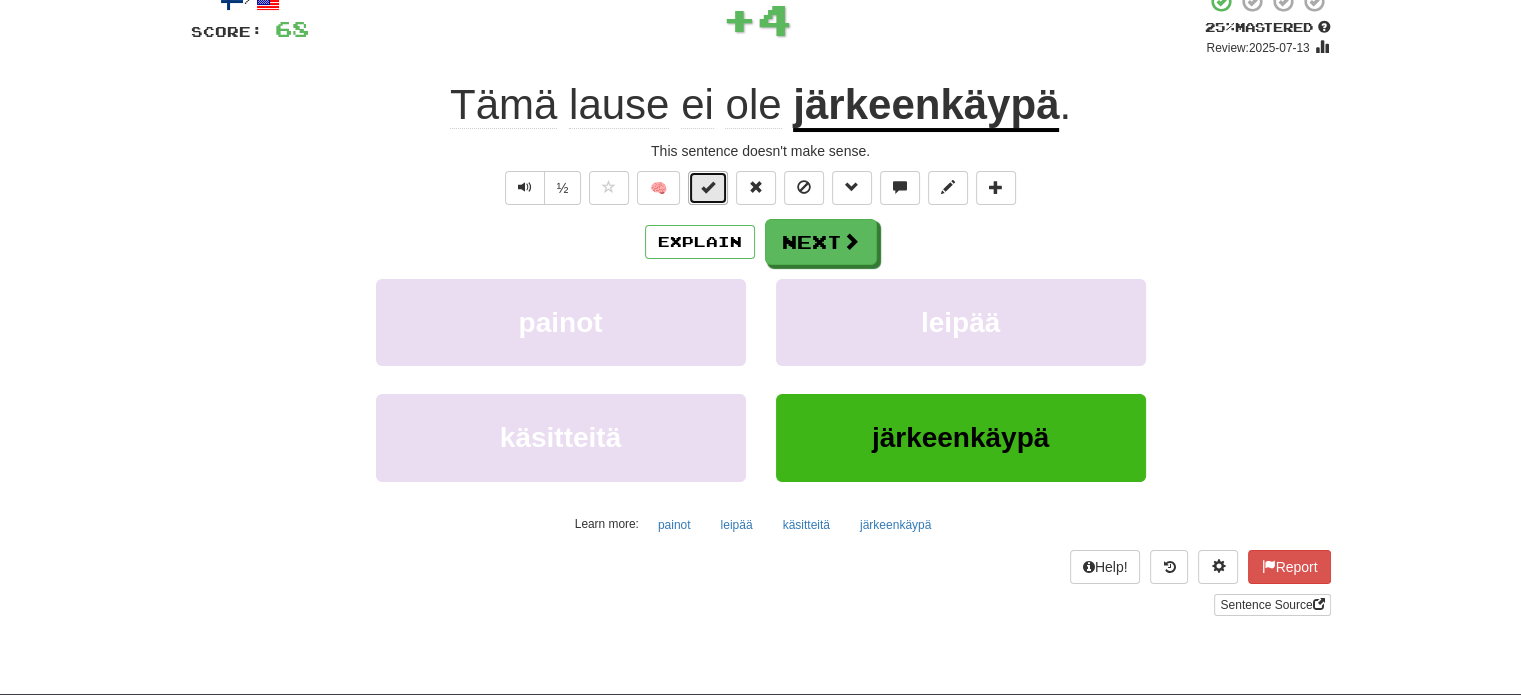 click at bounding box center [708, 187] 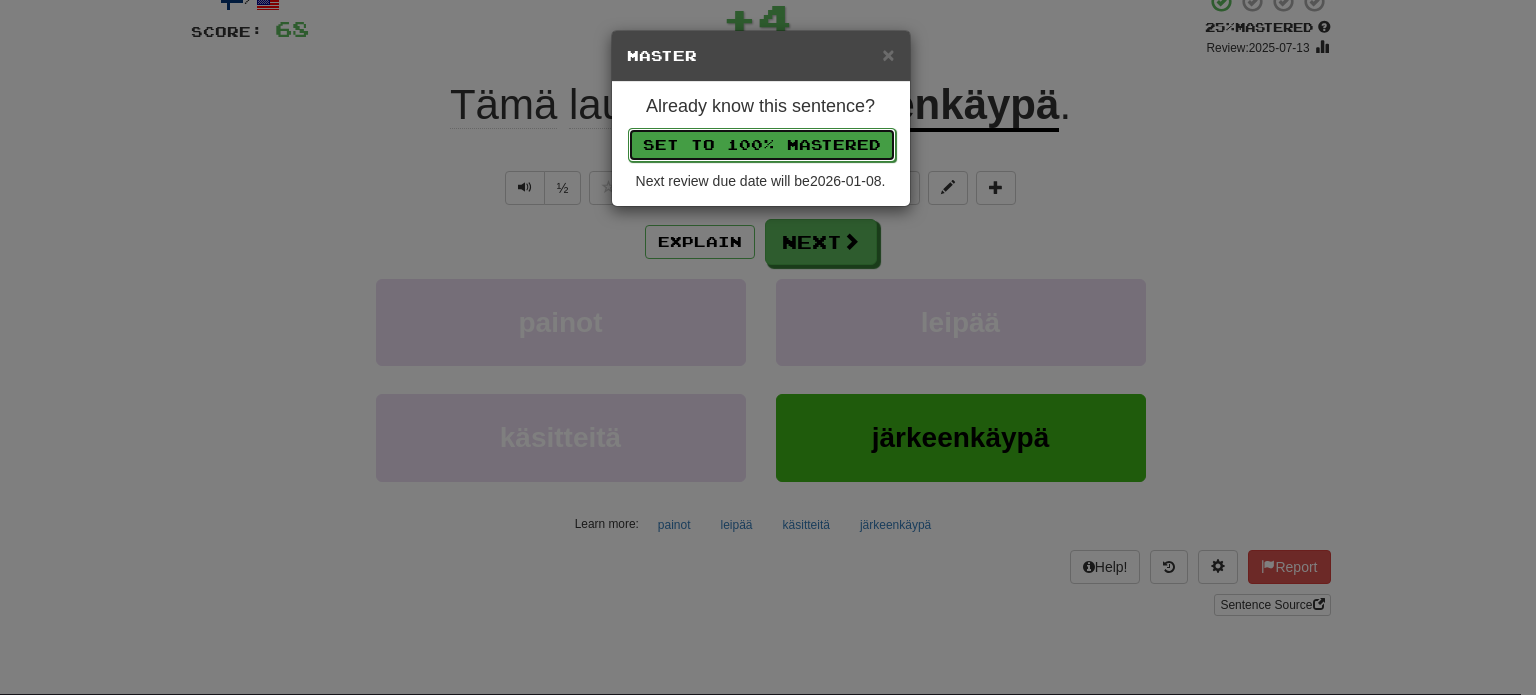 click on "Set to 100% Mastered" at bounding box center (762, 145) 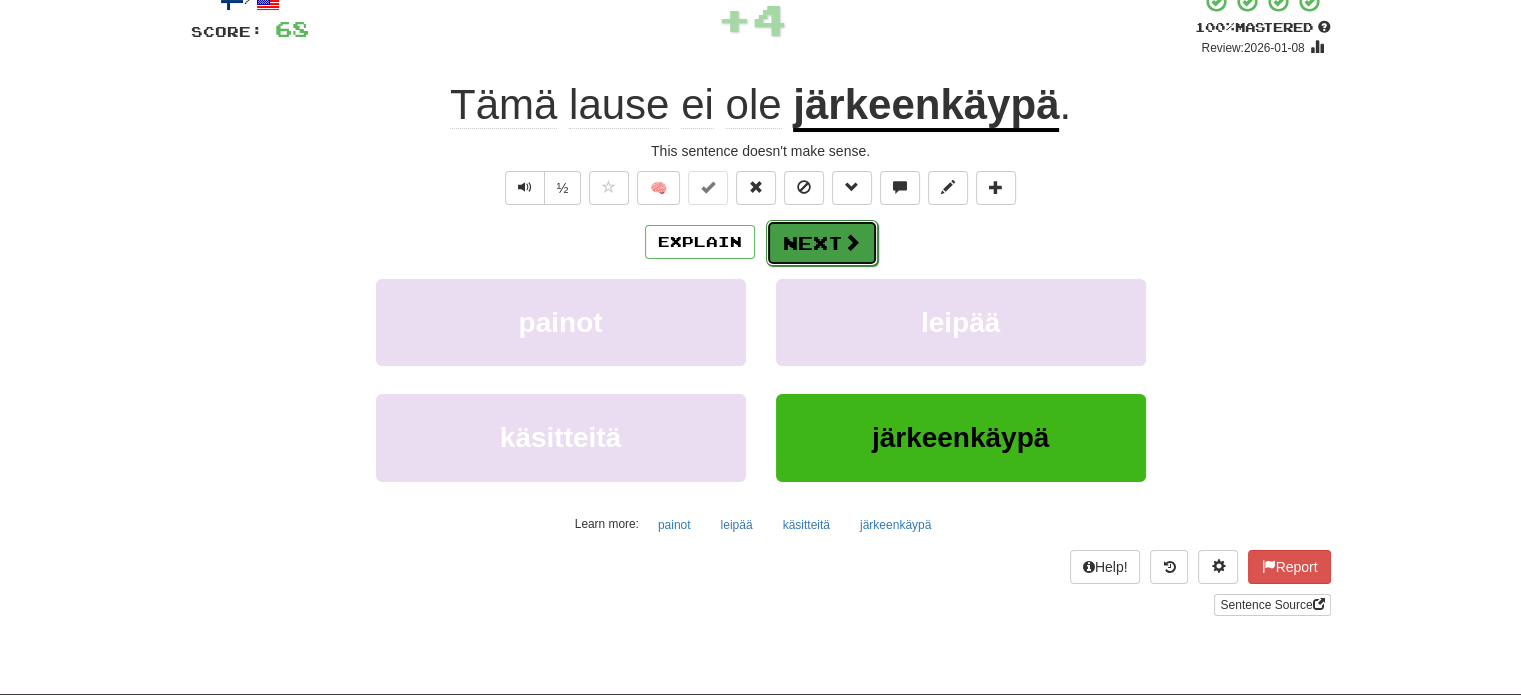 click on "Next" at bounding box center [822, 243] 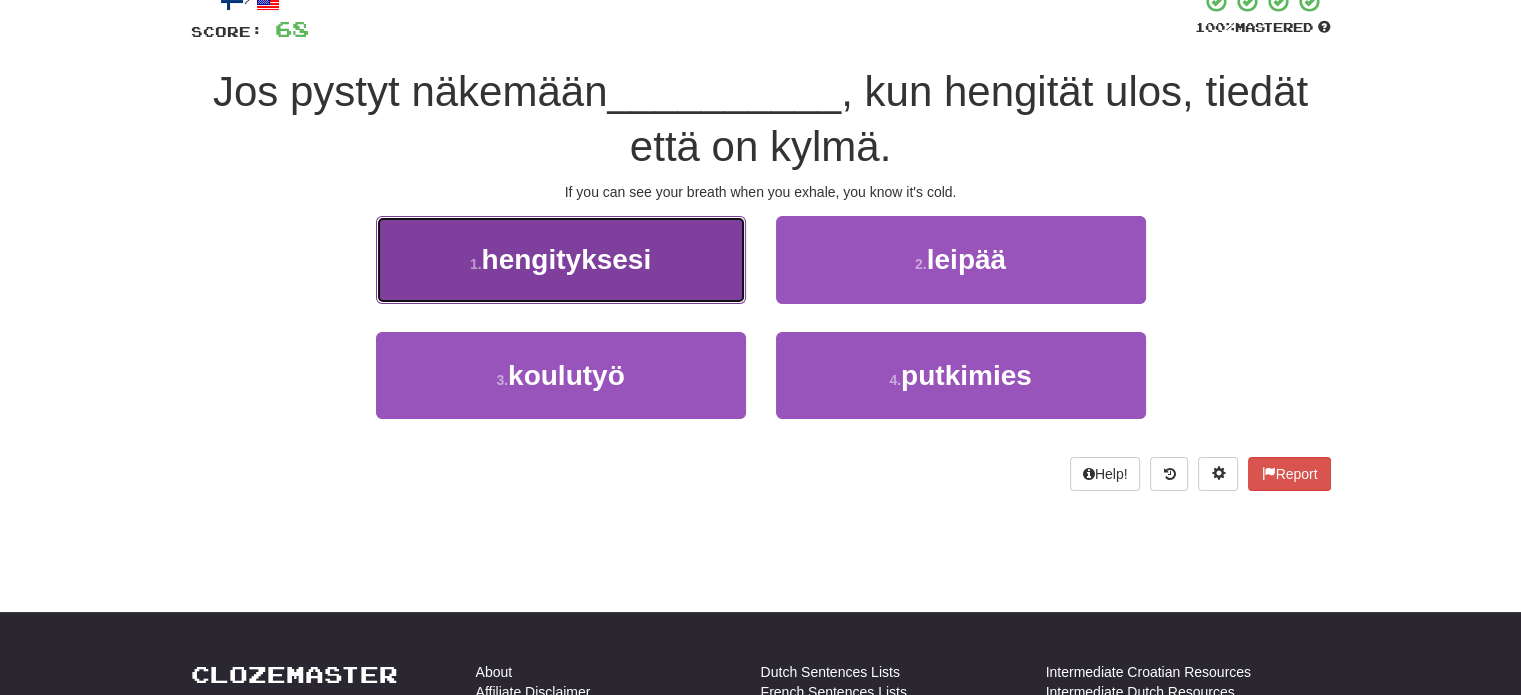 click on "1 .  hengityksesi" at bounding box center (561, 259) 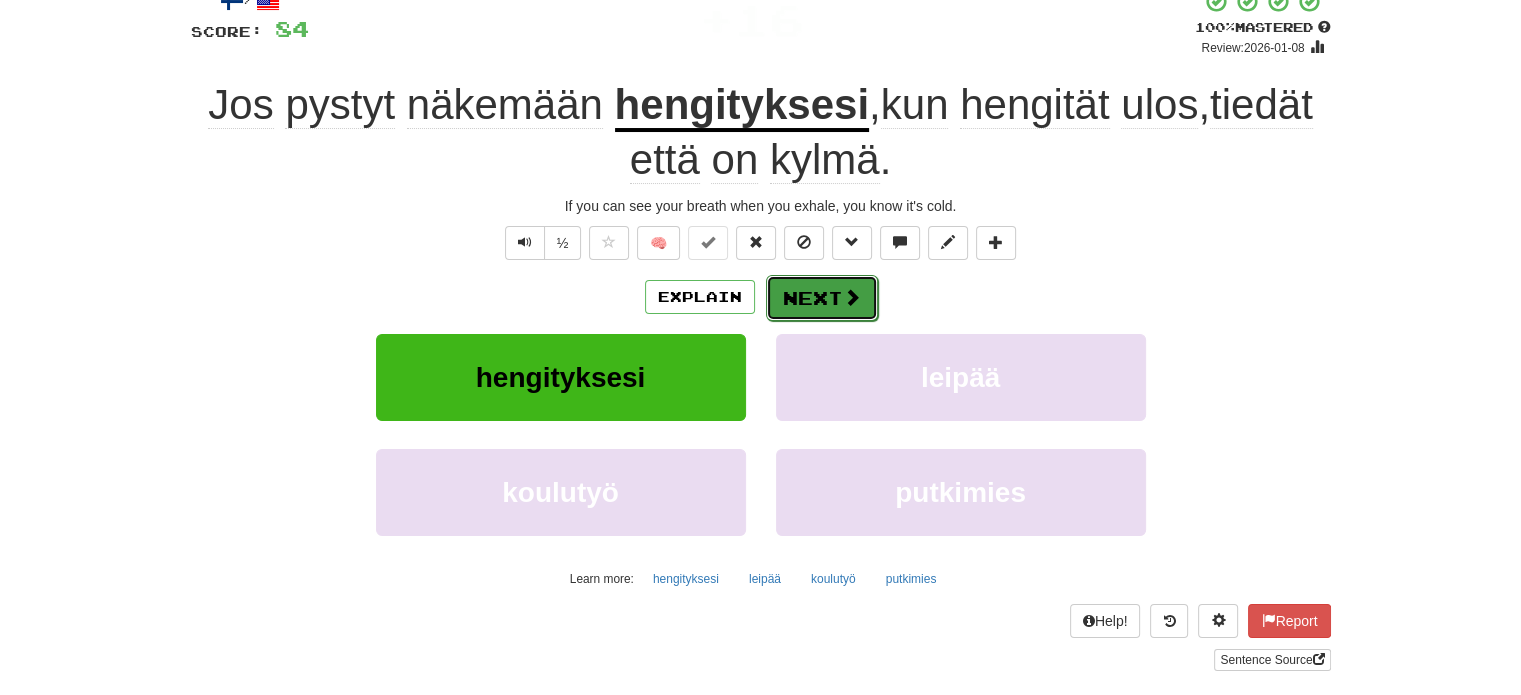 click on "Next" at bounding box center (822, 298) 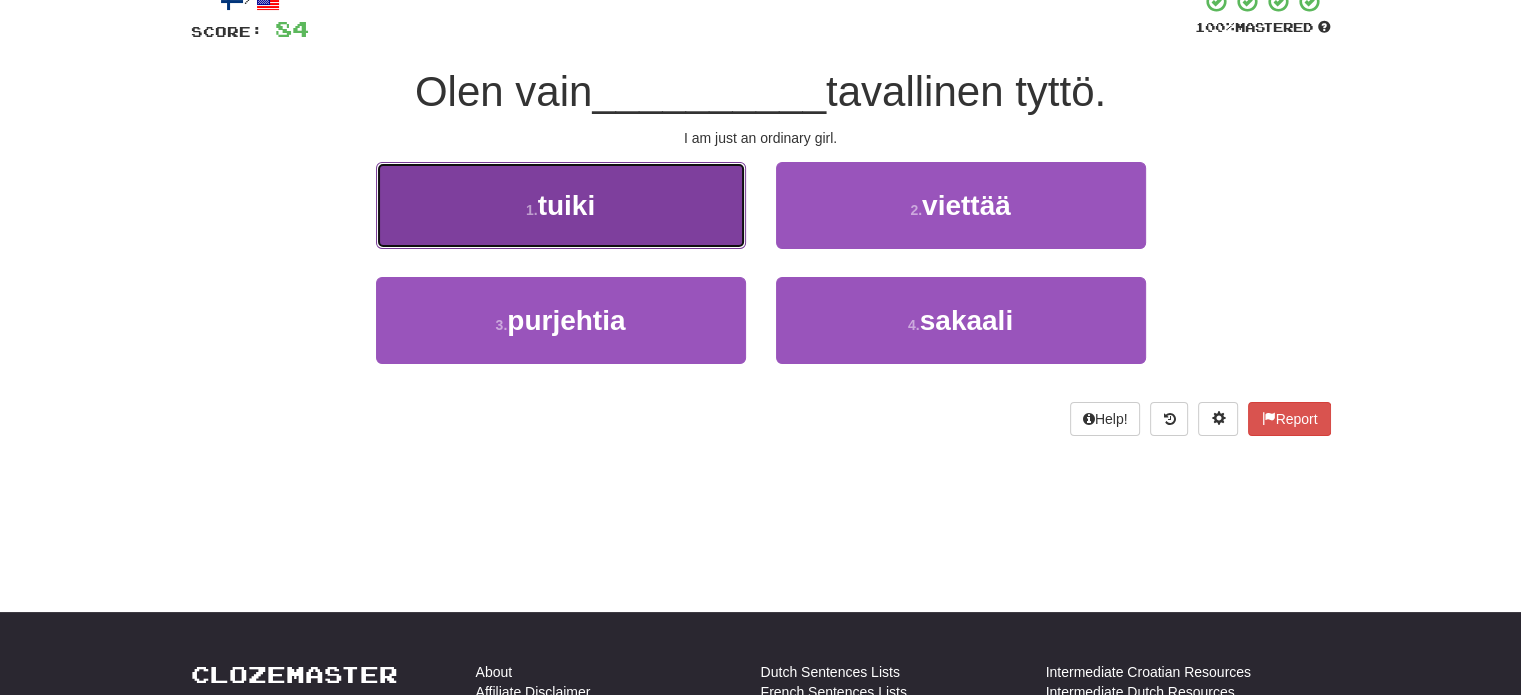 click on "1 .  tuiki" at bounding box center (561, 205) 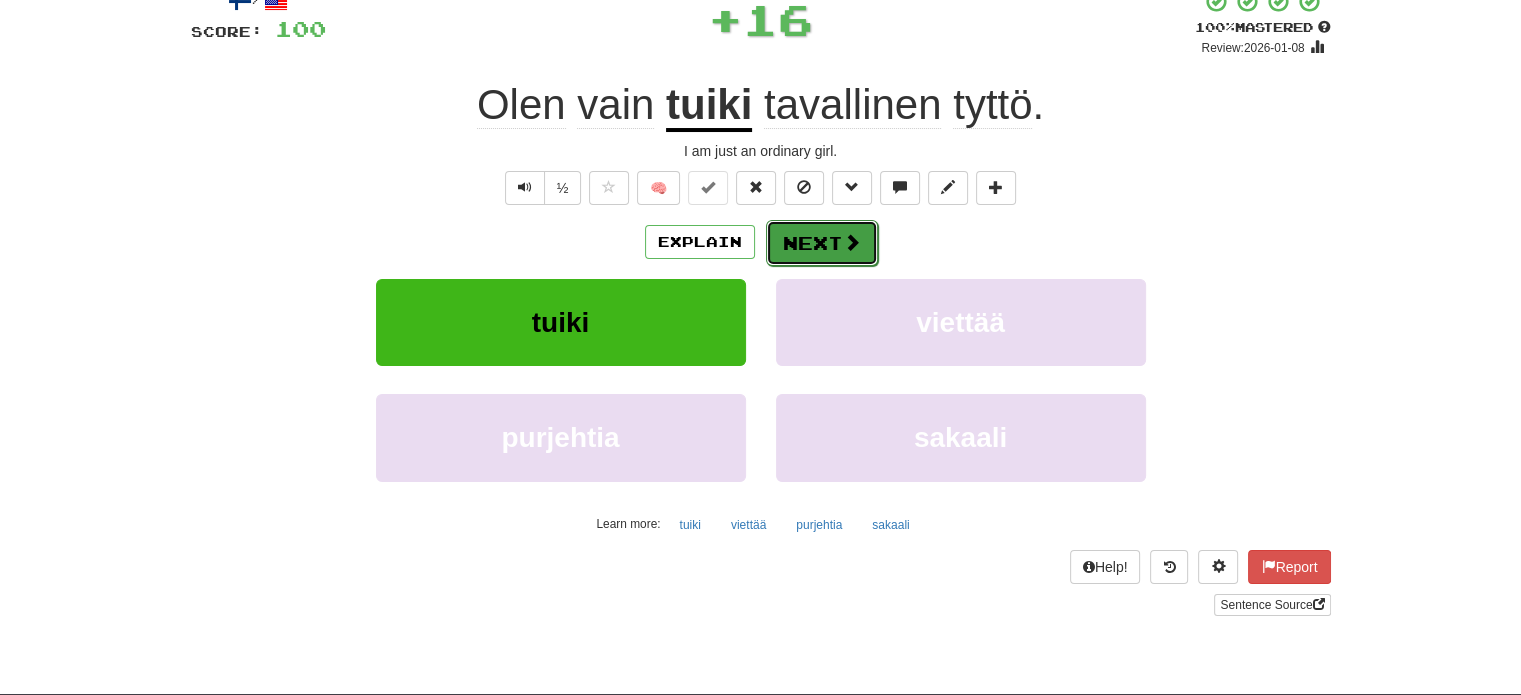 click on "Next" at bounding box center (822, 243) 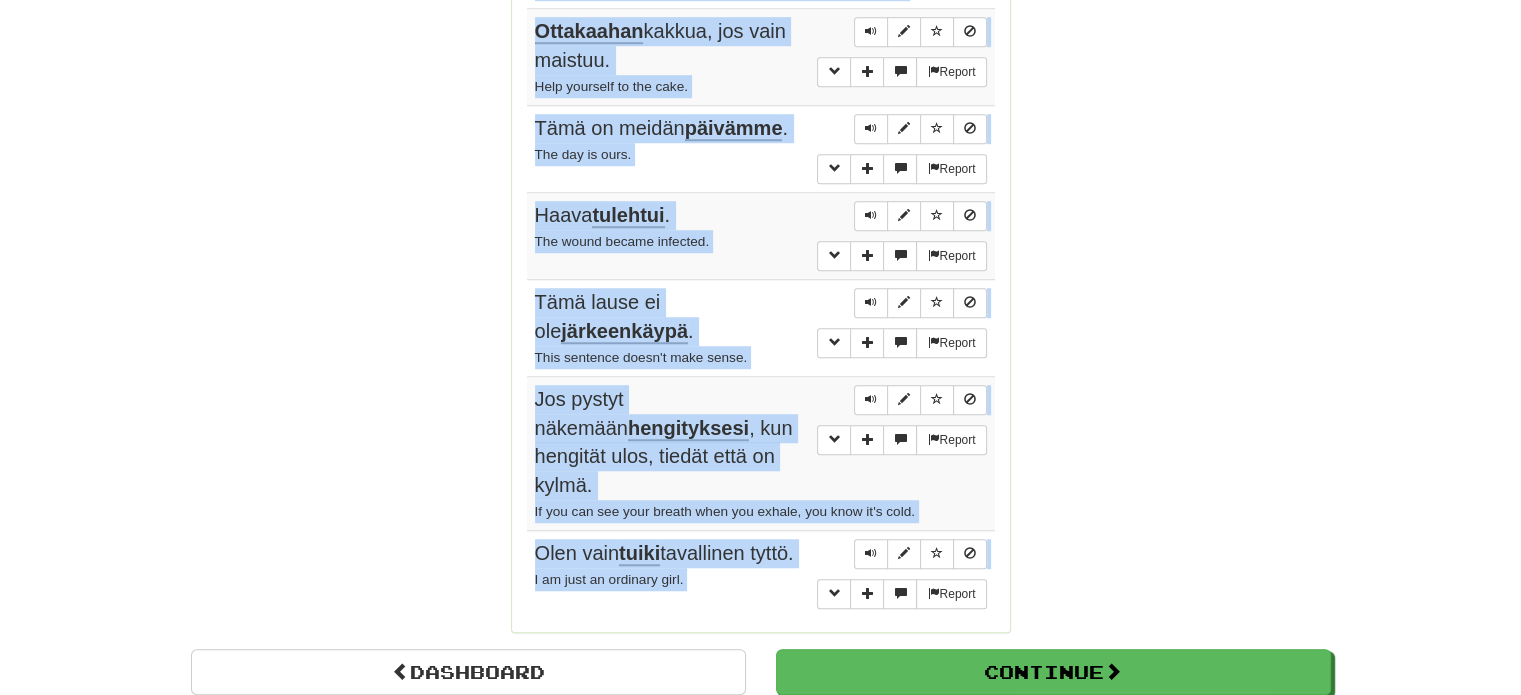 scroll, scrollTop: 1616, scrollLeft: 0, axis: vertical 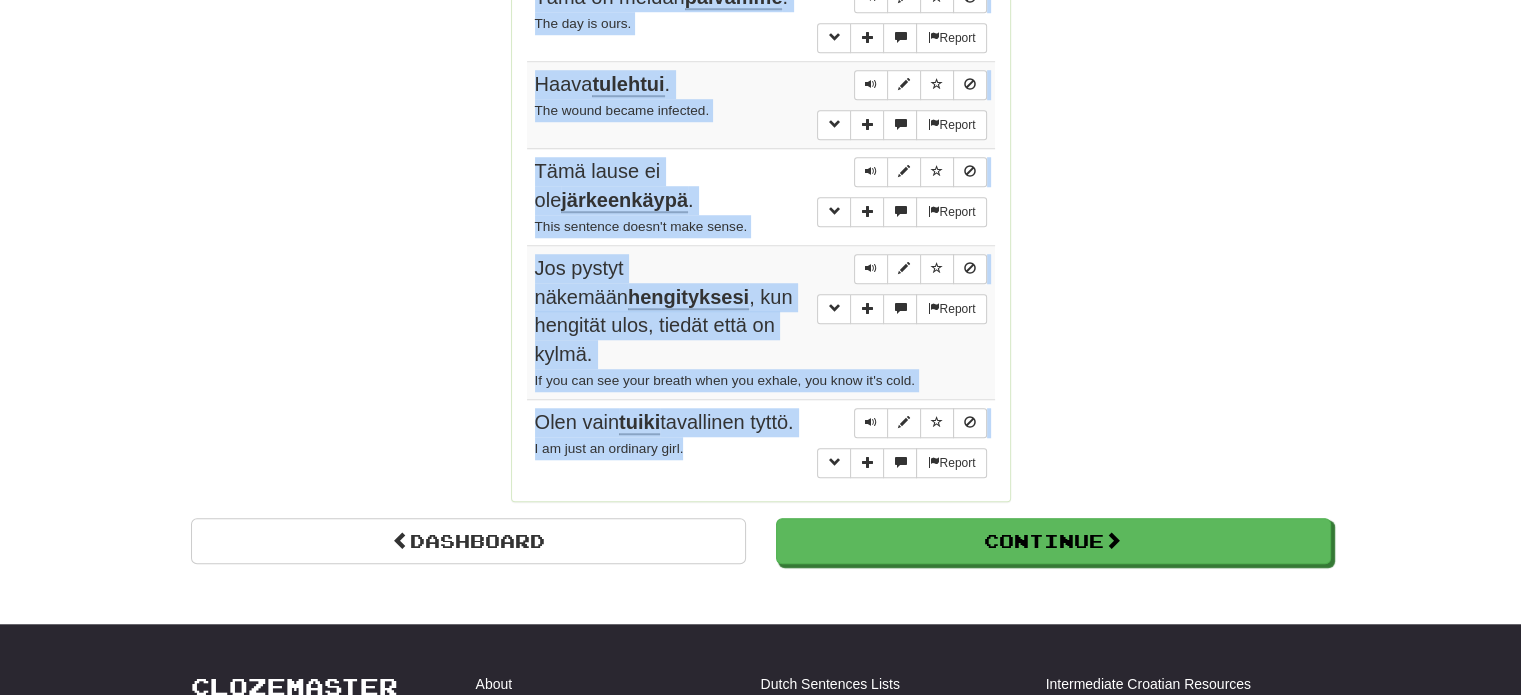 drag, startPoint x: 536, startPoint y: 173, endPoint x: 756, endPoint y: 414, distance: 326.31427 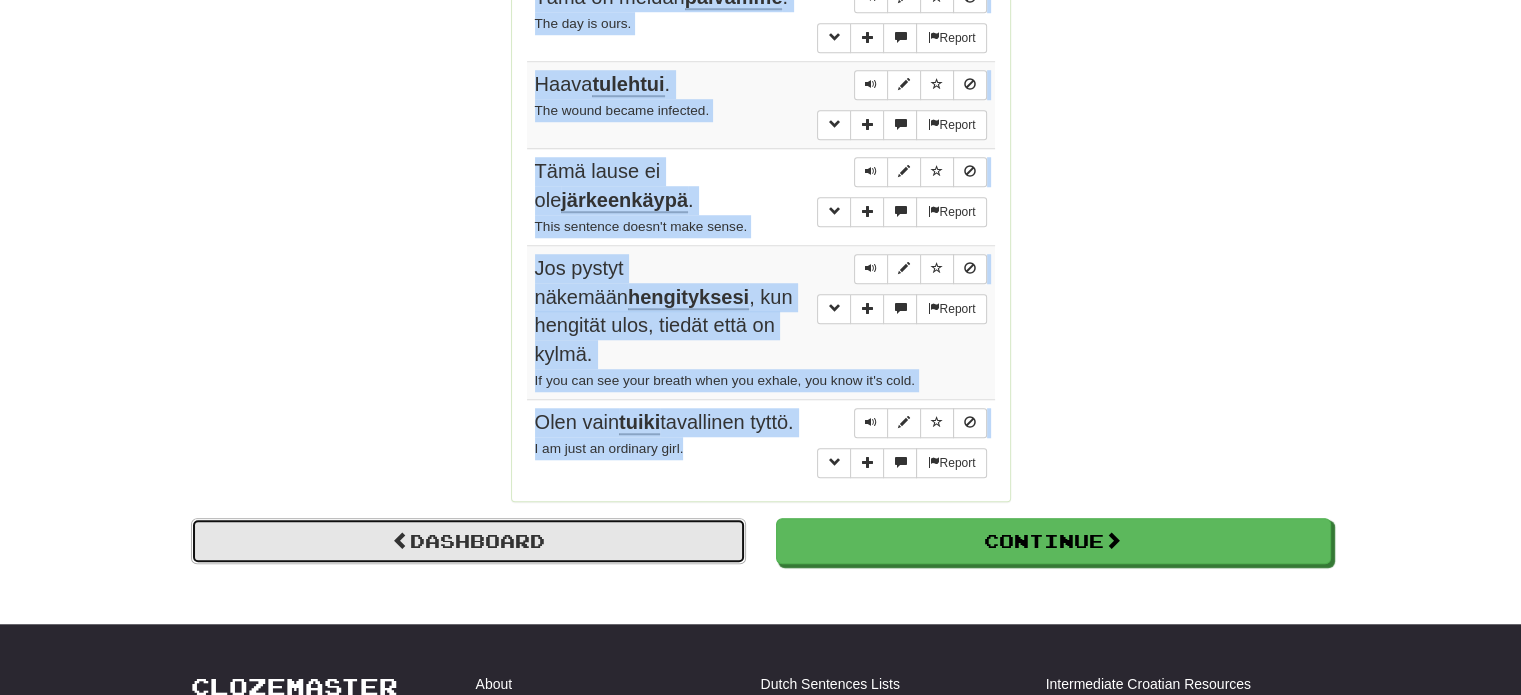 click on "Dashboard" at bounding box center (468, 541) 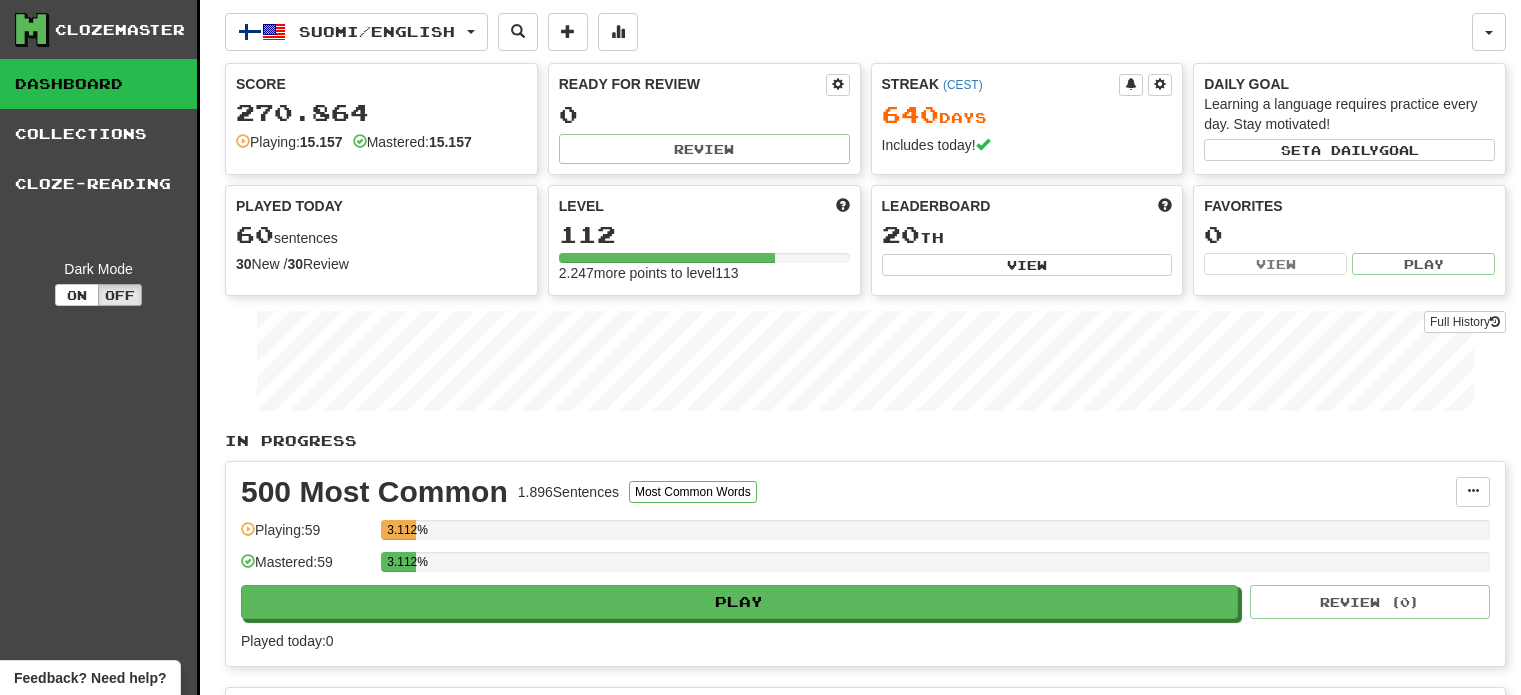 scroll, scrollTop: 0, scrollLeft: 0, axis: both 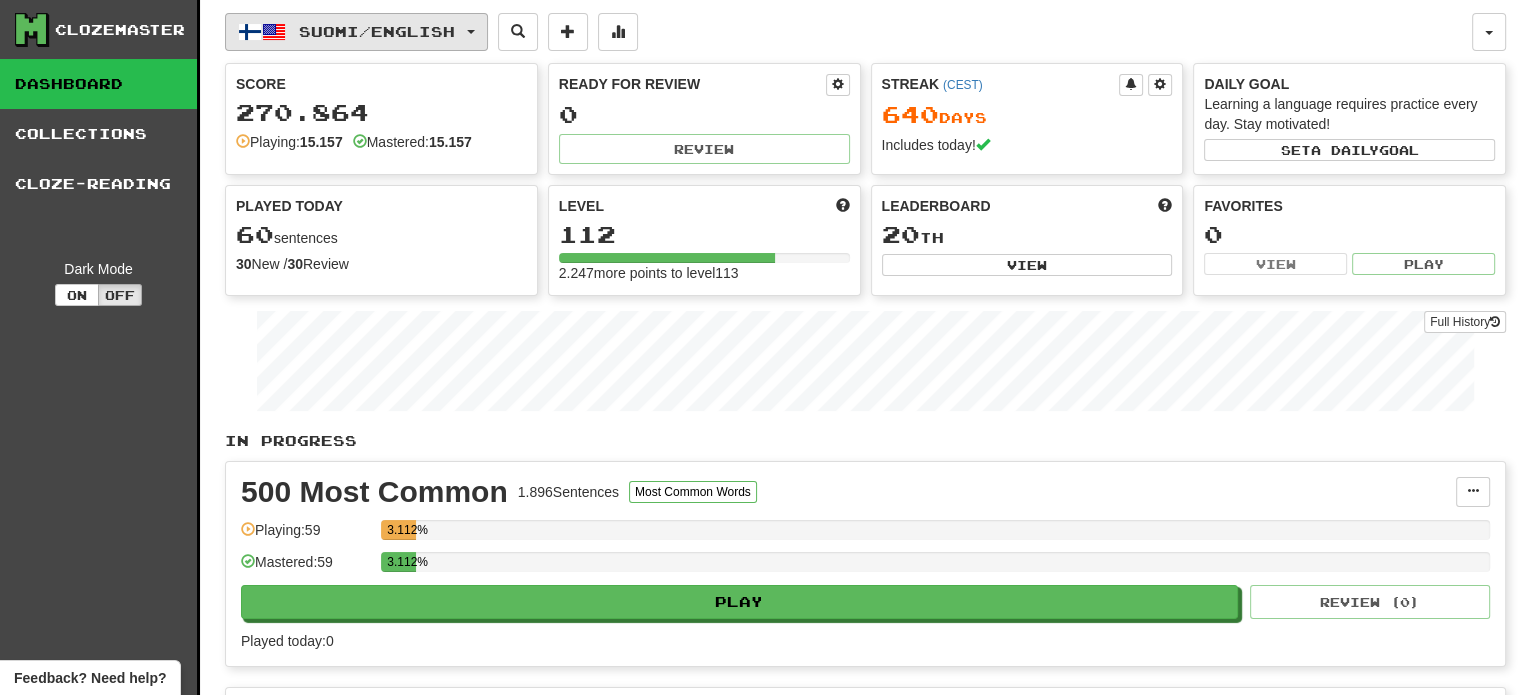click on "Suomi  /  English" at bounding box center (377, 31) 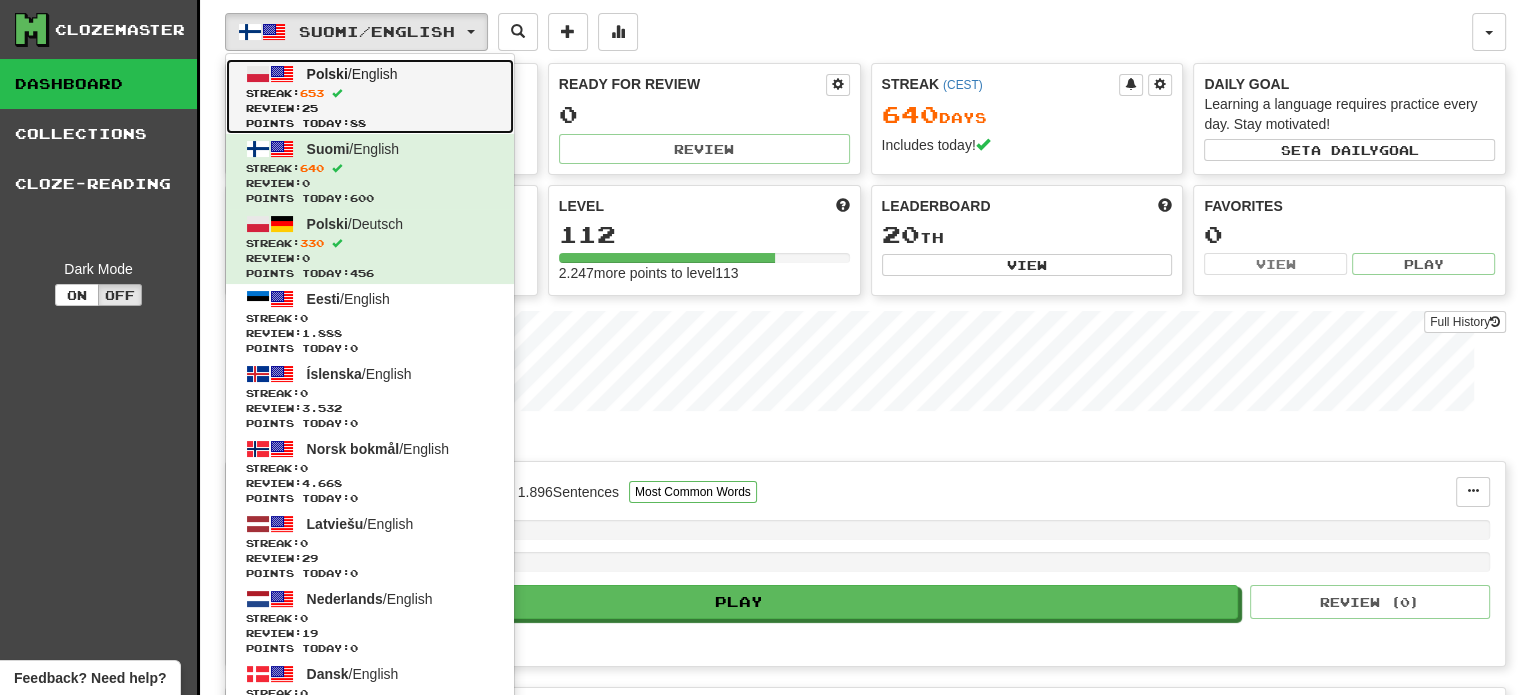 click on "Polski  /  English Streak:  653   Review:  25 Points today:  88" at bounding box center (370, 96) 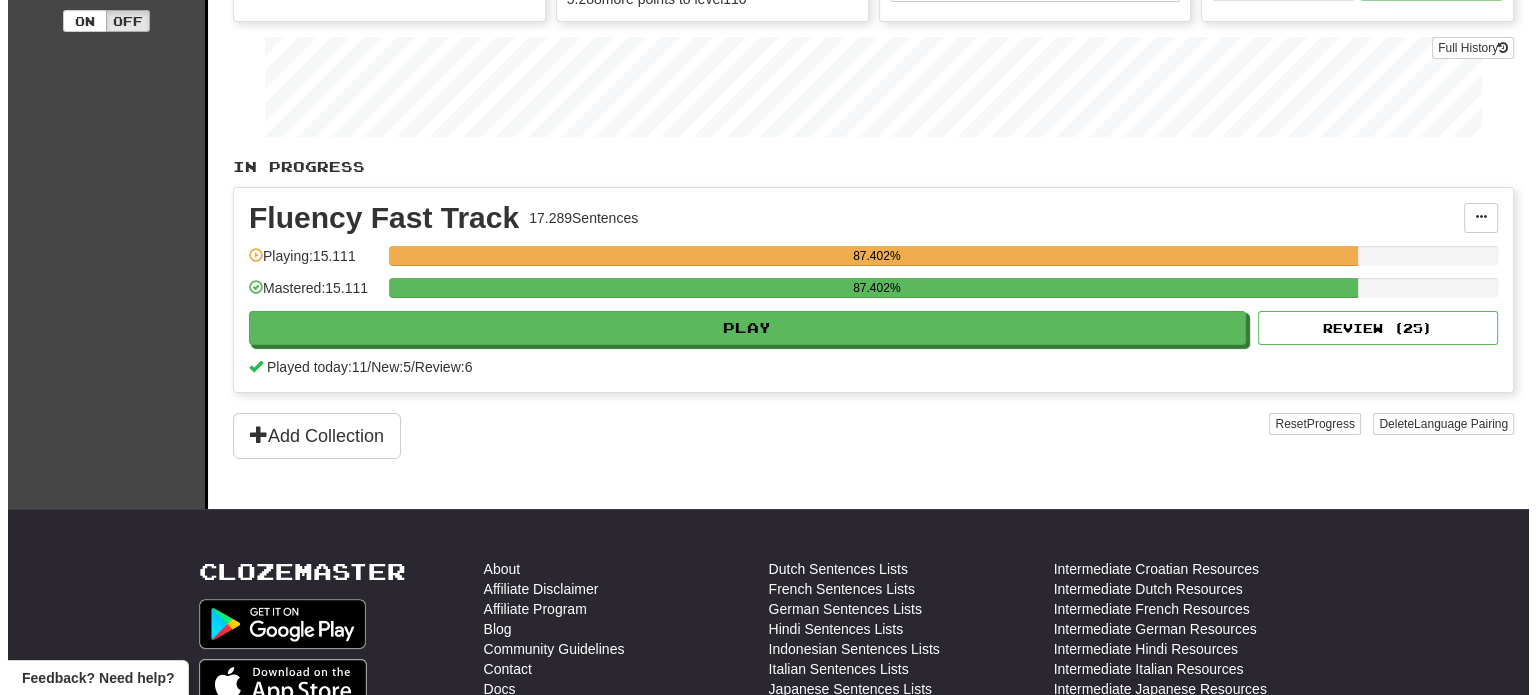 scroll, scrollTop: 300, scrollLeft: 0, axis: vertical 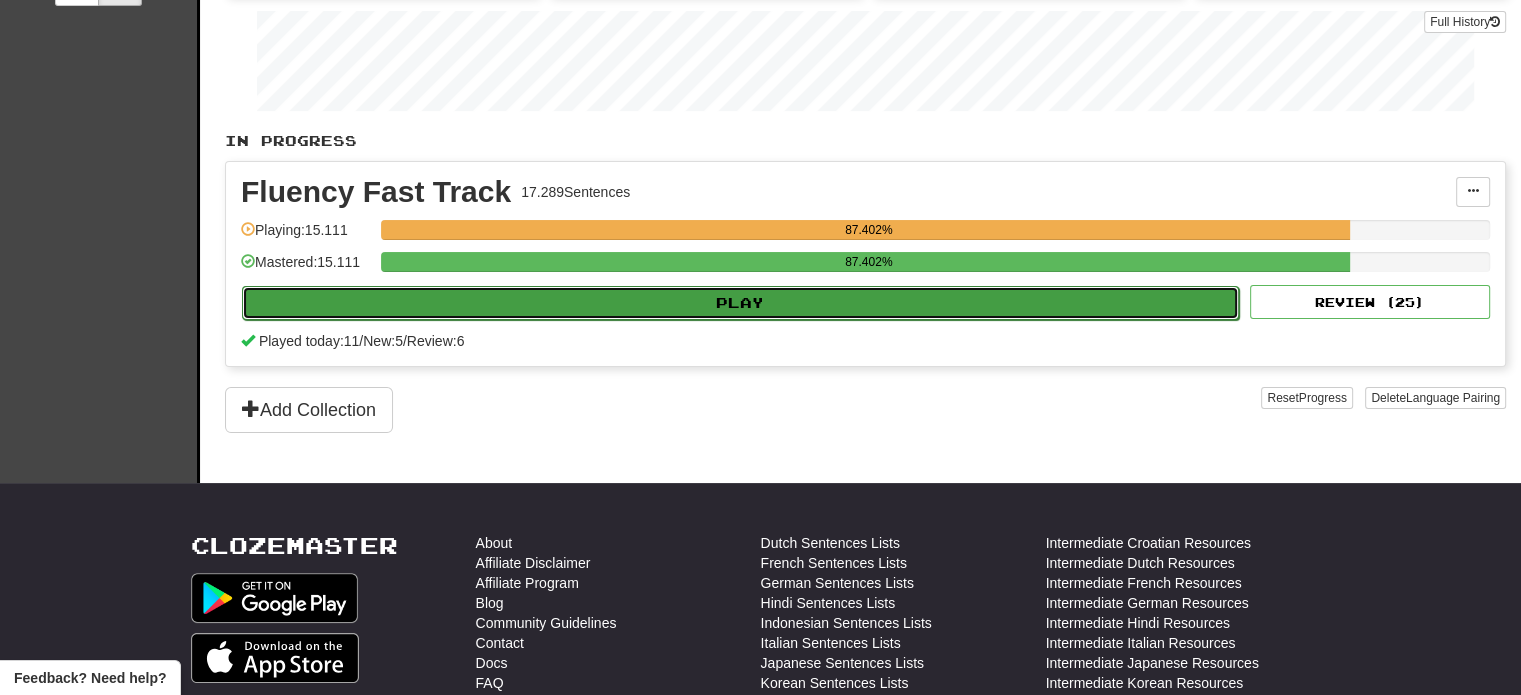 click on "Play" at bounding box center [740, 303] 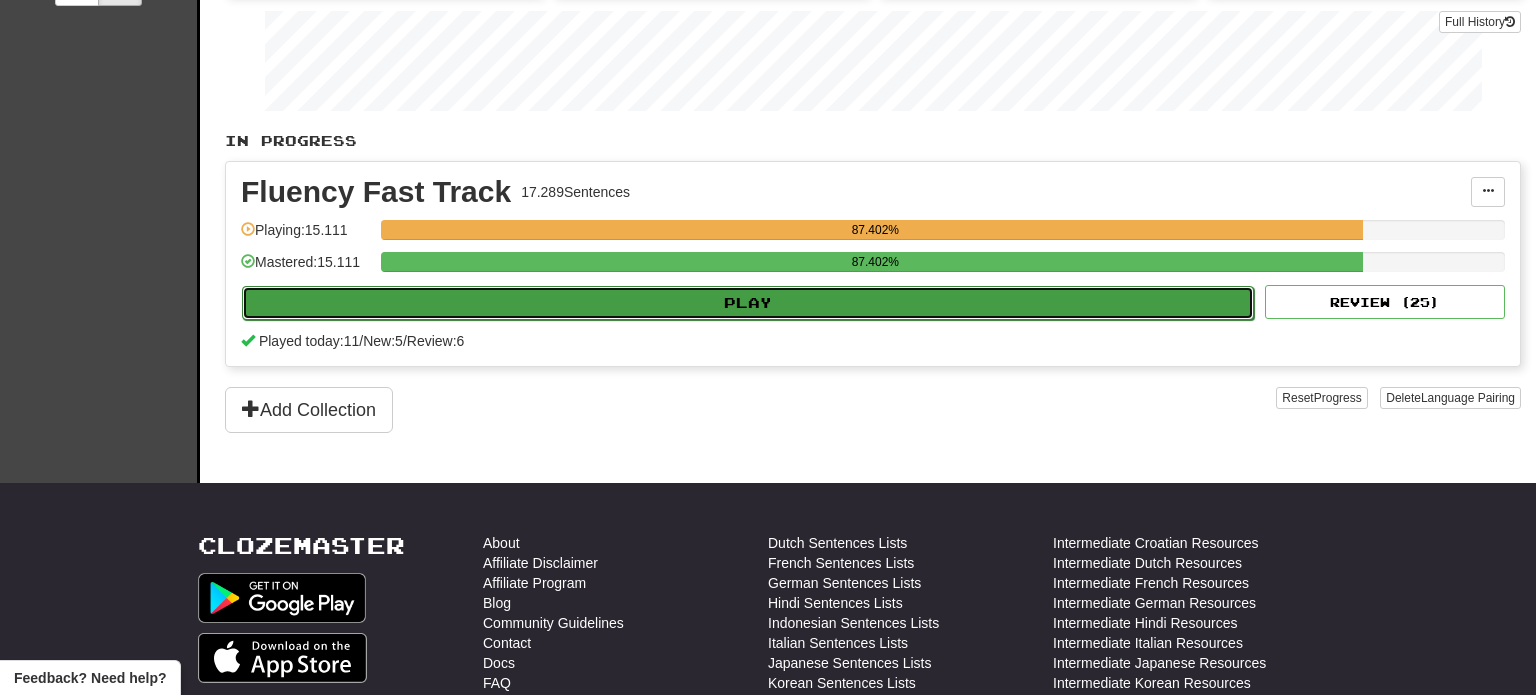 select on "**" 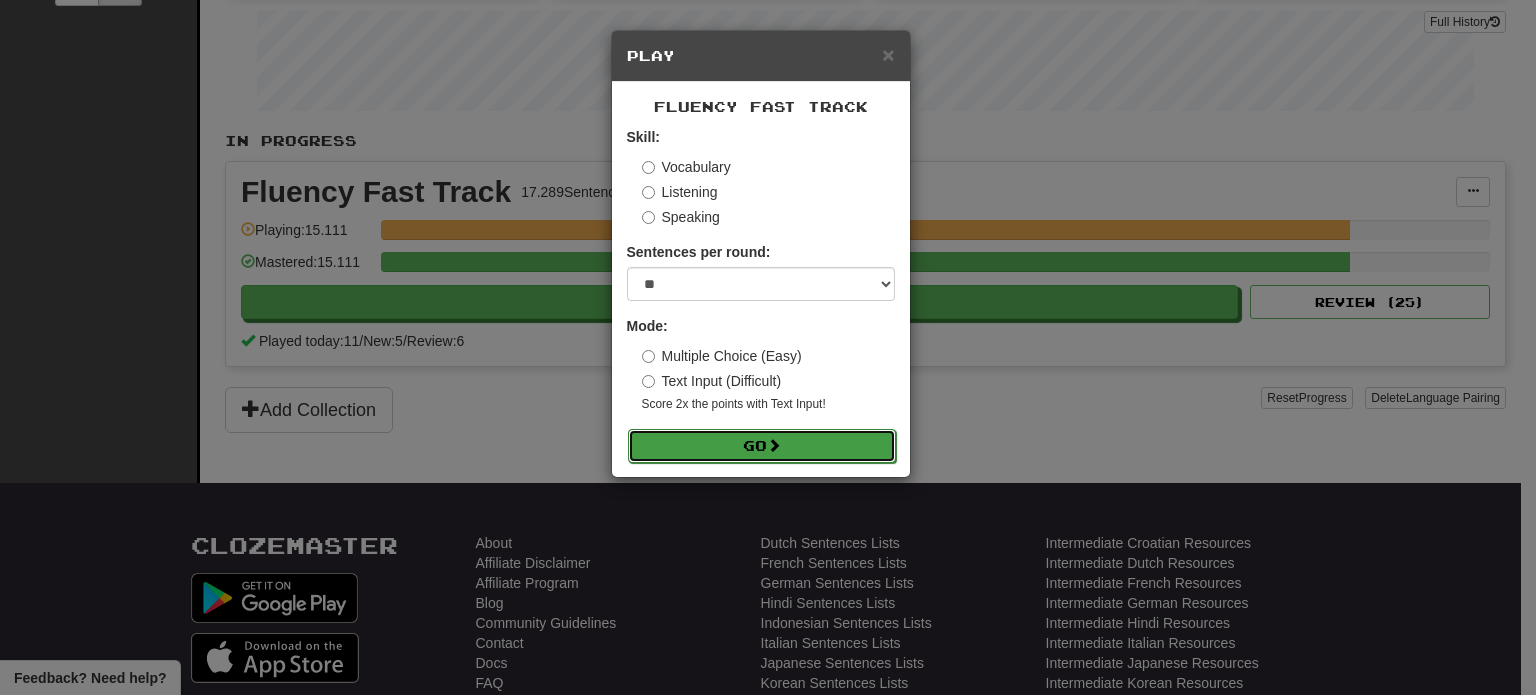 click on "Go" at bounding box center [762, 446] 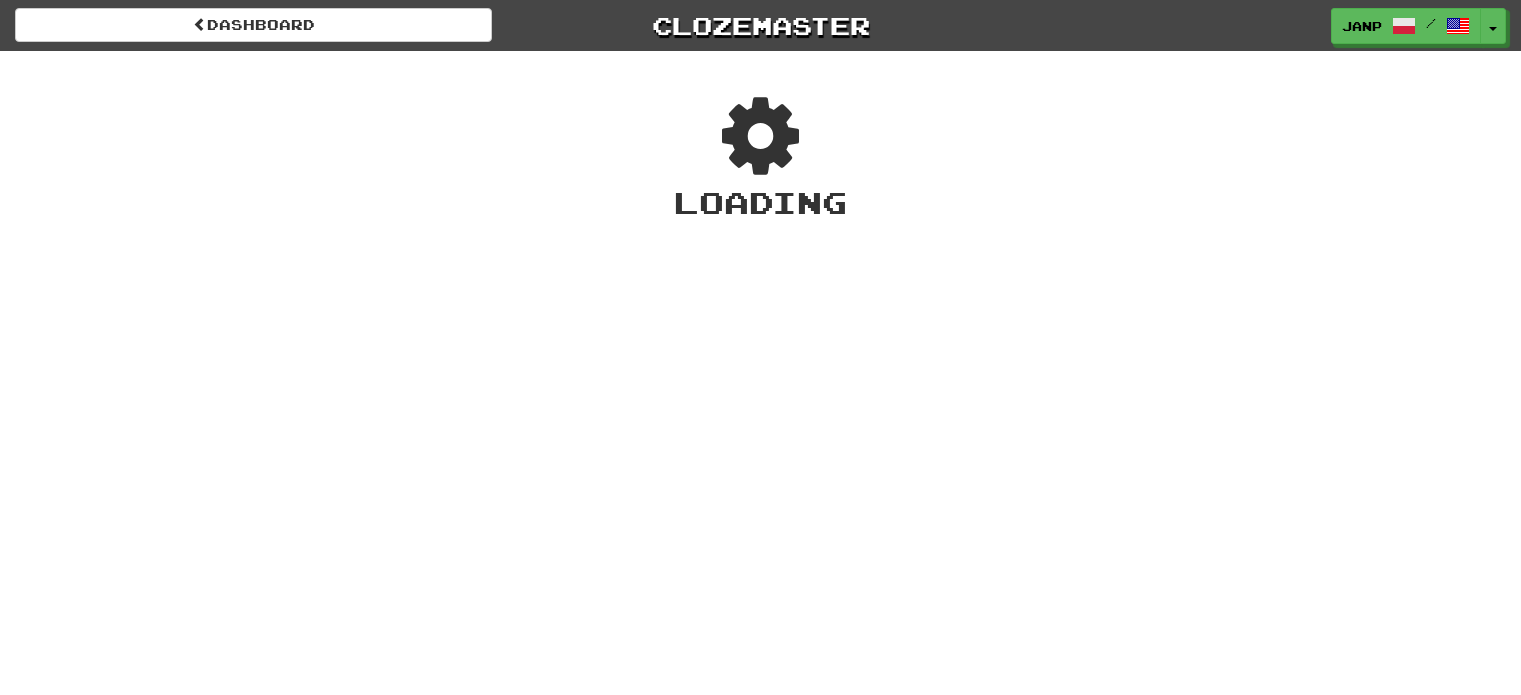 scroll, scrollTop: 0, scrollLeft: 0, axis: both 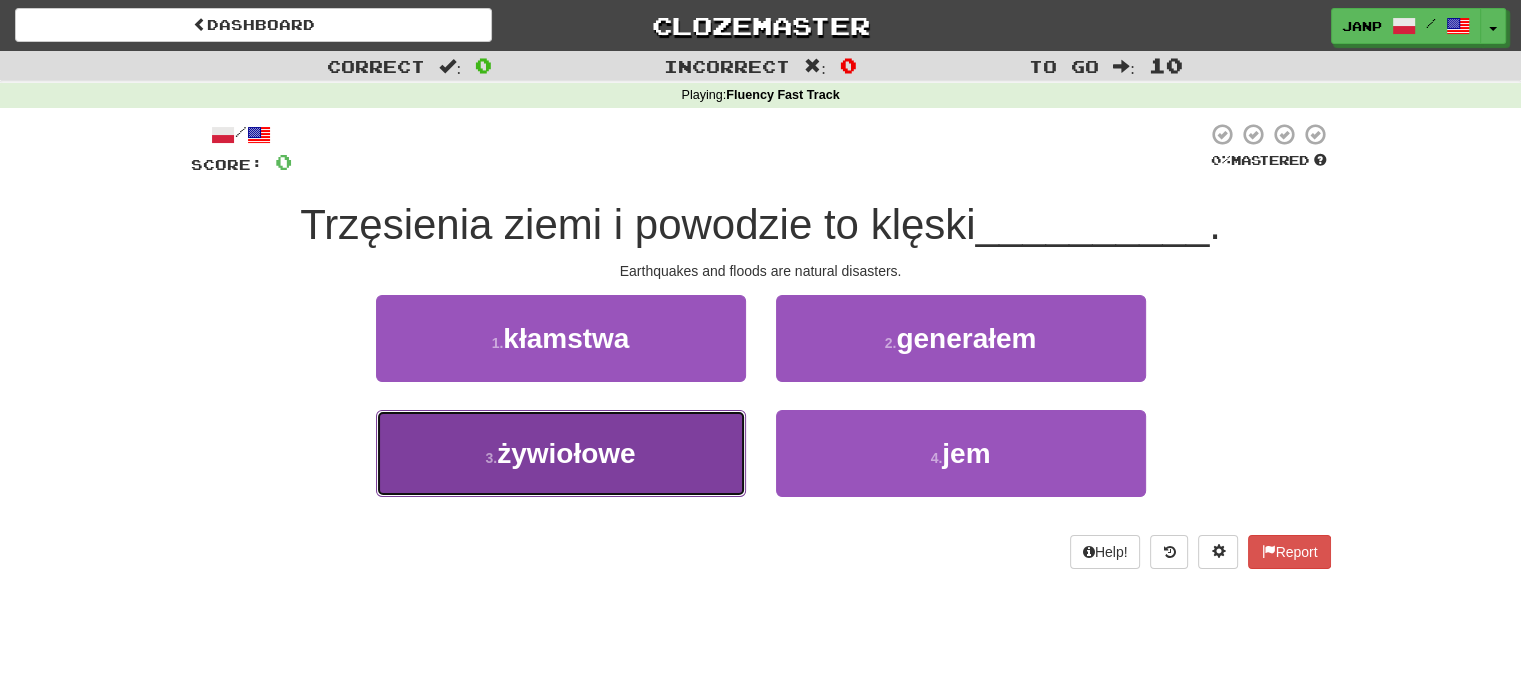 click on "3 .  żywiołowe" at bounding box center (561, 453) 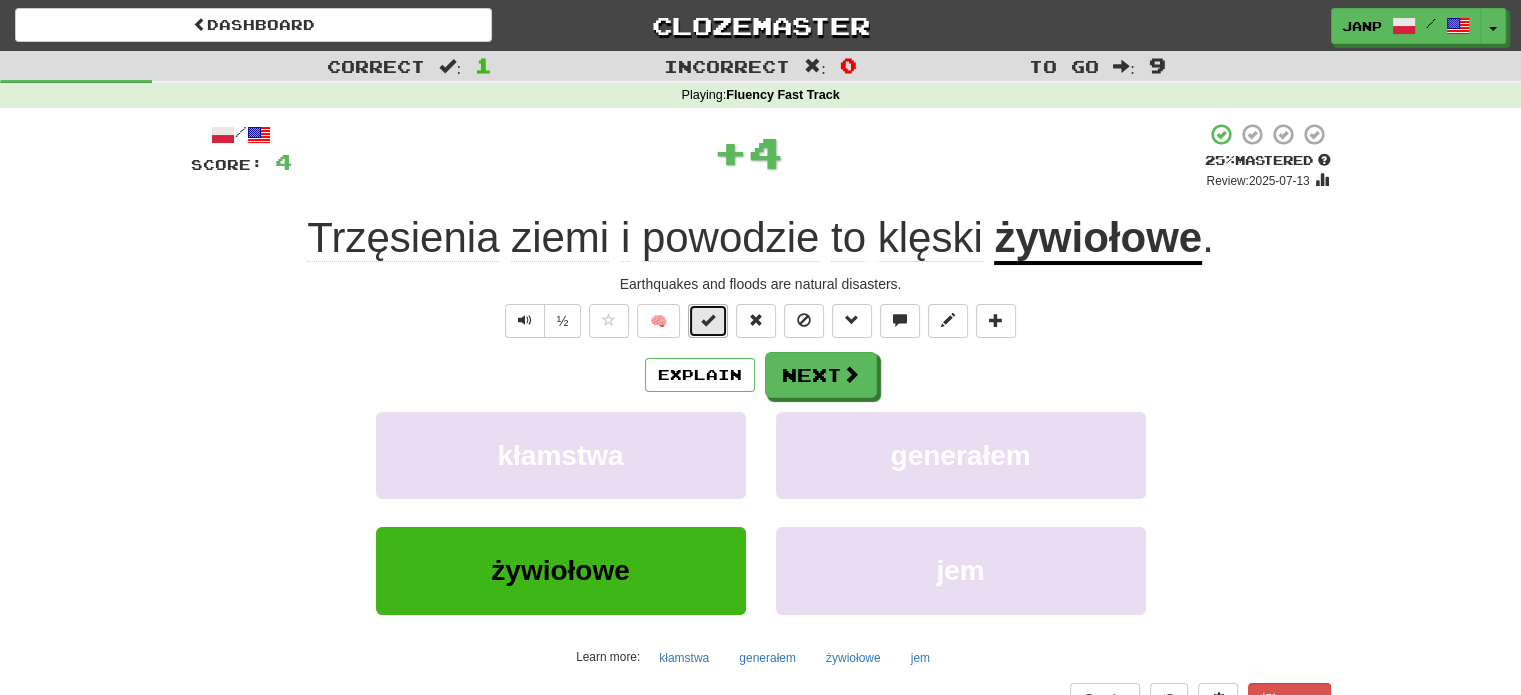 click at bounding box center [708, 321] 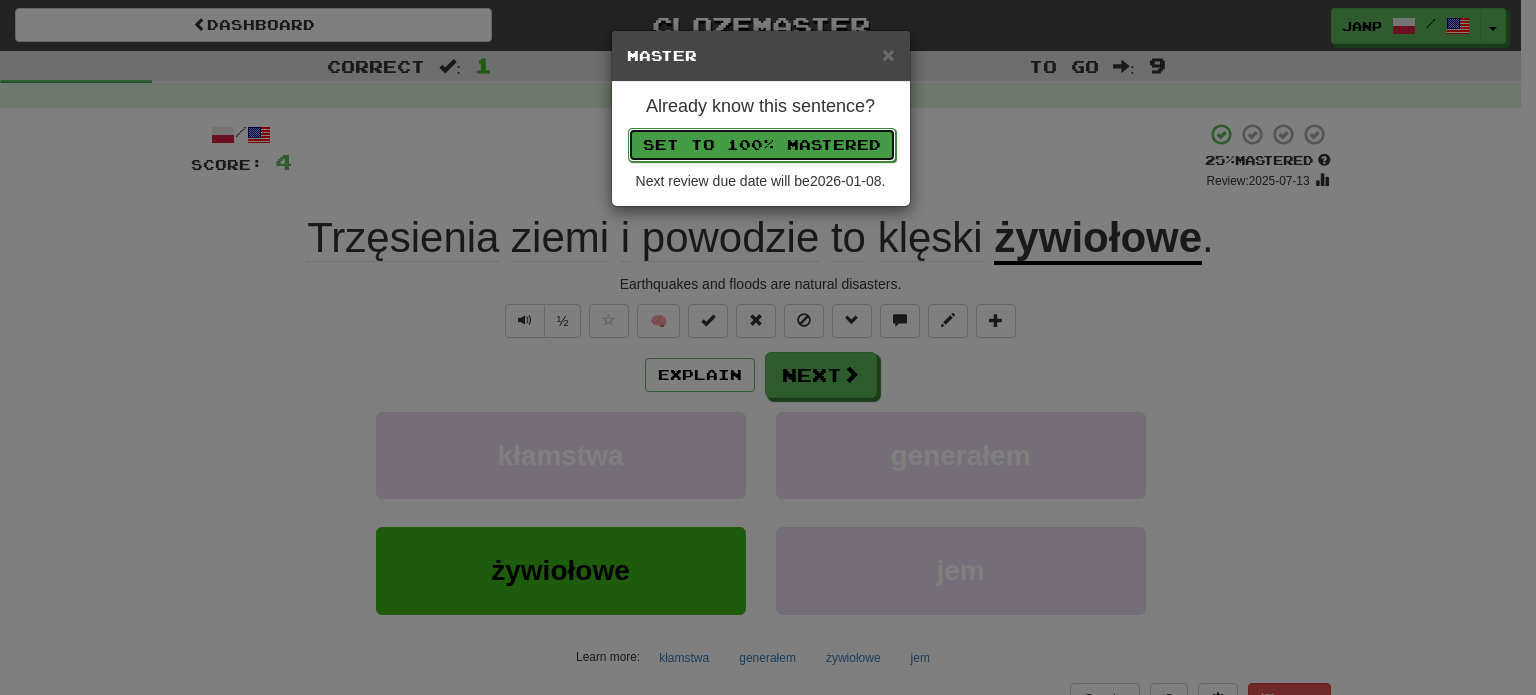click on "Set to 100% Mastered" at bounding box center (762, 145) 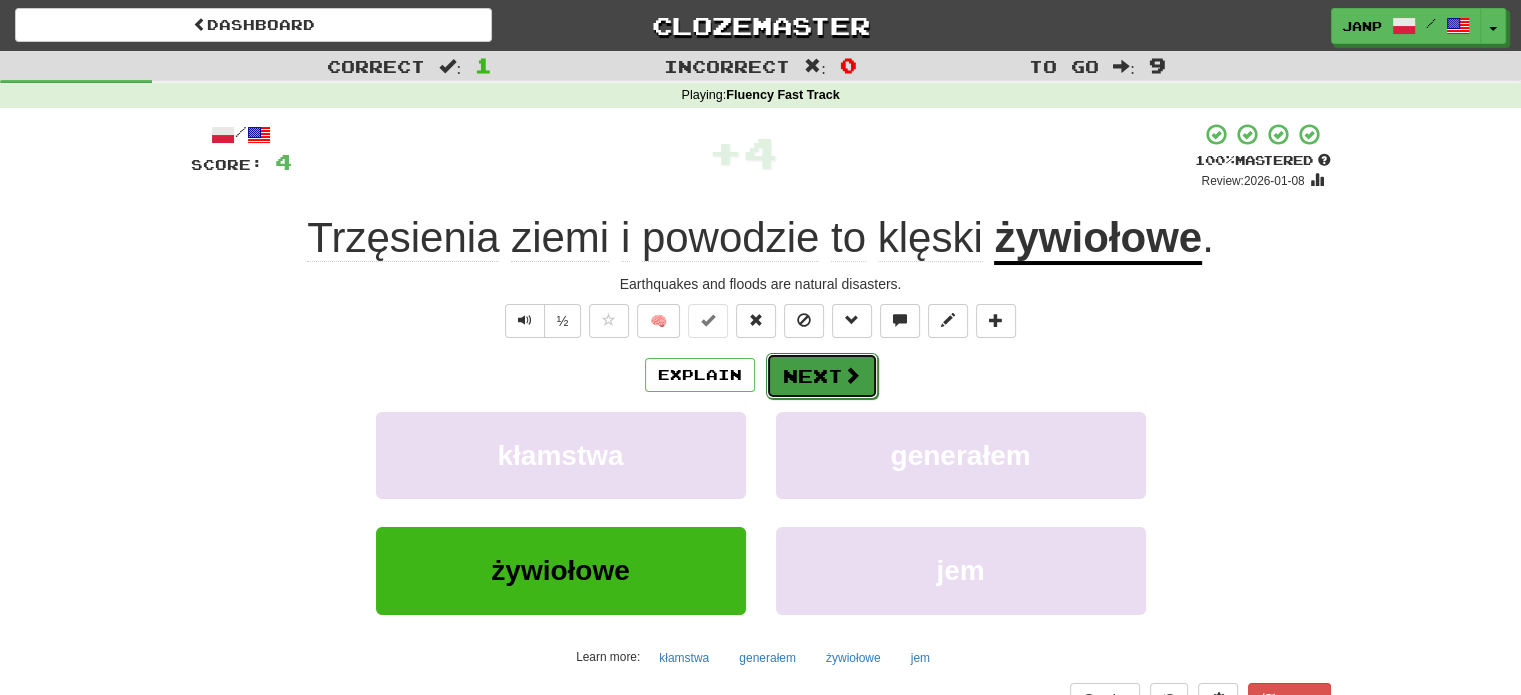 click on "Next" at bounding box center (822, 376) 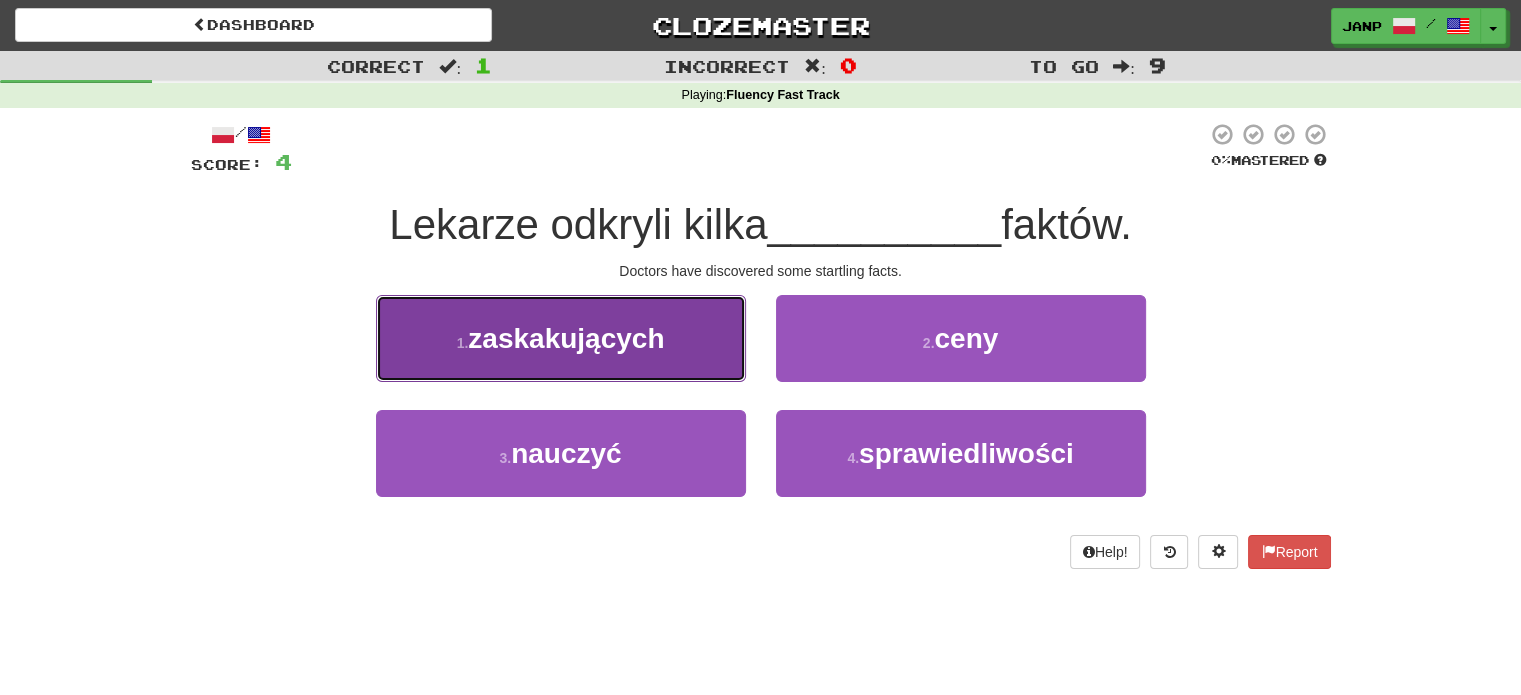 click on "1 .  zaskakujących" at bounding box center (561, 338) 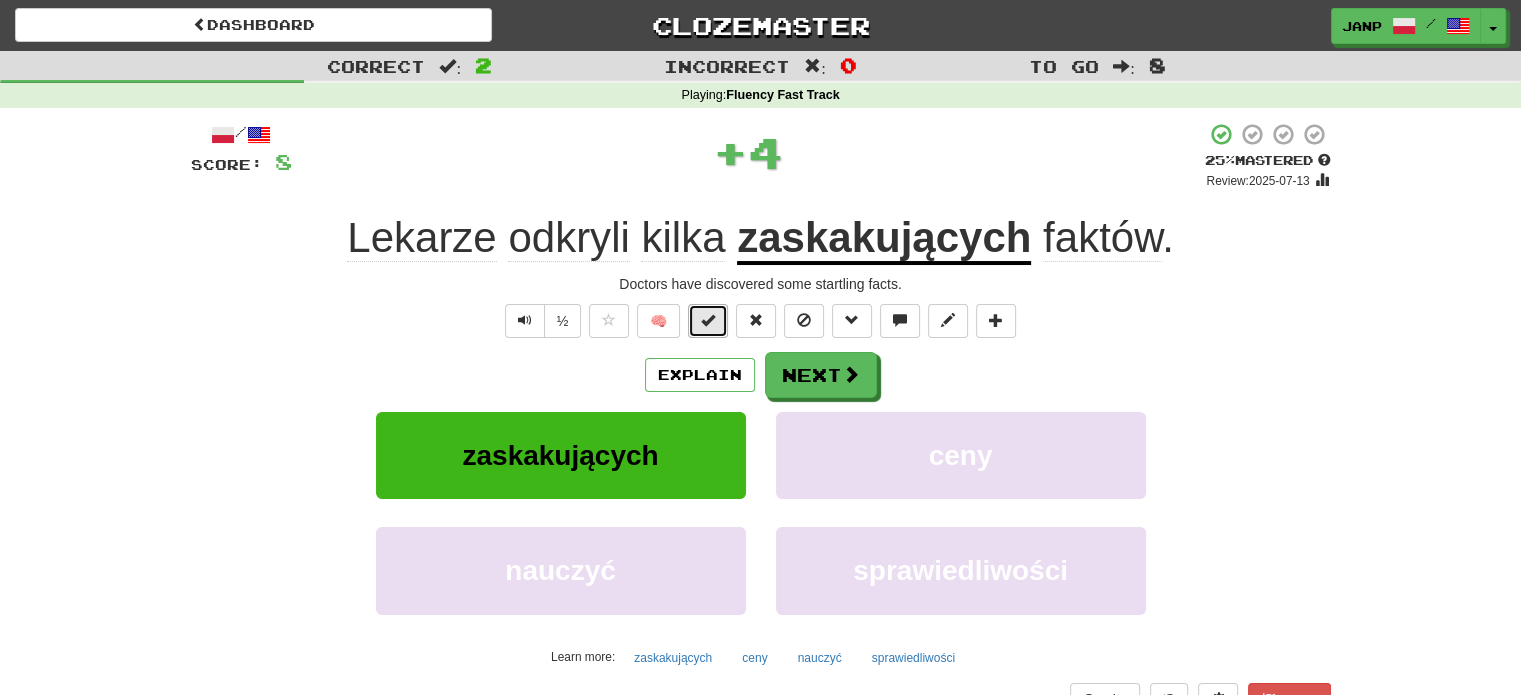 click at bounding box center [708, 320] 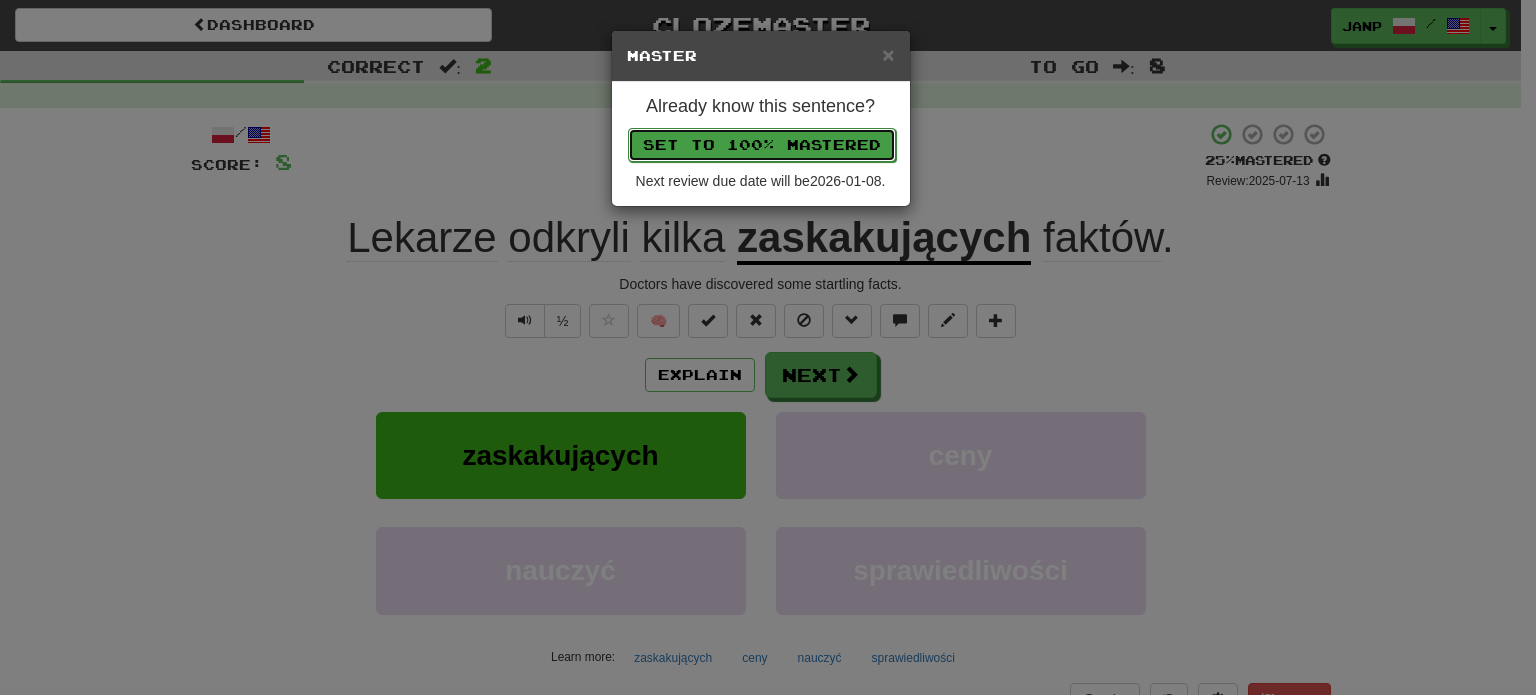 click on "Set to 100% Mastered" at bounding box center (762, 145) 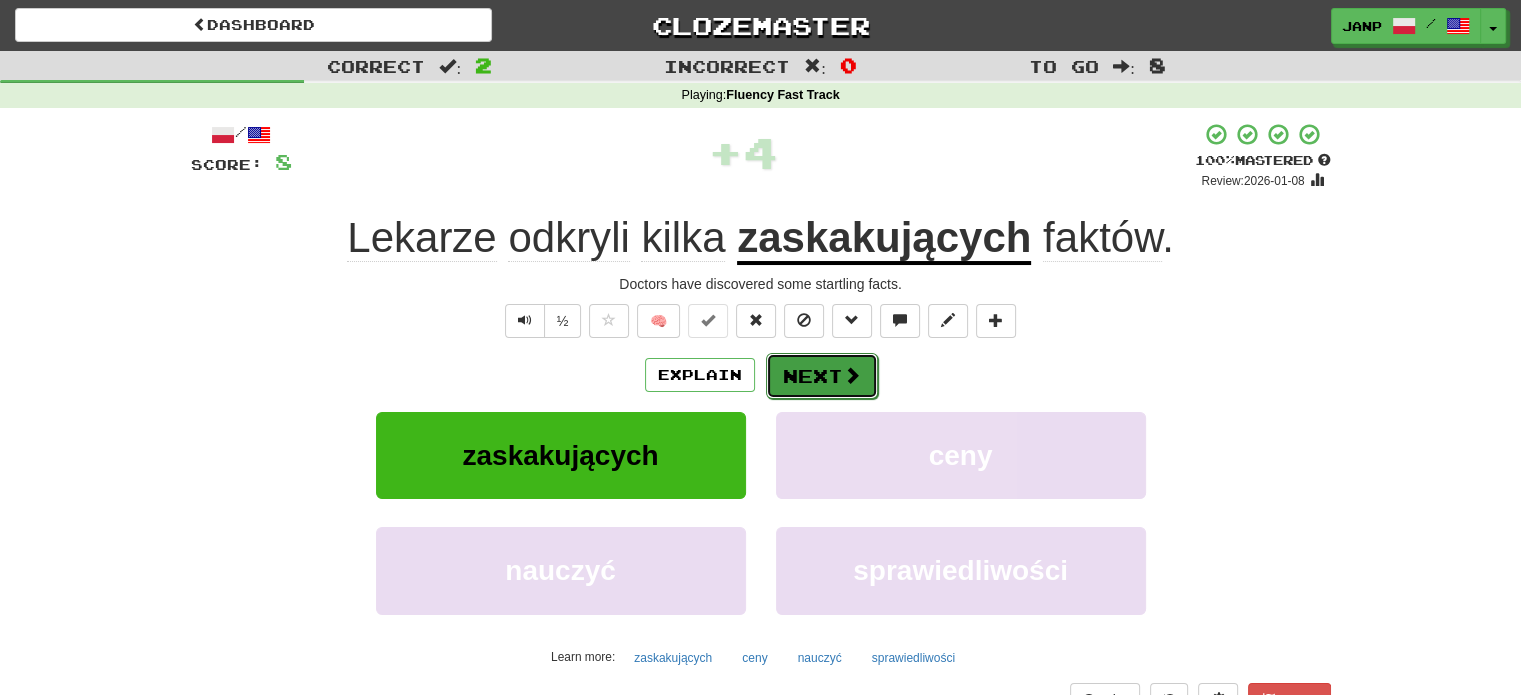 click at bounding box center [852, 375] 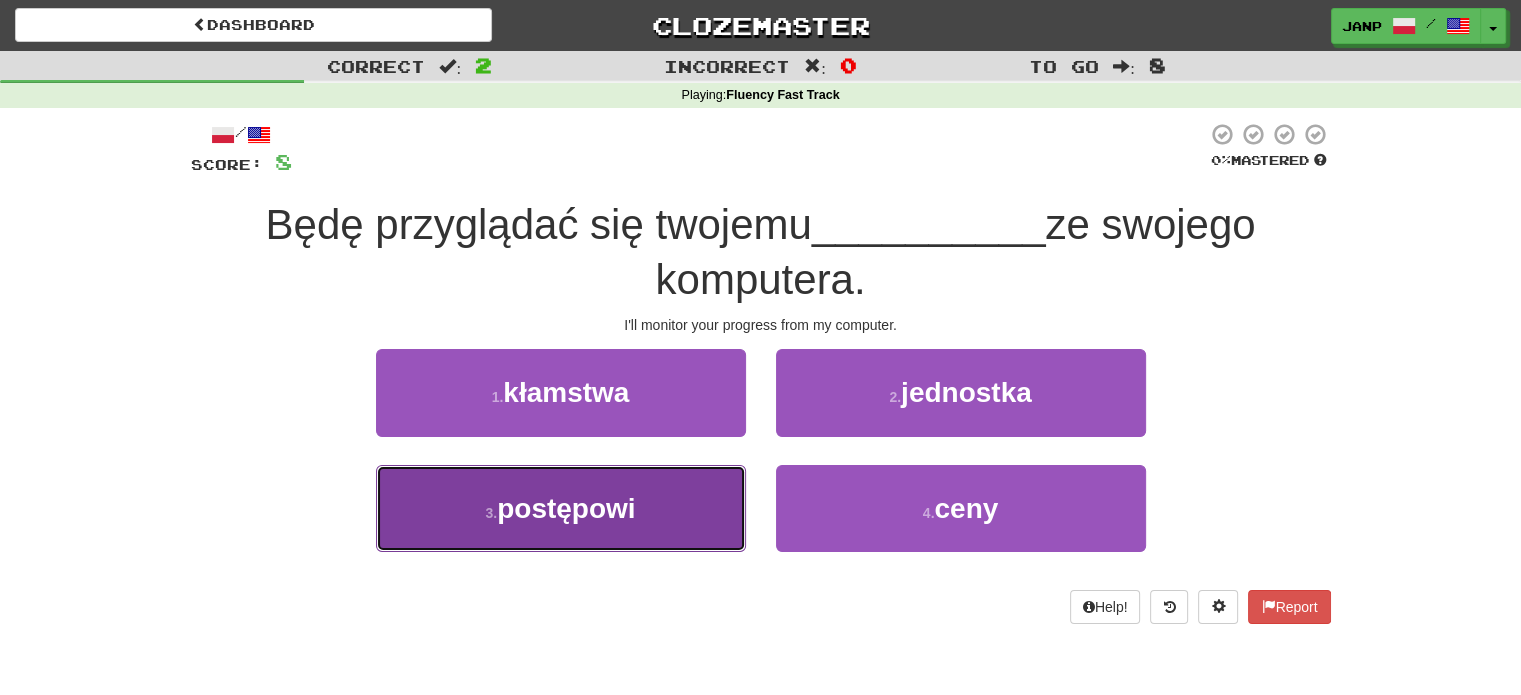 click on "3 .  postępowi" at bounding box center (561, 508) 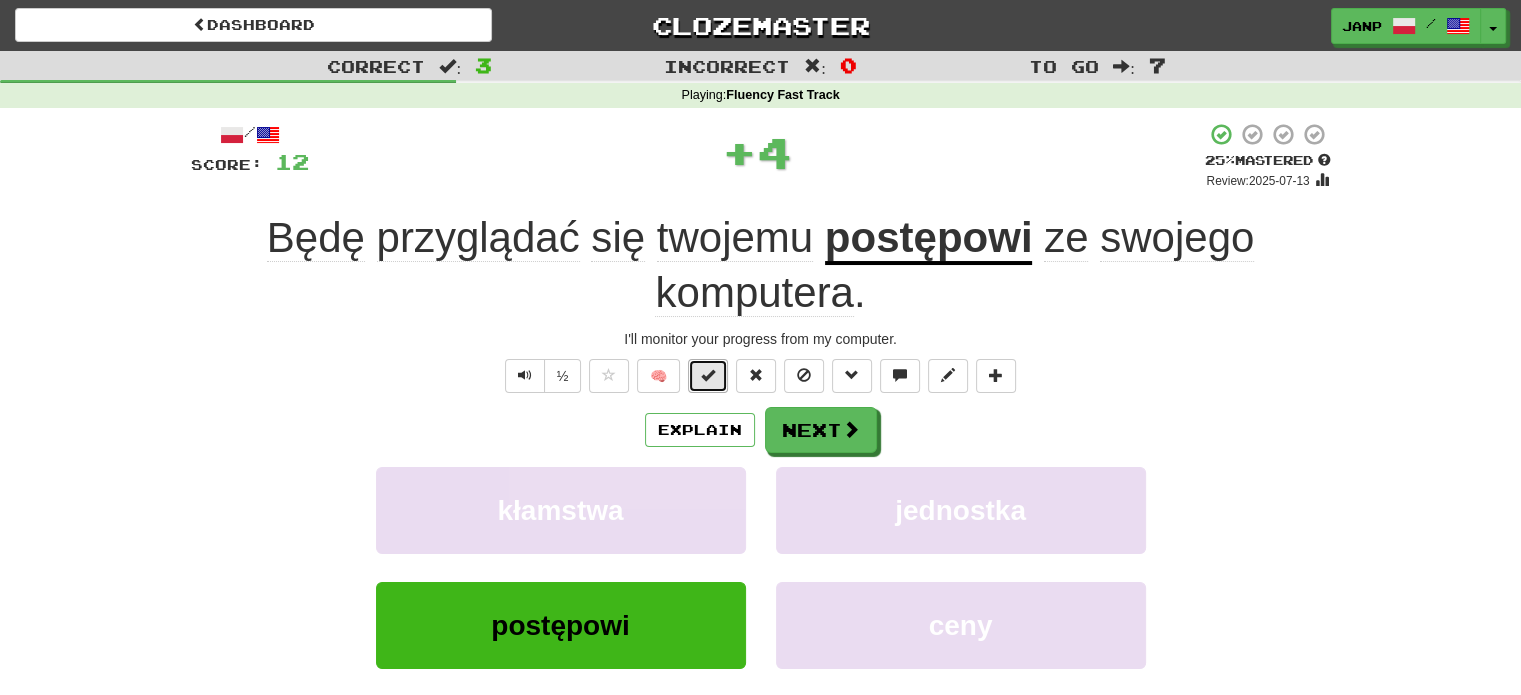 click at bounding box center (708, 375) 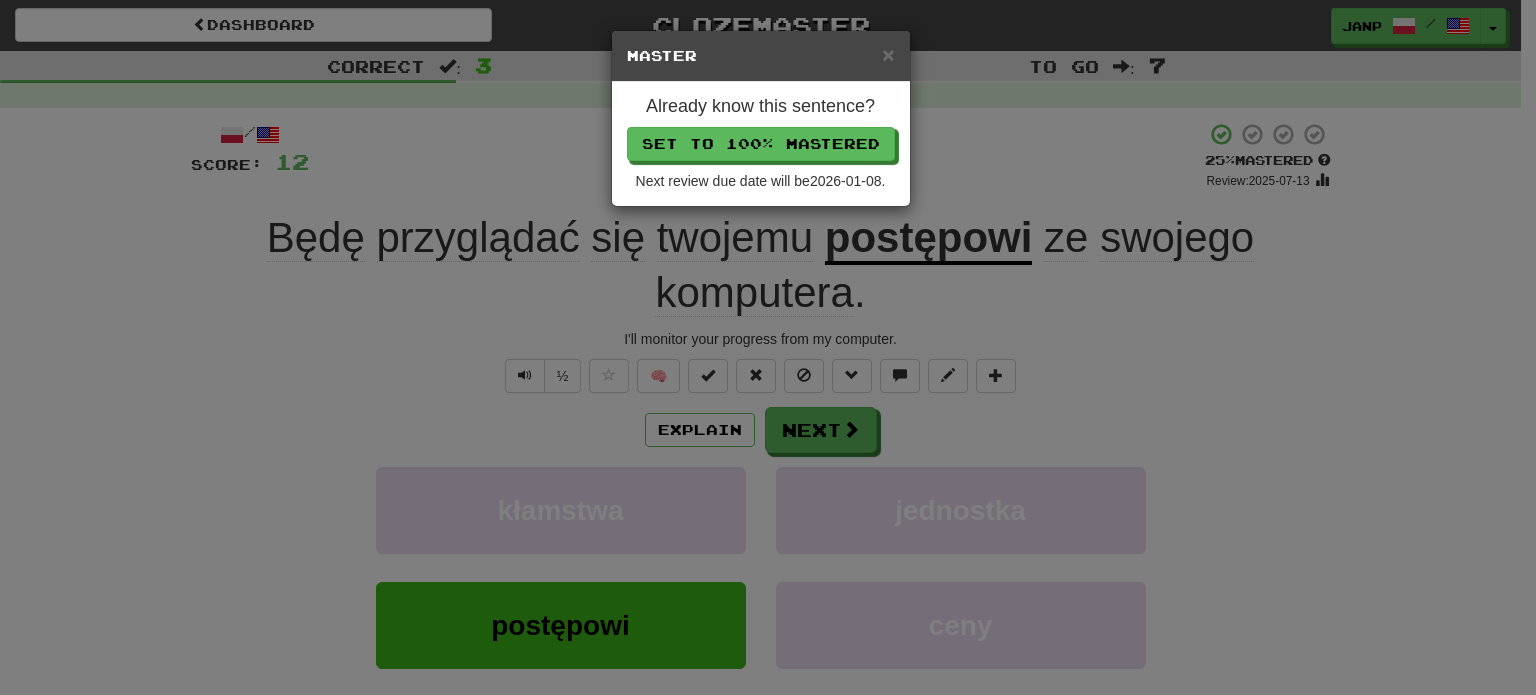 click on "Already know this sentence? Set to 100% Mastered Next review due date will be  2026-01-08 ." at bounding box center [761, 144] 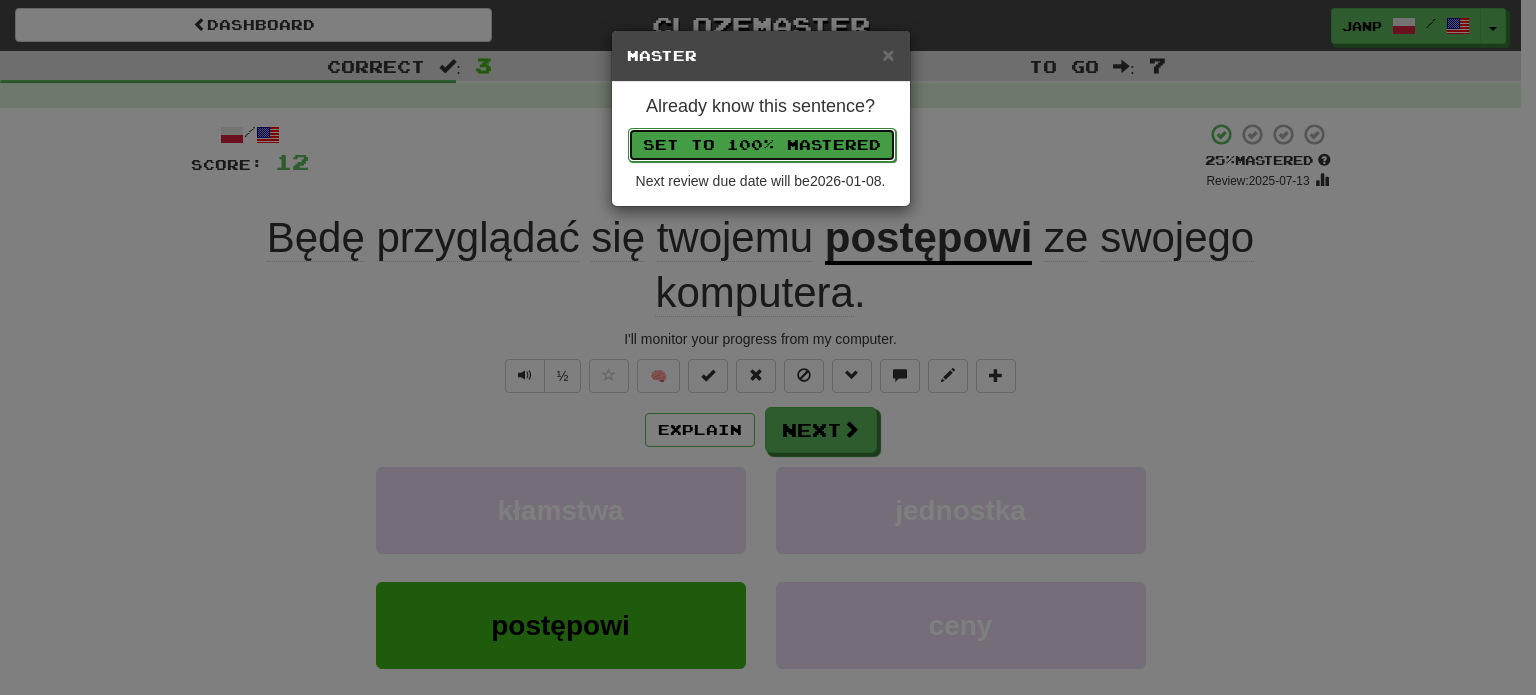 click on "Set to 100% Mastered" at bounding box center (762, 145) 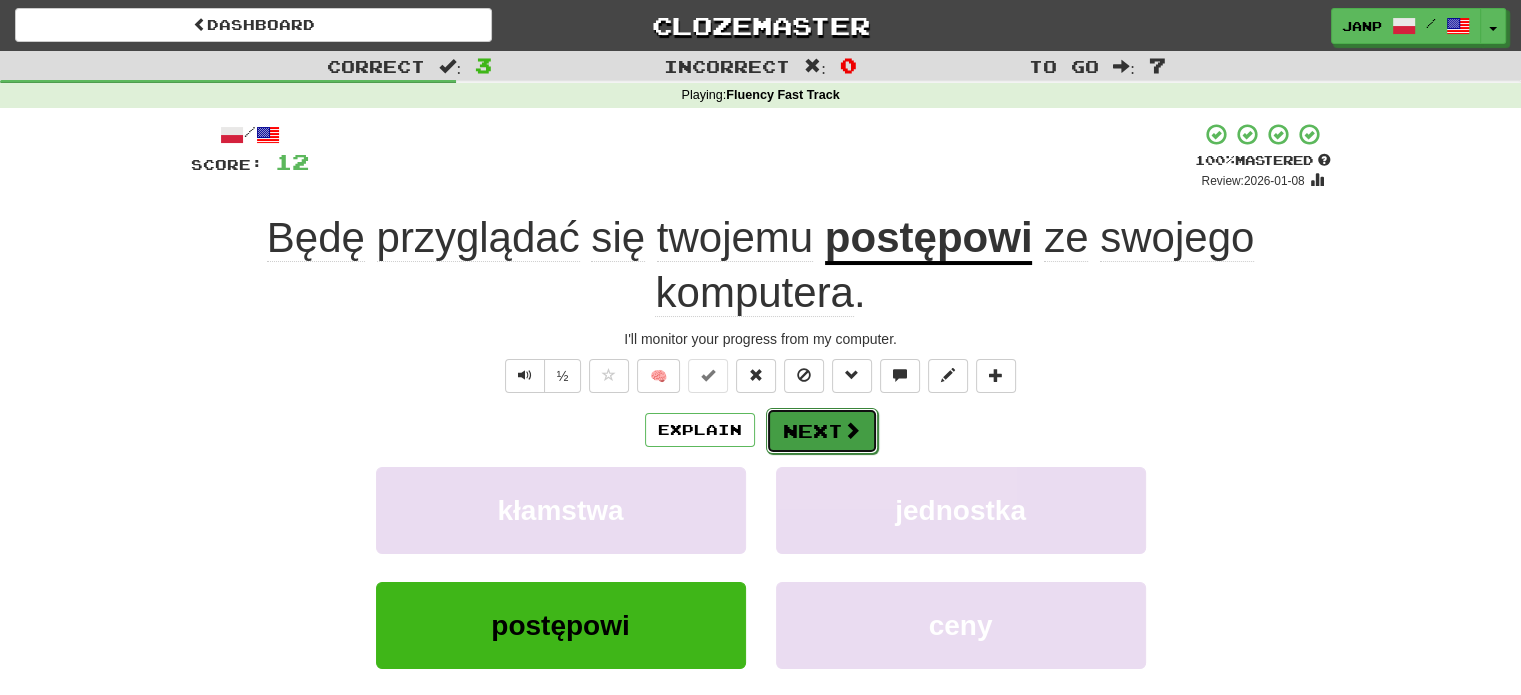 click on "Next" at bounding box center (822, 431) 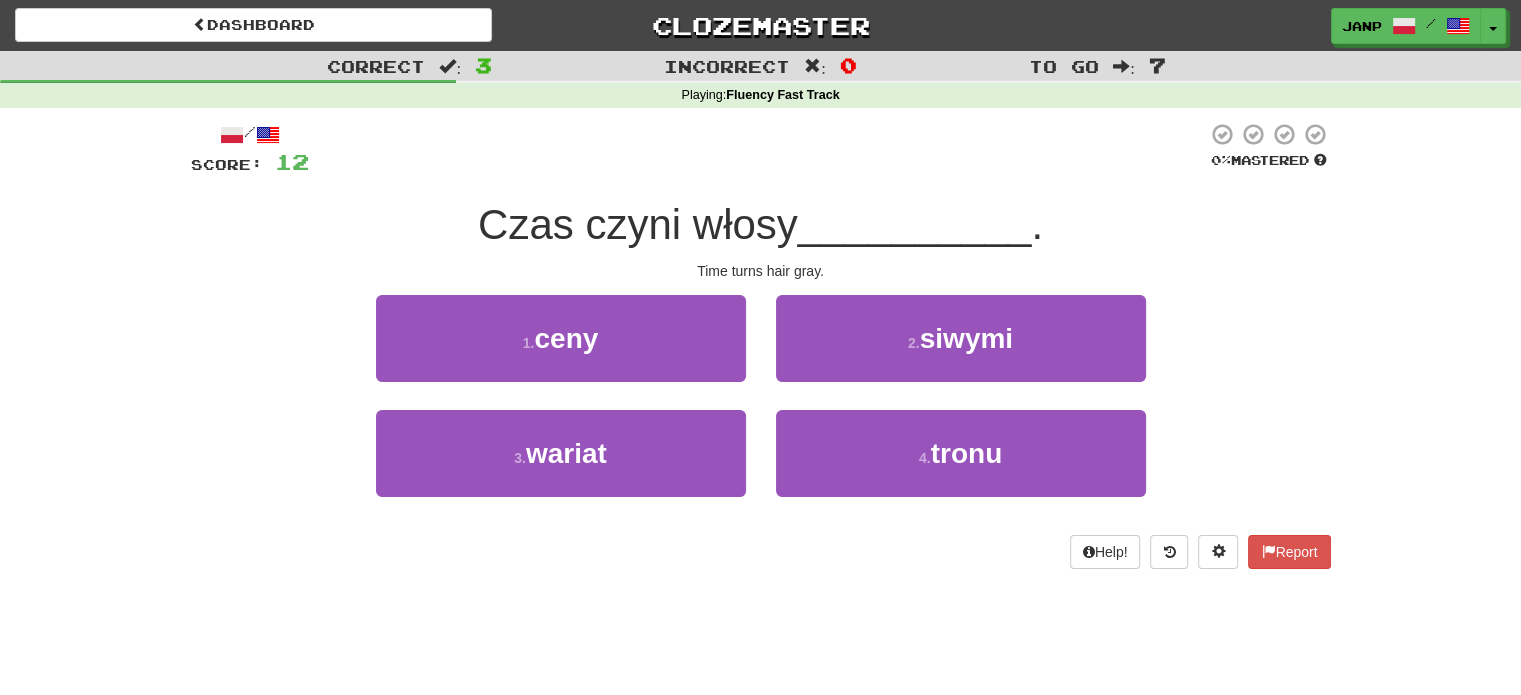 click on "2 .  siwymi" at bounding box center (961, 352) 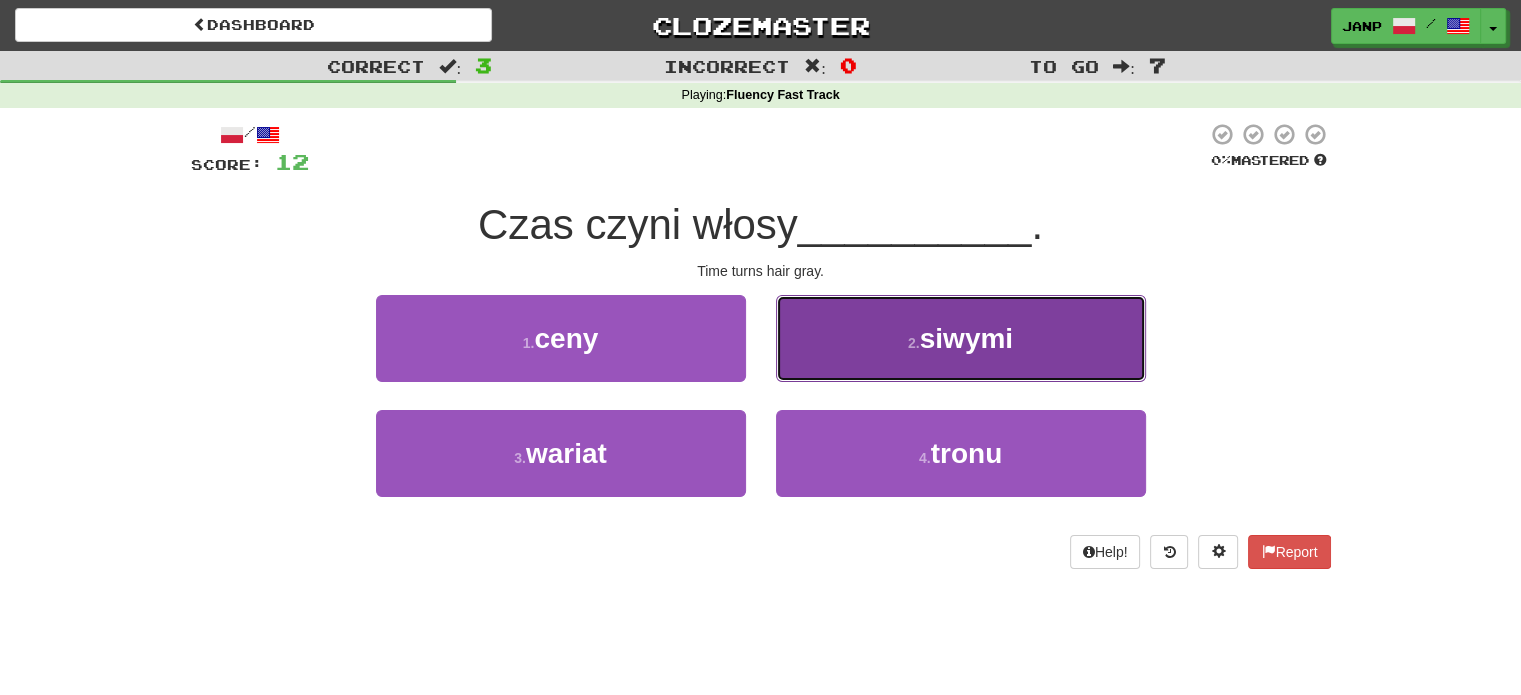 click on "2 .  siwymi" at bounding box center [961, 338] 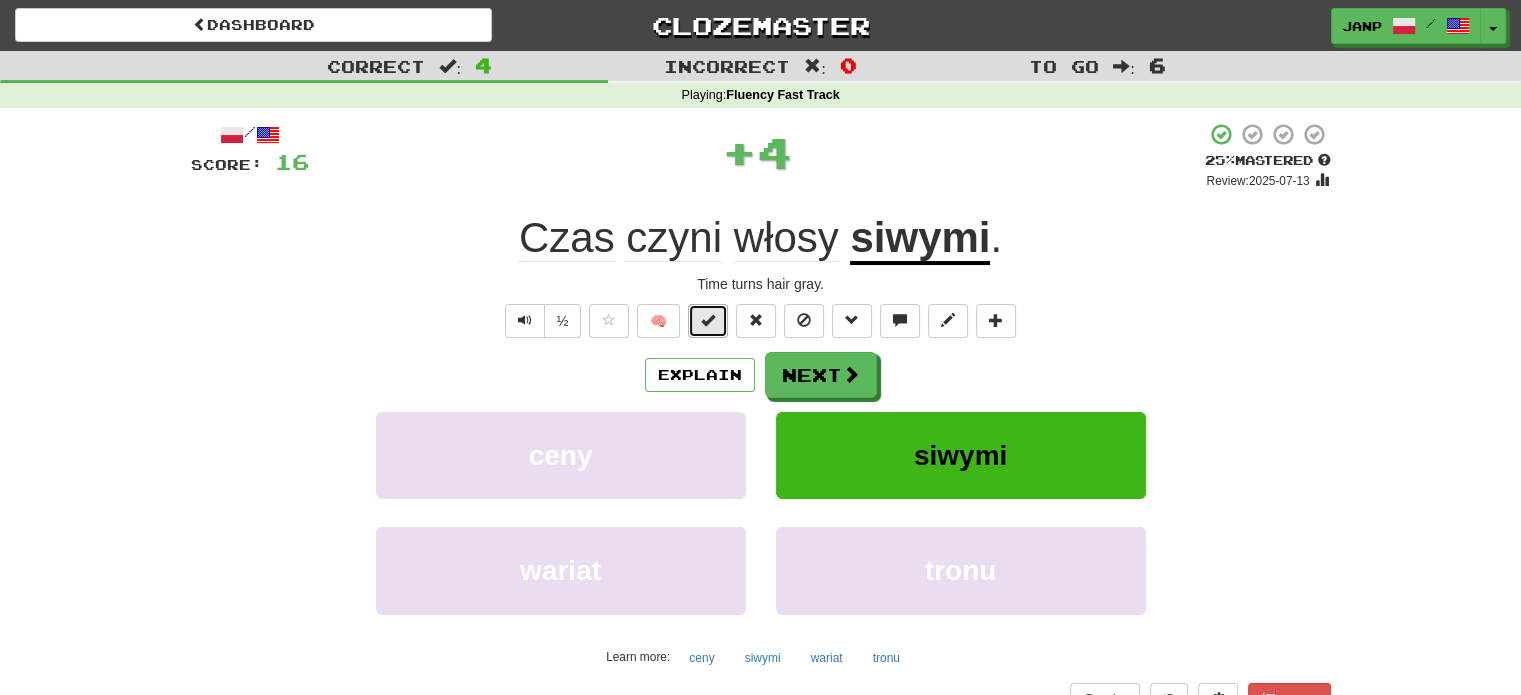 click at bounding box center [708, 320] 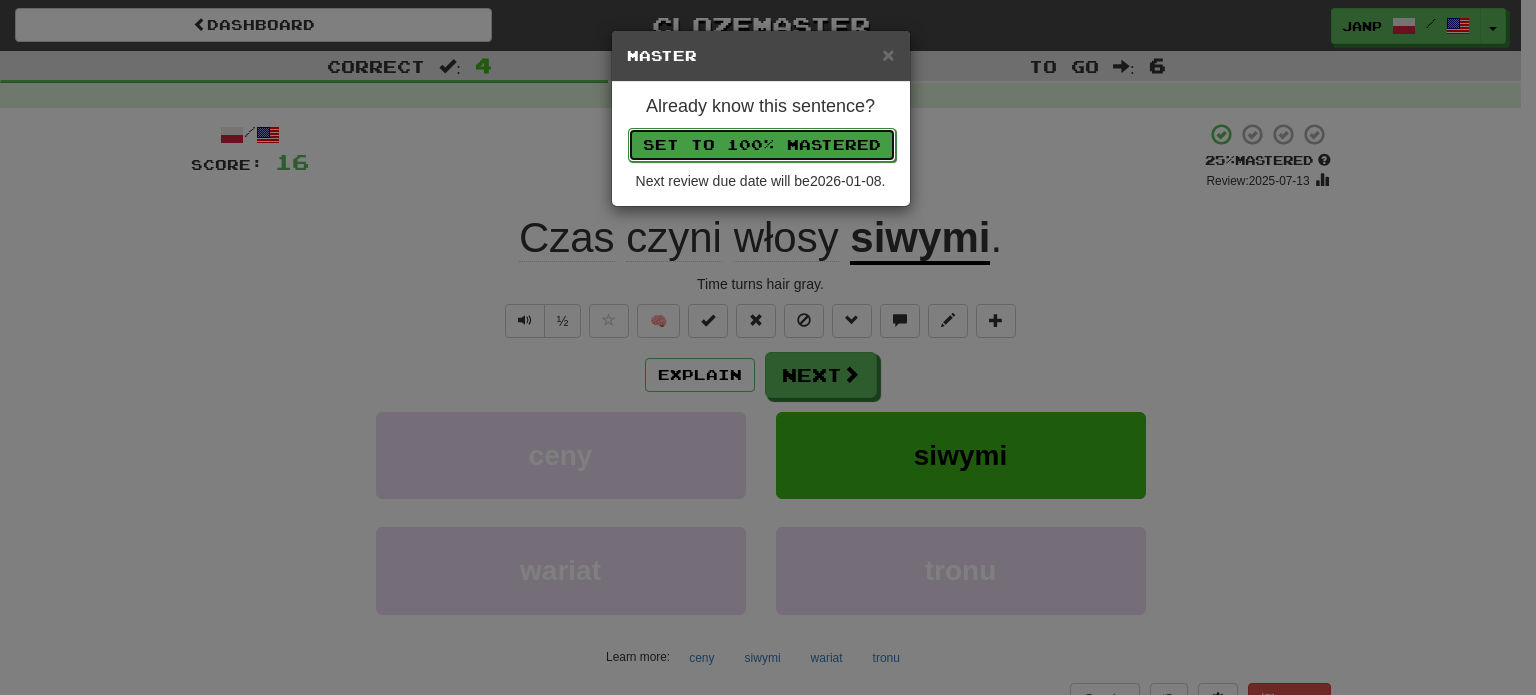 click on "Set to 100% Mastered" at bounding box center (762, 145) 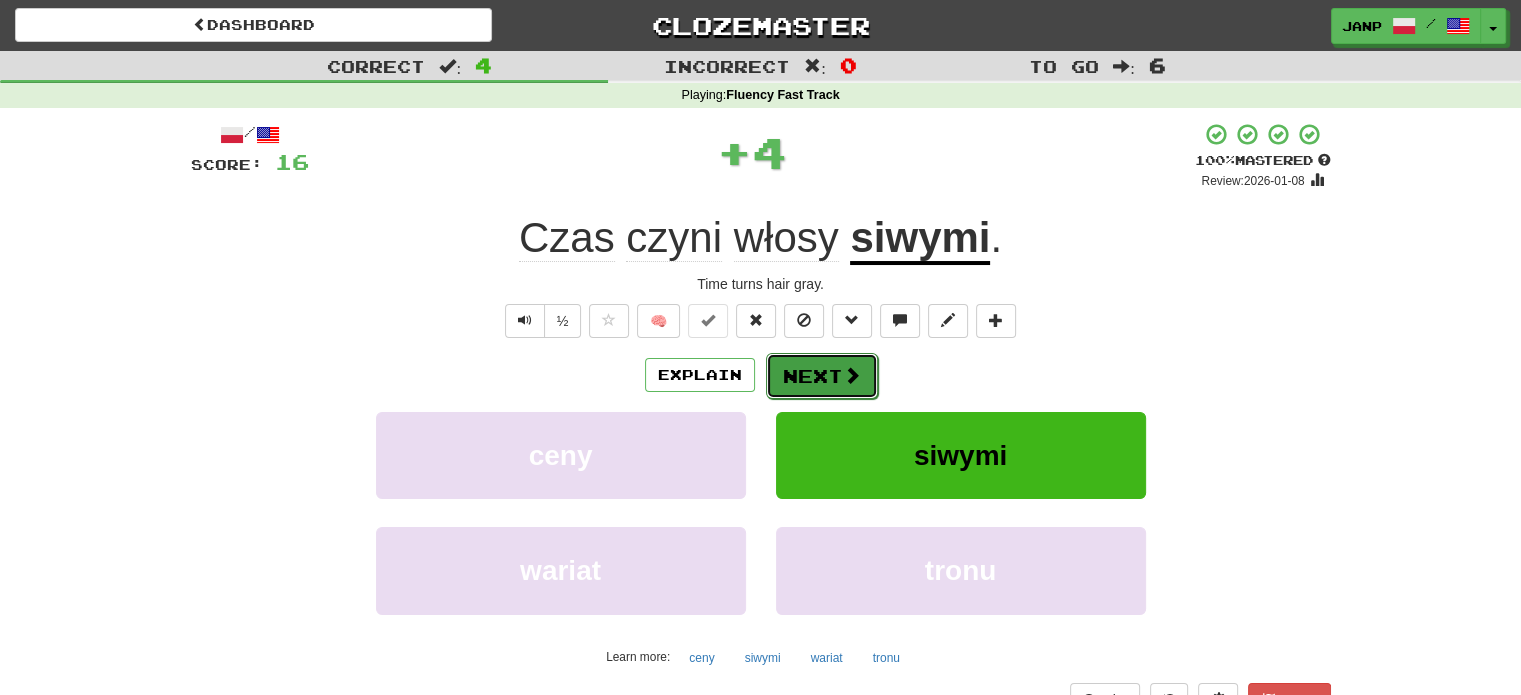 click on "Next" at bounding box center [822, 376] 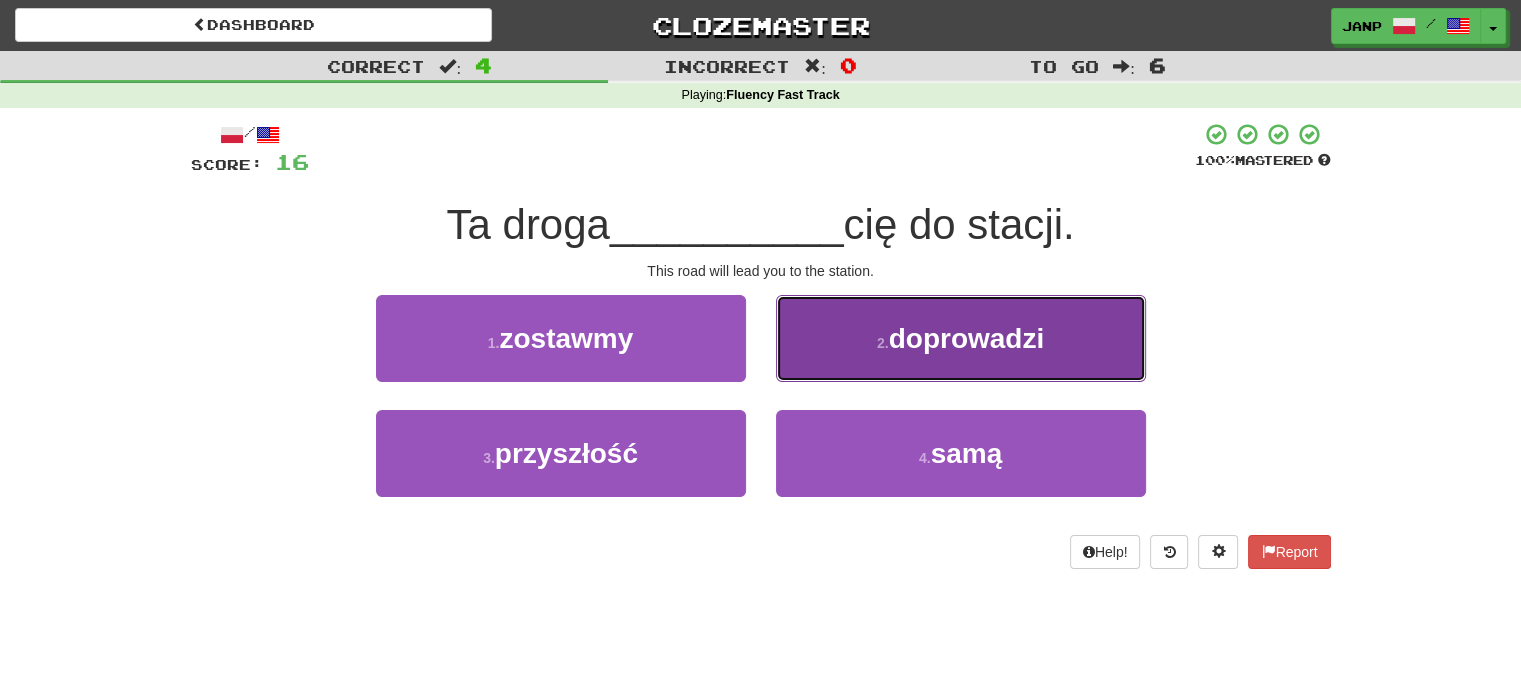 click on "2 .  doprowadzi" at bounding box center [961, 338] 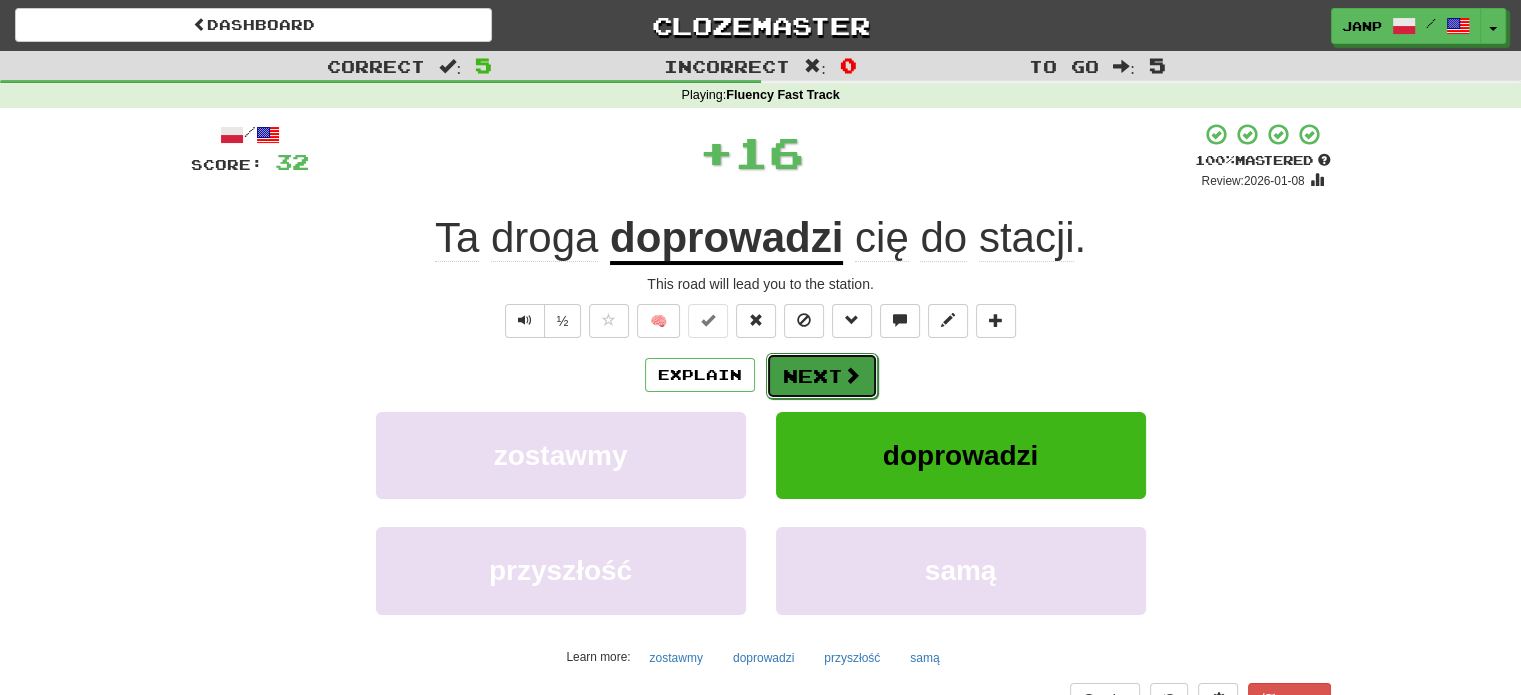click on "Next" at bounding box center [822, 376] 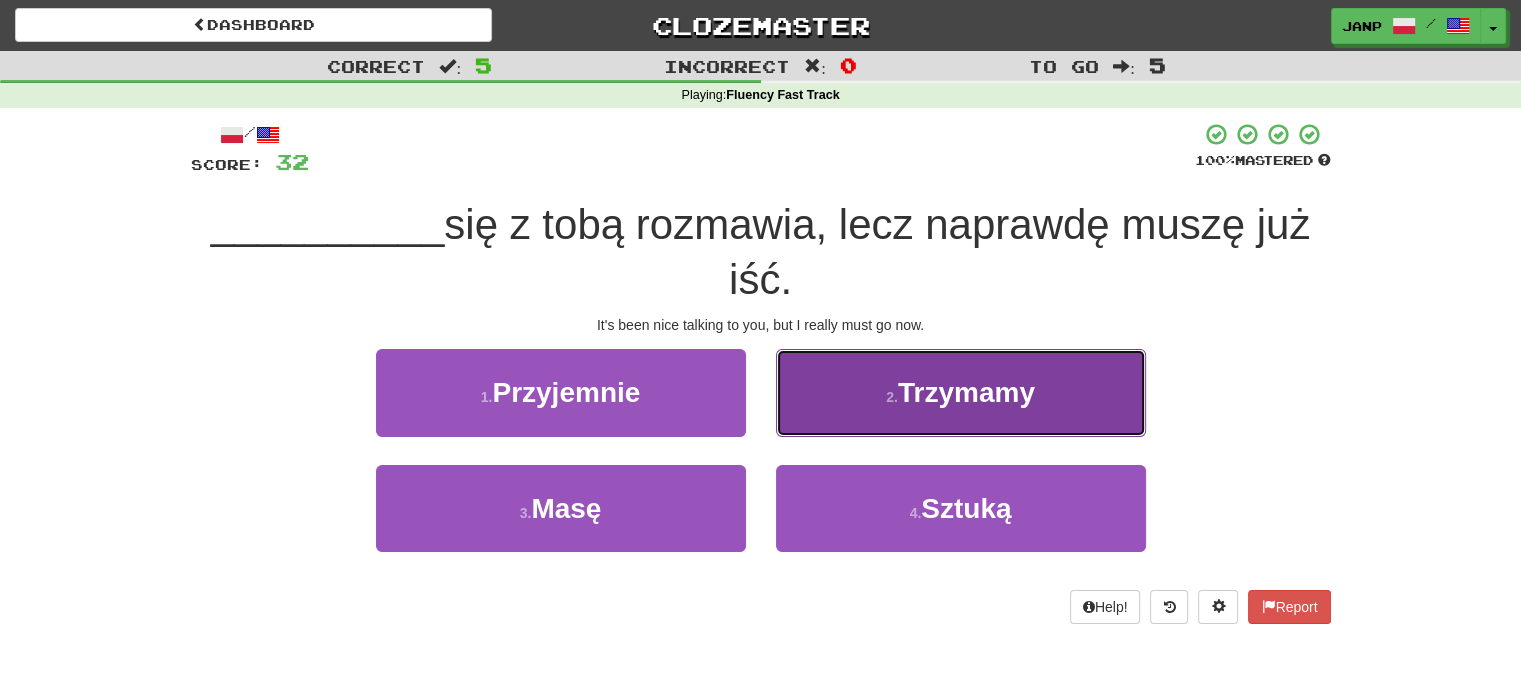 click on "2 .  Trzymamy" at bounding box center [961, 392] 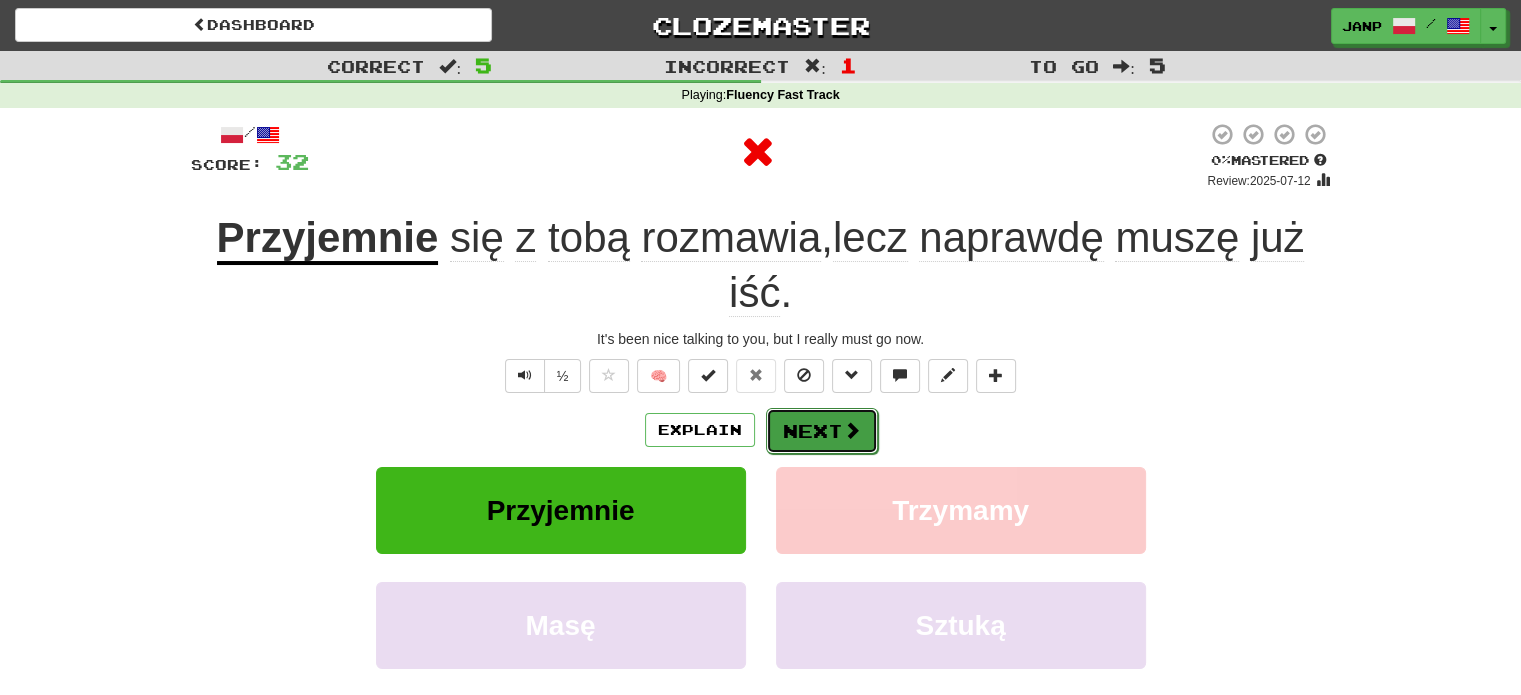 click on "Next" at bounding box center (822, 431) 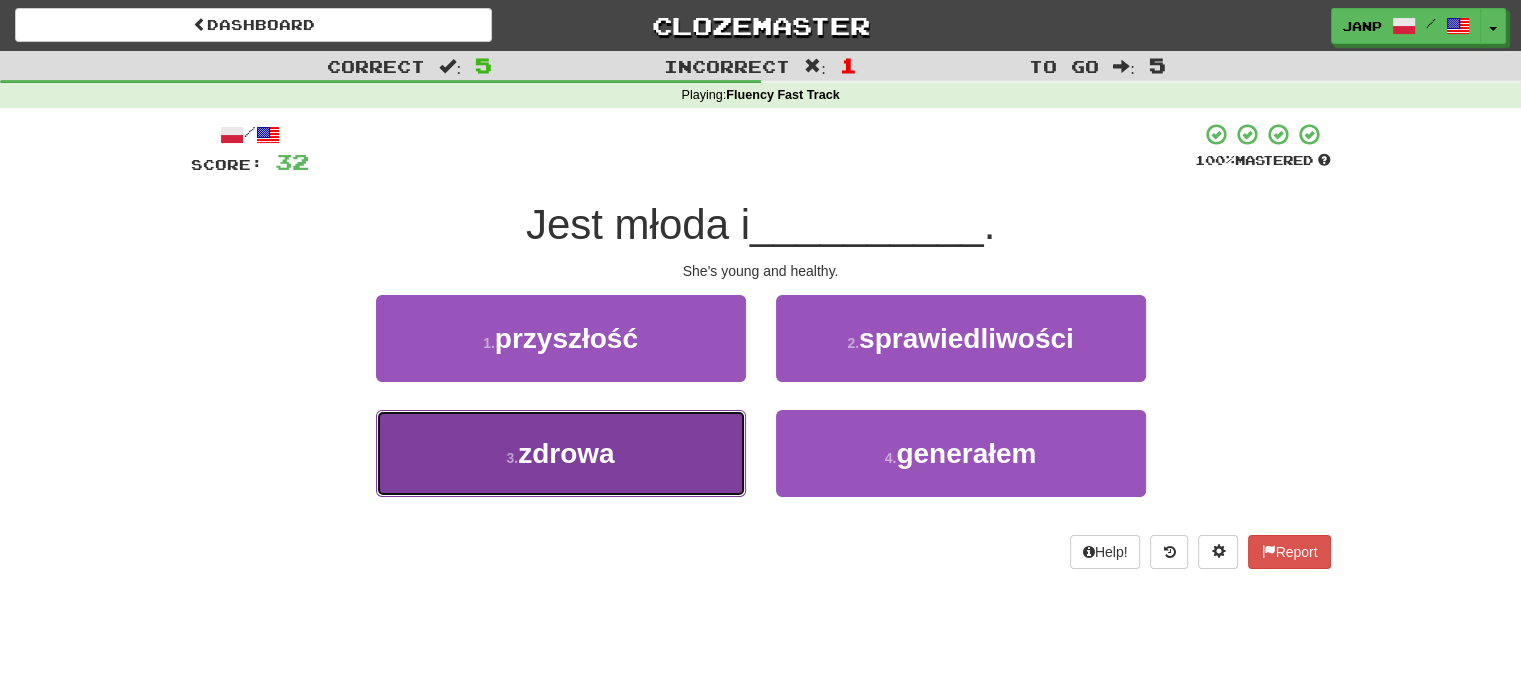 click on "3 .  zdrowa" at bounding box center (561, 453) 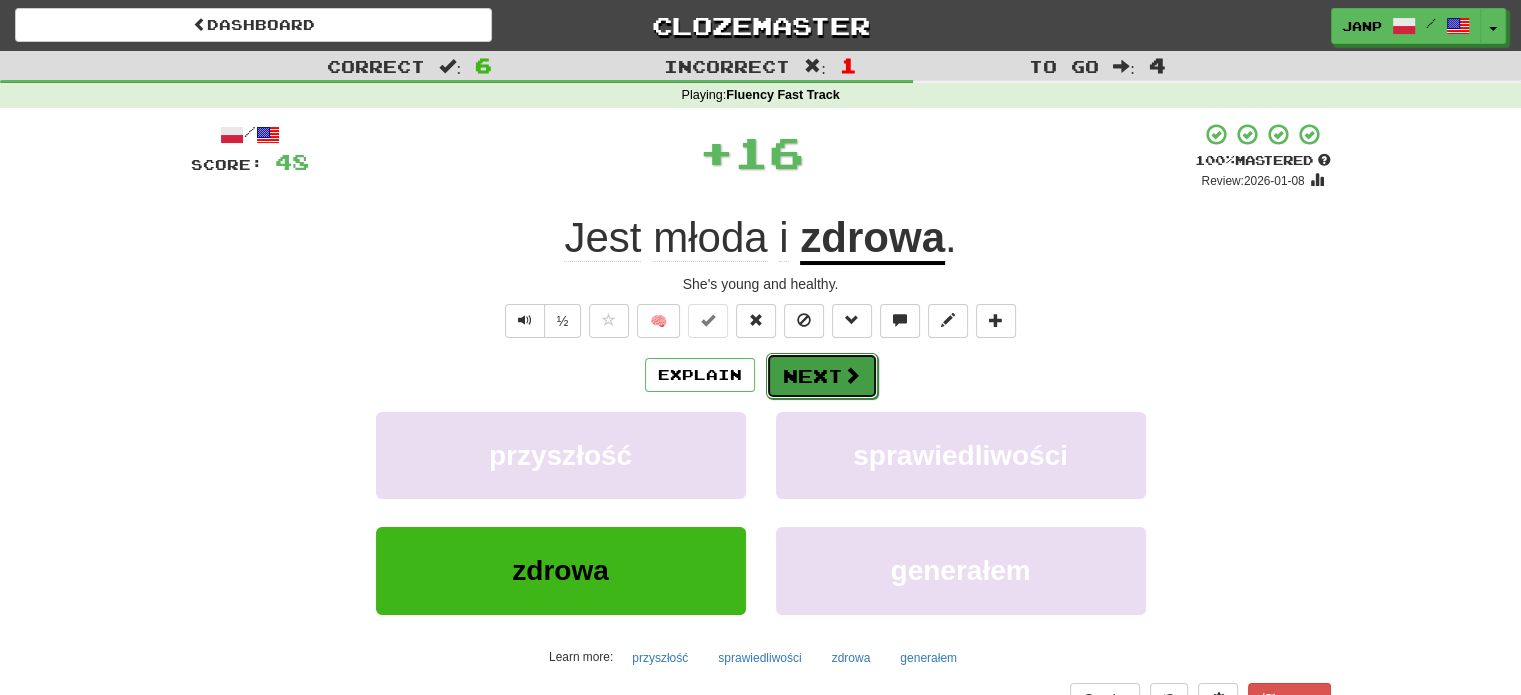 click on "Next" at bounding box center [822, 376] 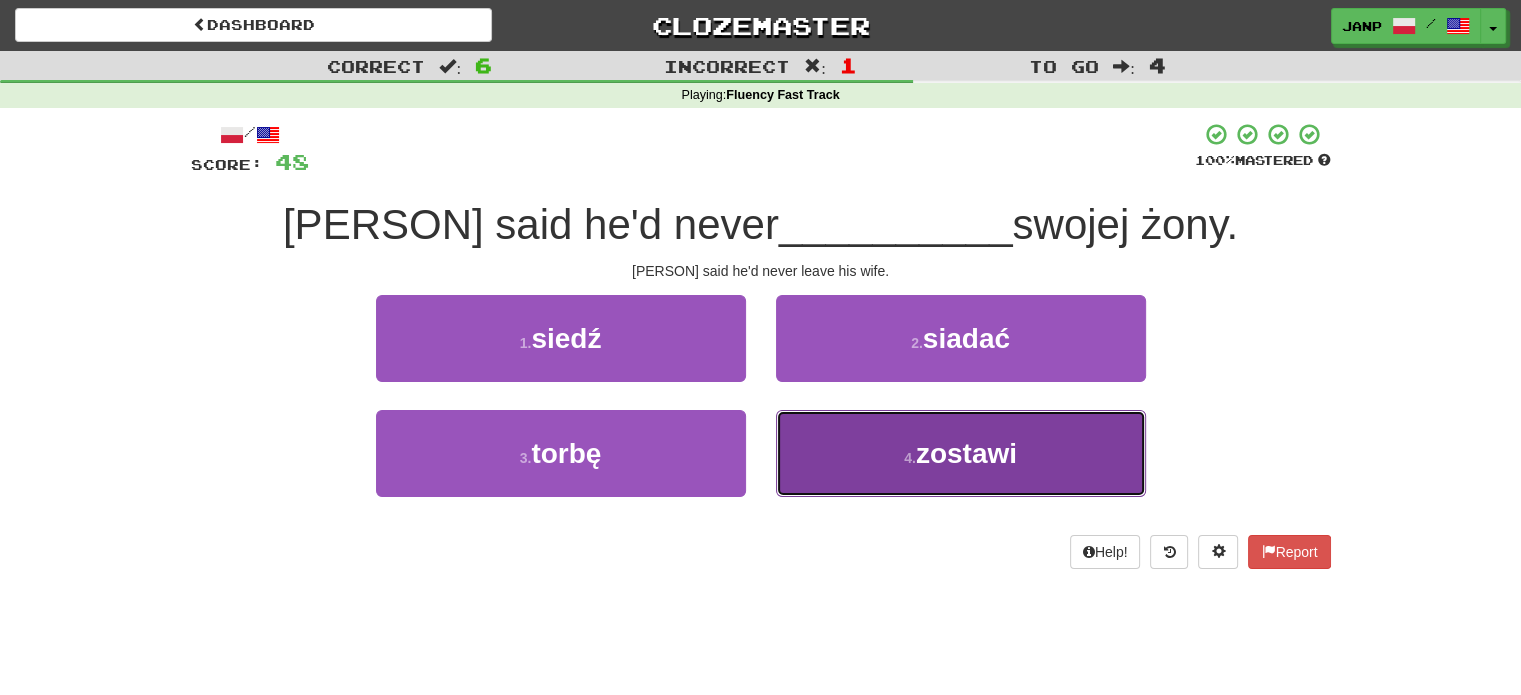 click on "4 .  zostawi" at bounding box center [961, 453] 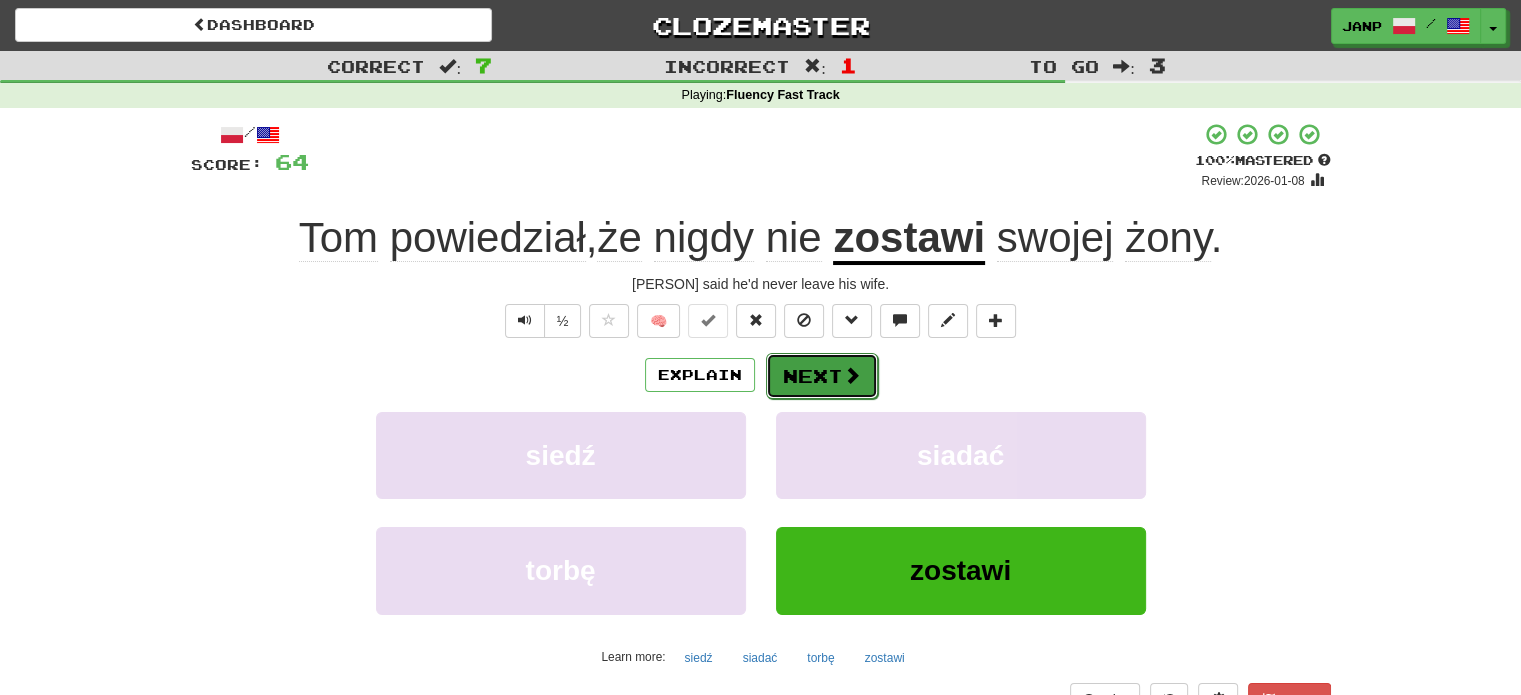 click on "Next" at bounding box center (822, 376) 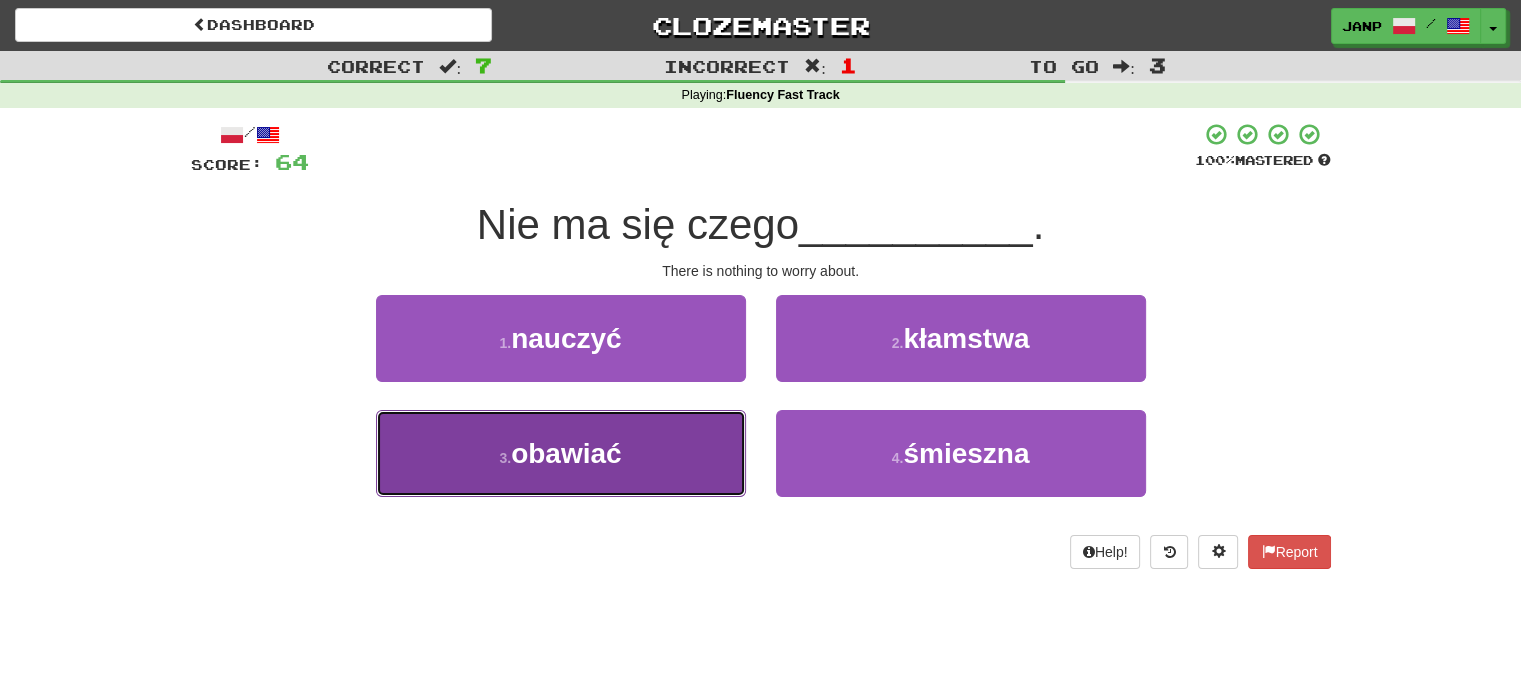 click on "3 .  obawiać" at bounding box center [561, 453] 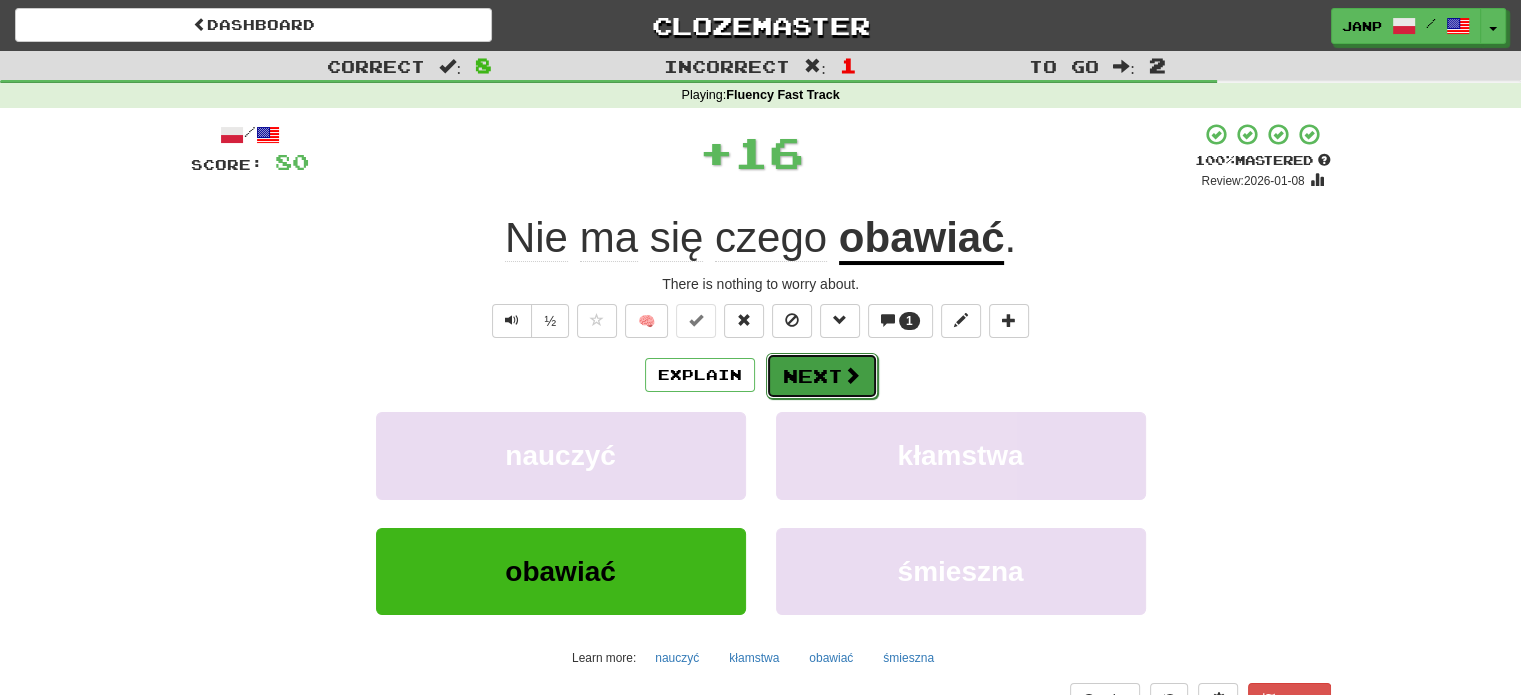 click on "Next" at bounding box center [822, 376] 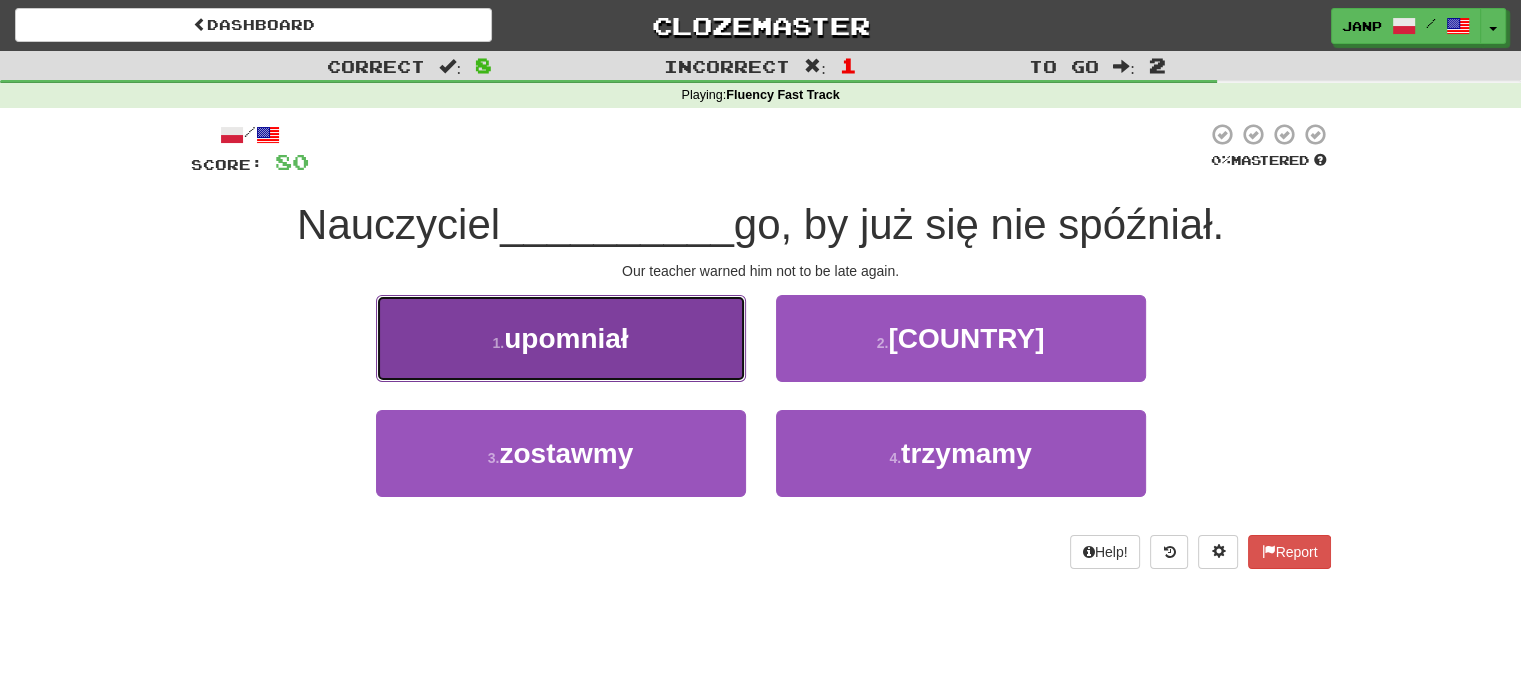 click on "1 .  upomniał" at bounding box center (561, 338) 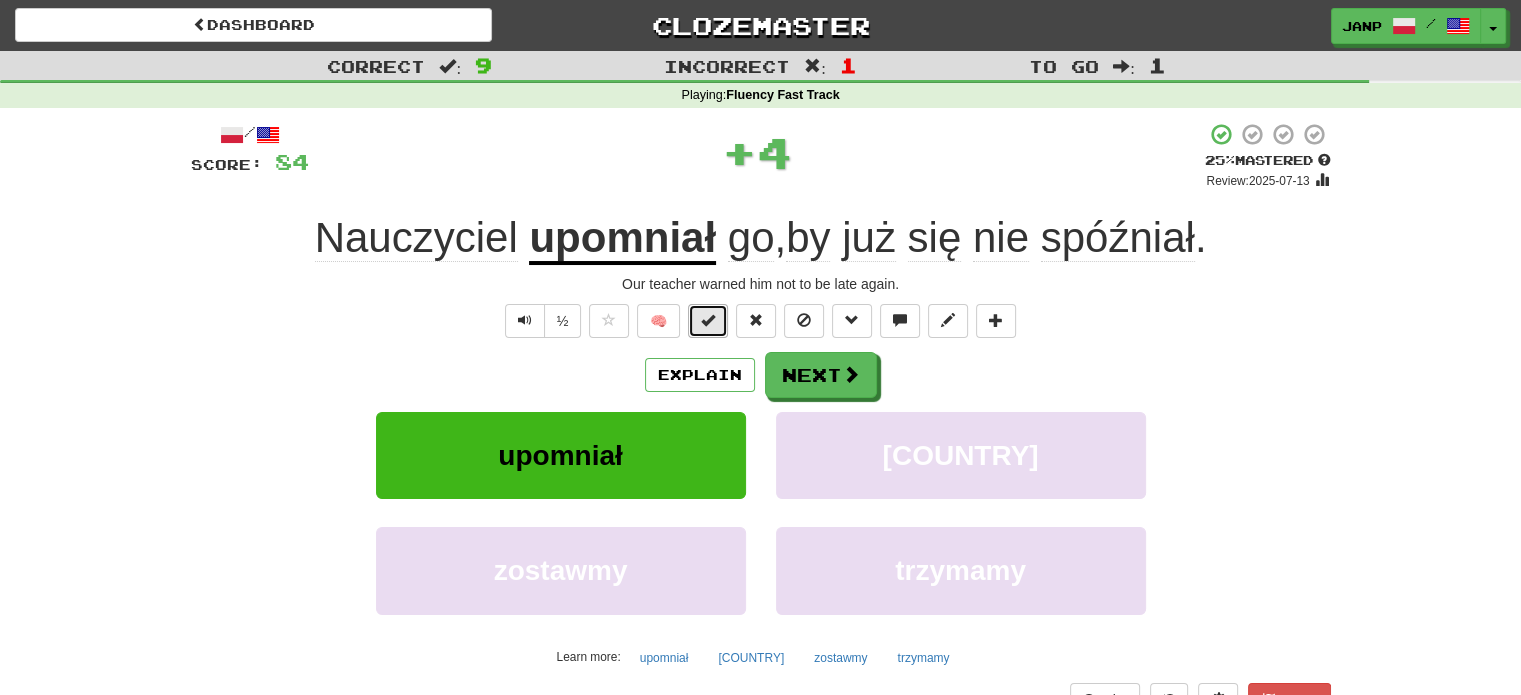 click at bounding box center [708, 321] 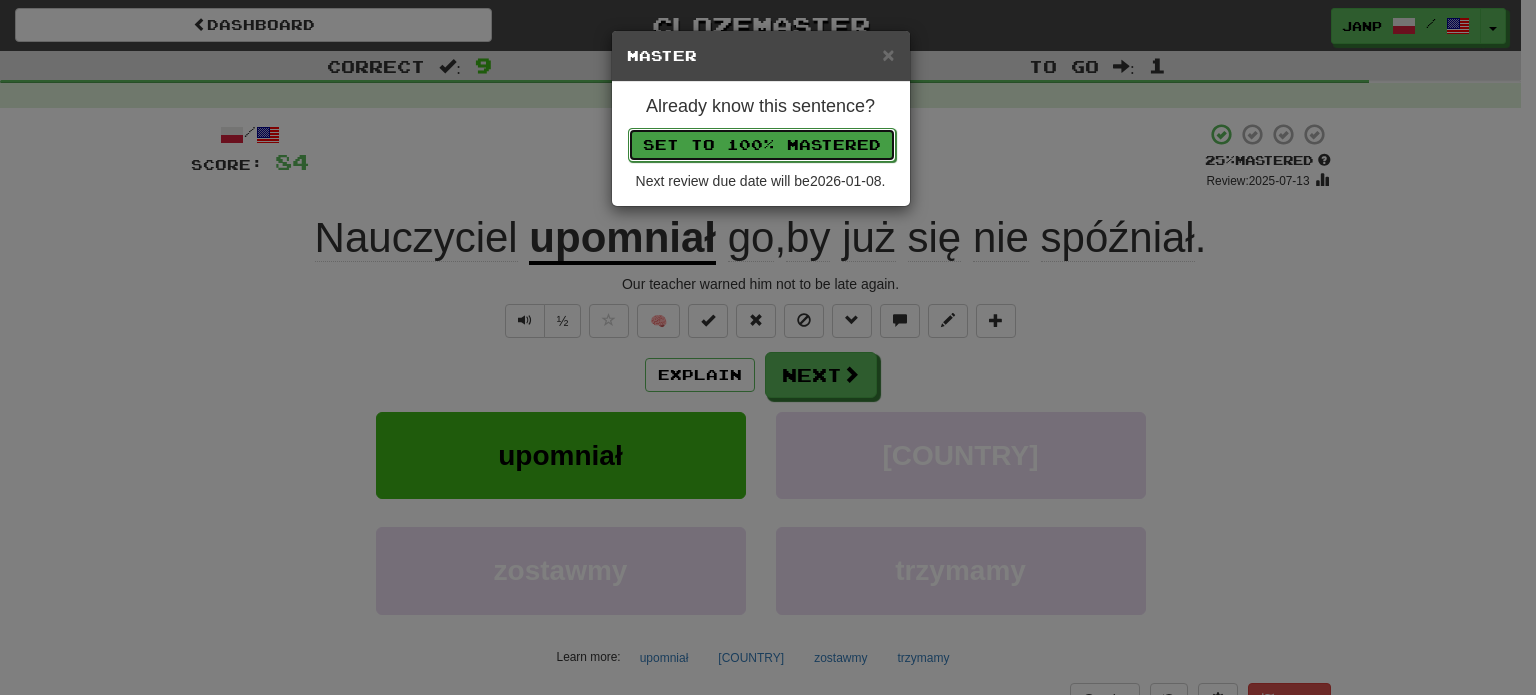 click on "Set to 100% Mastered" at bounding box center (762, 145) 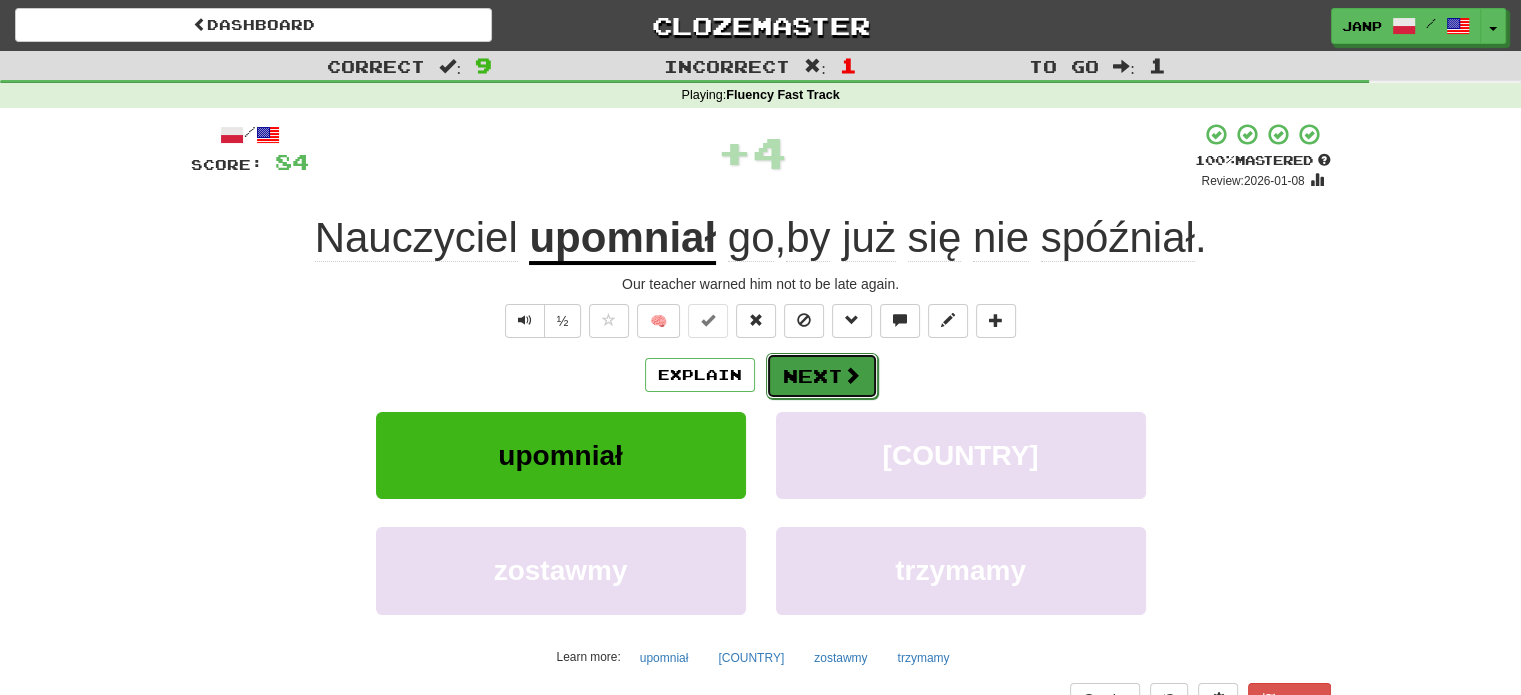 click on "Next" at bounding box center (822, 376) 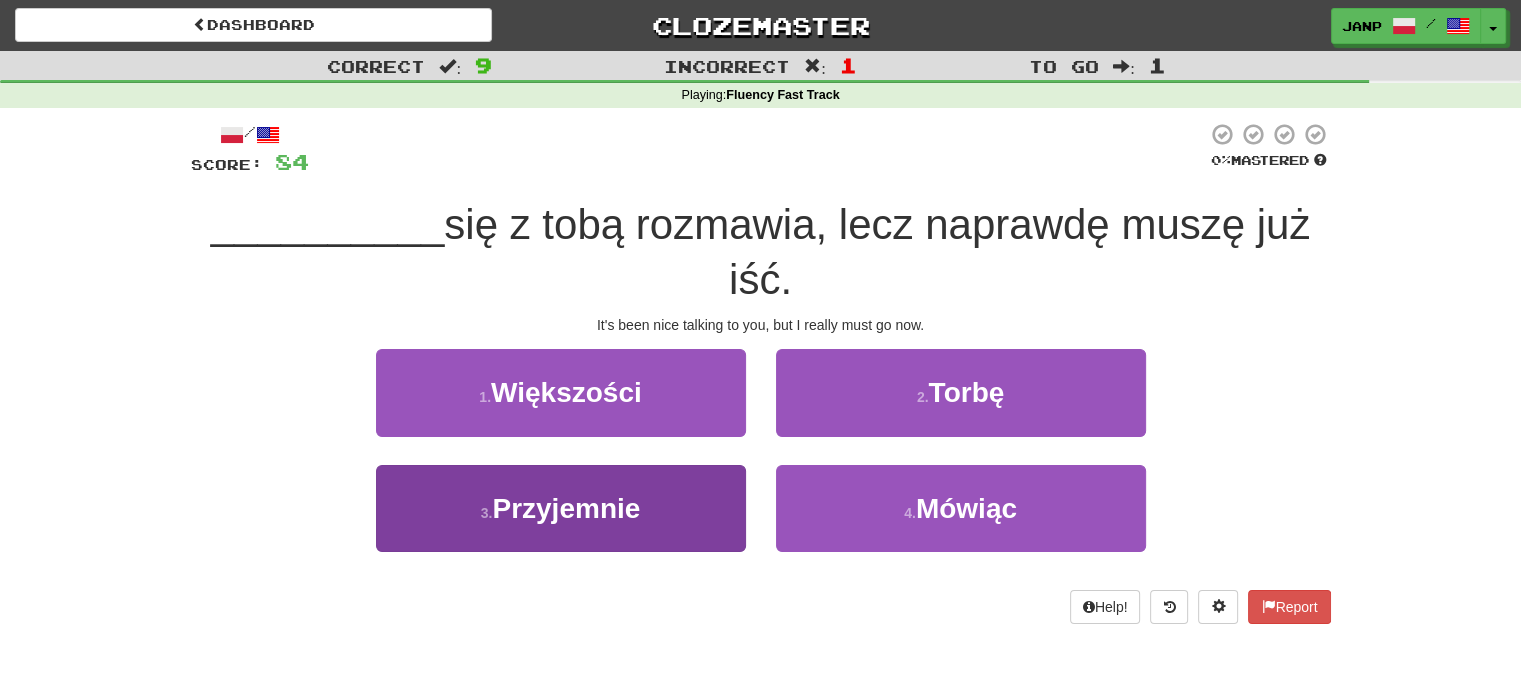 drag, startPoint x: 703, startPoint y: 465, endPoint x: 692, endPoint y: 474, distance: 14.21267 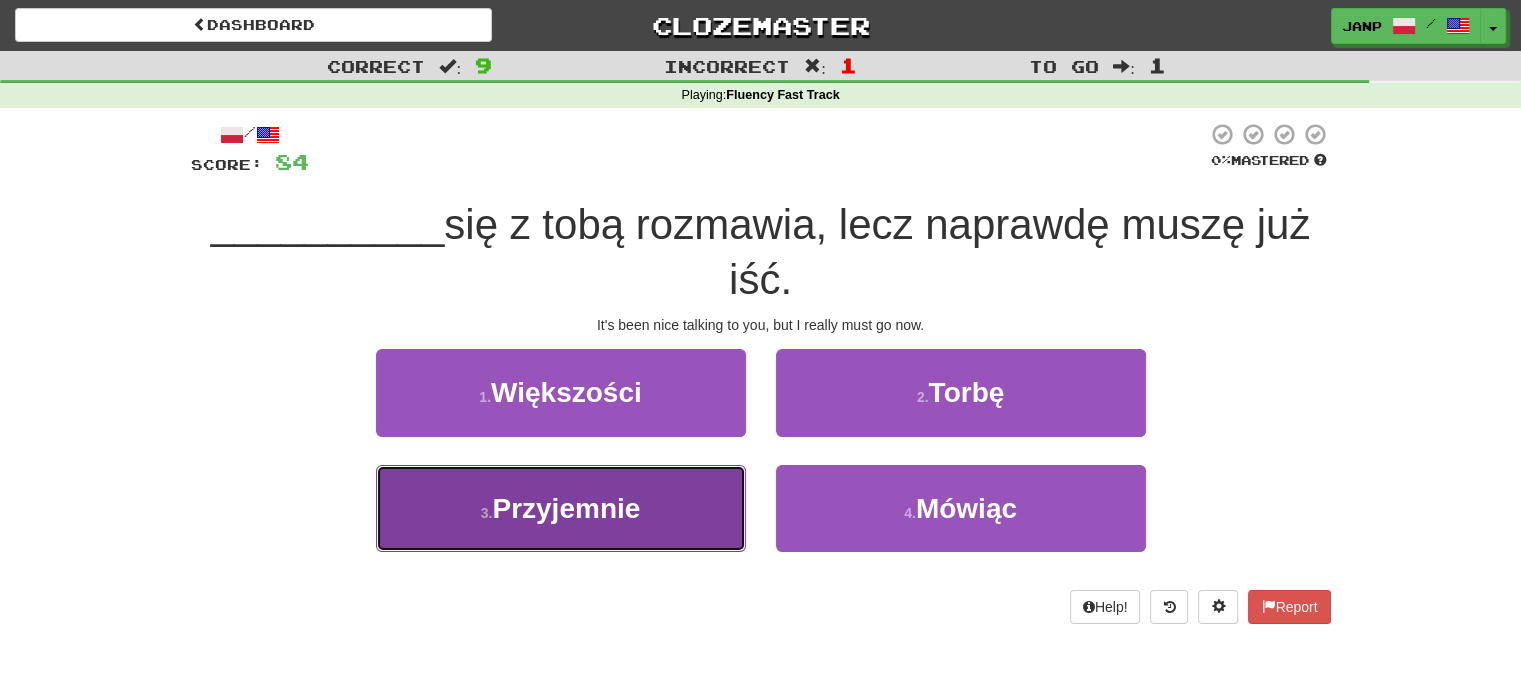 click on "3 .  Przyjemnie" at bounding box center [561, 508] 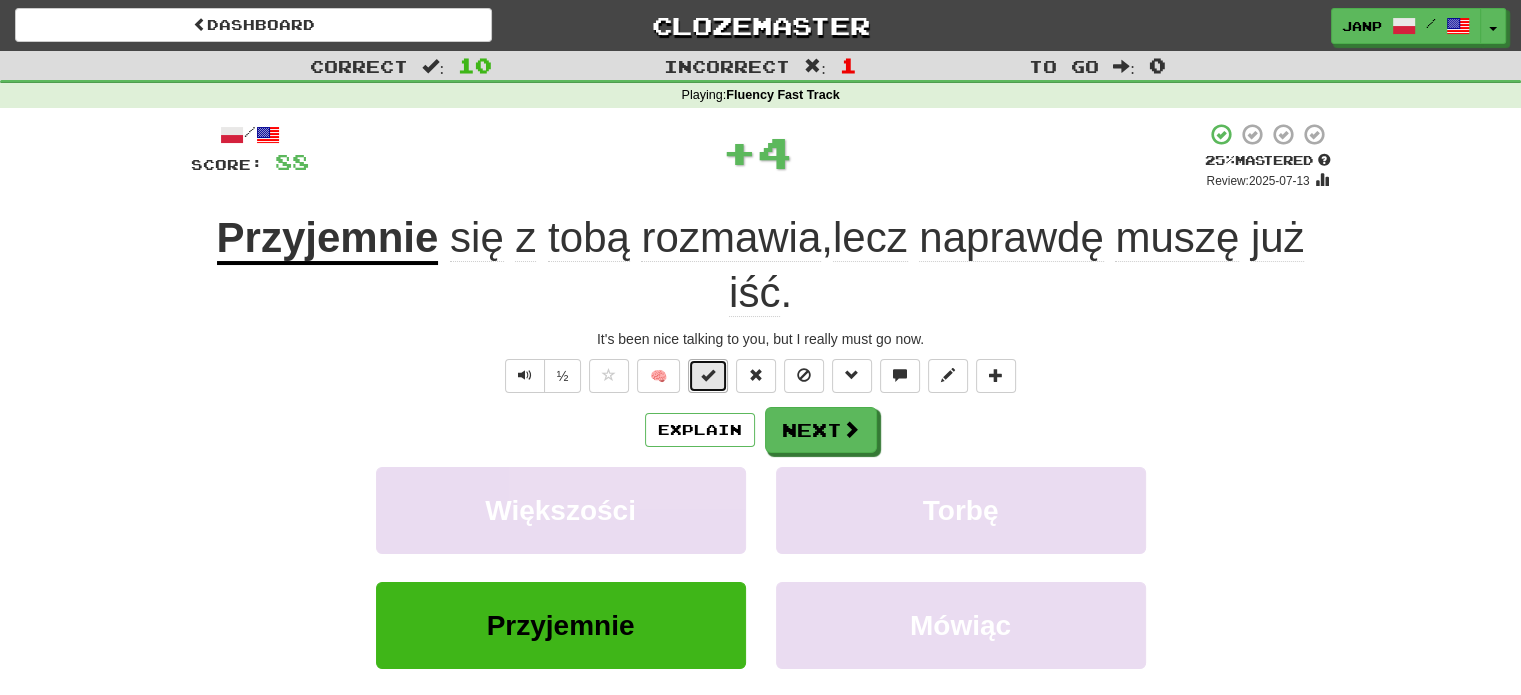 click at bounding box center (708, 375) 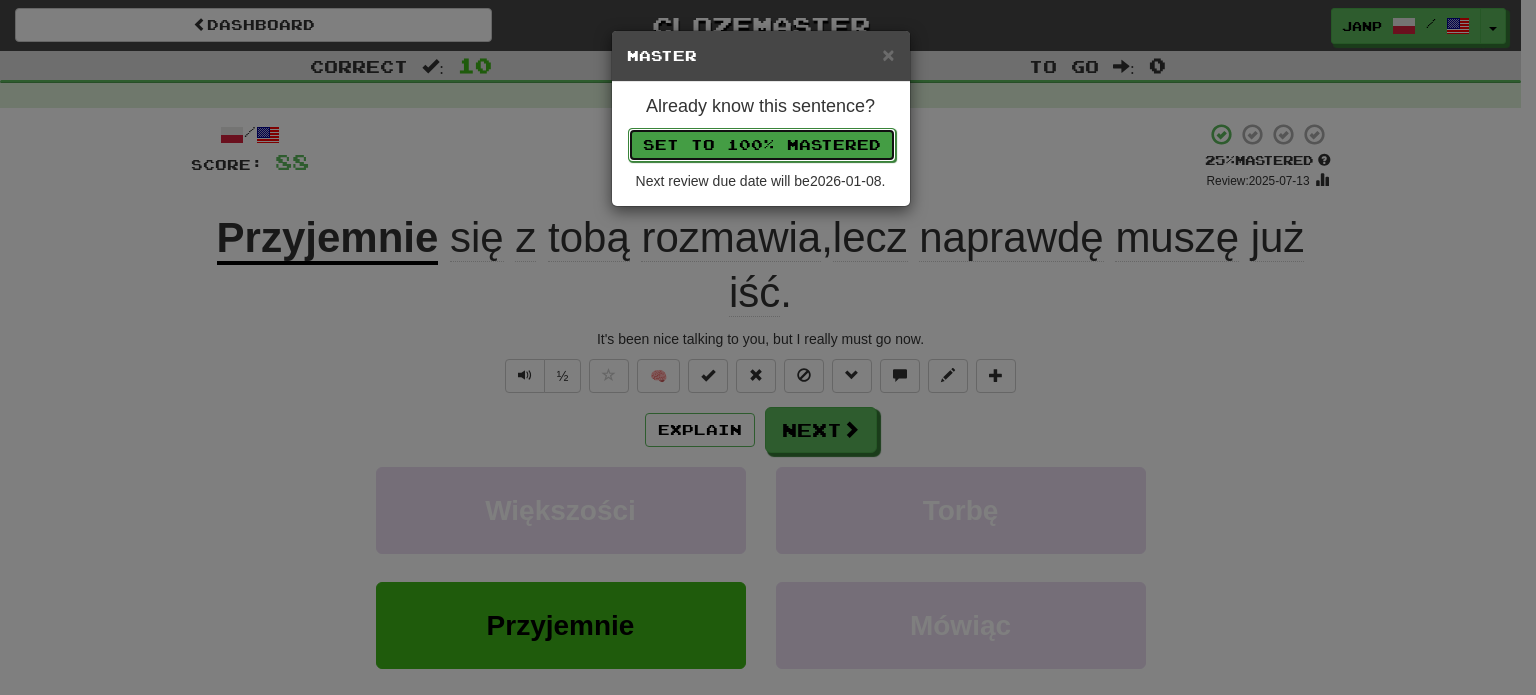 click on "Set to 100% Mastered" at bounding box center [762, 145] 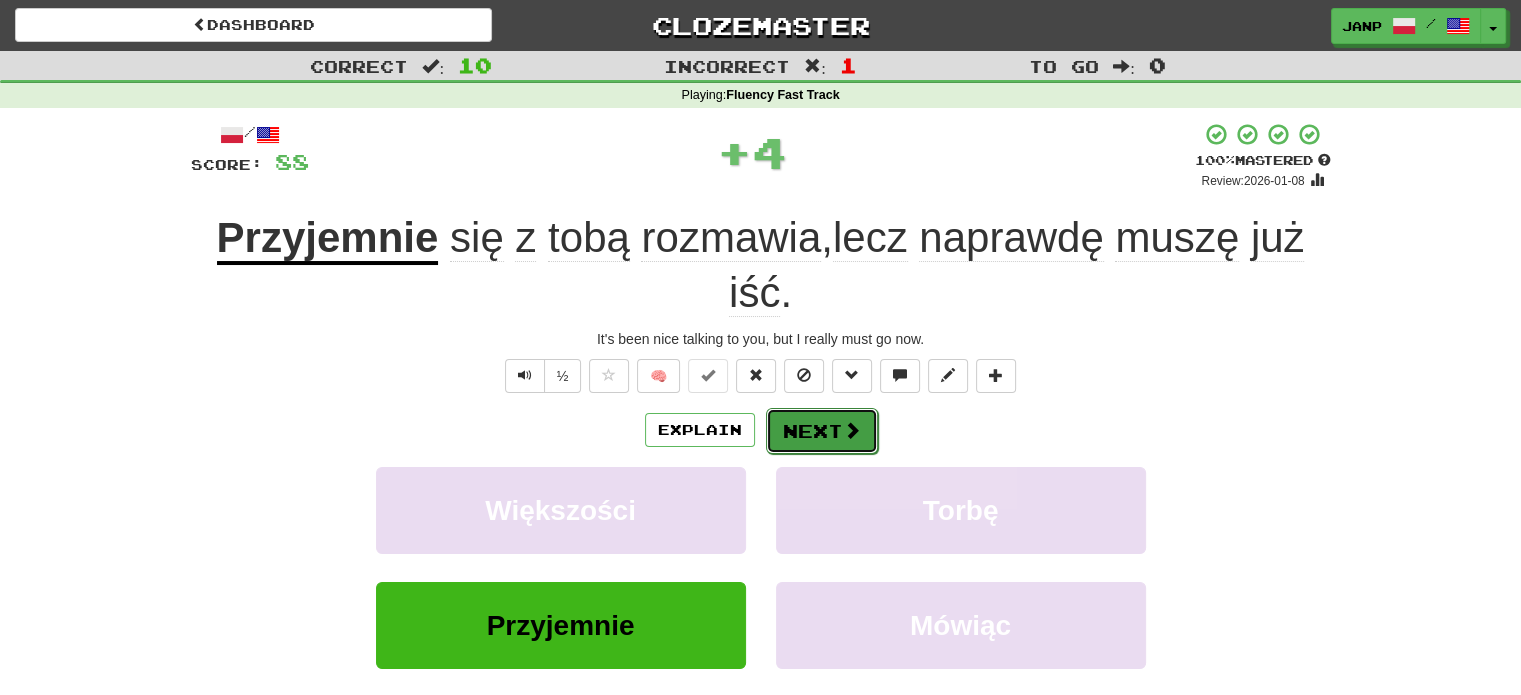 click on "Next" at bounding box center (822, 431) 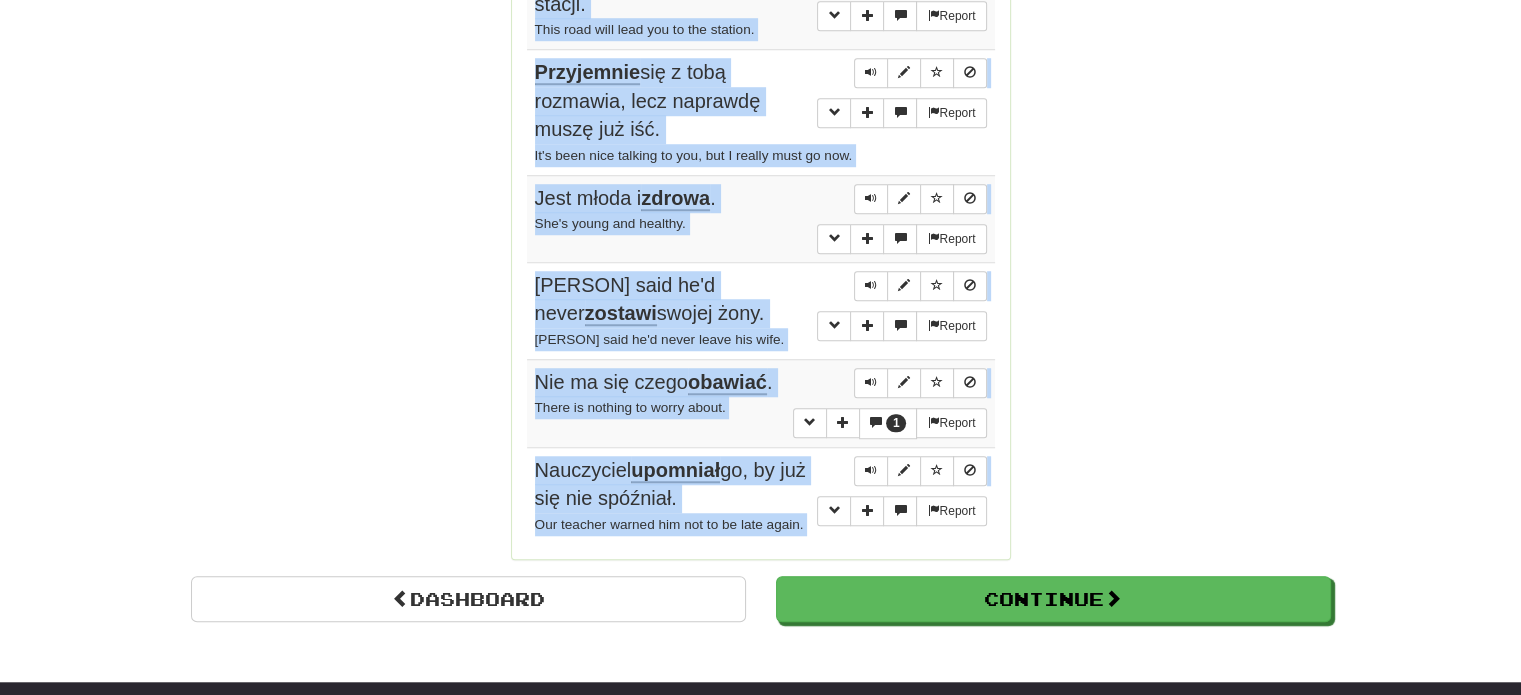 scroll, scrollTop: 1616, scrollLeft: 0, axis: vertical 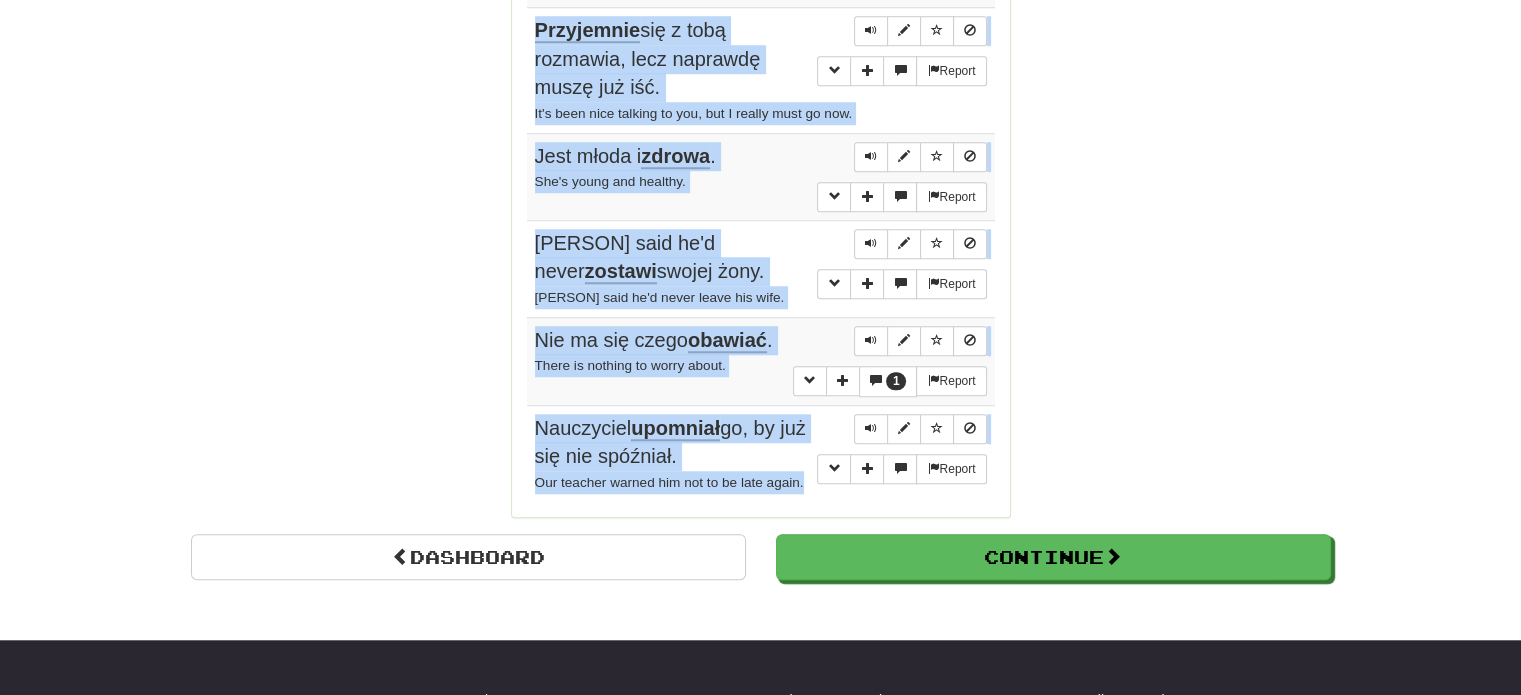 drag, startPoint x: 528, startPoint y: 190, endPoint x: 804, endPoint y: 475, distance: 396.73795 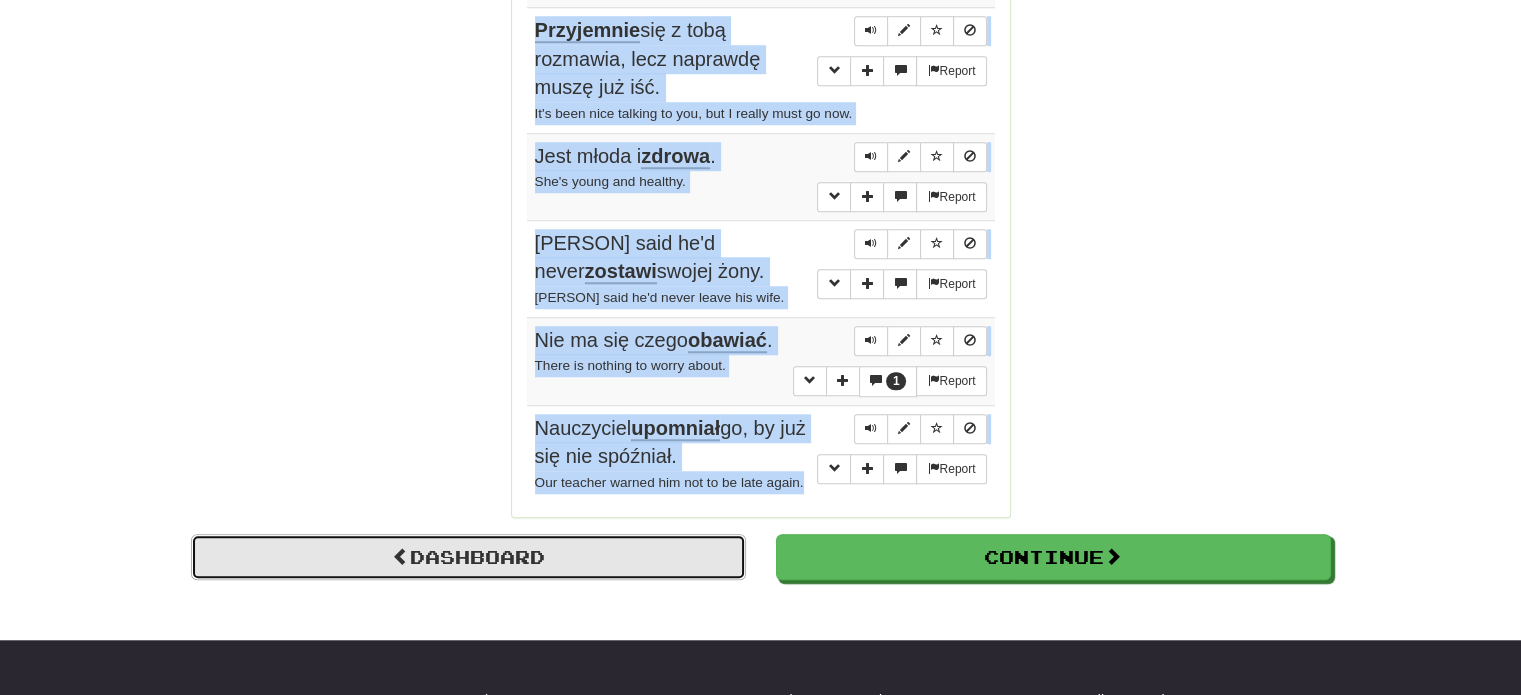 click on "Dashboard" at bounding box center [468, 557] 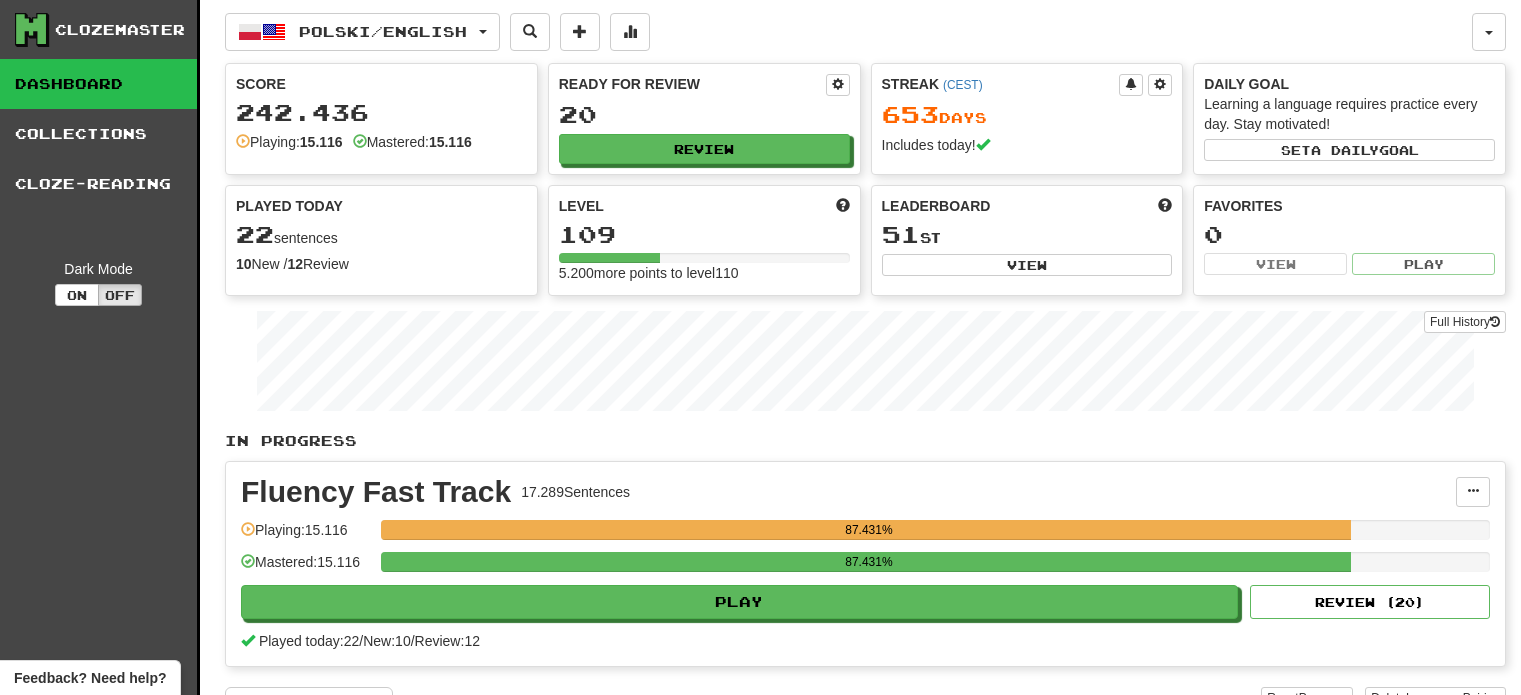 scroll, scrollTop: 0, scrollLeft: 0, axis: both 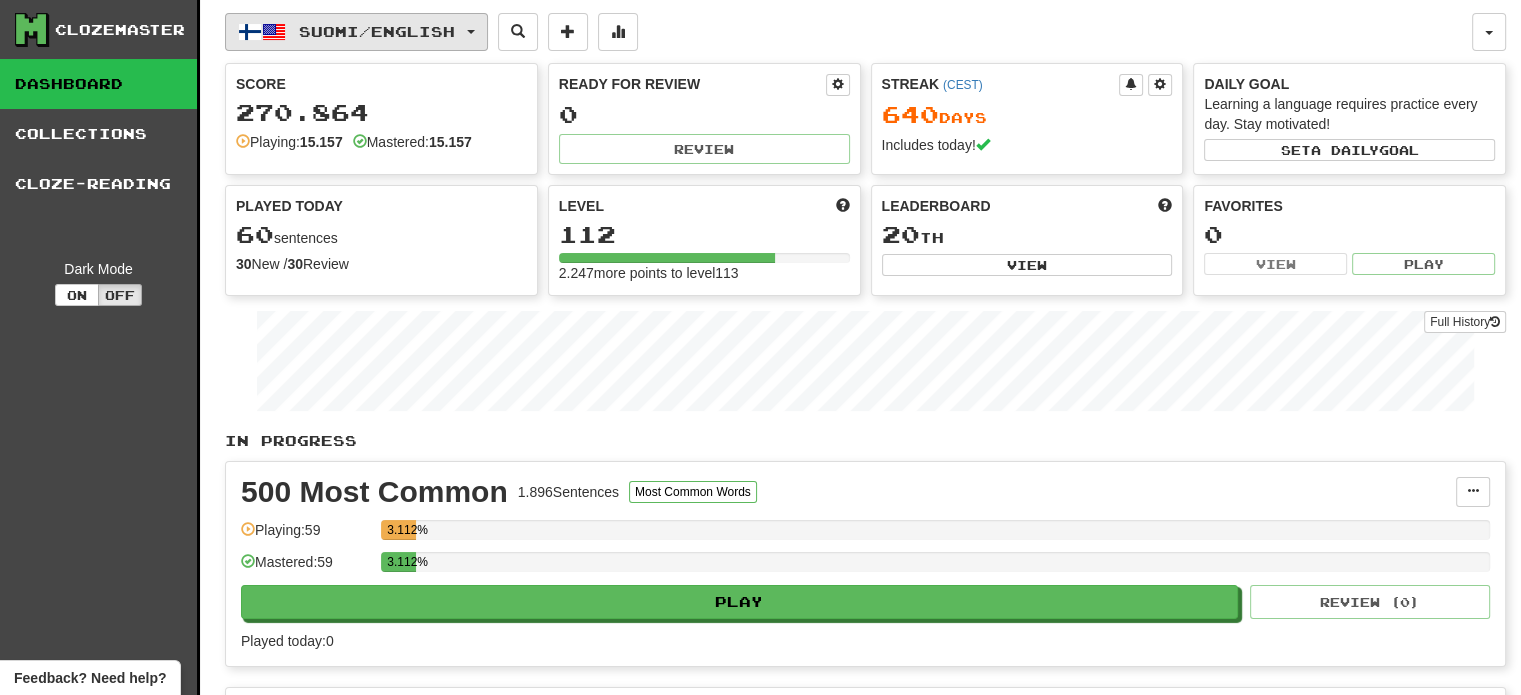 click on "Suomi  /  English" at bounding box center [377, 31] 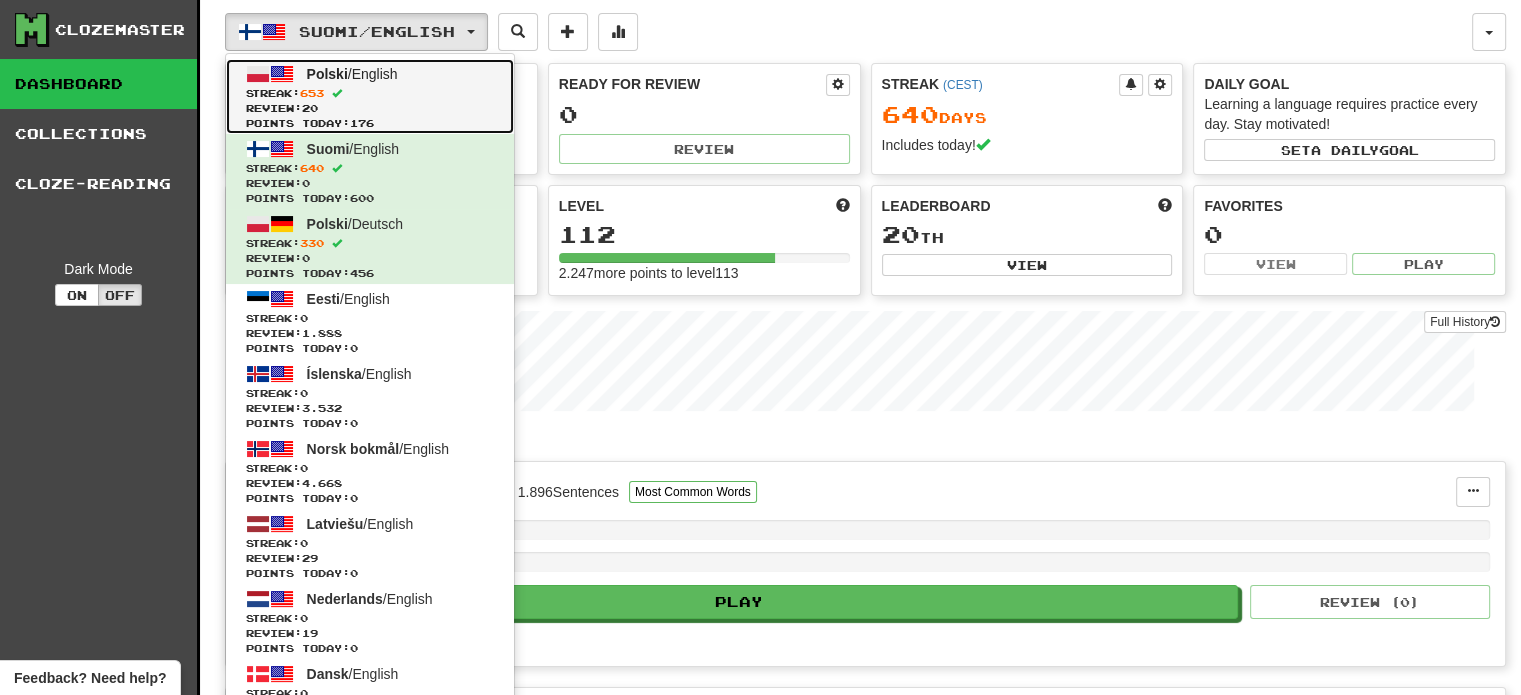 click on "Review:  20" at bounding box center (370, 108) 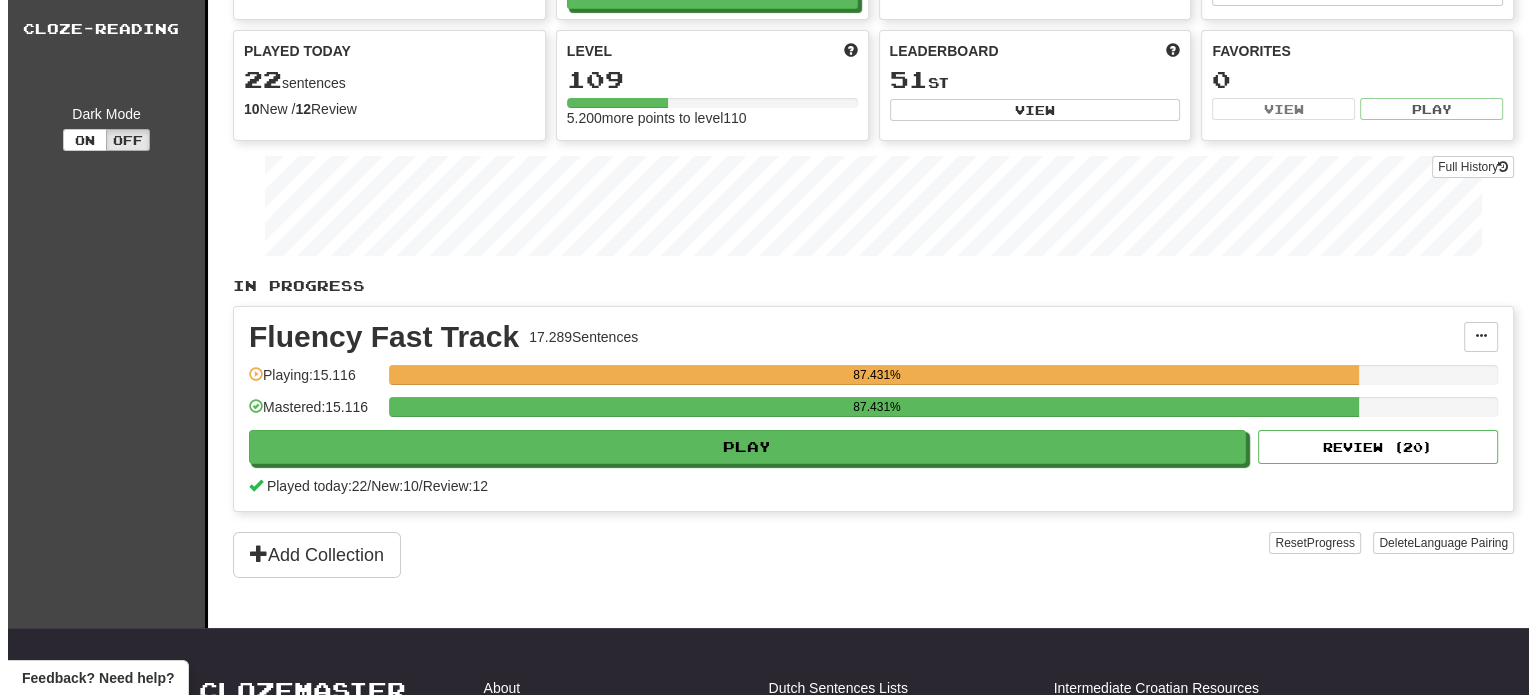 scroll, scrollTop: 200, scrollLeft: 0, axis: vertical 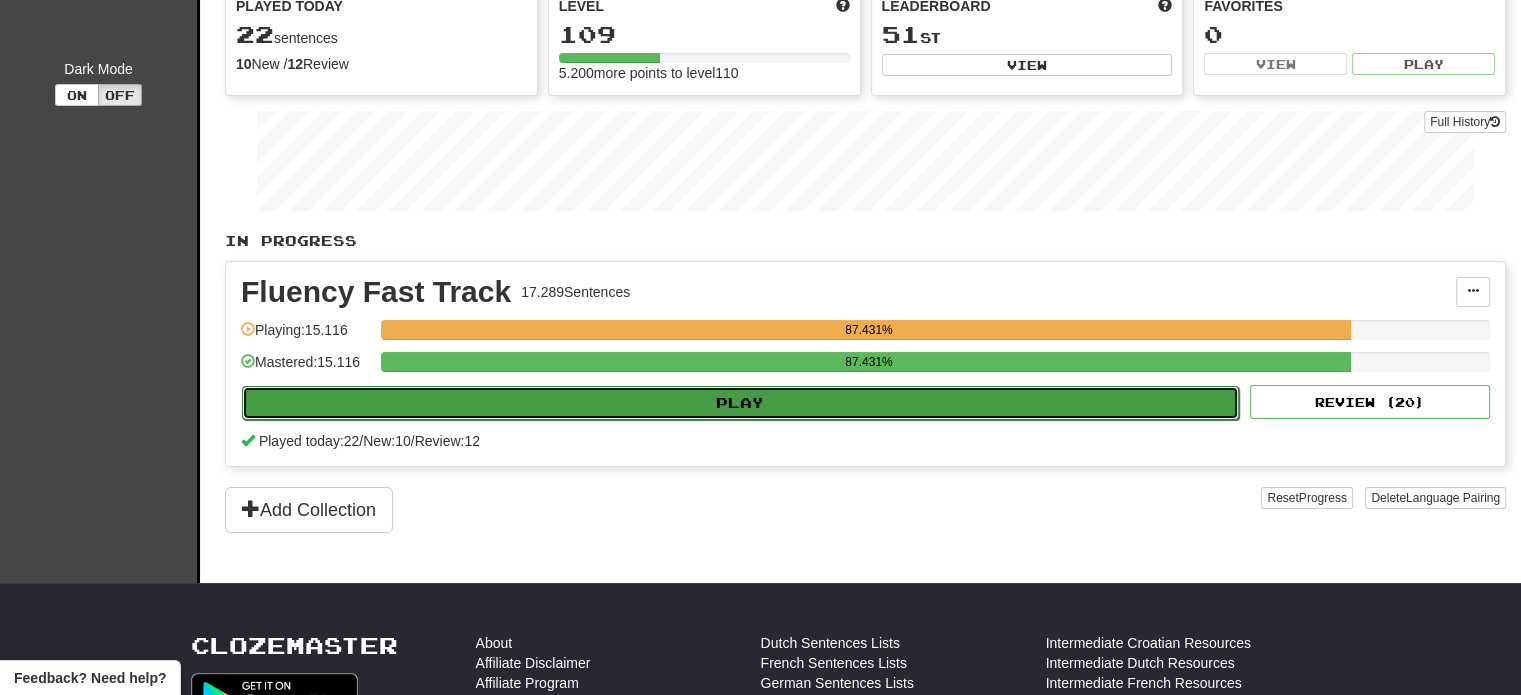 click on "Play" at bounding box center (740, 403) 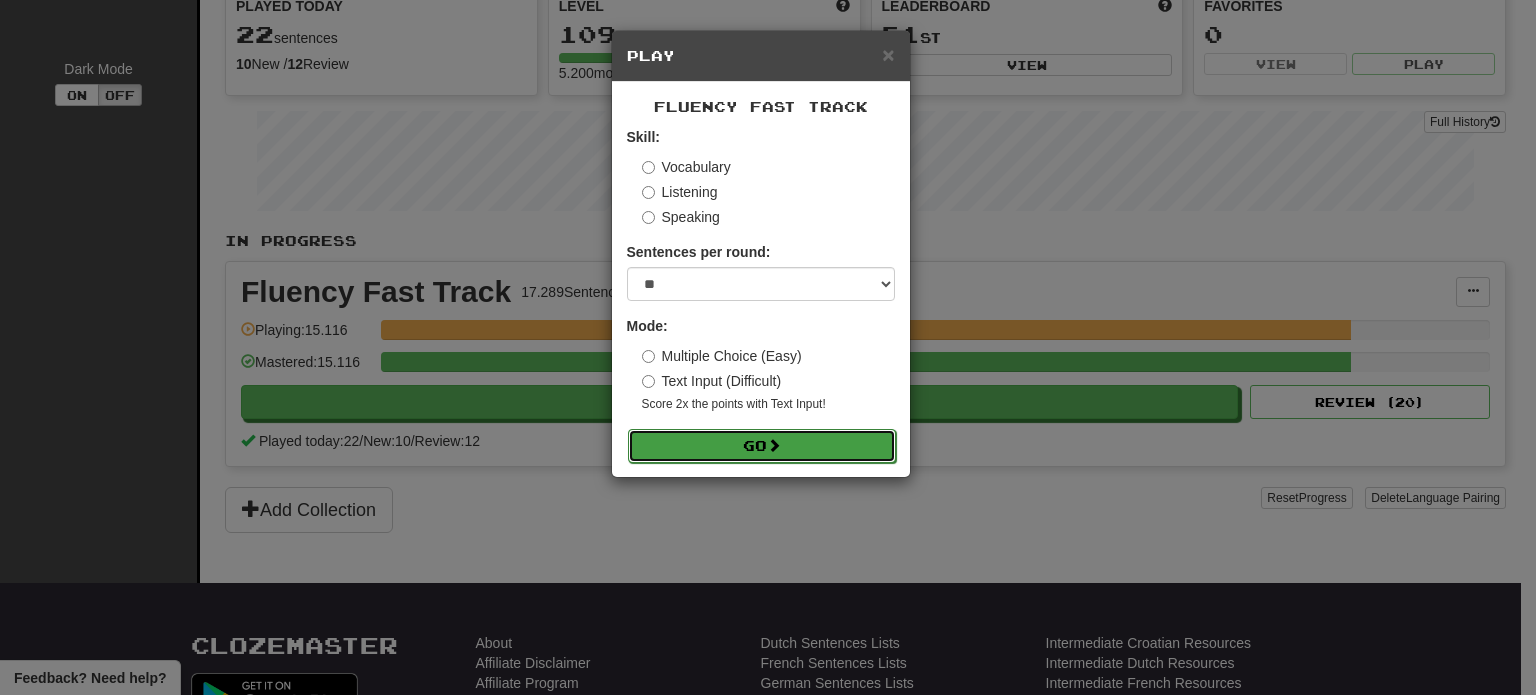 click on "Go" at bounding box center (762, 446) 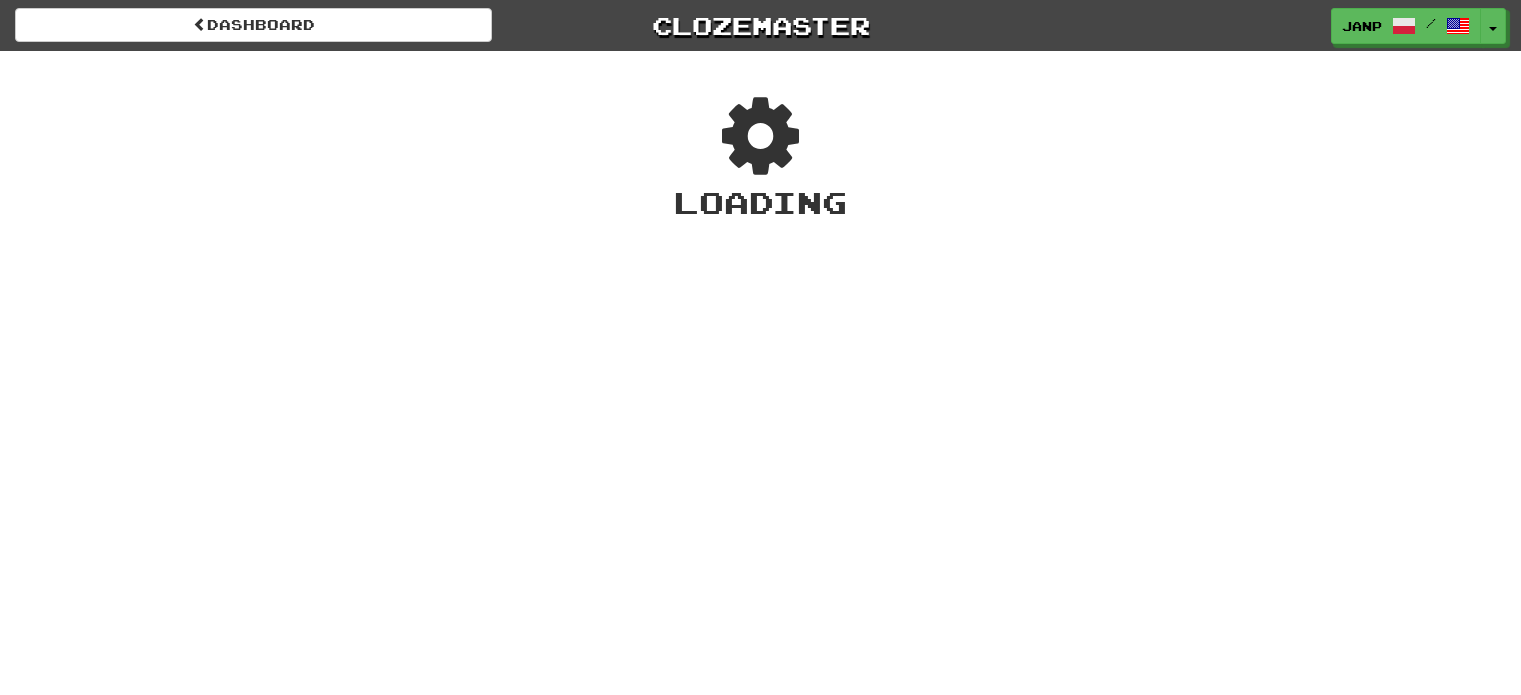scroll, scrollTop: 0, scrollLeft: 0, axis: both 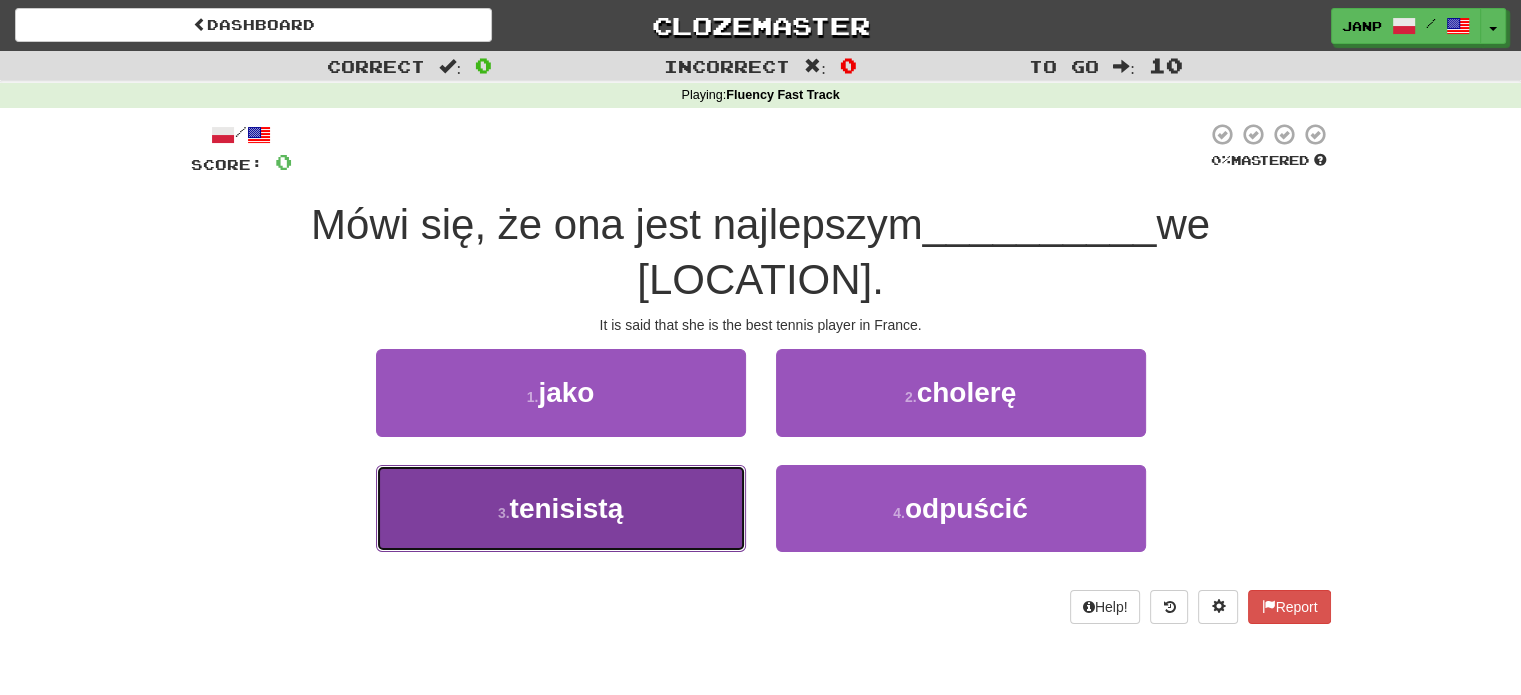 click on "3 .  tenisistą" at bounding box center [561, 508] 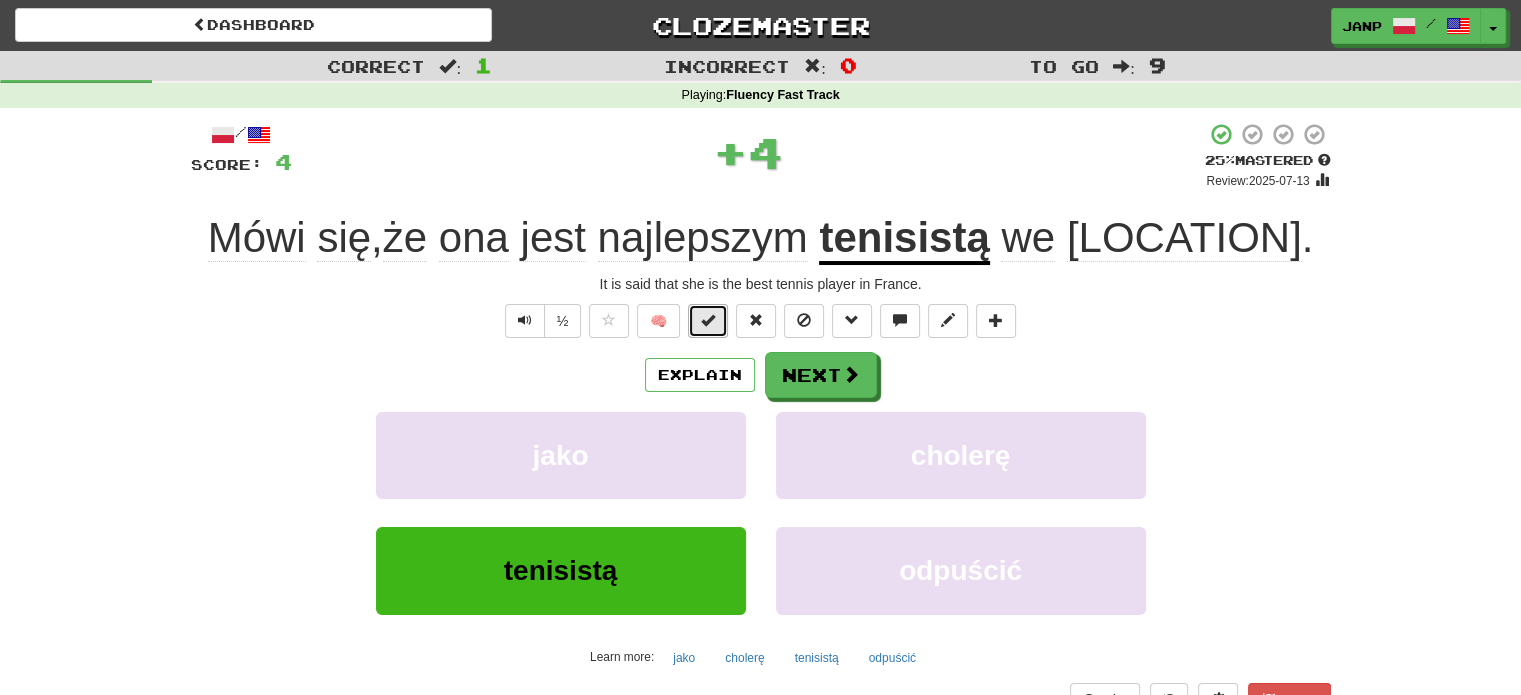 click at bounding box center (708, 320) 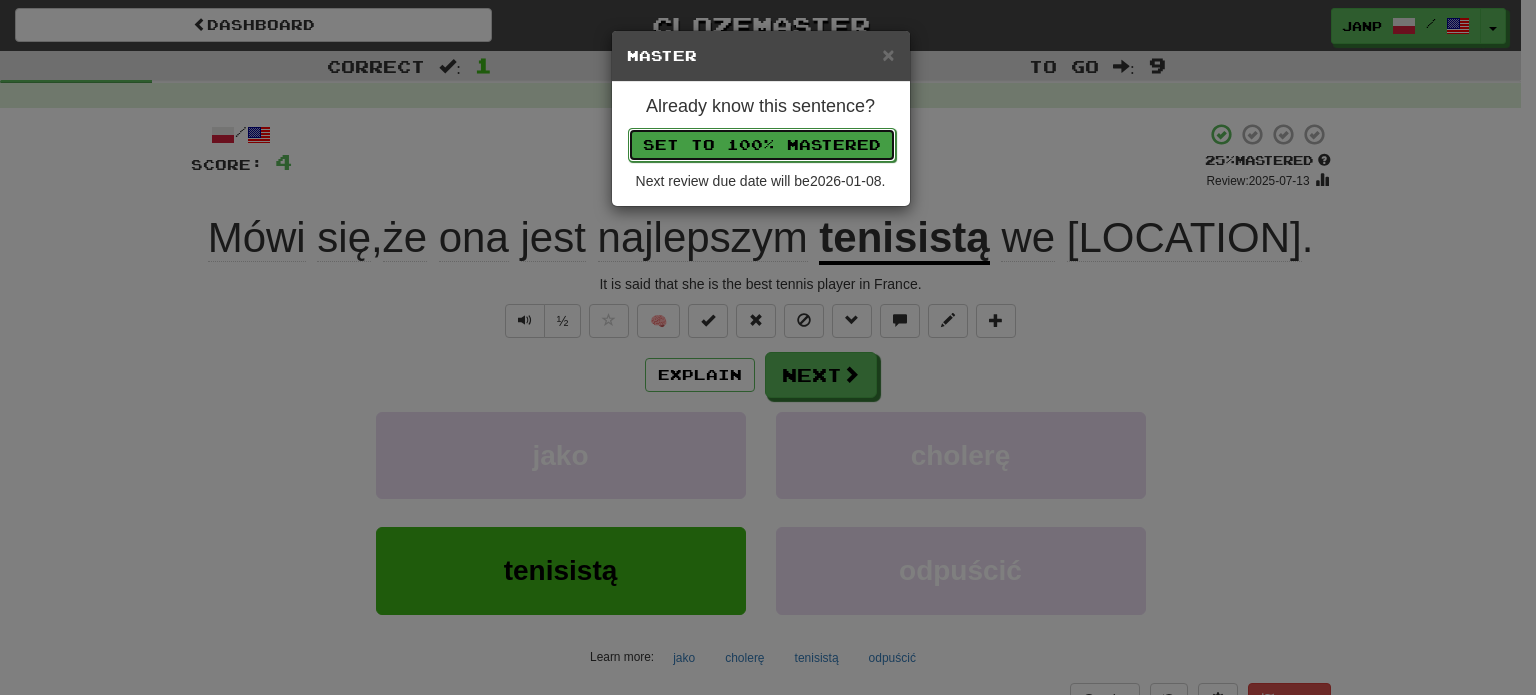 click on "Set to 100% Mastered" at bounding box center [762, 145] 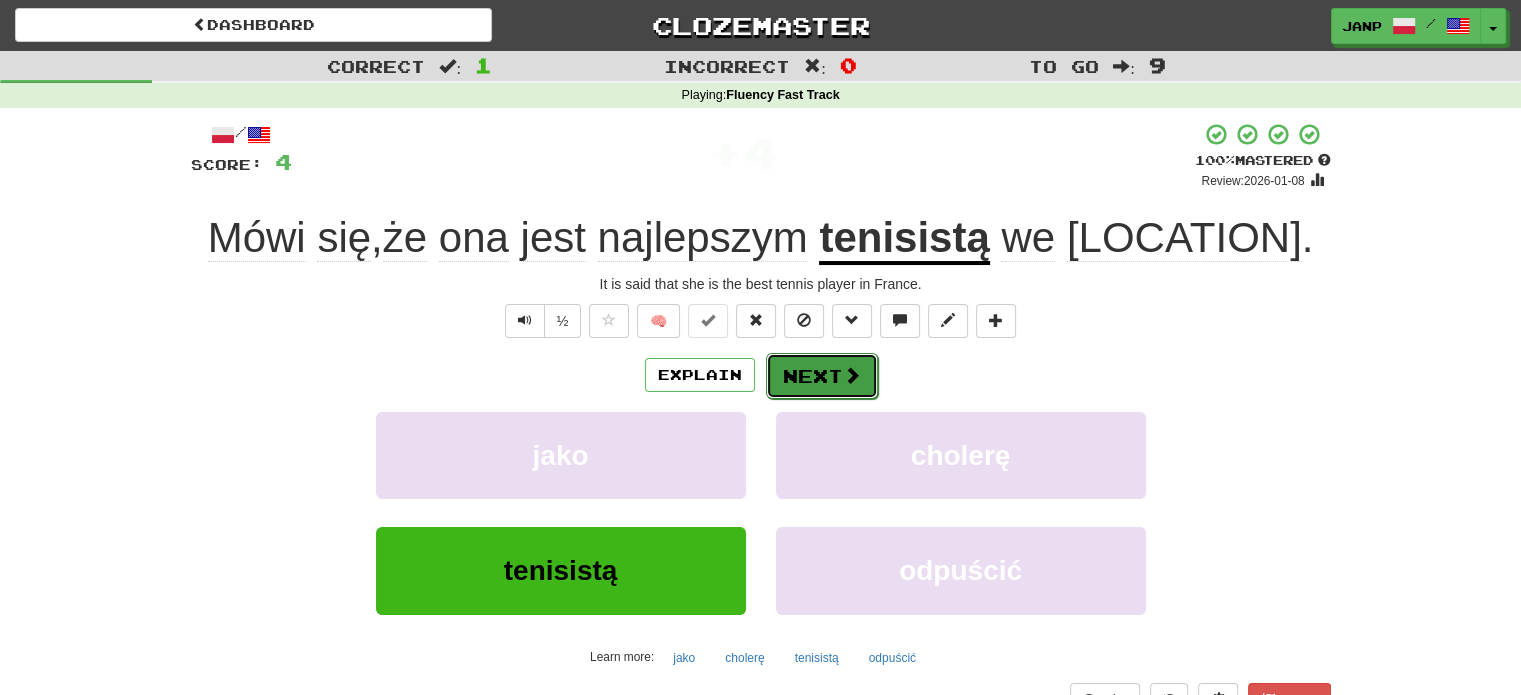 click on "Next" at bounding box center [822, 376] 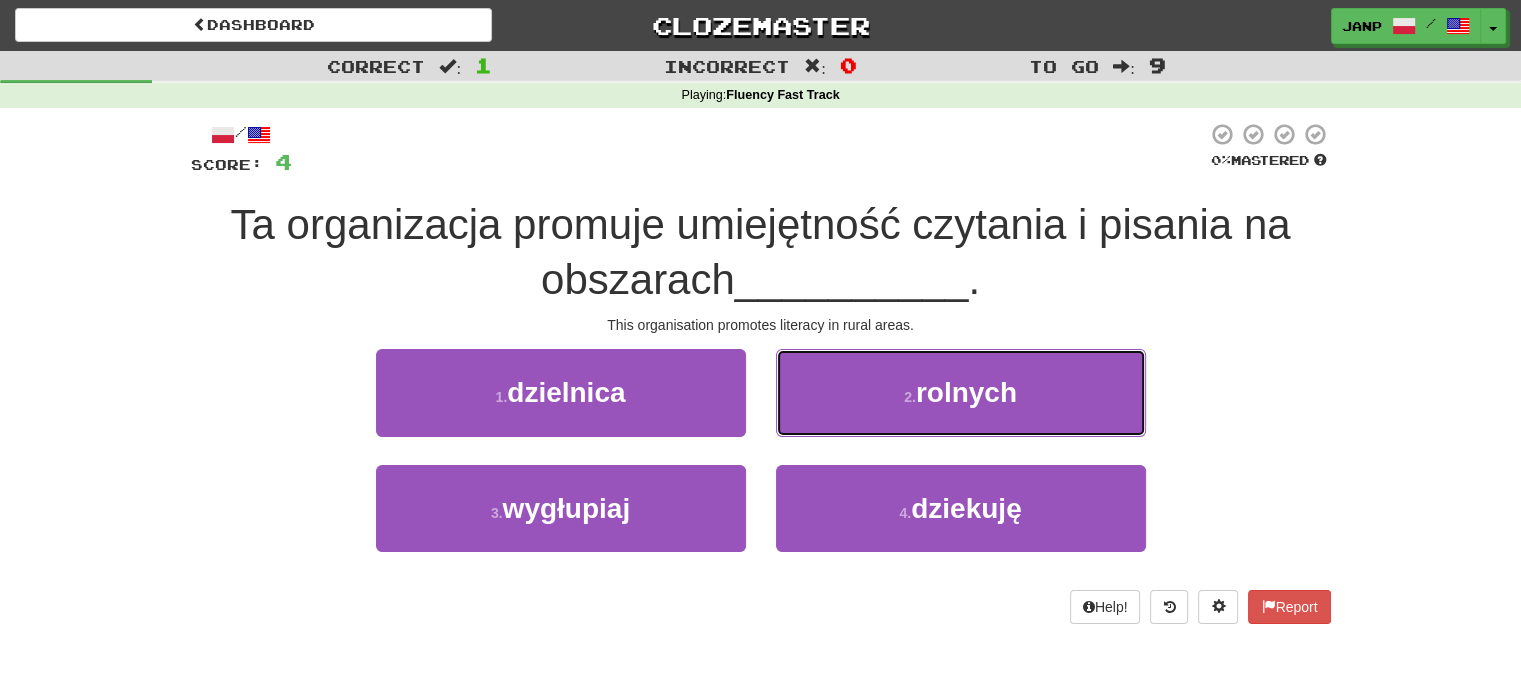 click on "2 .  rolnych" at bounding box center [961, 392] 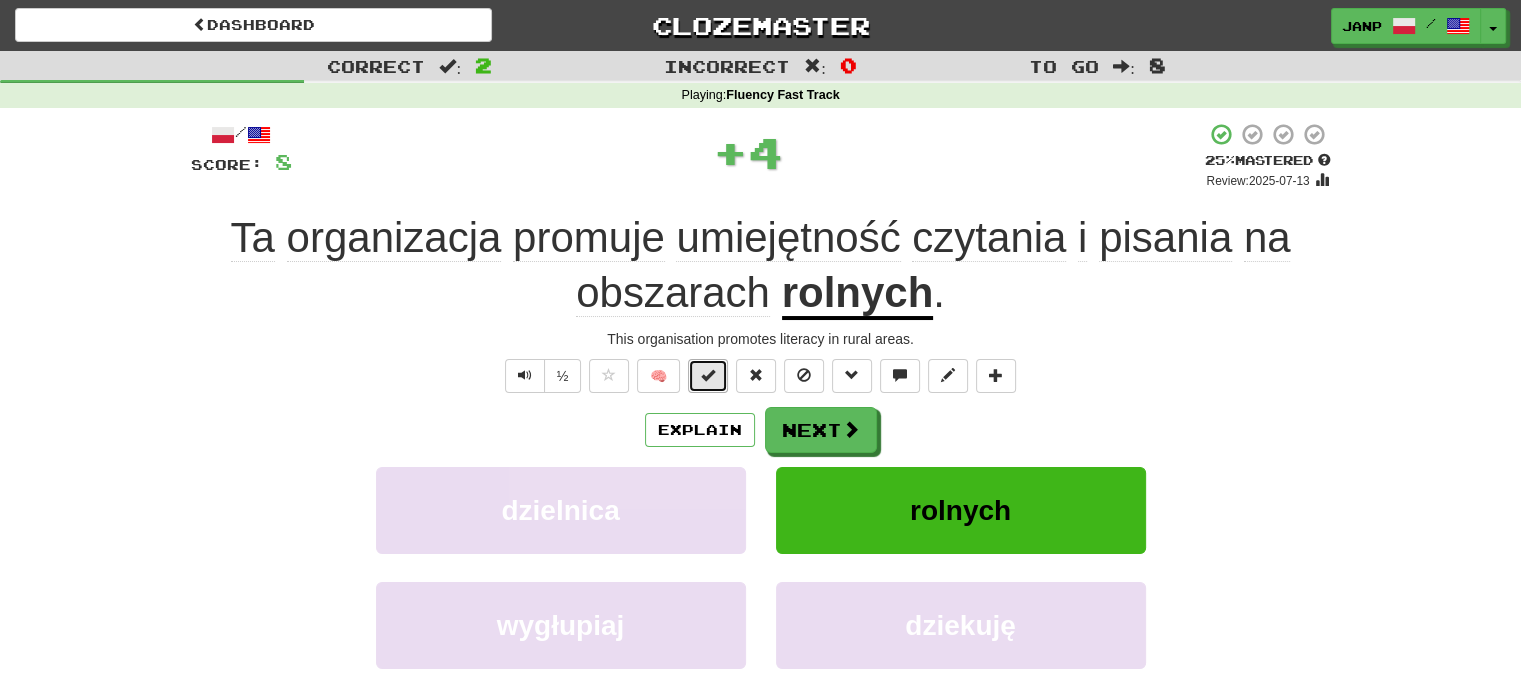 click at bounding box center [708, 375] 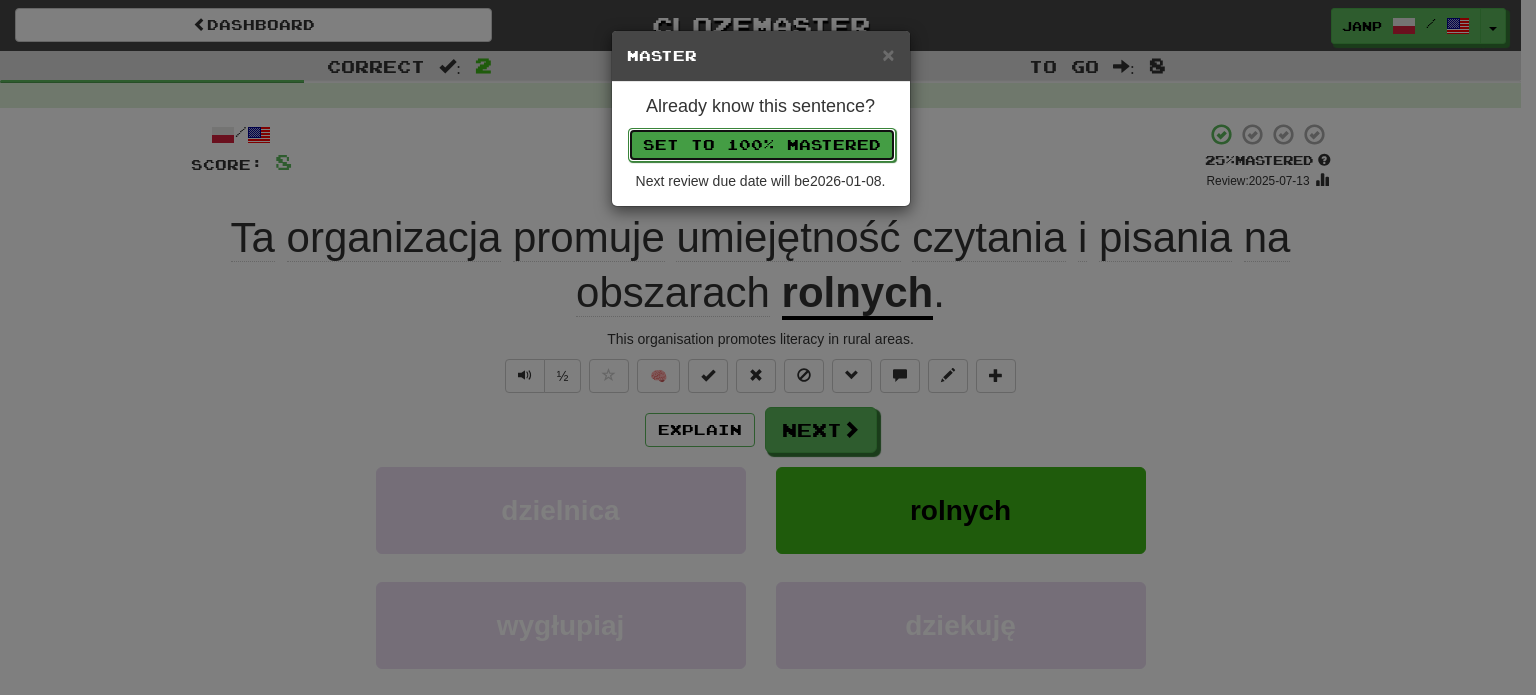 click on "Set to 100% Mastered" at bounding box center [762, 145] 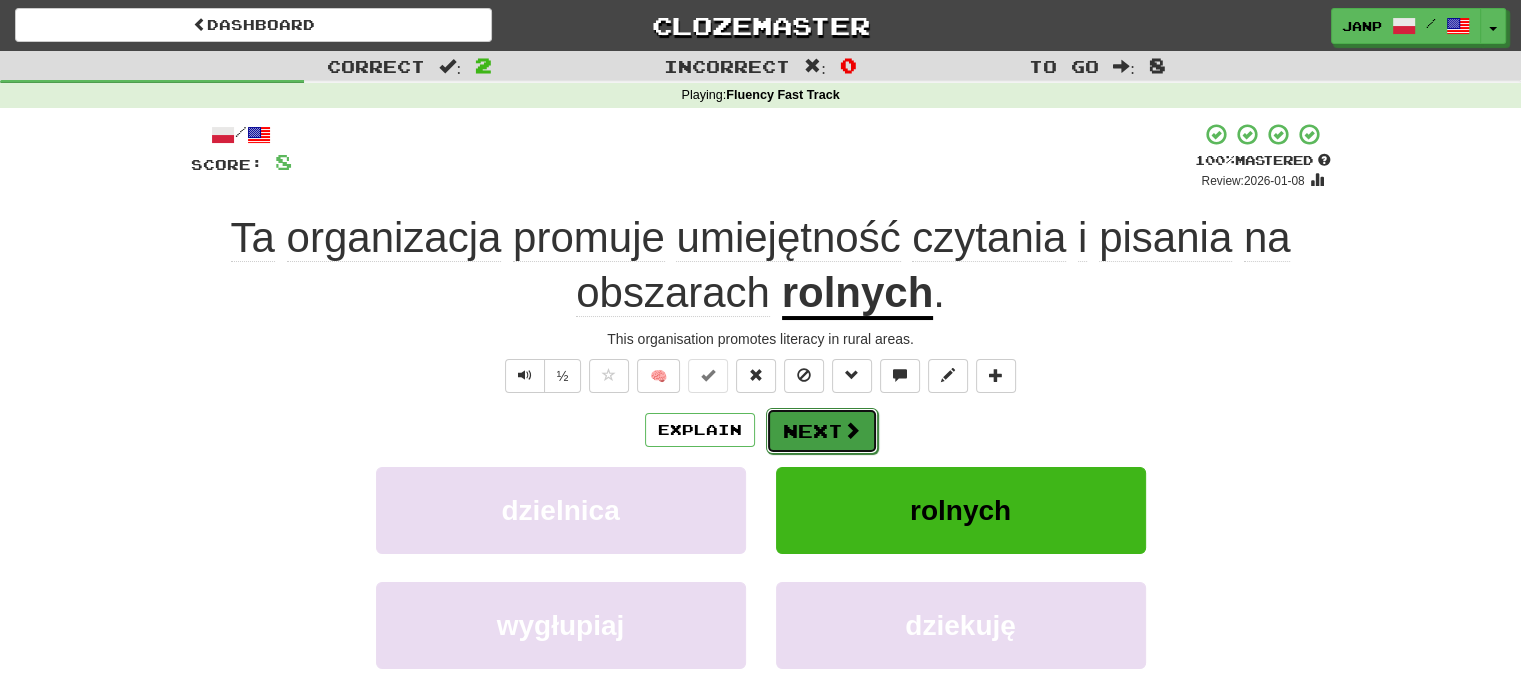 click on "Next" at bounding box center (822, 431) 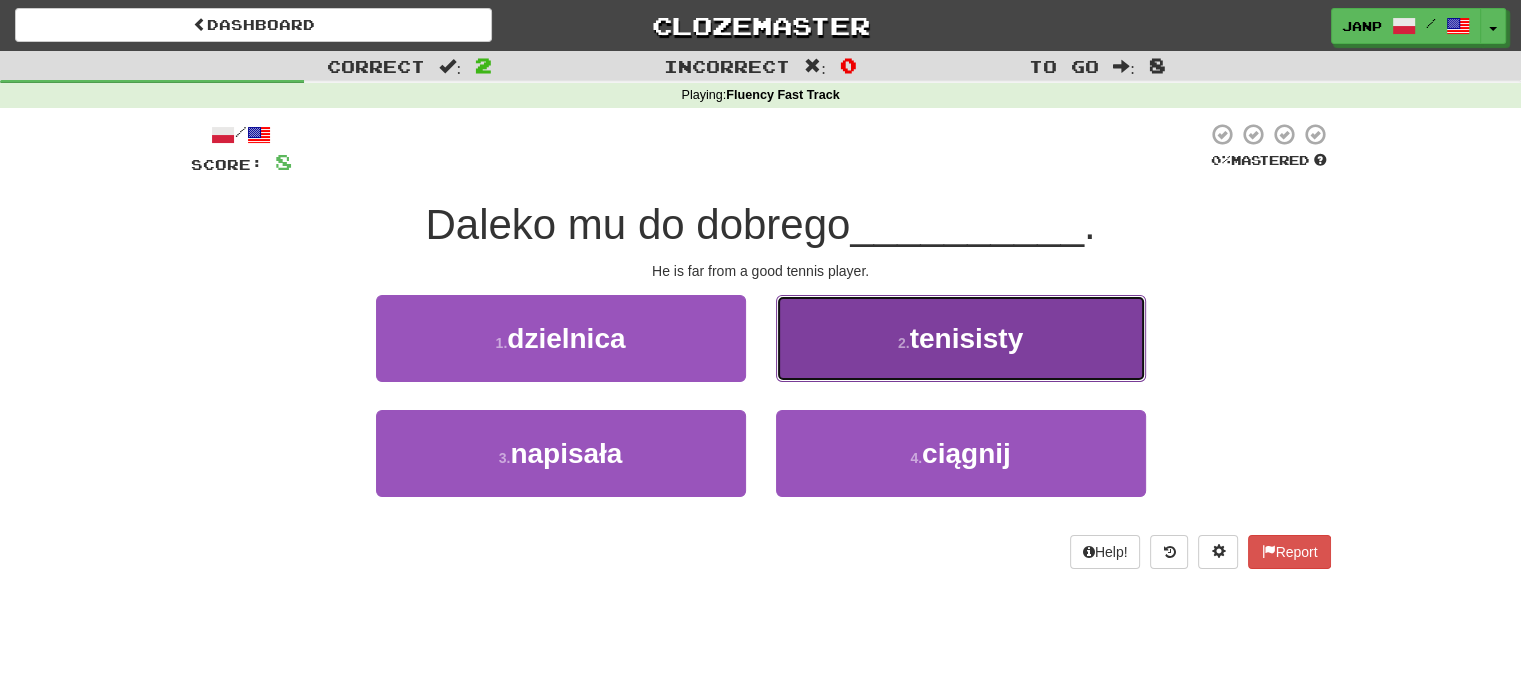 click on "2 .  tenisisty" at bounding box center [961, 338] 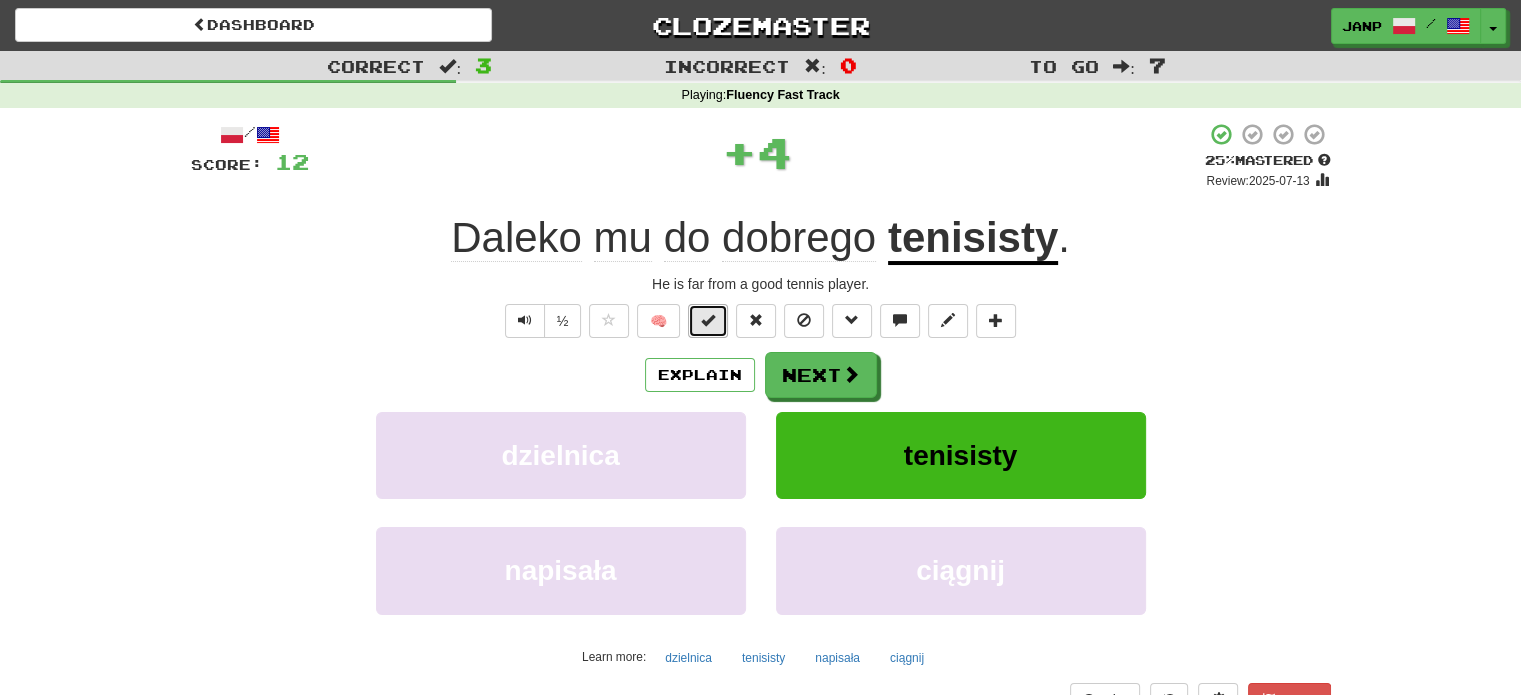 click at bounding box center (708, 320) 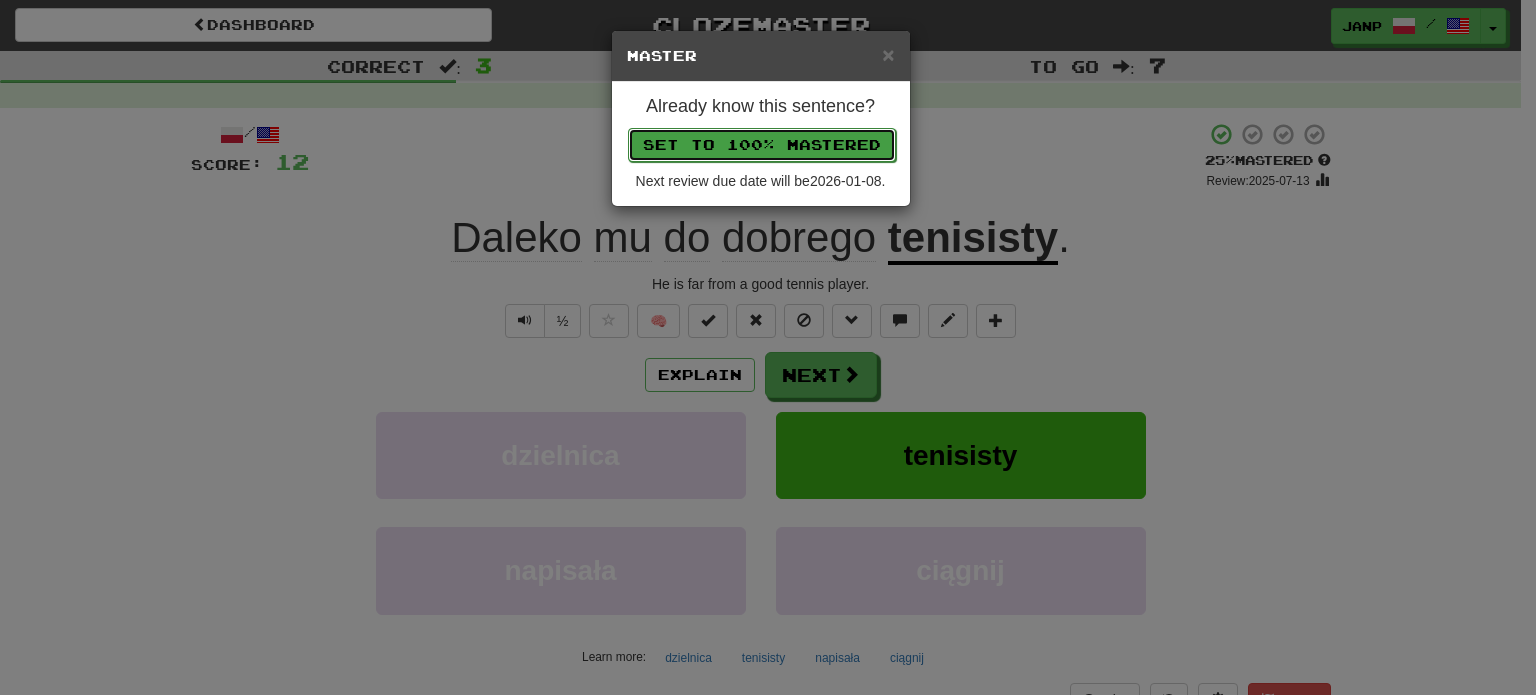 click on "Set to 100% Mastered" at bounding box center [762, 145] 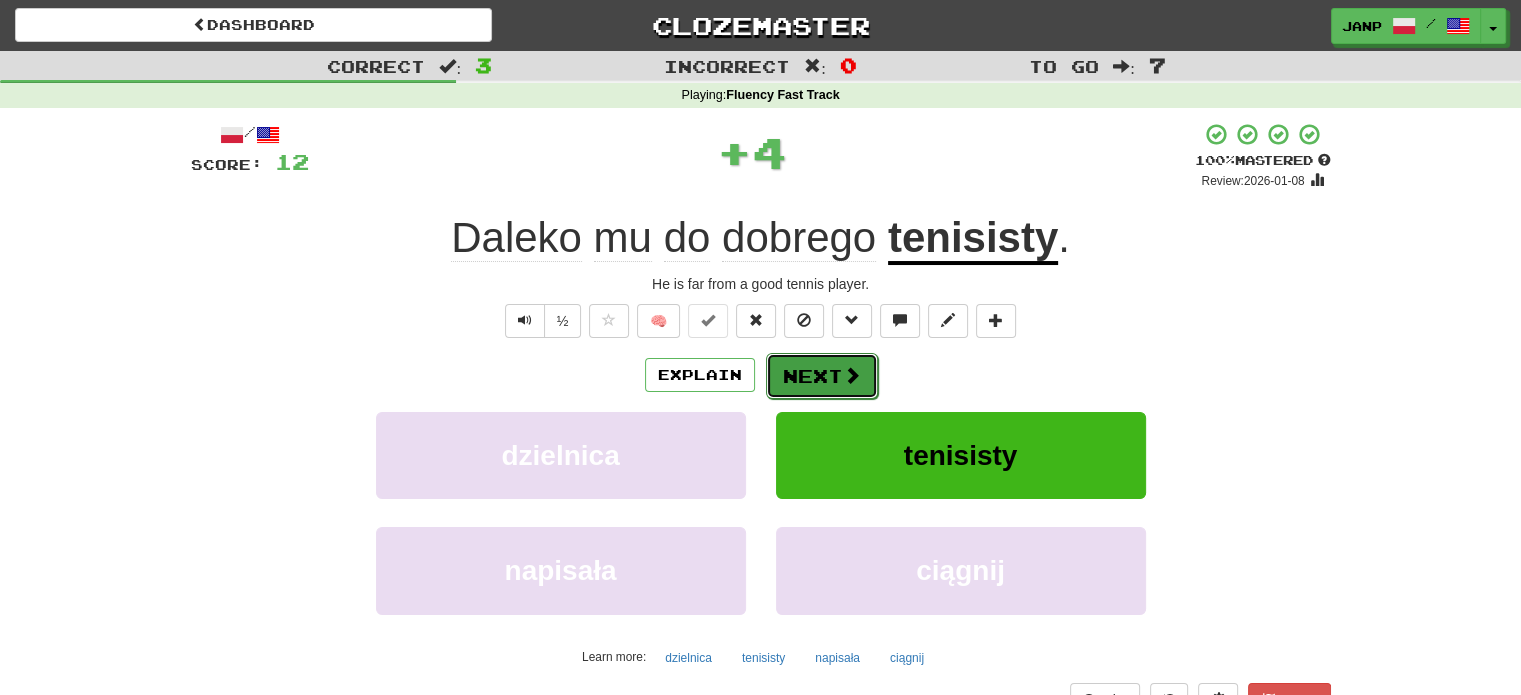 click on "Next" at bounding box center (822, 376) 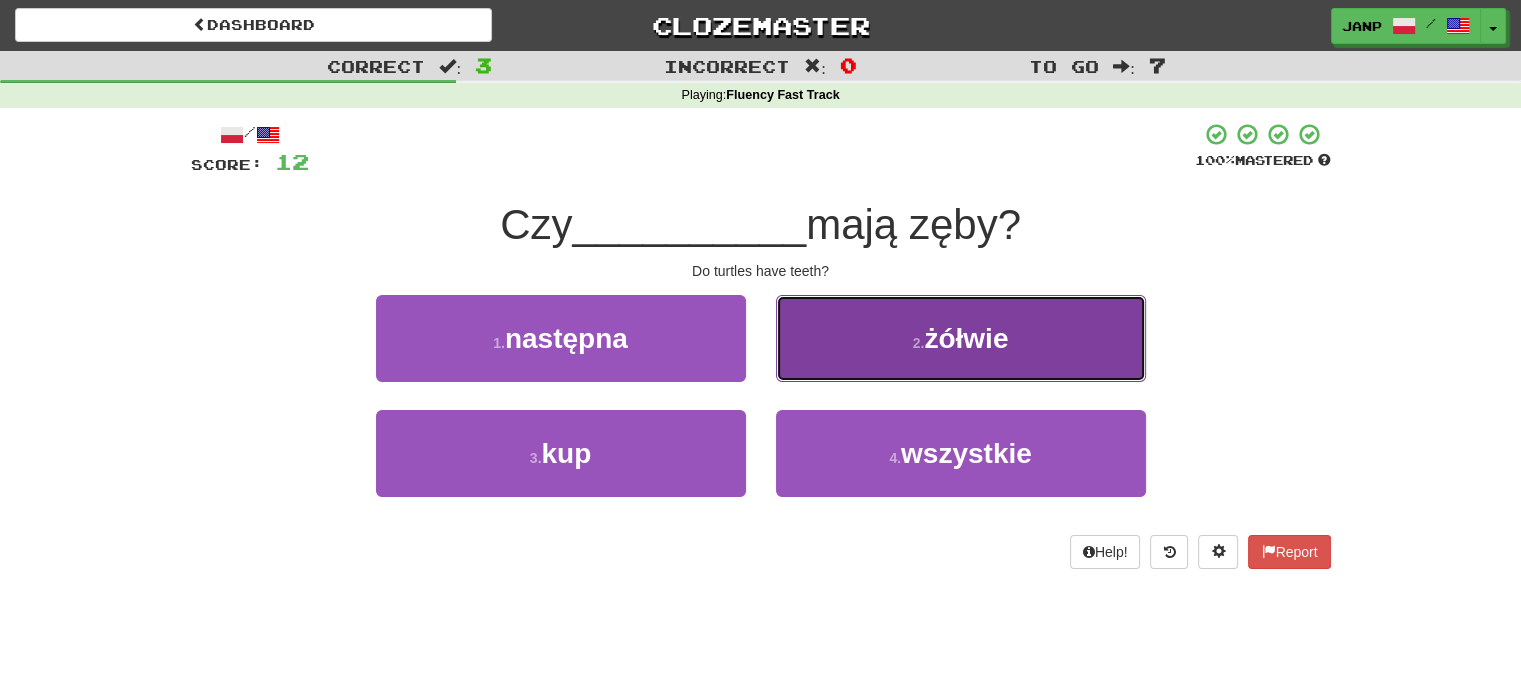 click on "2 .  żółwie" at bounding box center (961, 338) 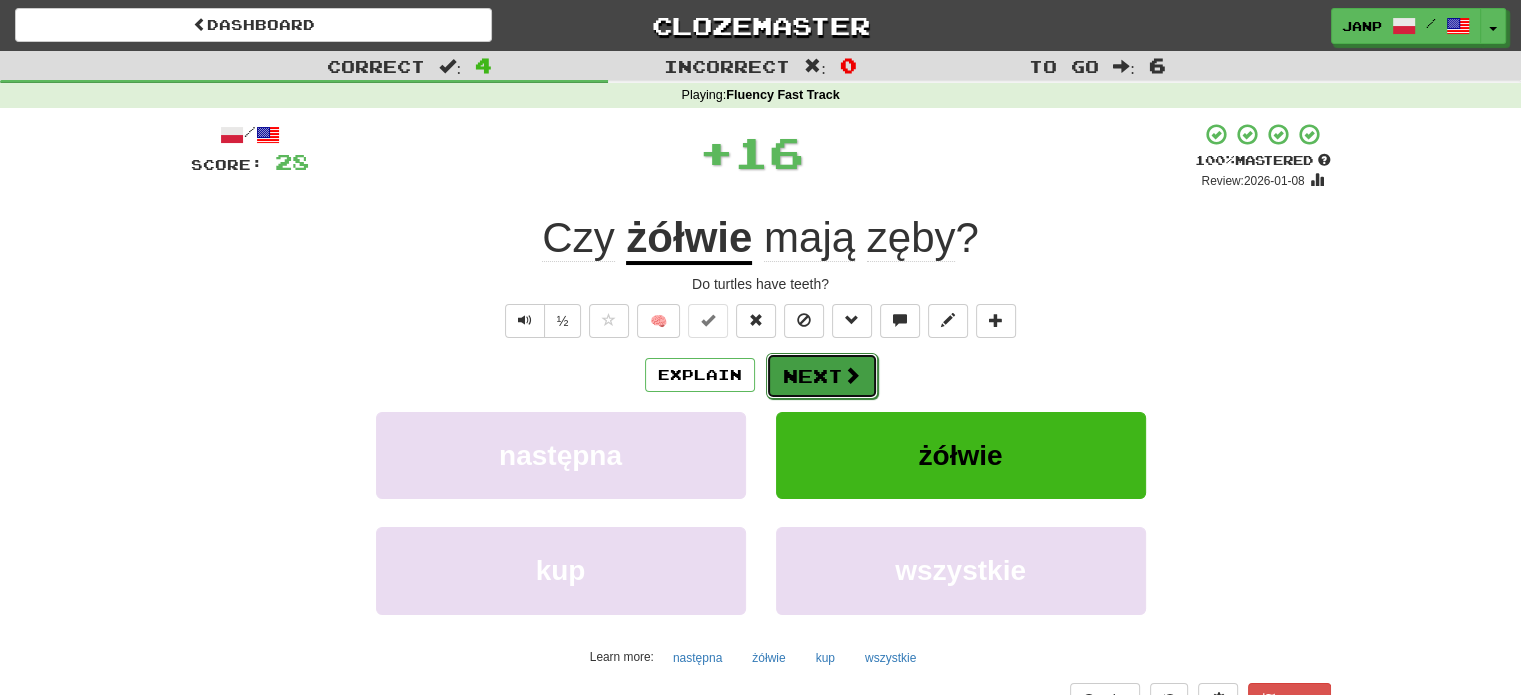 click on "Next" at bounding box center [822, 376] 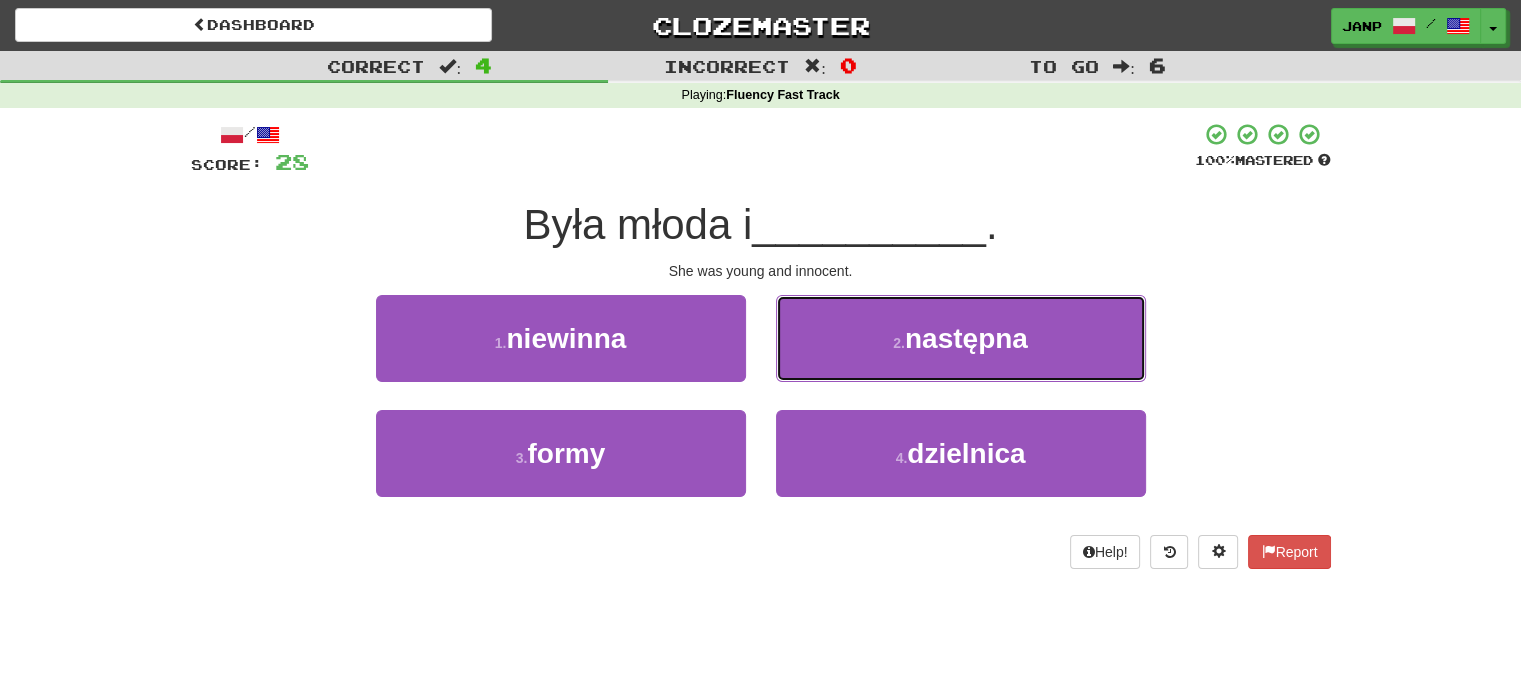 click on "2 .  następna" at bounding box center (961, 338) 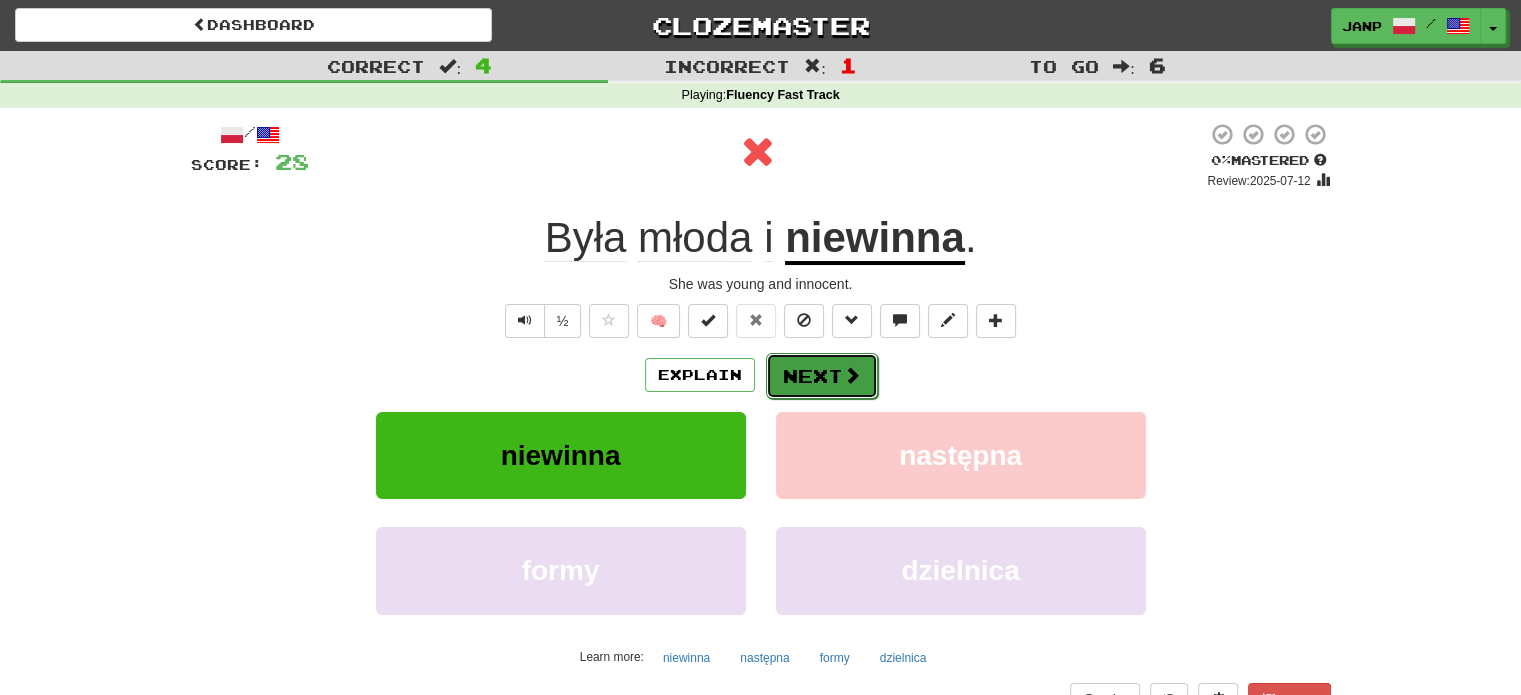 click on "Next" at bounding box center [822, 376] 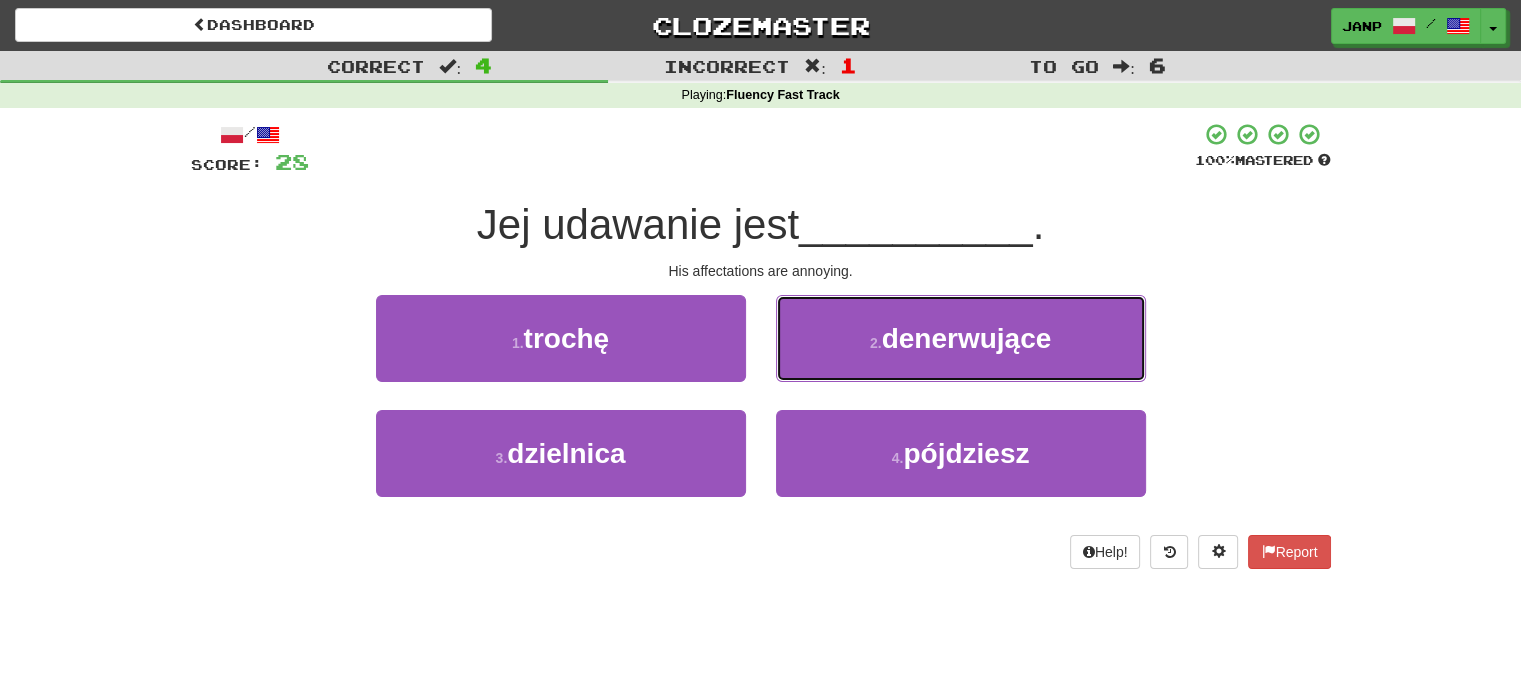 click on "2 .  denerwujące" at bounding box center [961, 338] 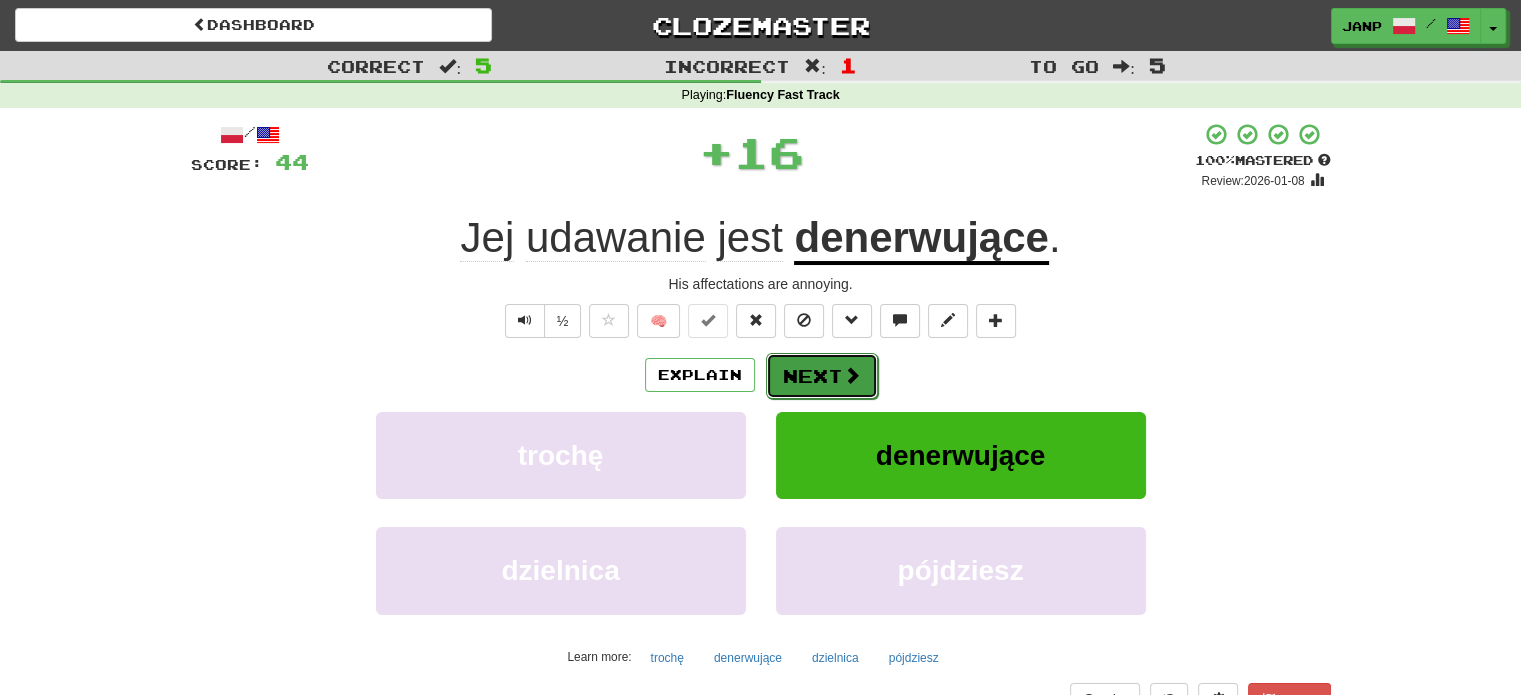 click on "Next" at bounding box center (822, 376) 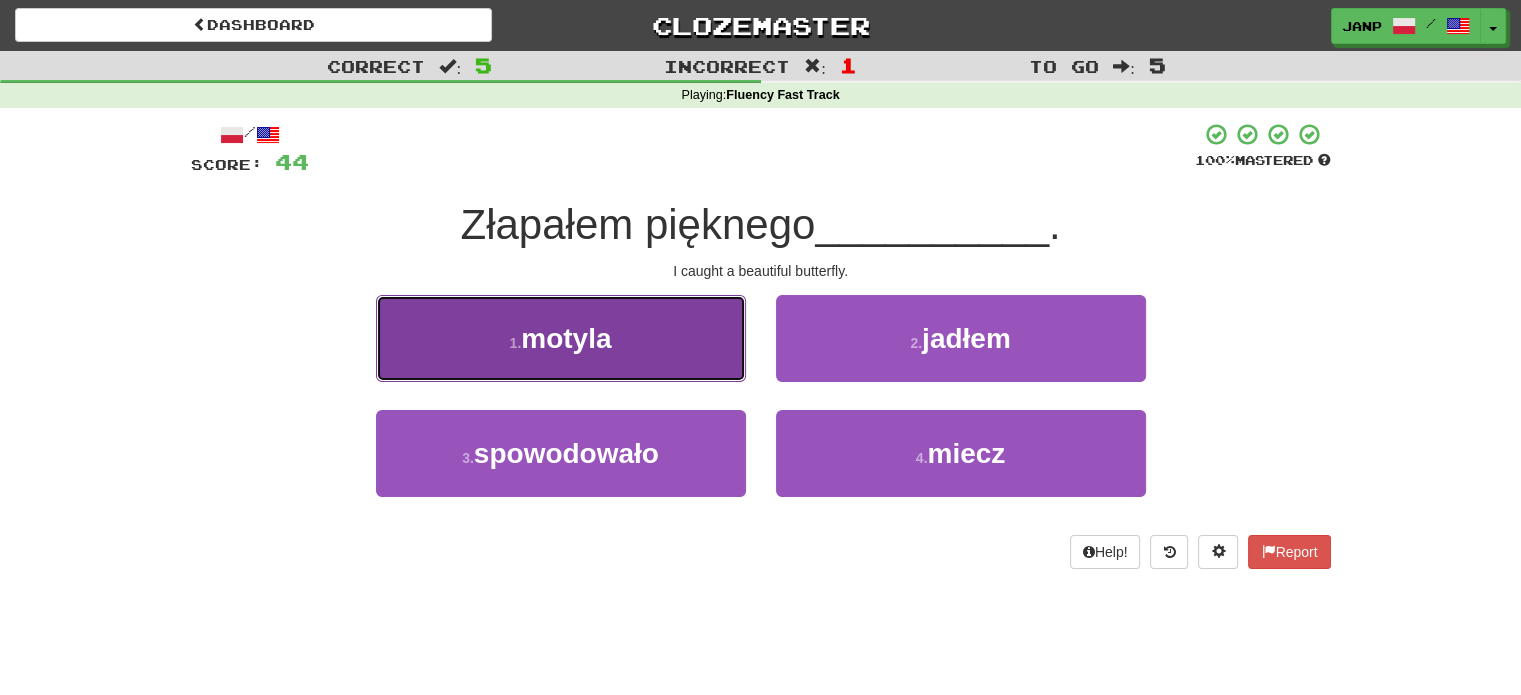 click on "1 .  motyla" at bounding box center [561, 338] 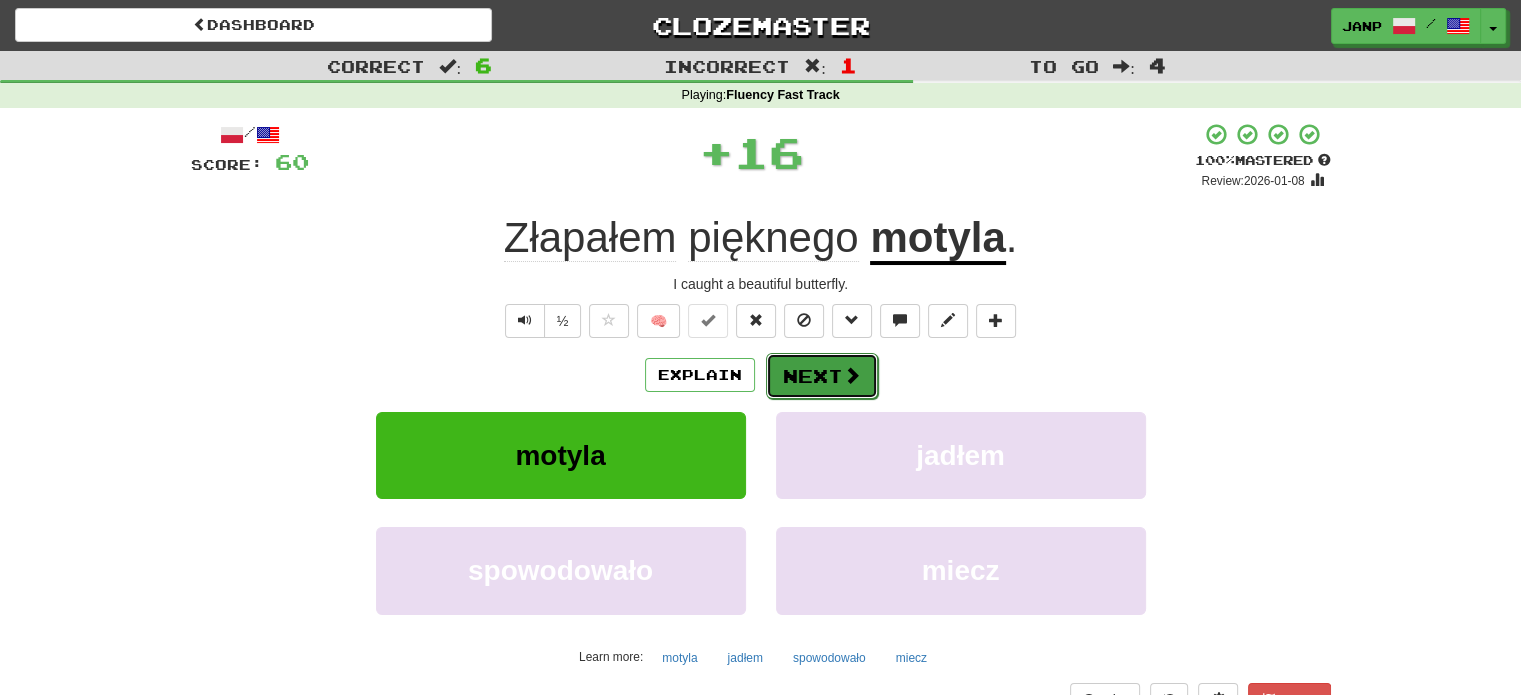 click on "Next" at bounding box center [822, 376] 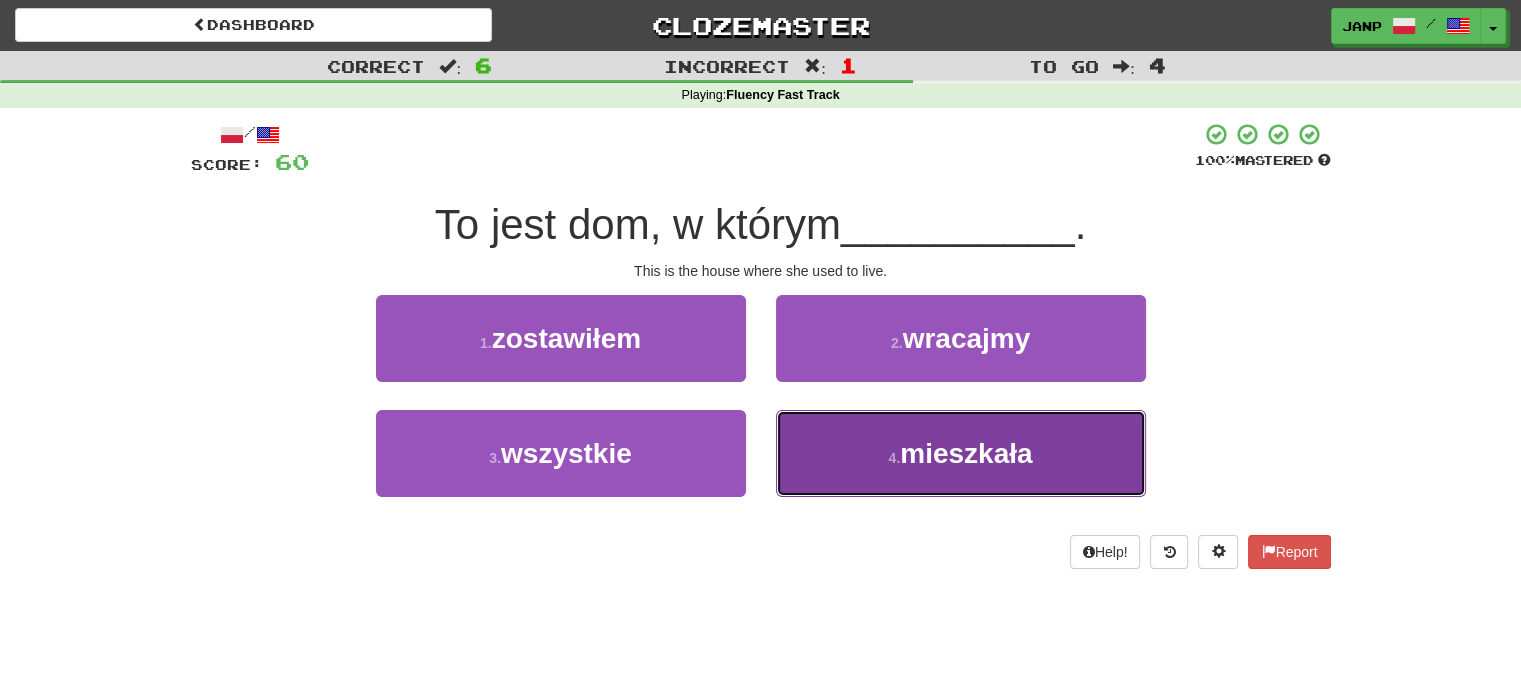 click on "4 .  mieszkała" at bounding box center [961, 453] 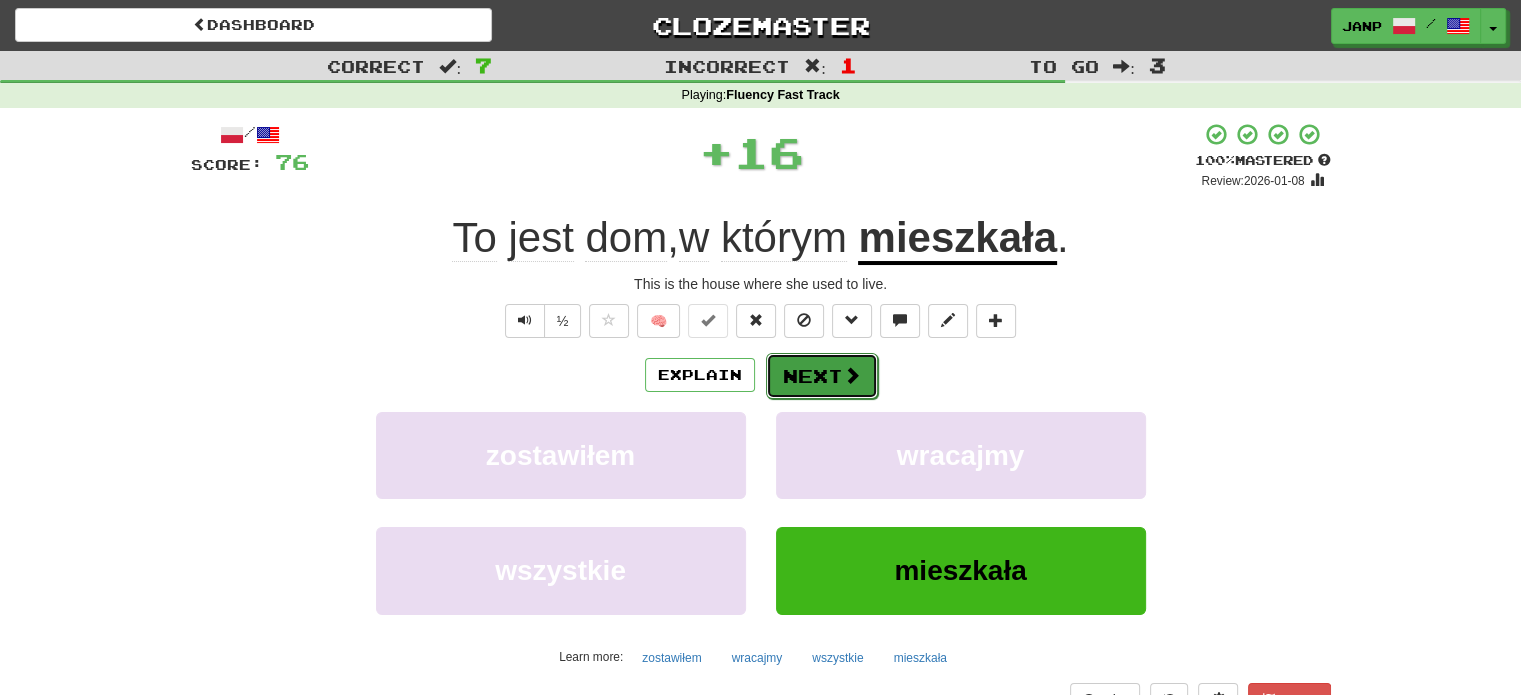 click on "Next" at bounding box center [822, 376] 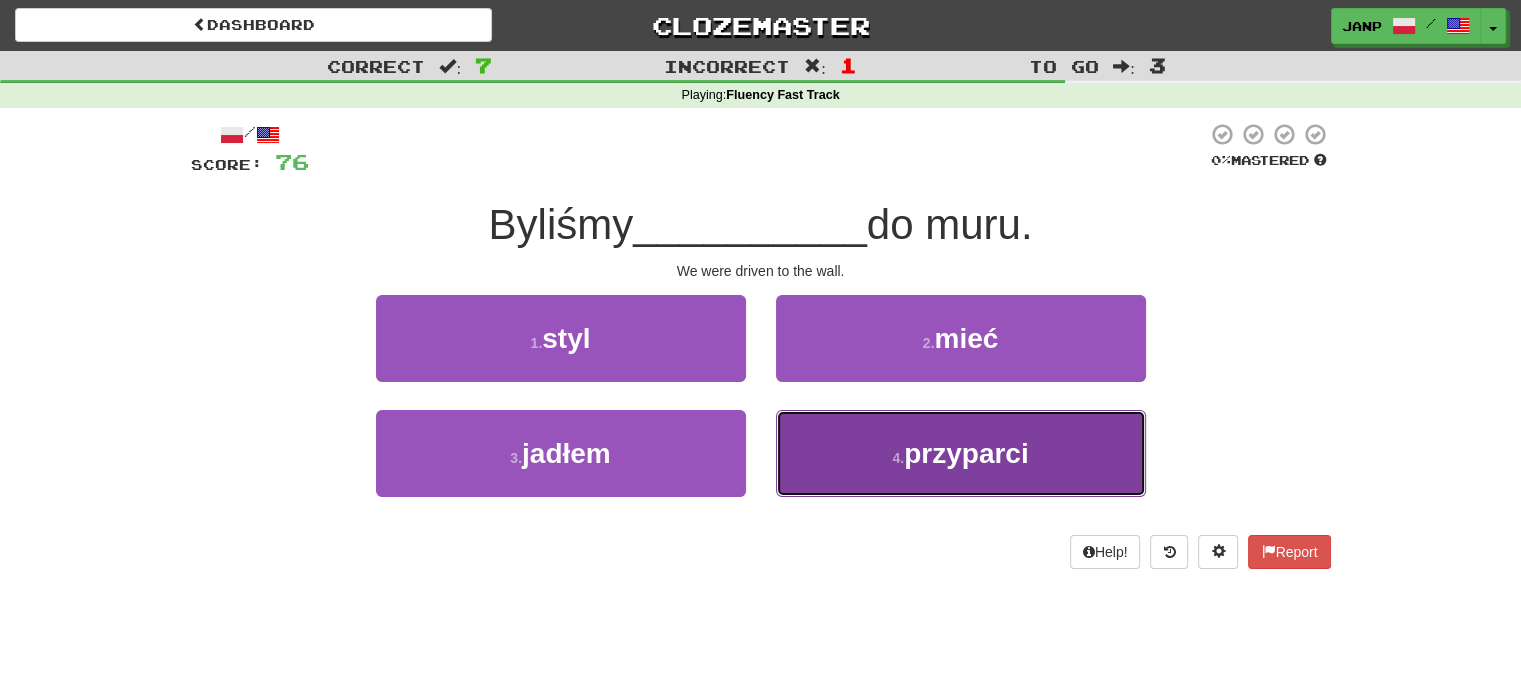 click on "4 .  przyparci" at bounding box center [961, 453] 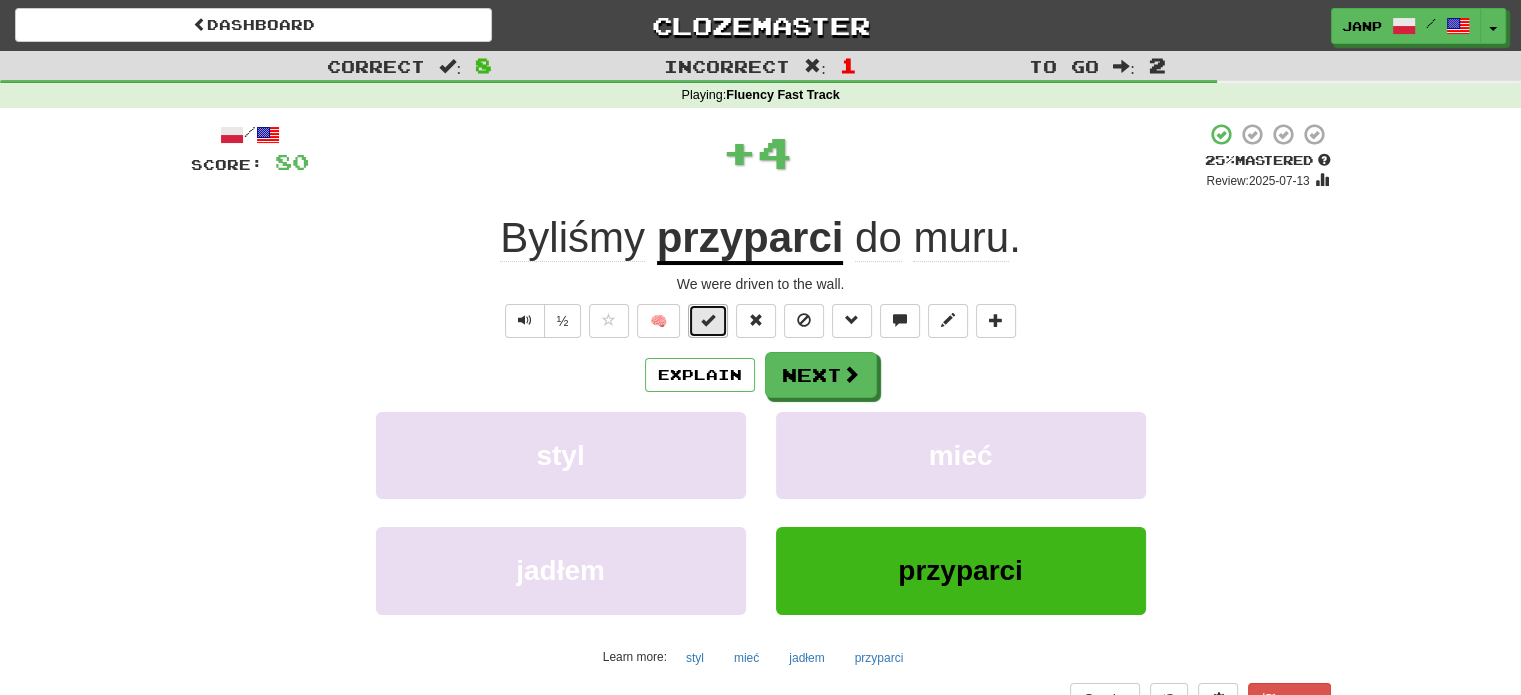 click at bounding box center [708, 320] 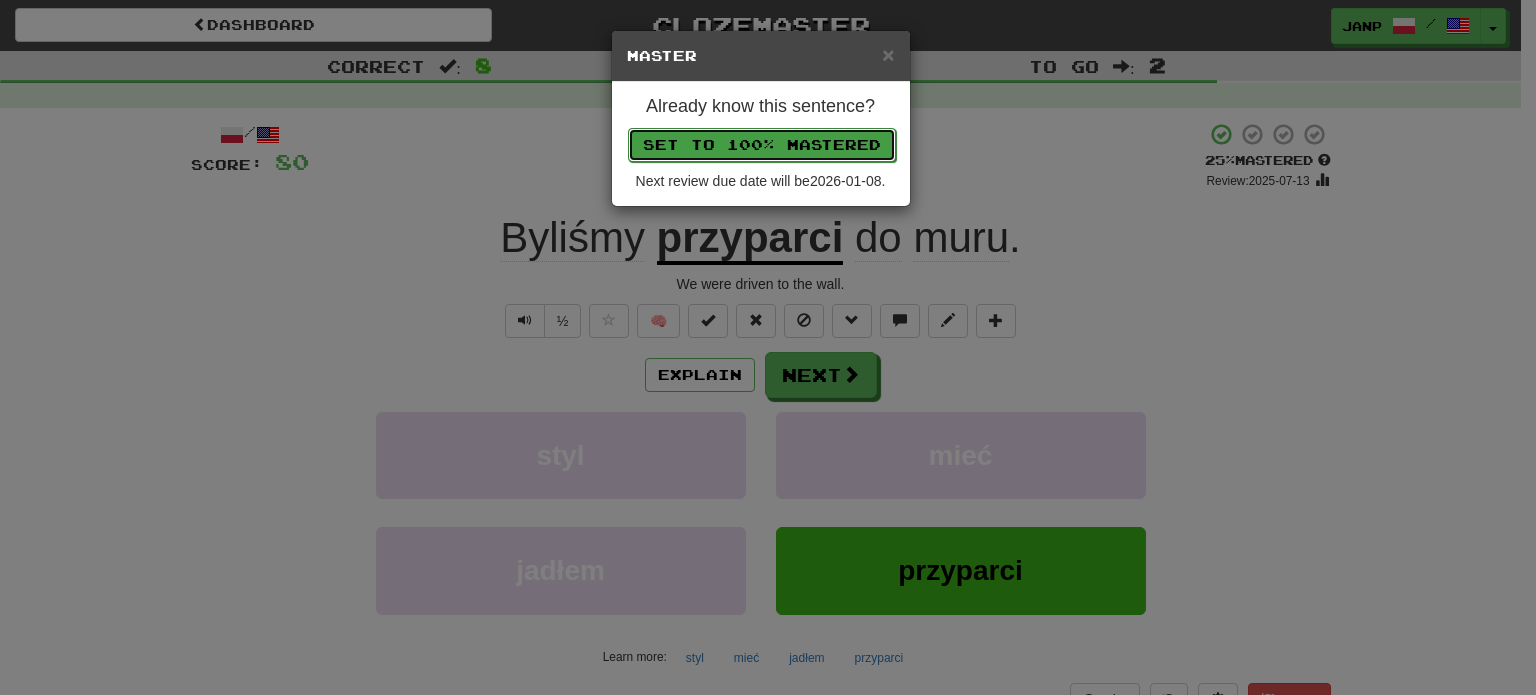 click on "Set to 100% Mastered" at bounding box center [762, 145] 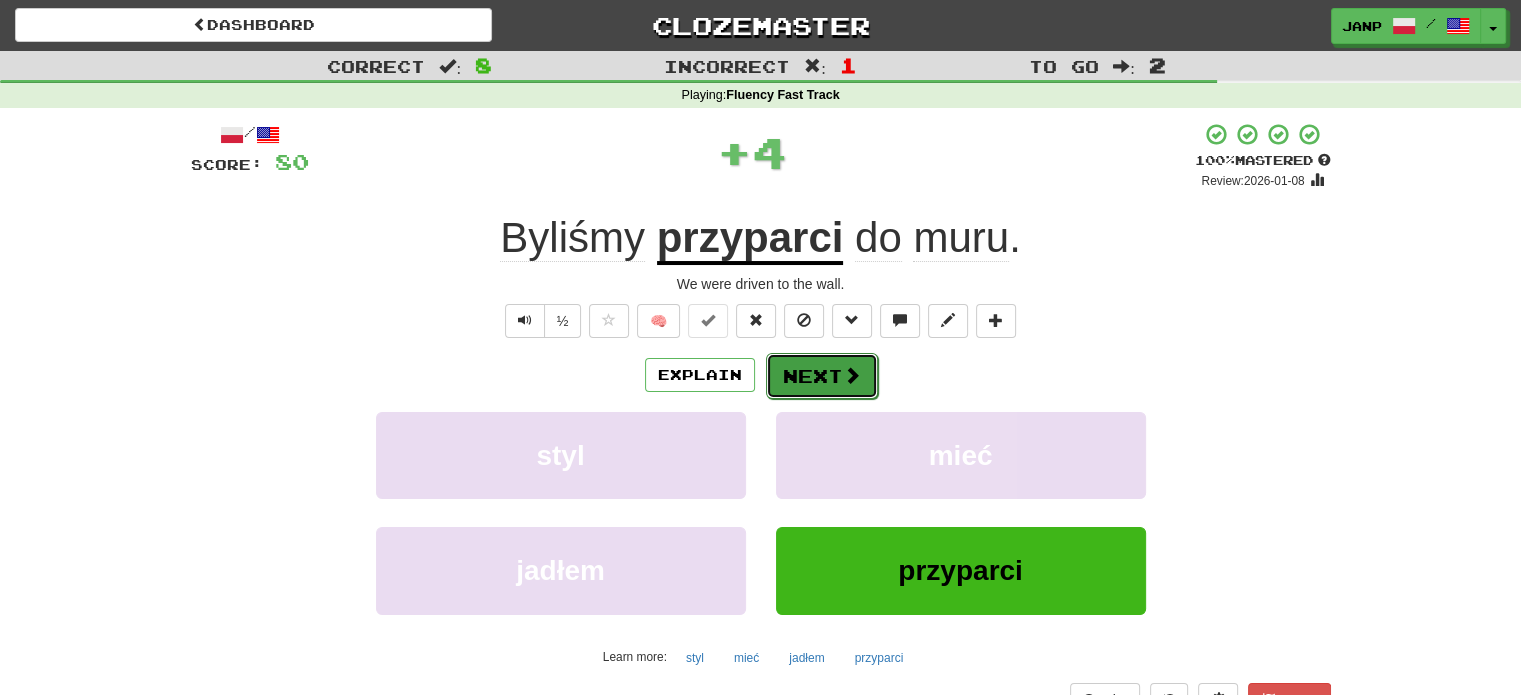 click on "Next" at bounding box center [822, 376] 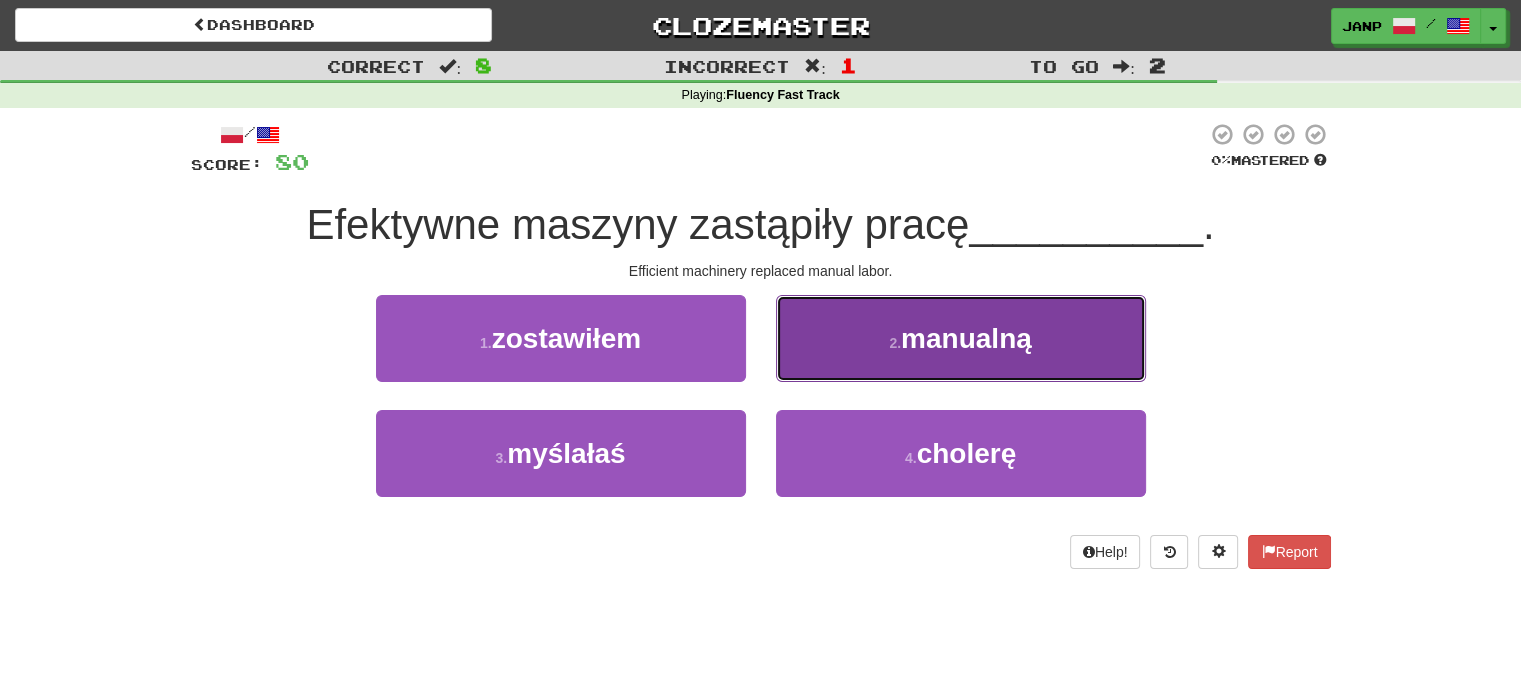 click on "2 .  manualną" at bounding box center (961, 338) 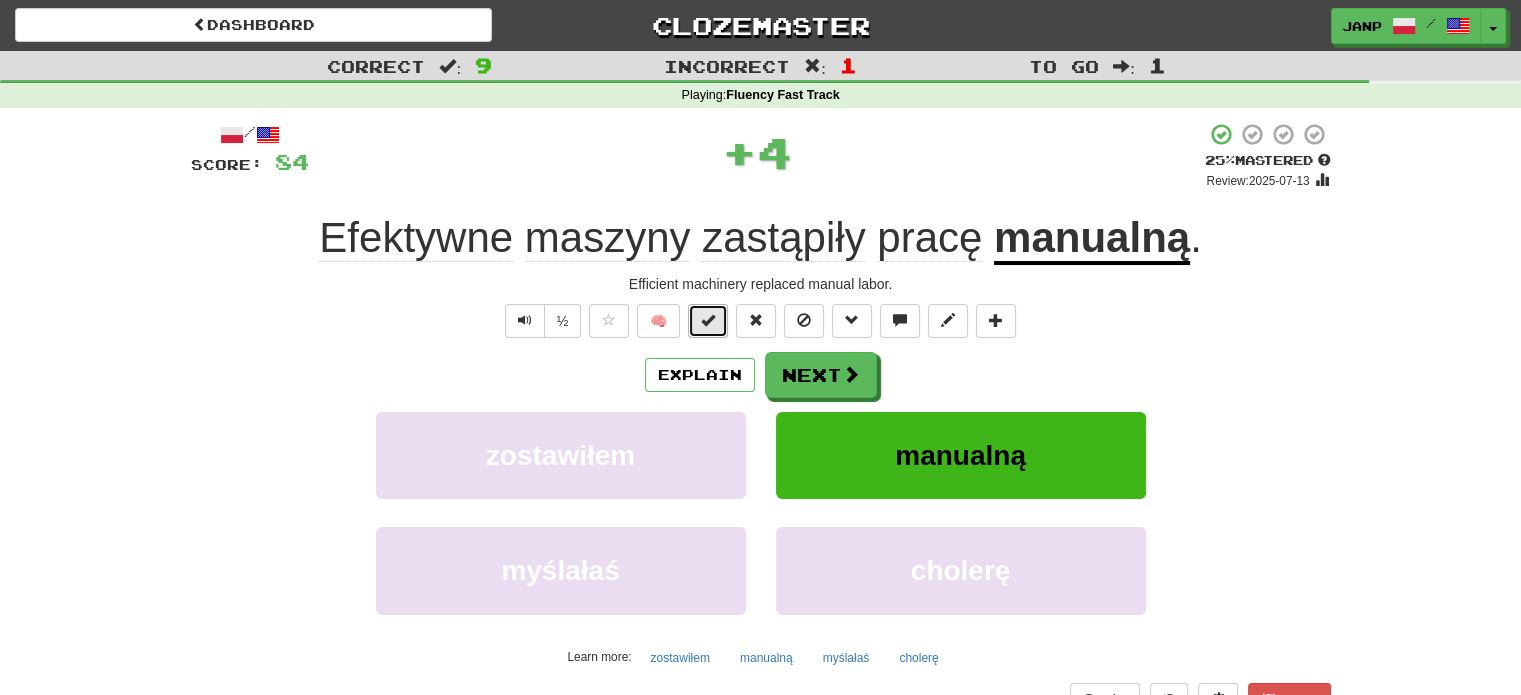 click at bounding box center (708, 320) 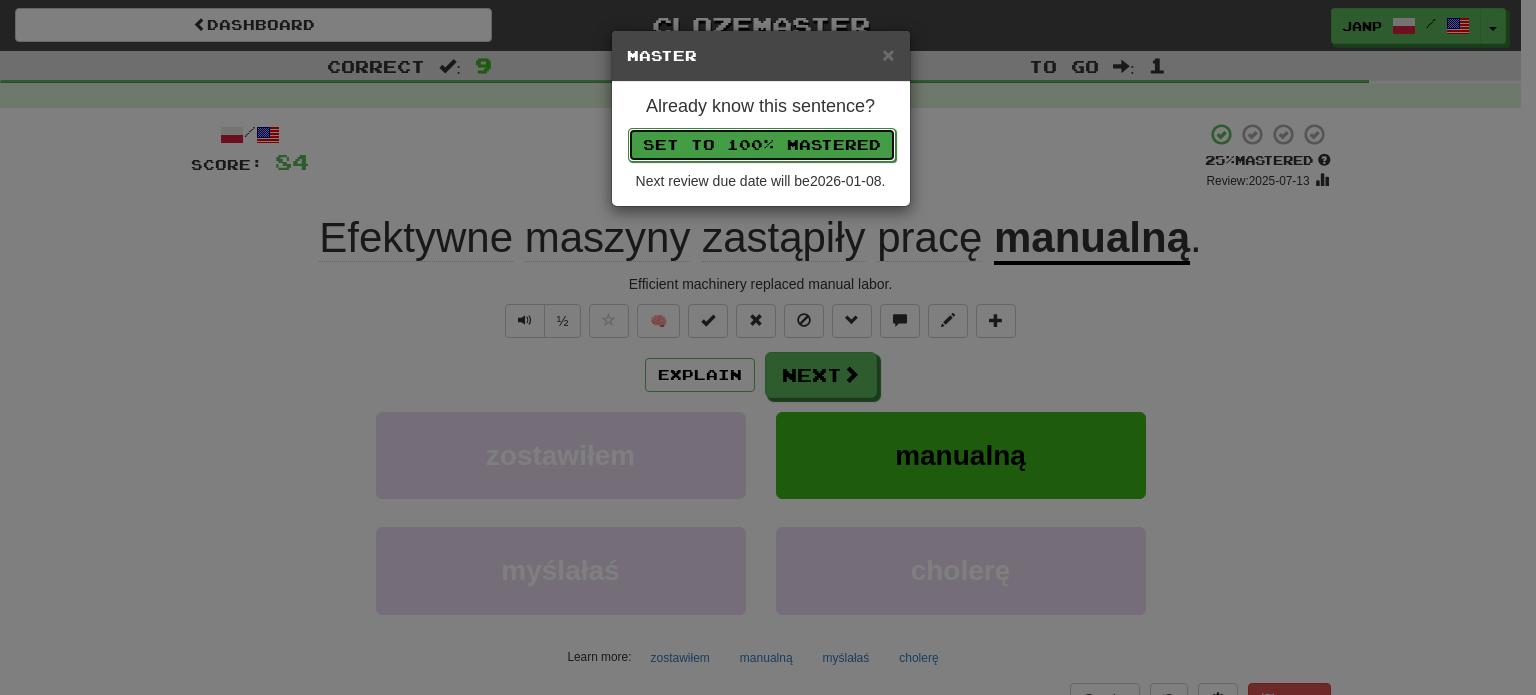 click on "Set to 100% Mastered" at bounding box center [762, 145] 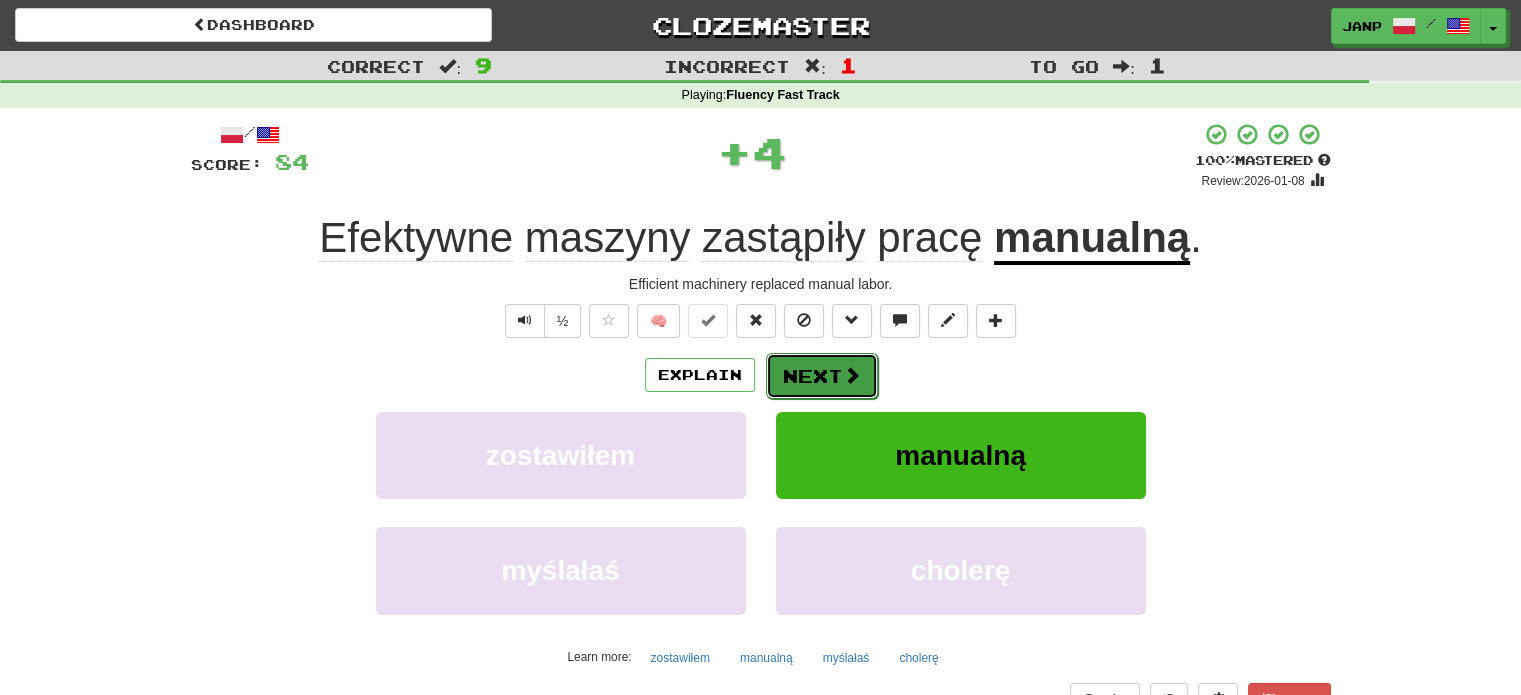 click on "Next" at bounding box center (822, 376) 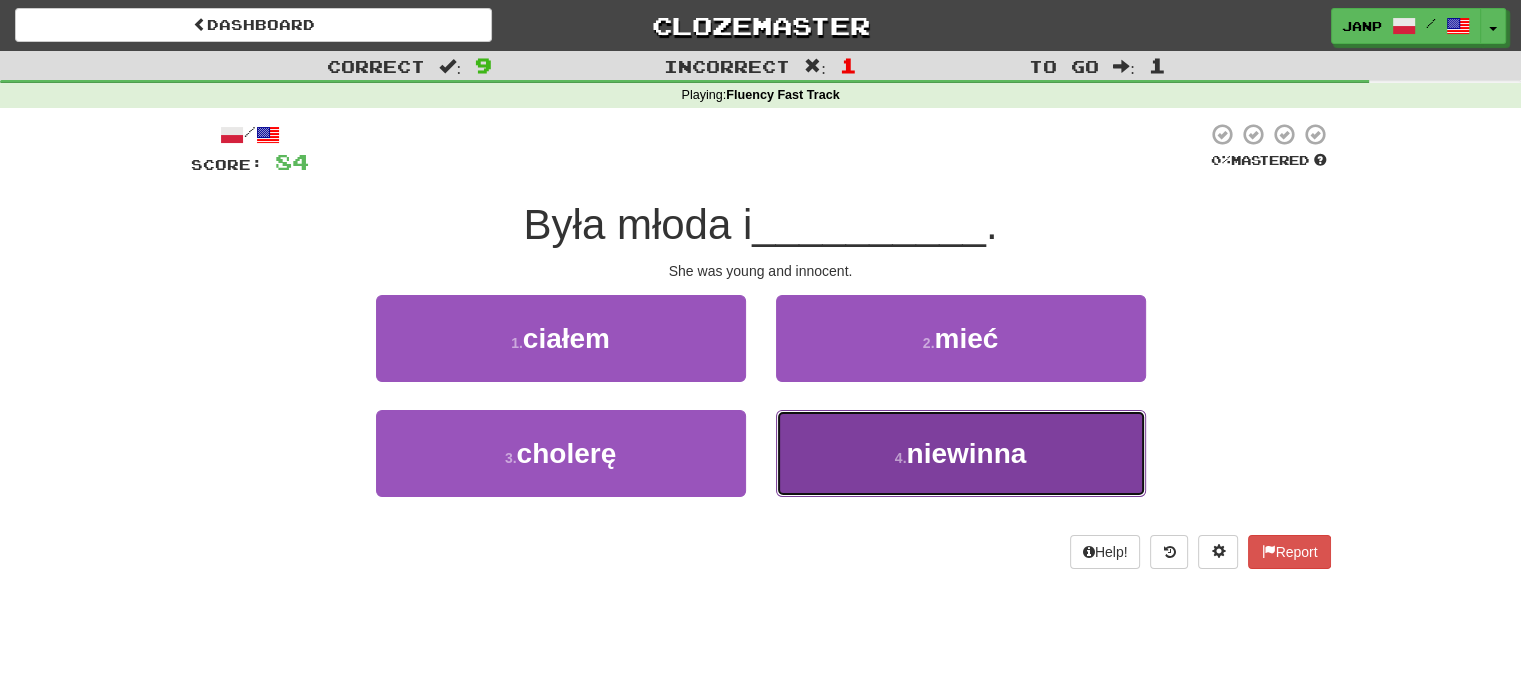 click on "4 .  niewinna" at bounding box center [961, 453] 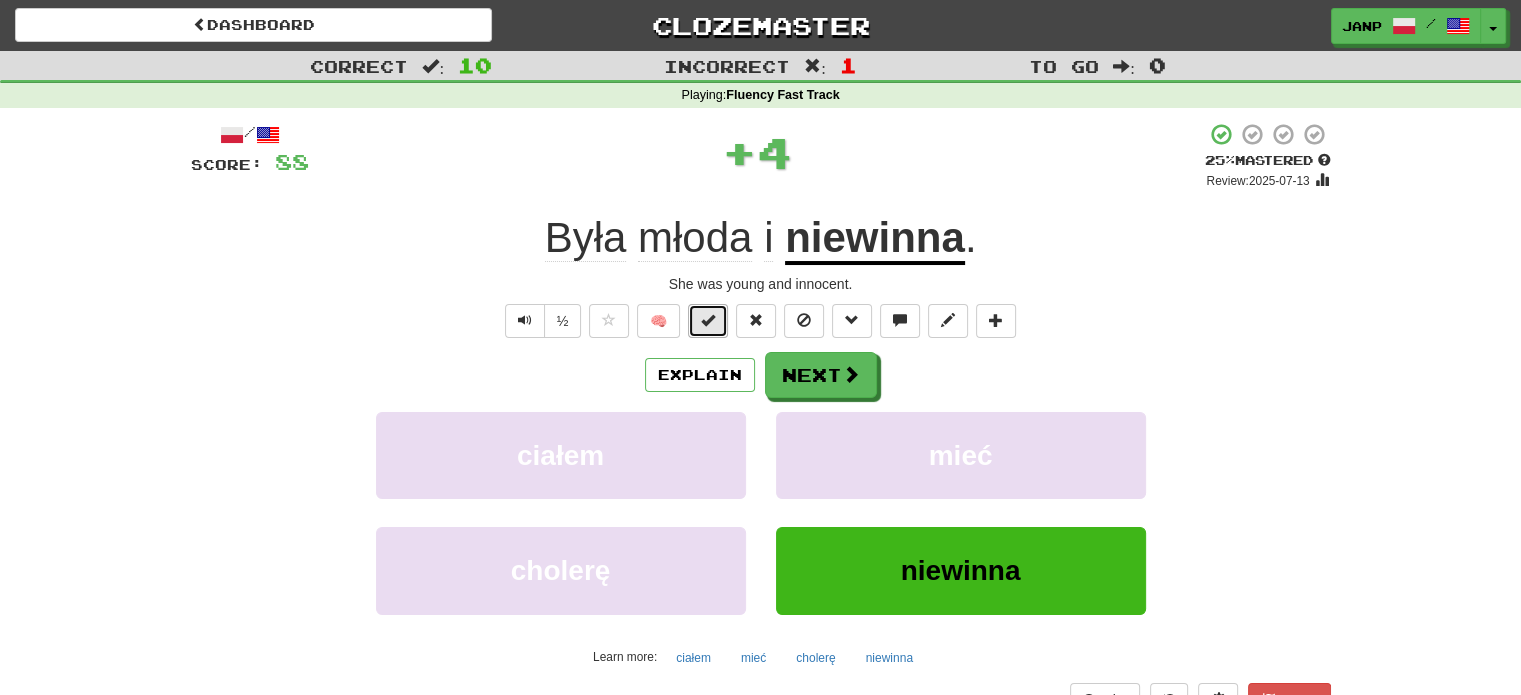 click at bounding box center [708, 320] 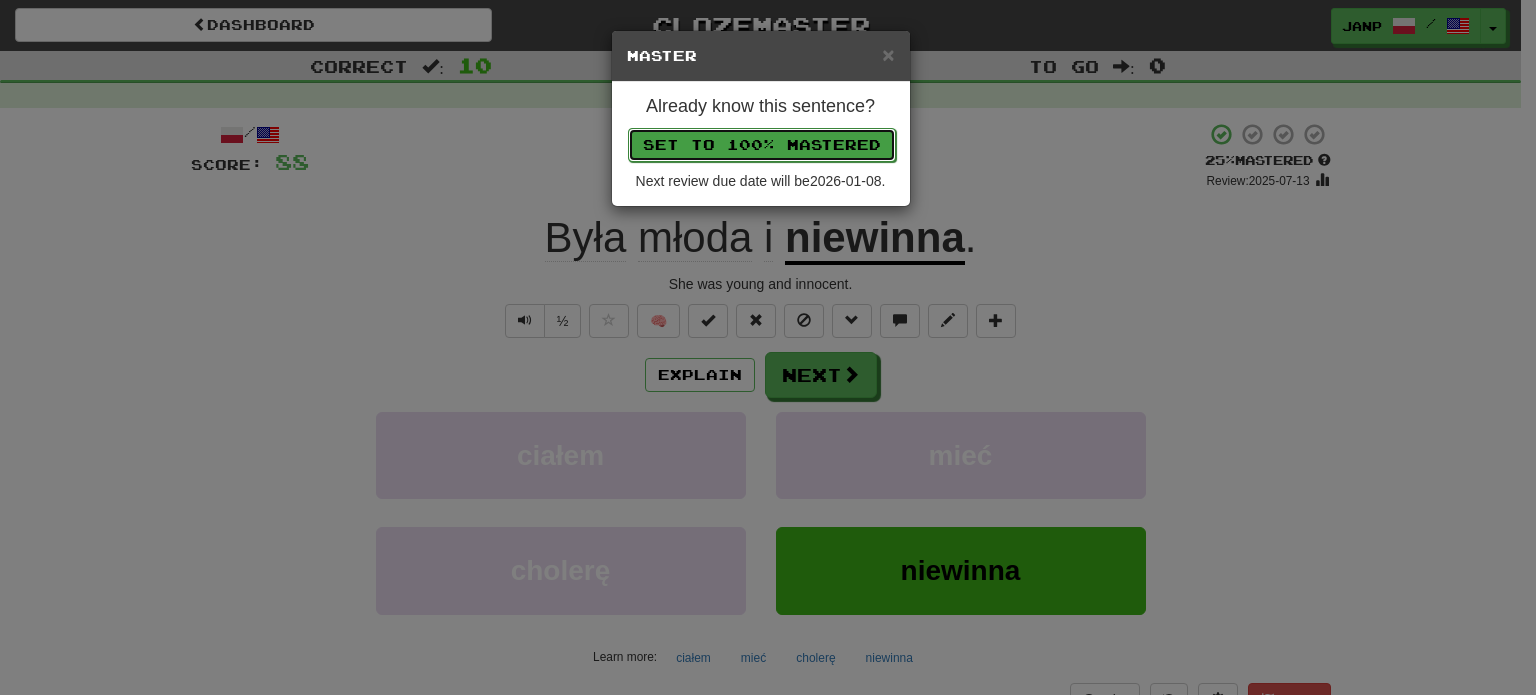 click on "Set to 100% Mastered" at bounding box center (762, 145) 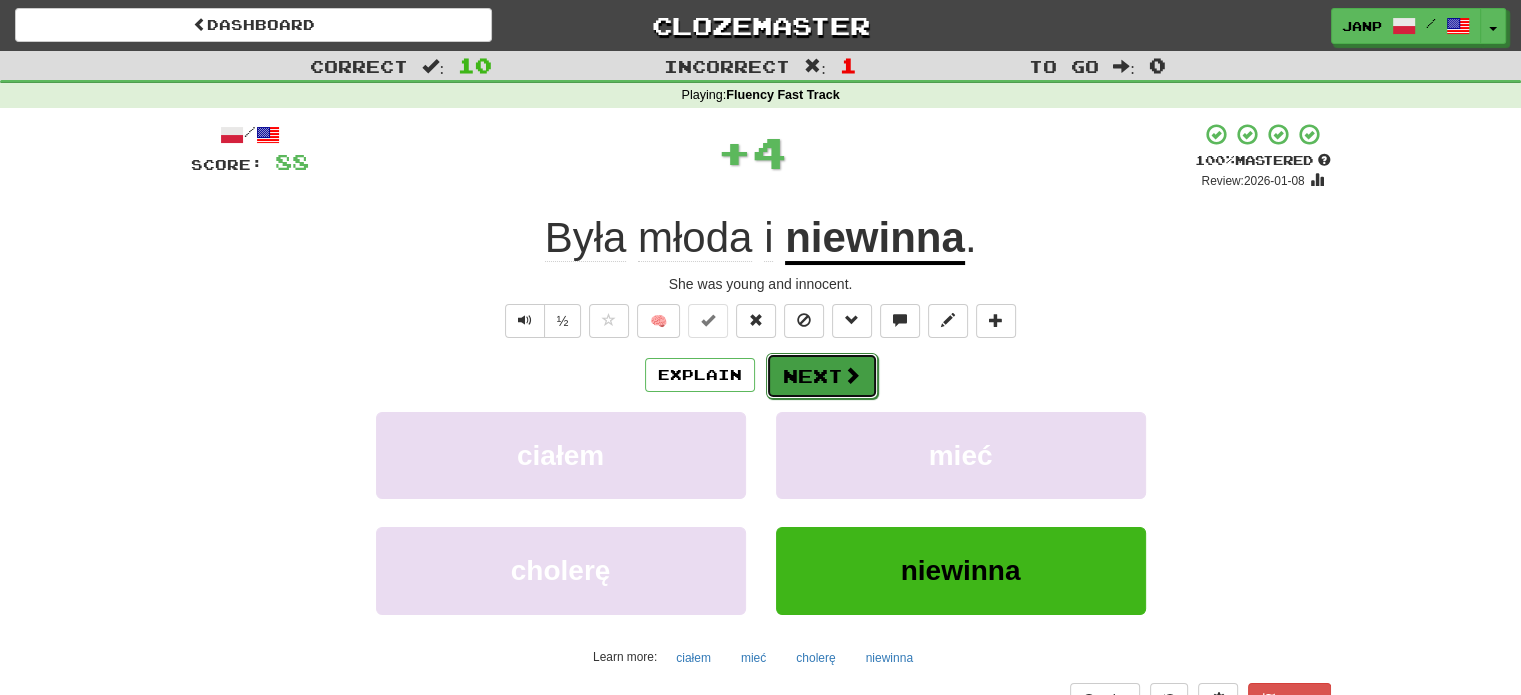 click on "Next" at bounding box center [822, 376] 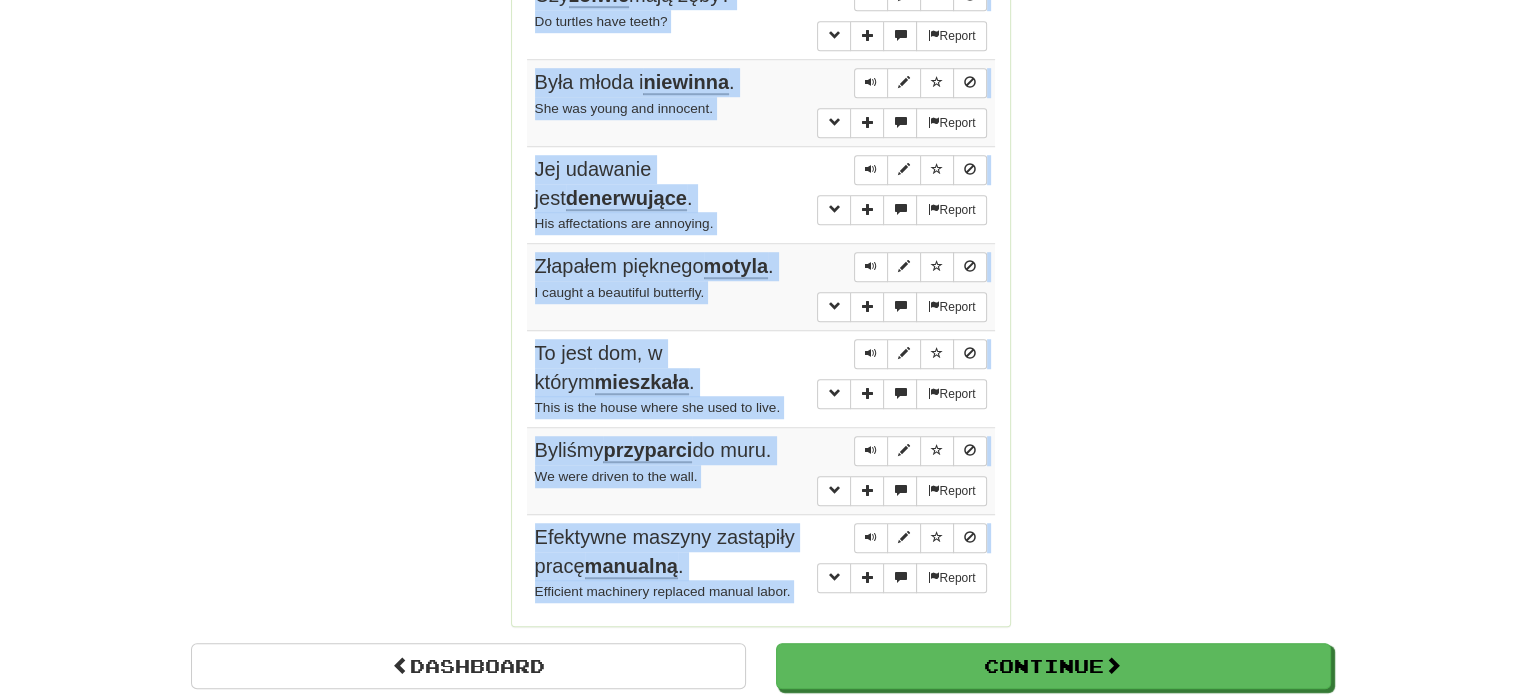 scroll, scrollTop: 1563, scrollLeft: 0, axis: vertical 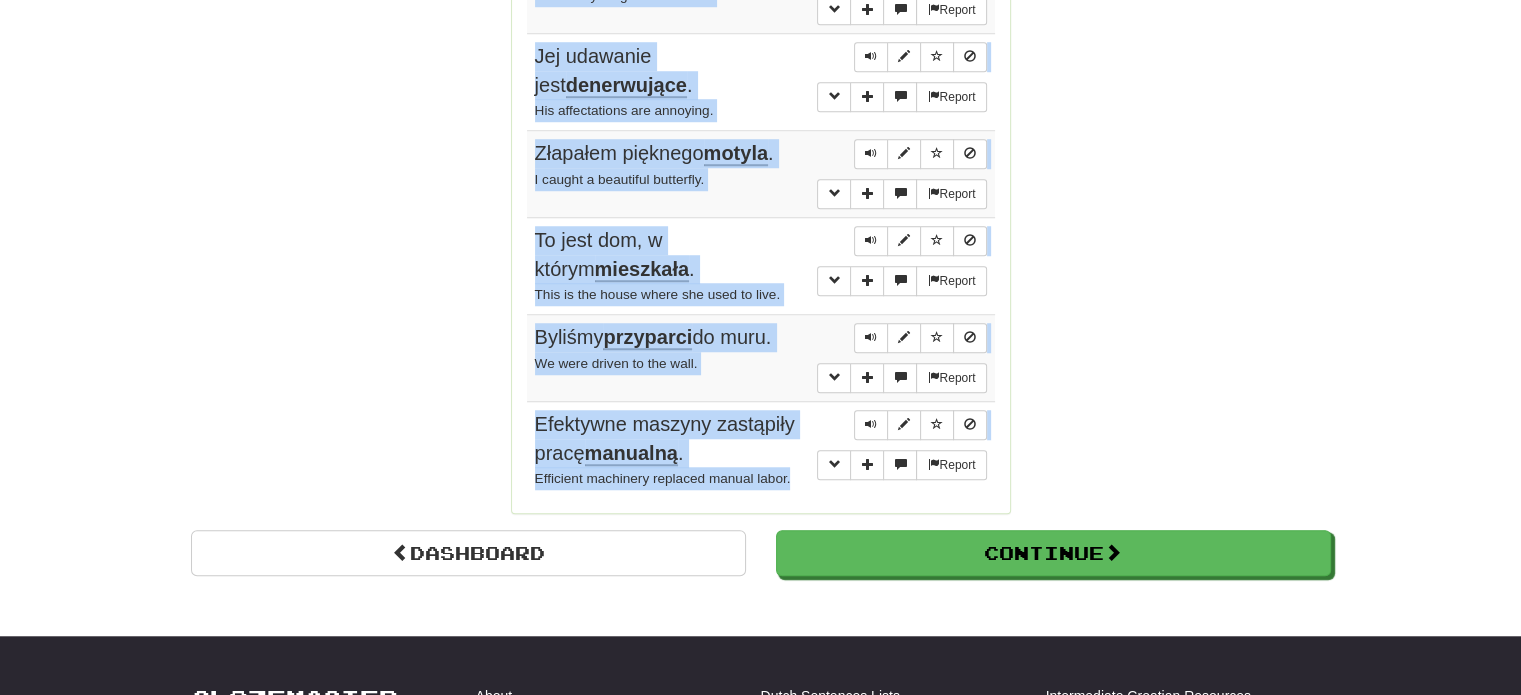 drag, startPoint x: 530, startPoint y: 297, endPoint x: 799, endPoint y: 478, distance: 324.22522 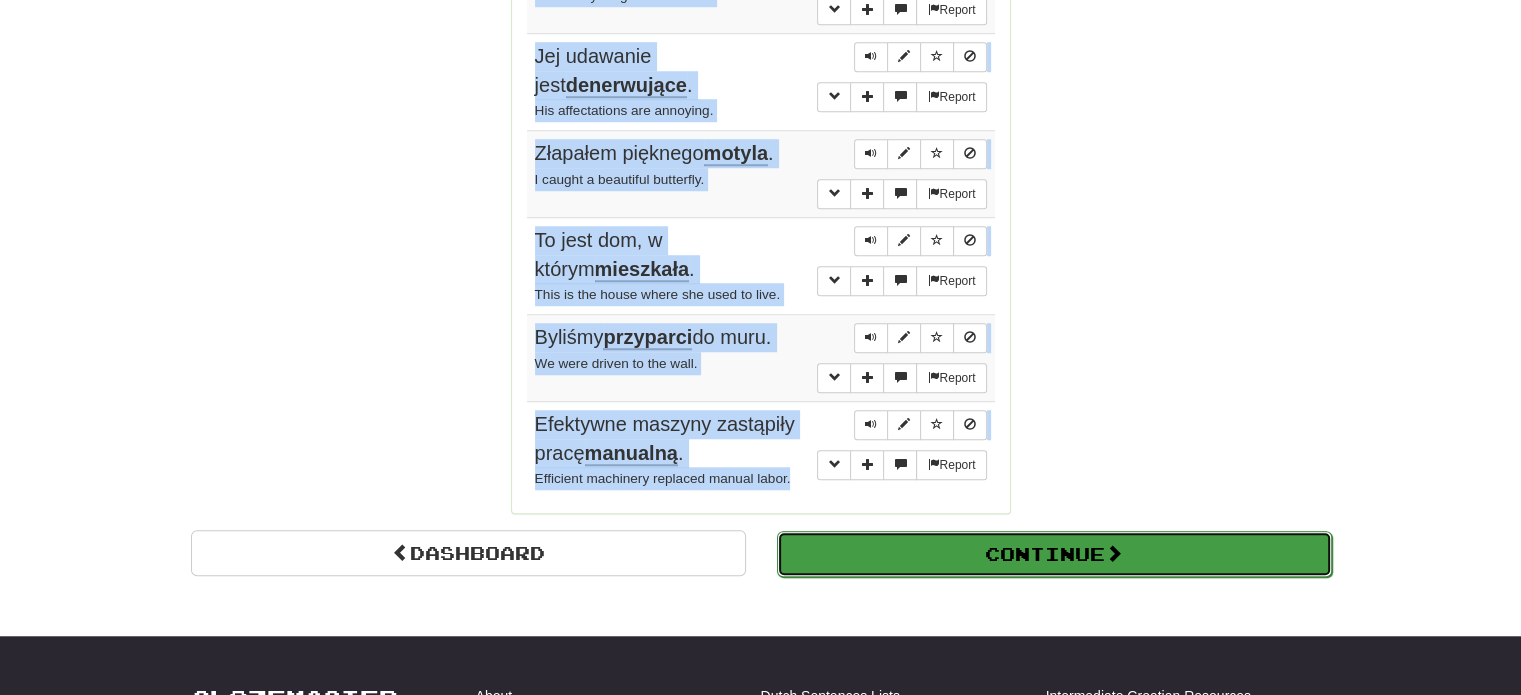 click on "Continue" at bounding box center (1054, 554) 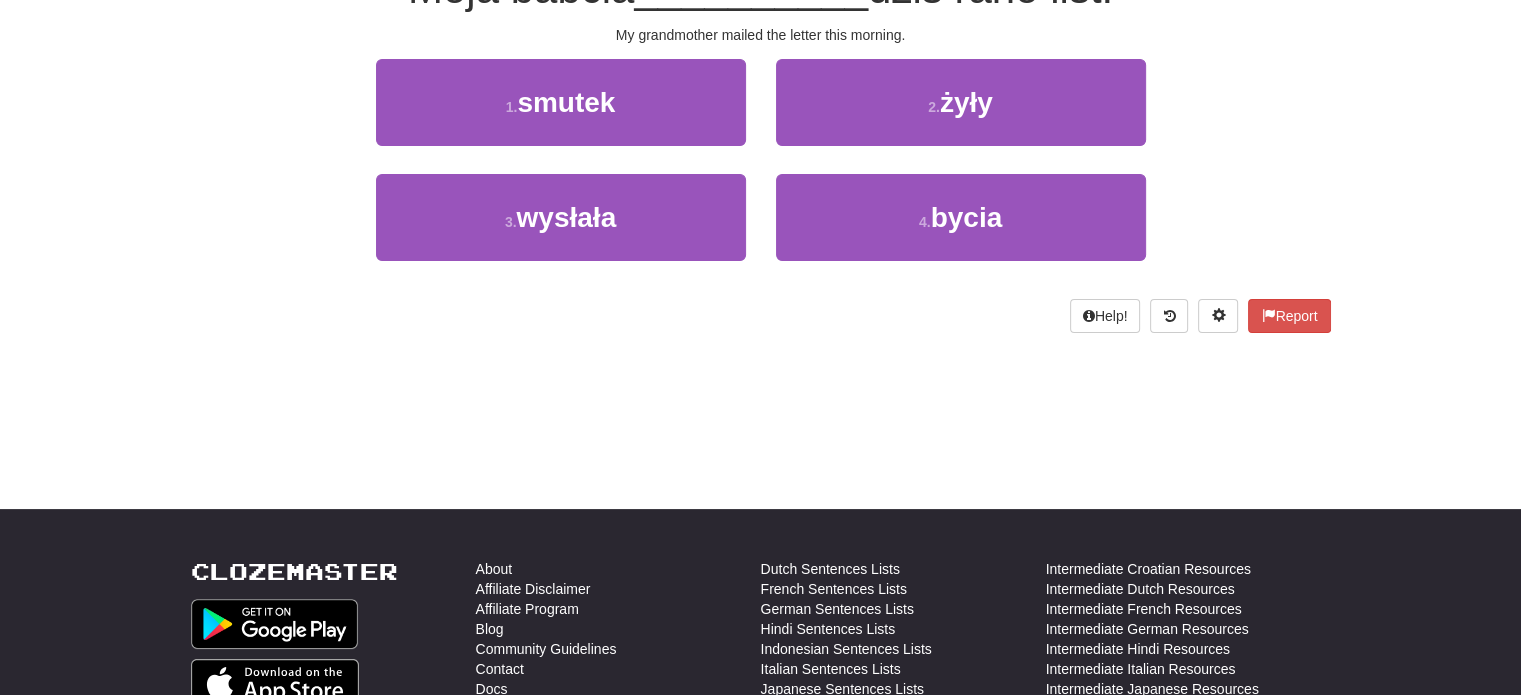 scroll, scrollTop: 0, scrollLeft: 0, axis: both 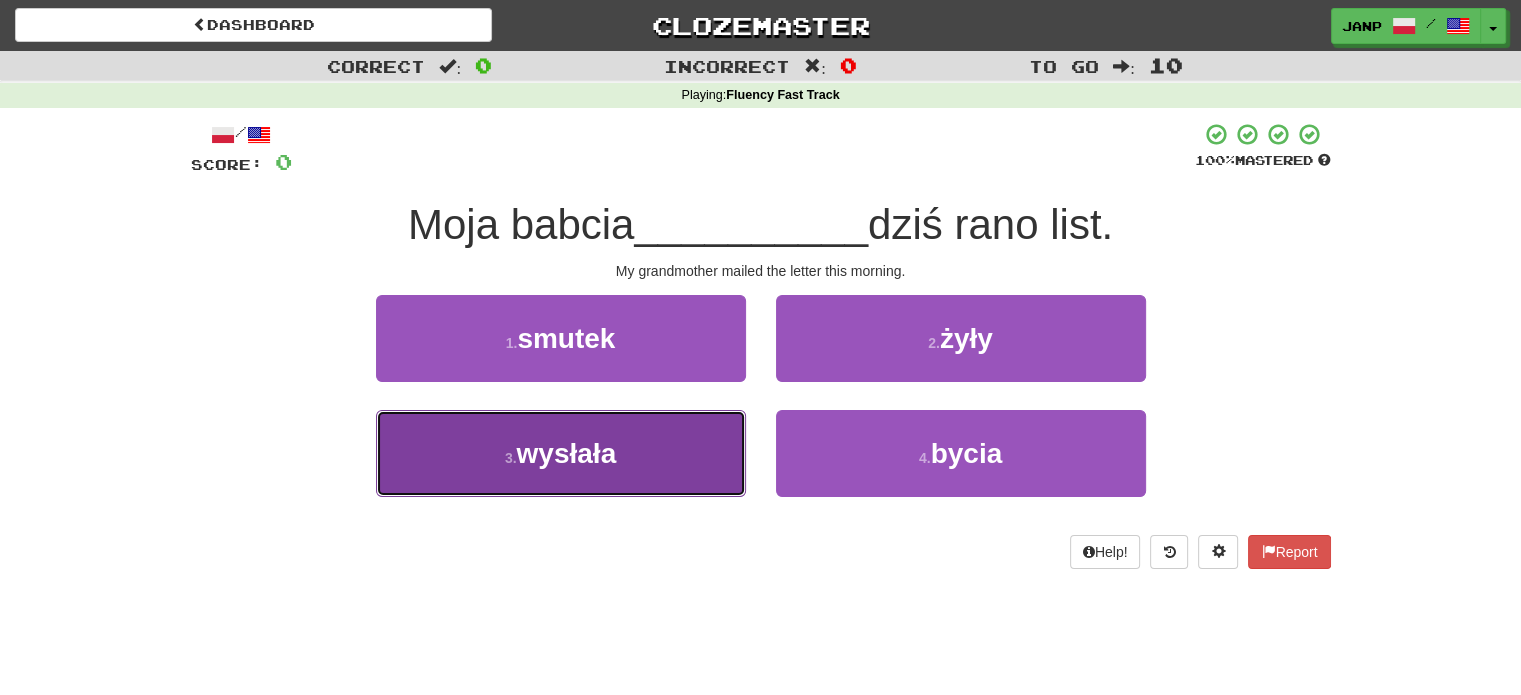 click on "3 .  wysłała" at bounding box center (561, 453) 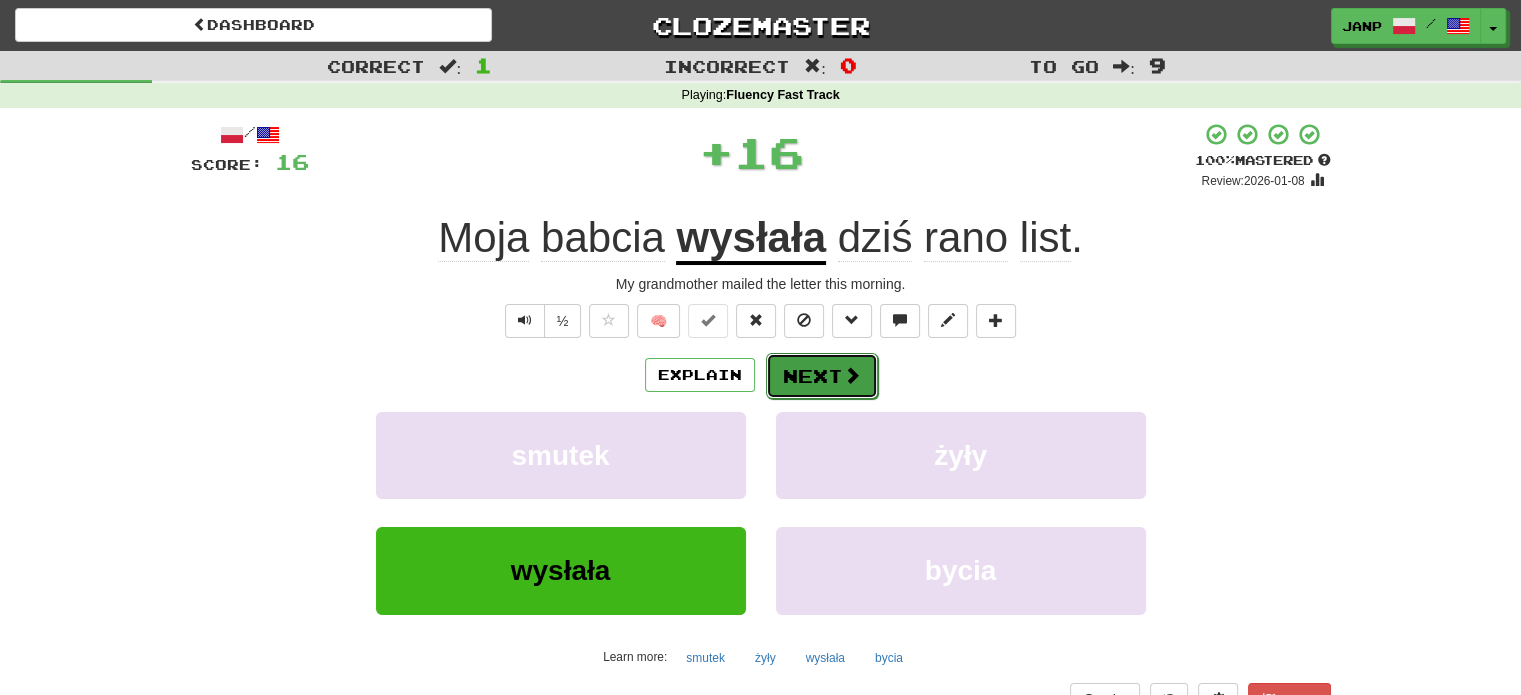 click on "Next" at bounding box center [822, 376] 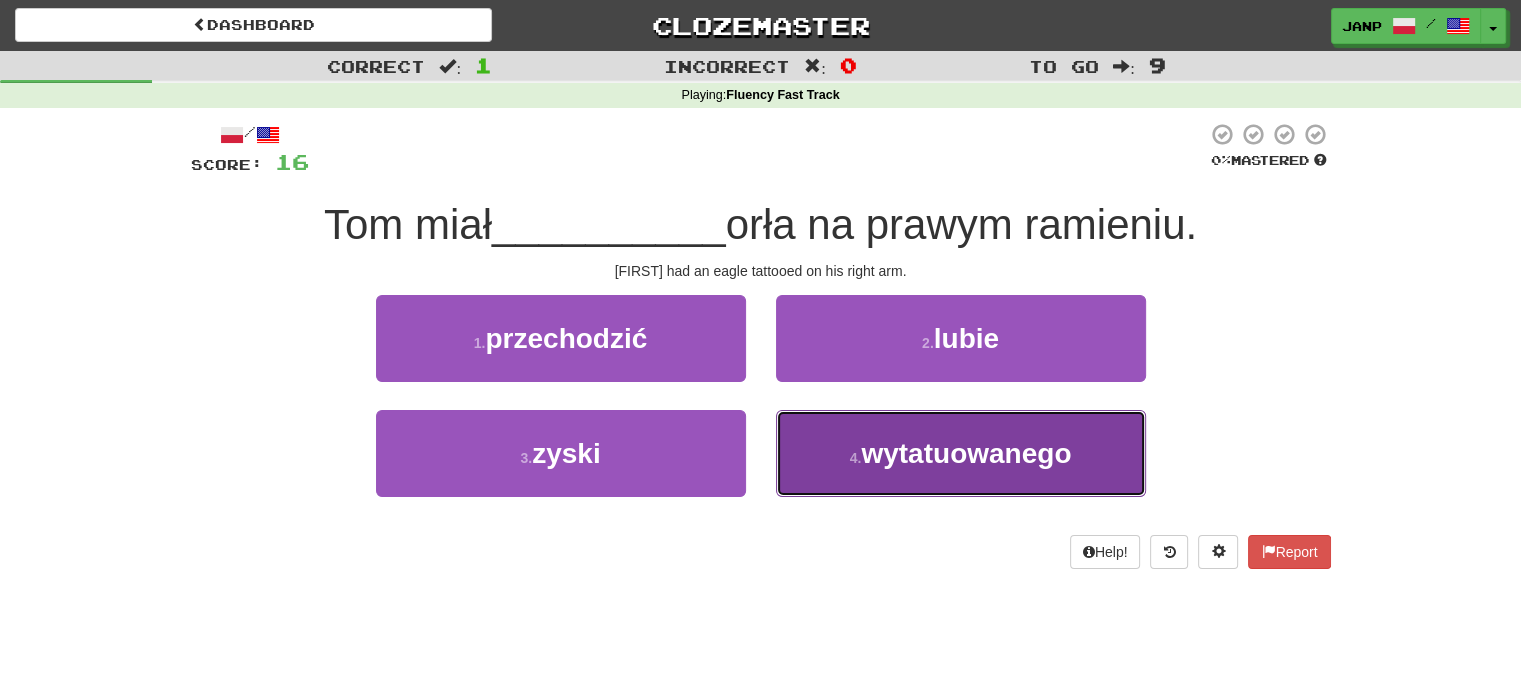 click on "4 .  wytatuowanego" at bounding box center (961, 453) 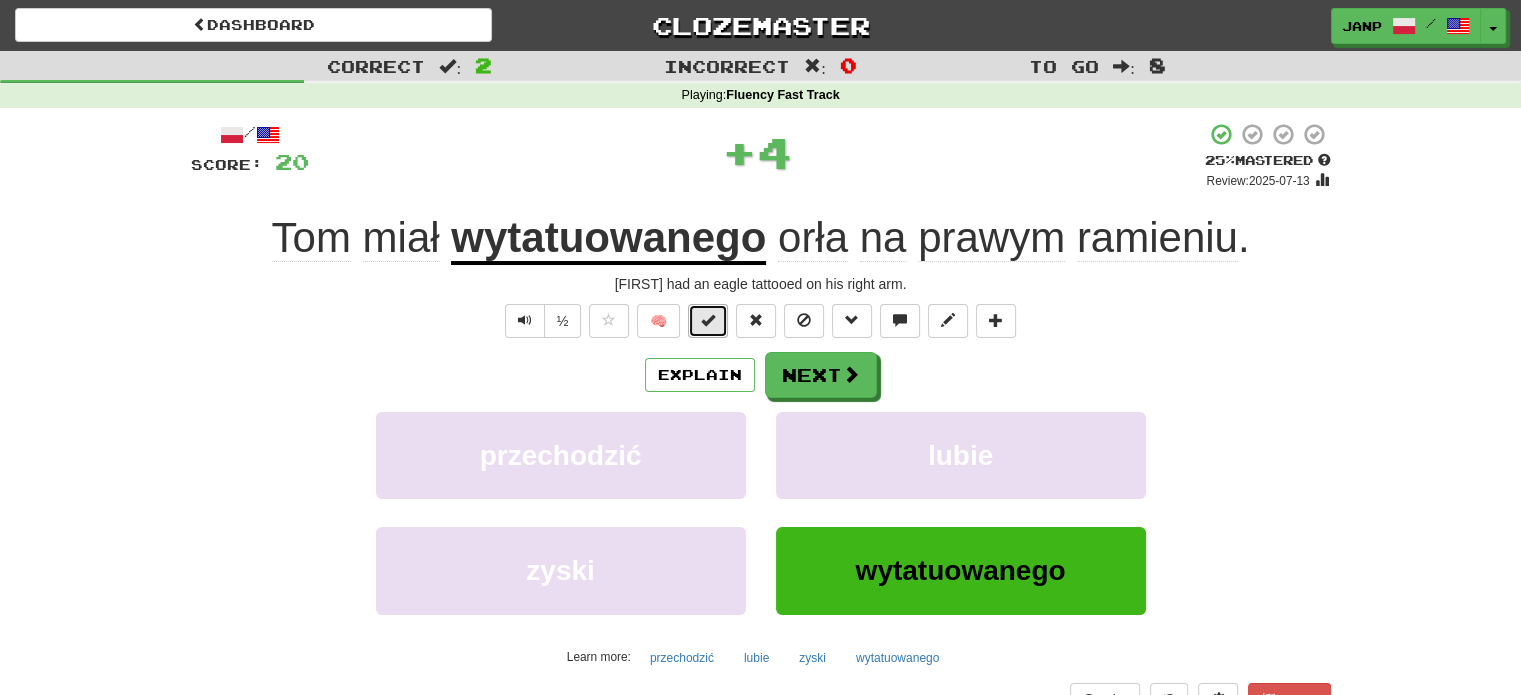 click at bounding box center [708, 320] 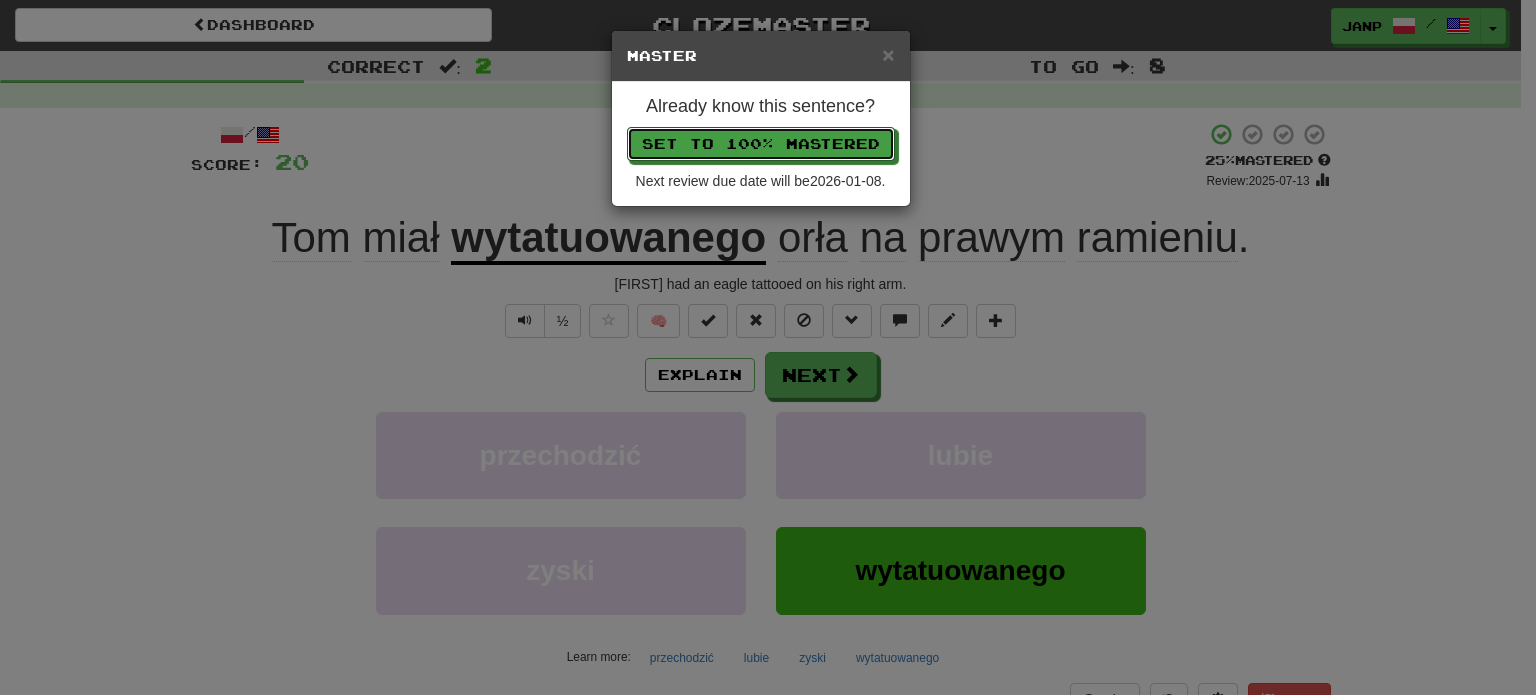 click on "Set to 100% Mastered" at bounding box center [761, 144] 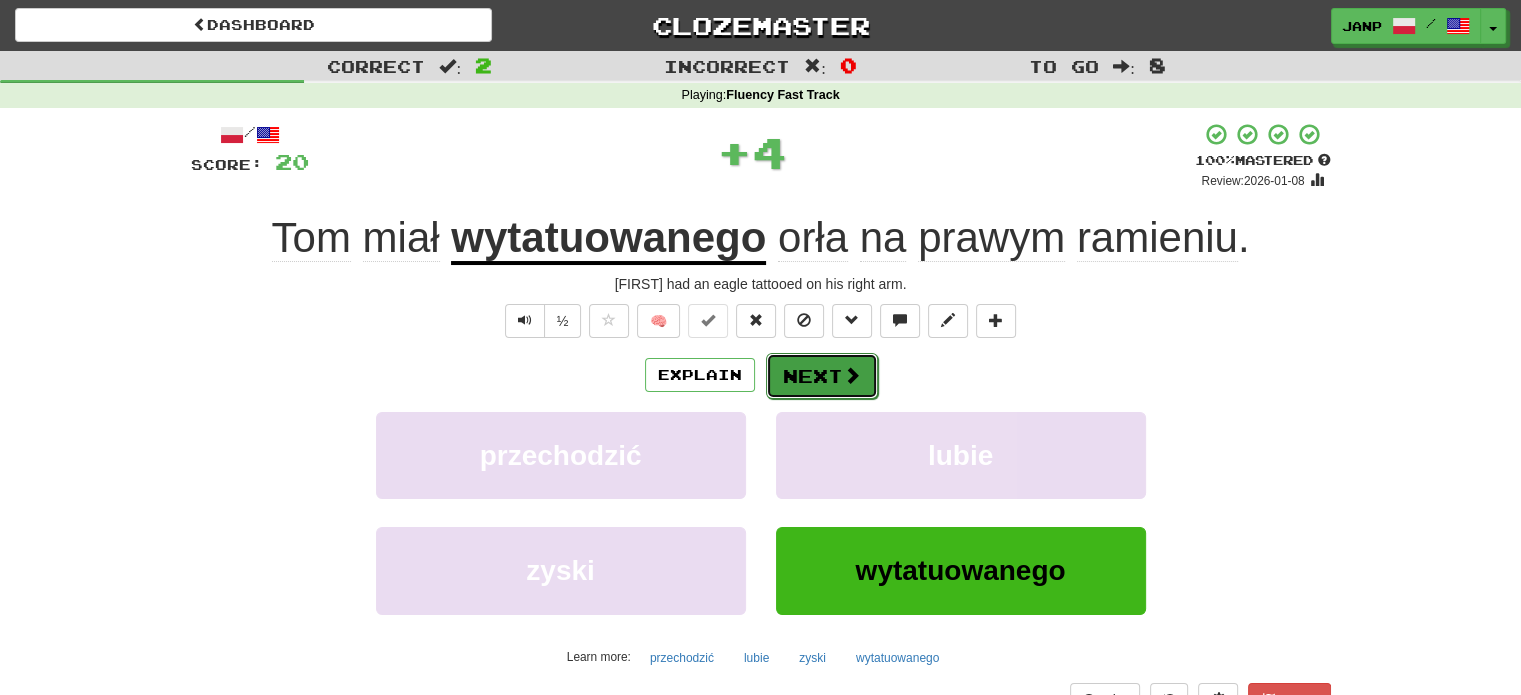 click on "Next" at bounding box center [822, 376] 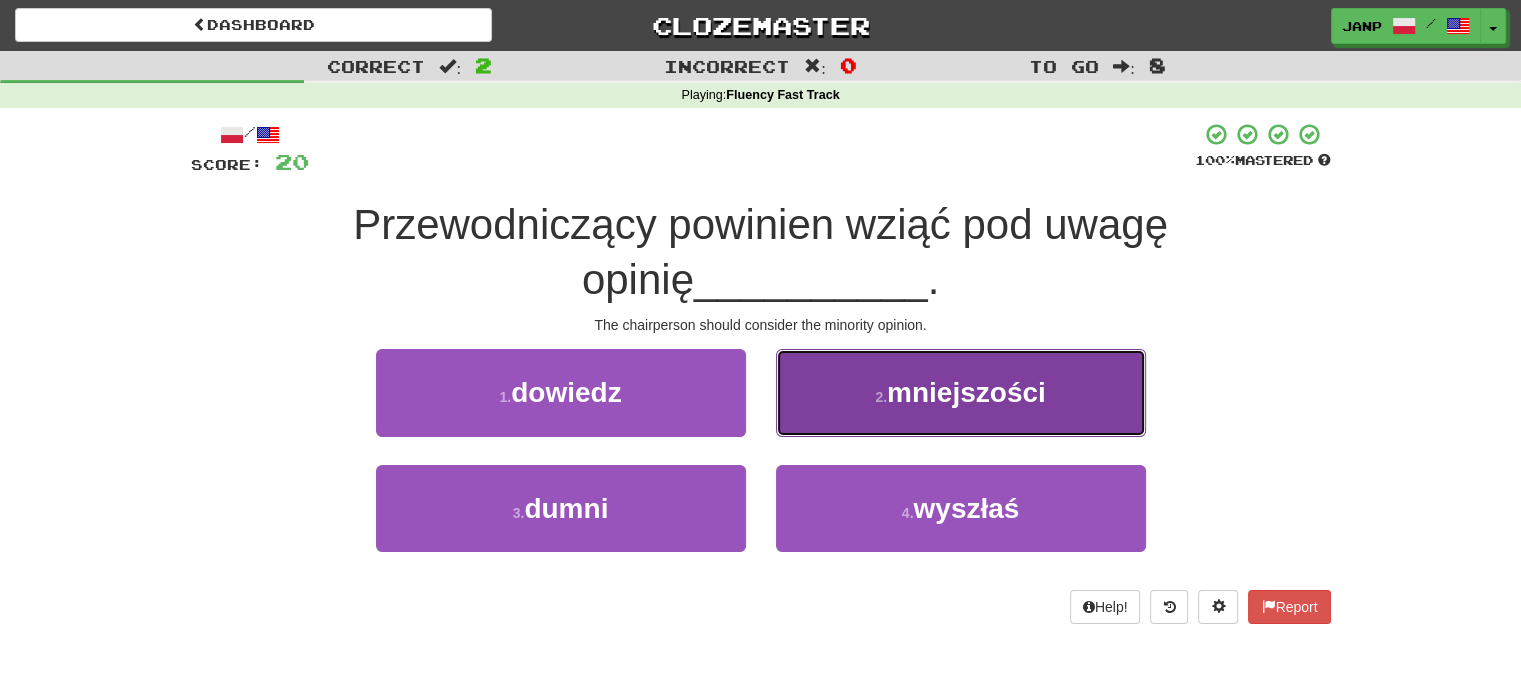 click on "2 .  mniejszości" at bounding box center [961, 392] 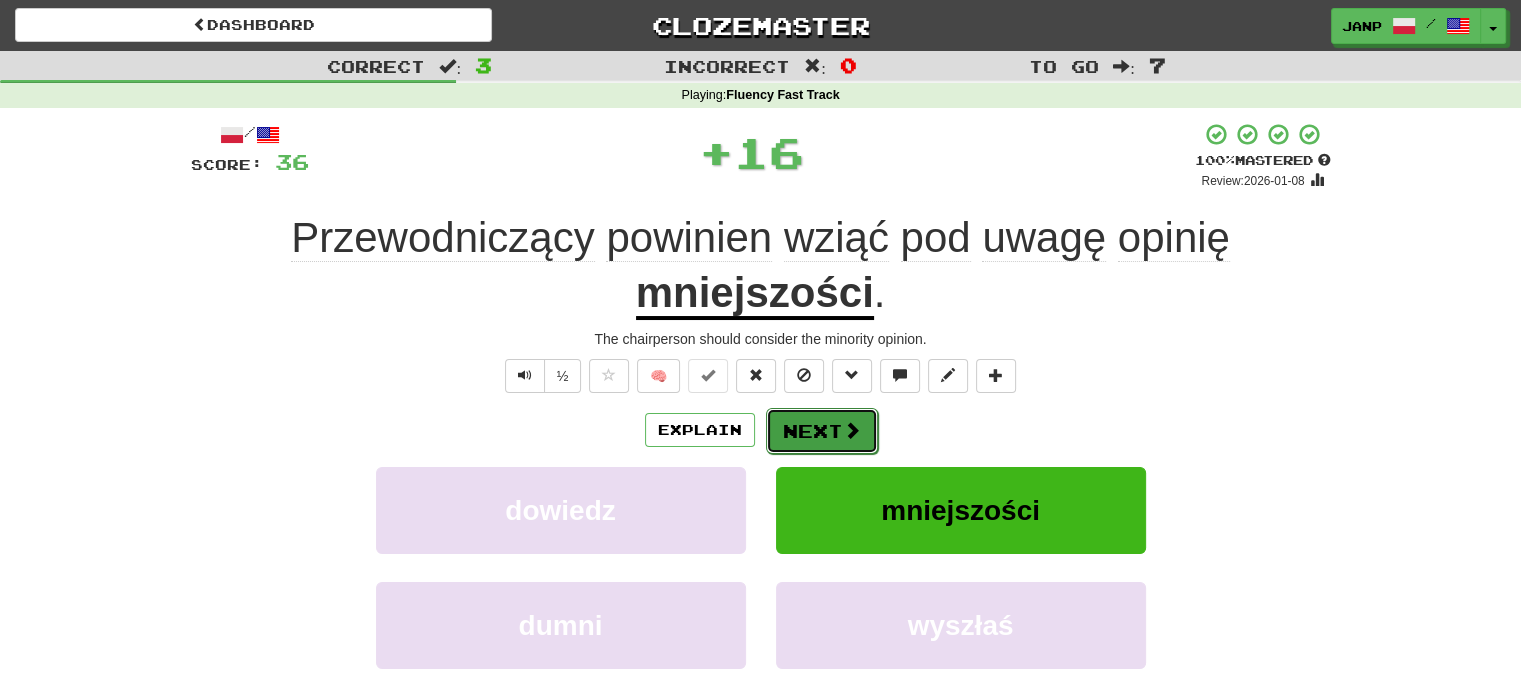 click on "Next" at bounding box center (822, 431) 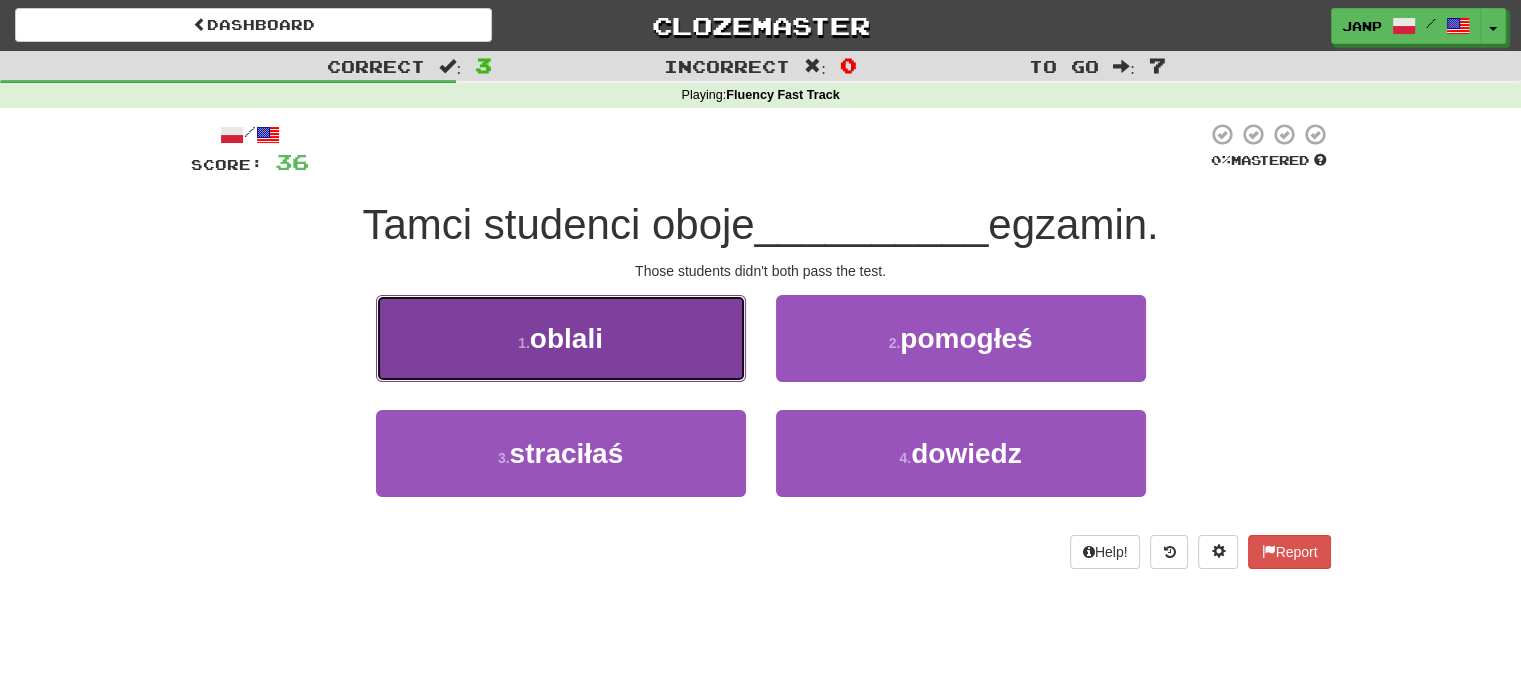 click on "1 .  oblali" at bounding box center (561, 338) 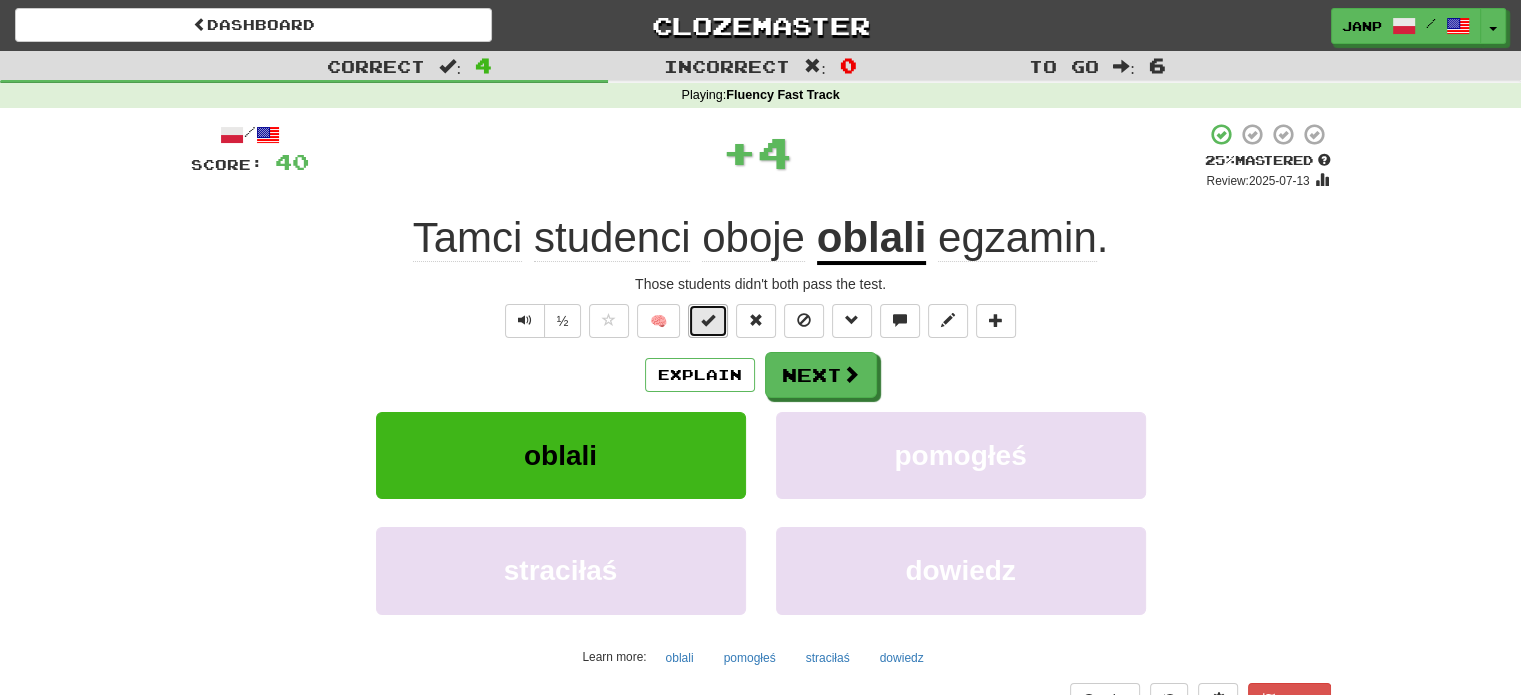 click at bounding box center [708, 320] 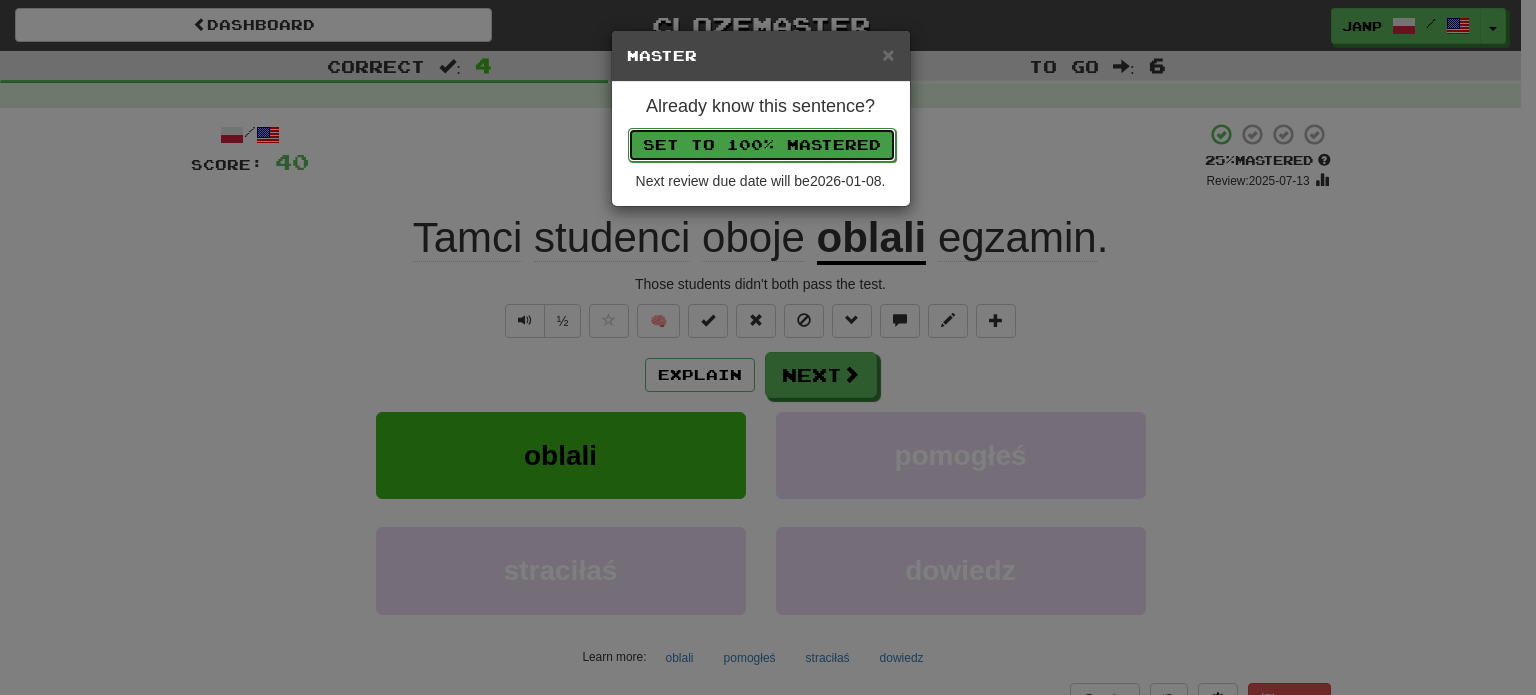 click on "Set to 100% Mastered" at bounding box center (762, 145) 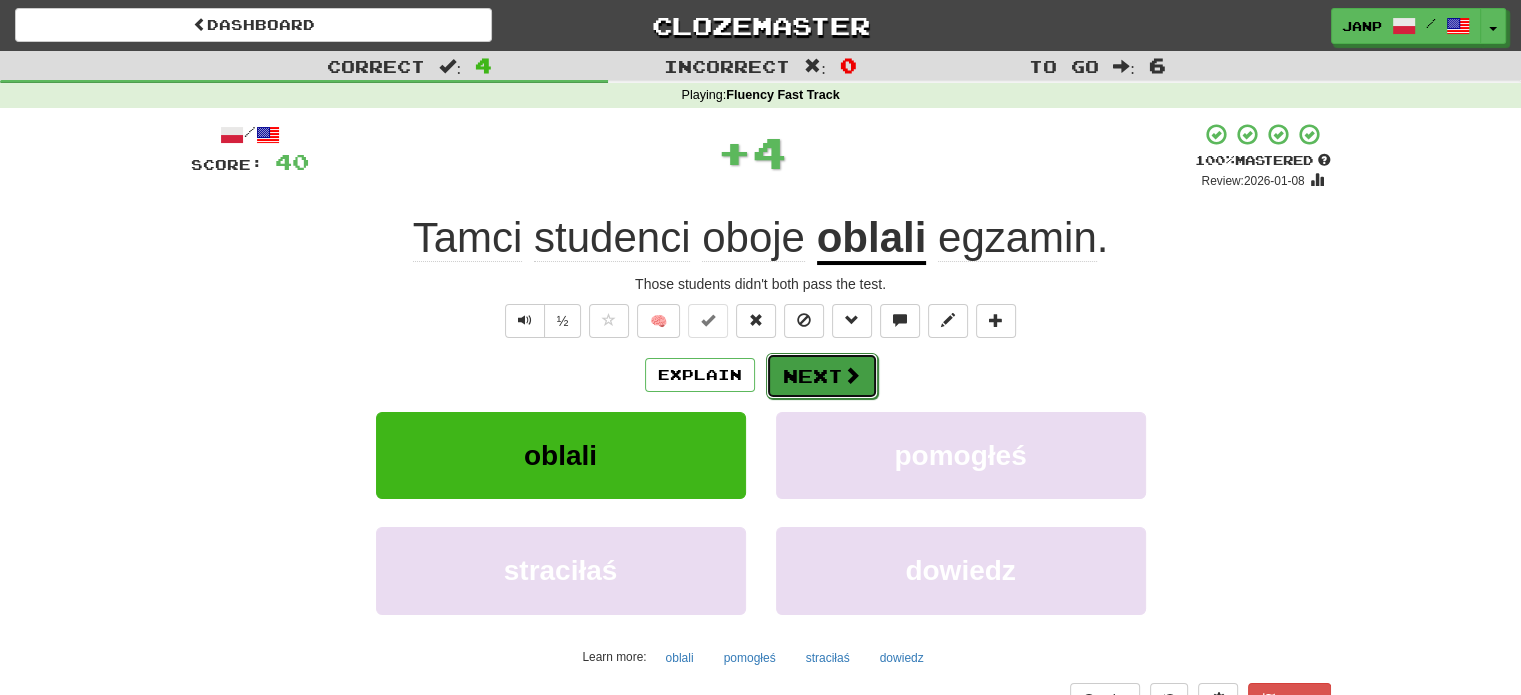 click on "Next" at bounding box center (822, 376) 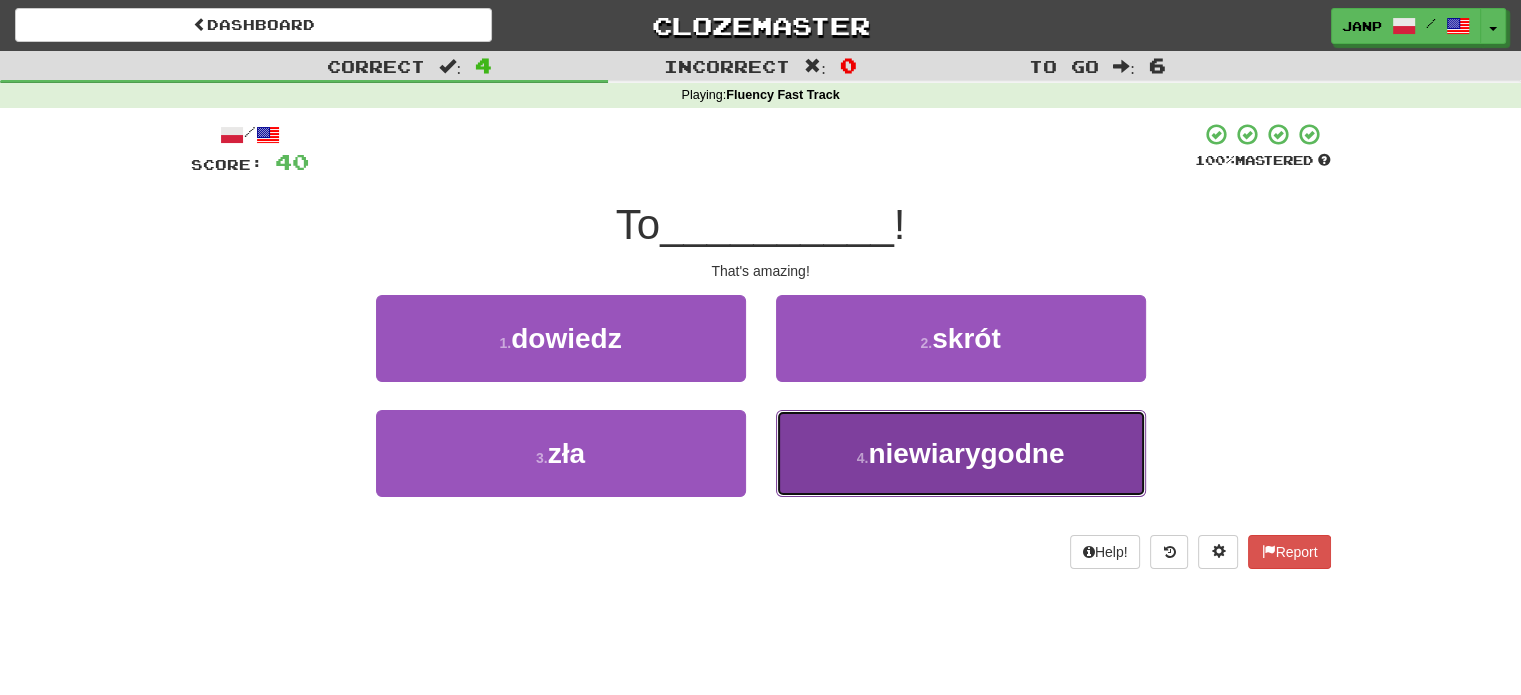 click on "4 .  niewiarygodne" at bounding box center (961, 453) 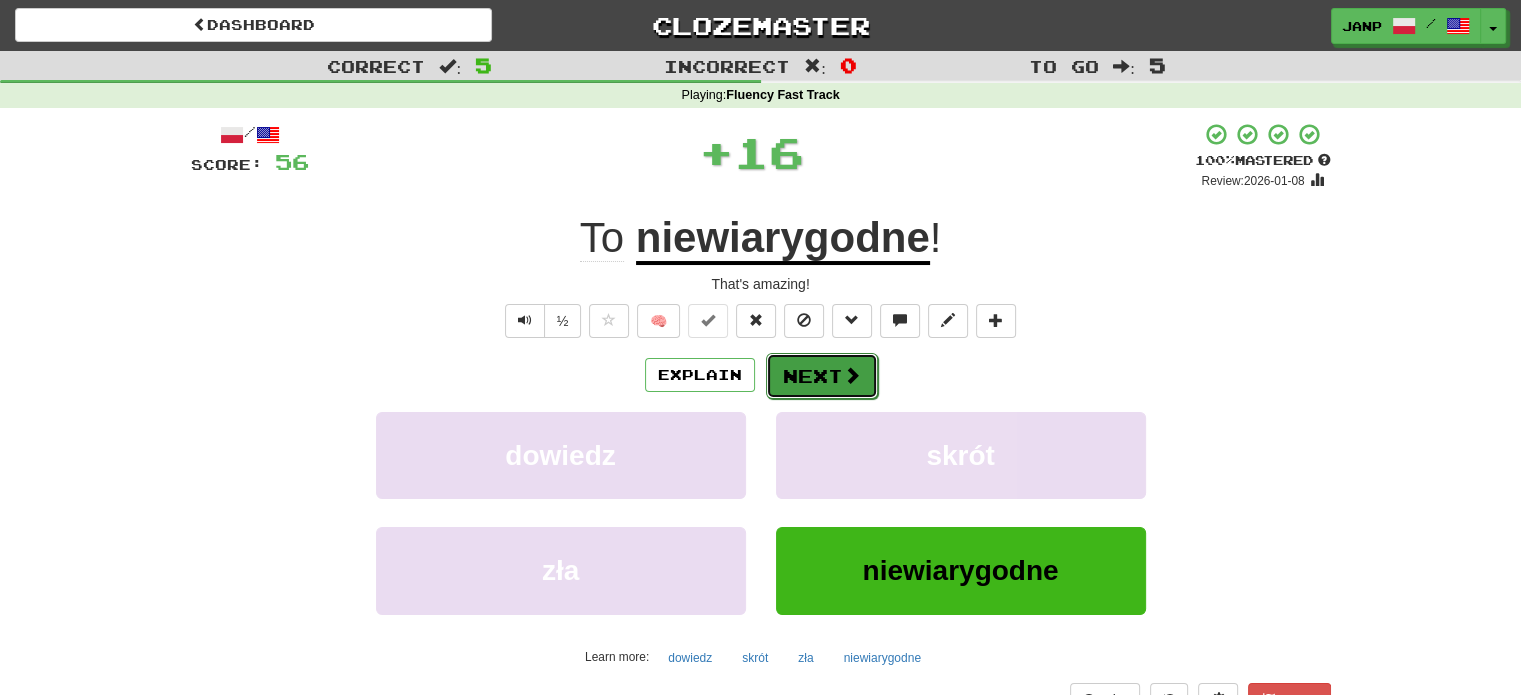 click on "Next" at bounding box center [822, 376] 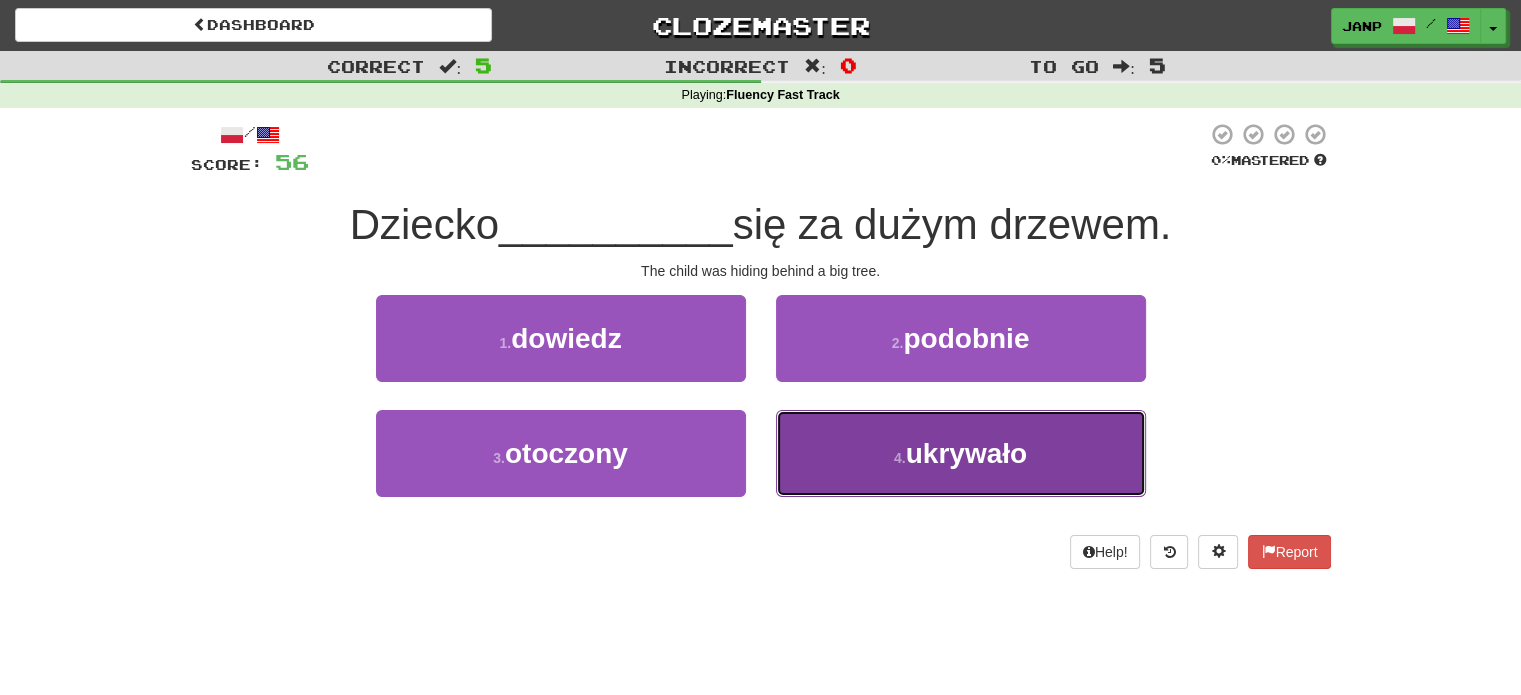 click on "4 .  ukrywało" at bounding box center [961, 453] 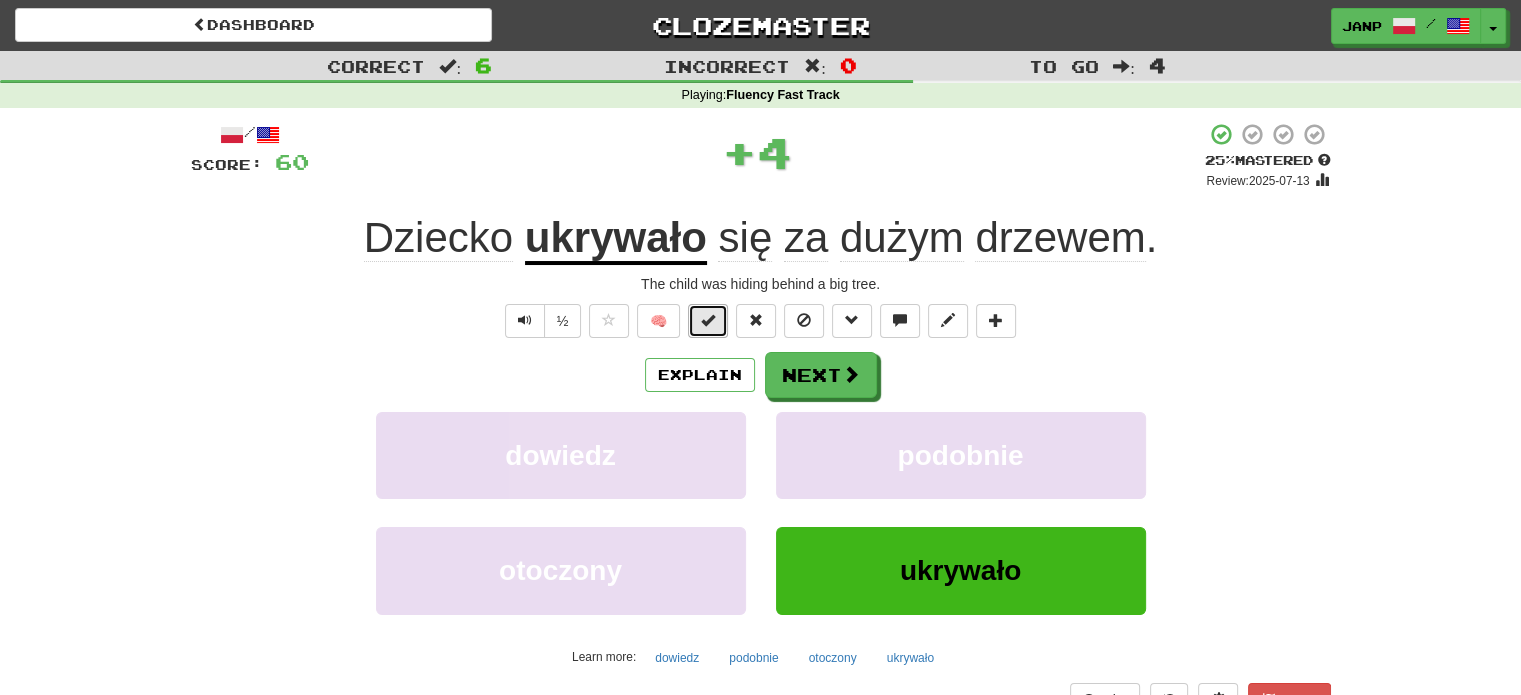 click at bounding box center [708, 321] 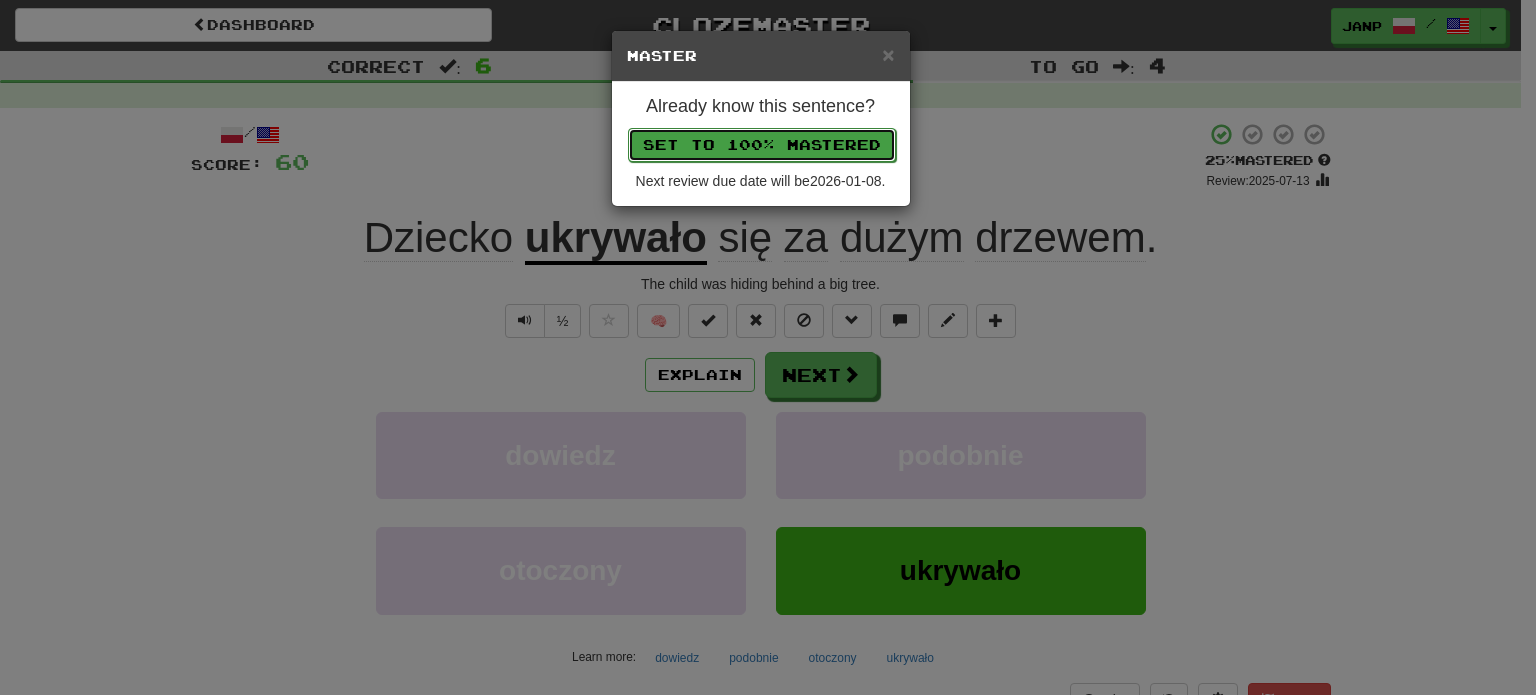 click on "Set to 100% Mastered" at bounding box center [762, 145] 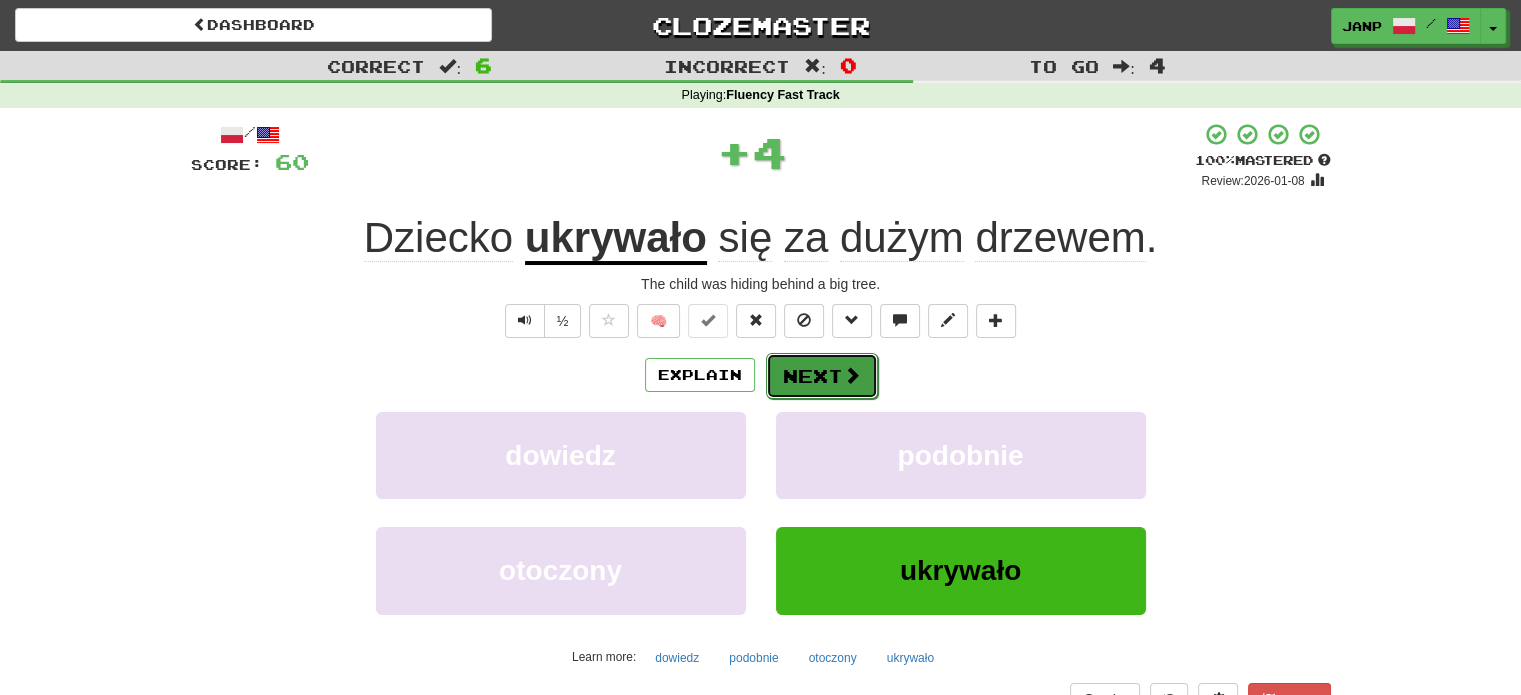 click on "Next" at bounding box center (822, 376) 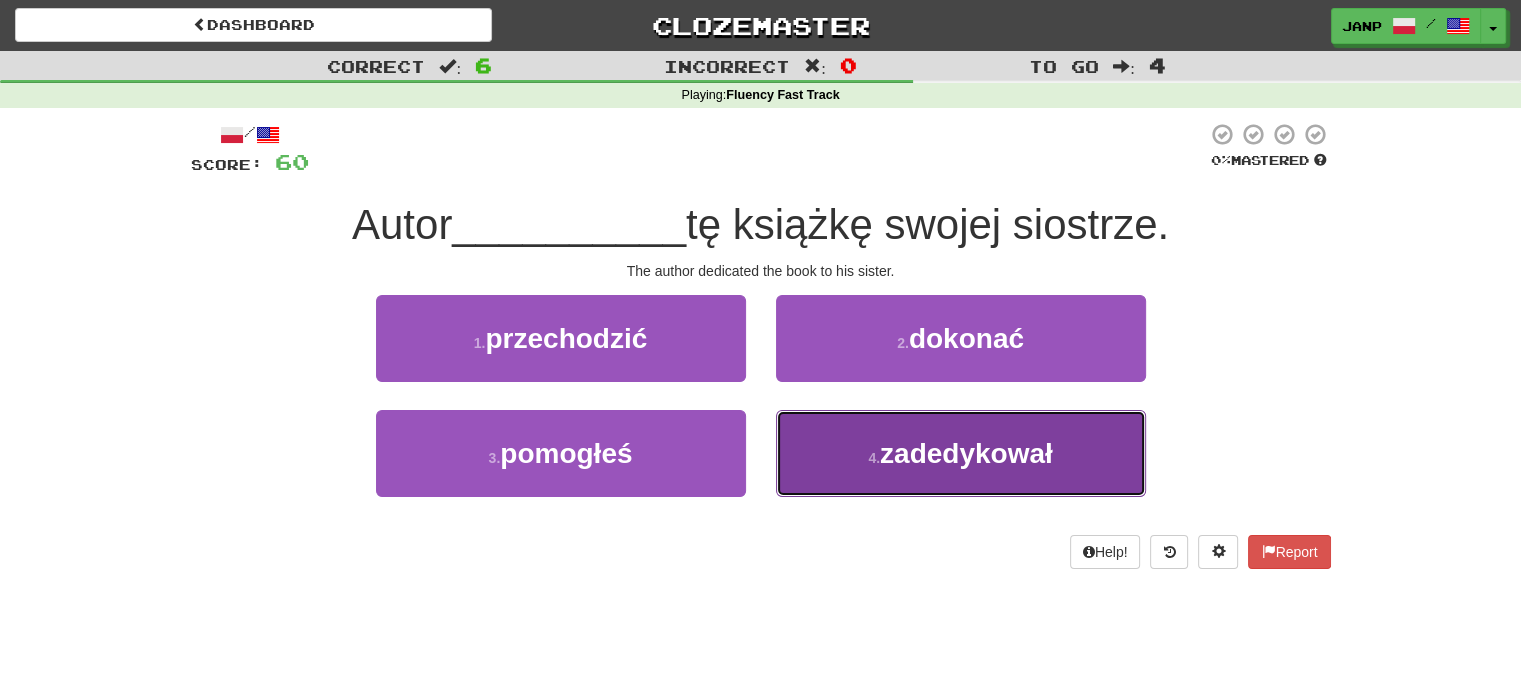 click on "4 .  zadedykował" at bounding box center (961, 453) 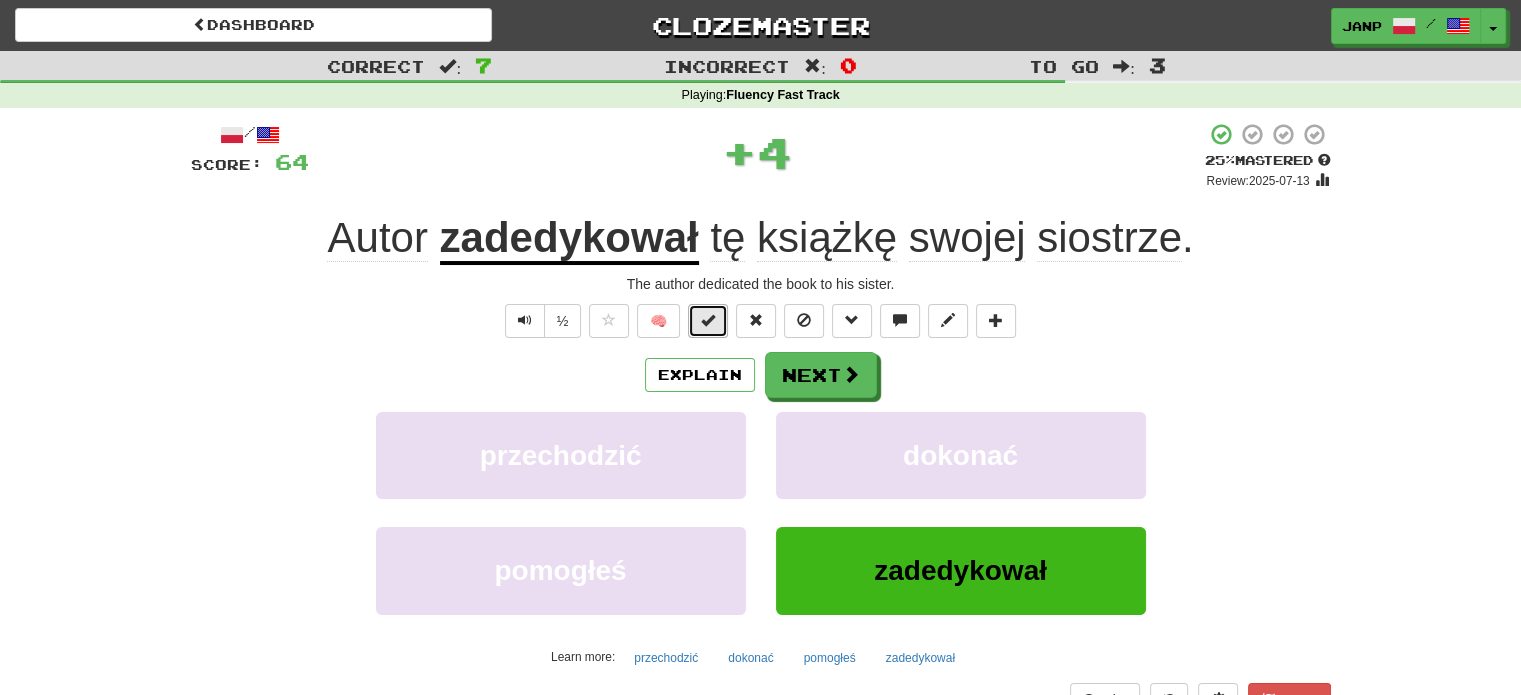 click at bounding box center (708, 320) 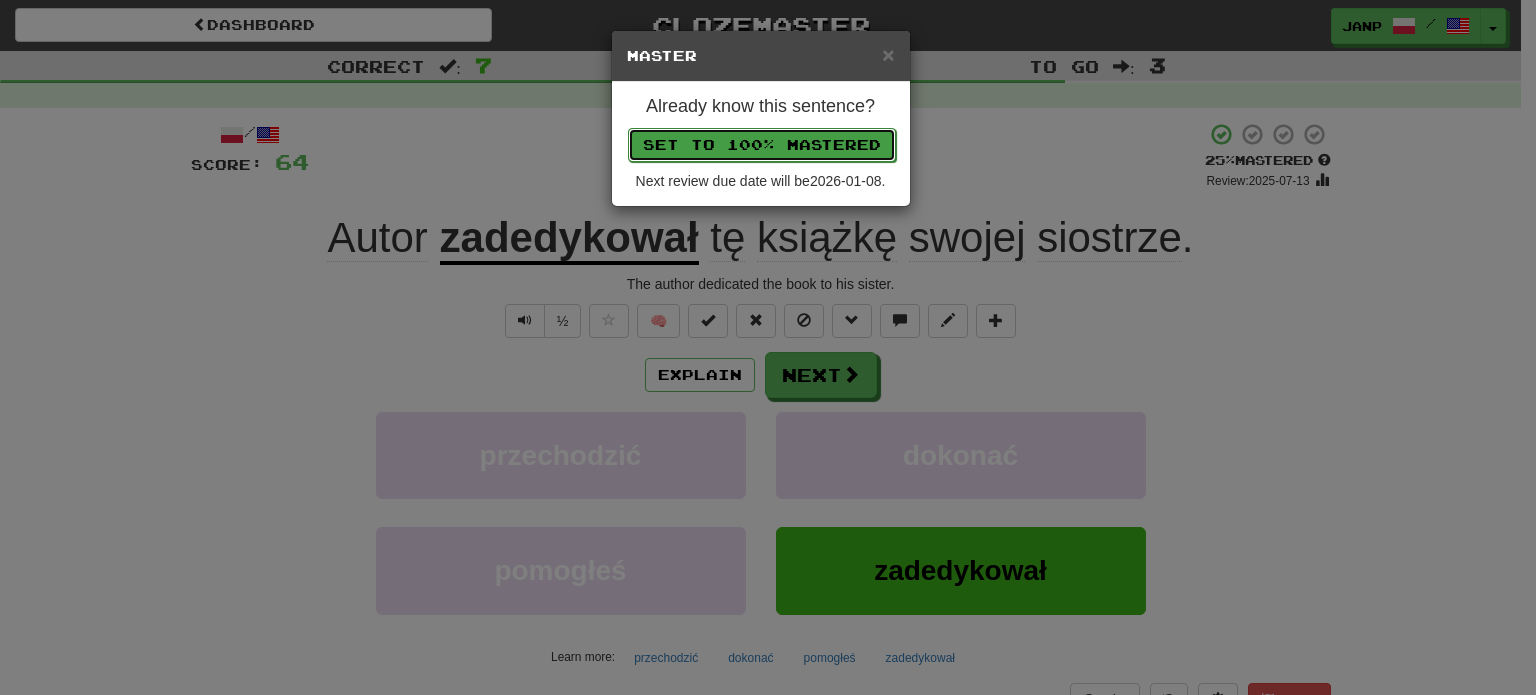 click on "Set to 100% Mastered" at bounding box center [762, 145] 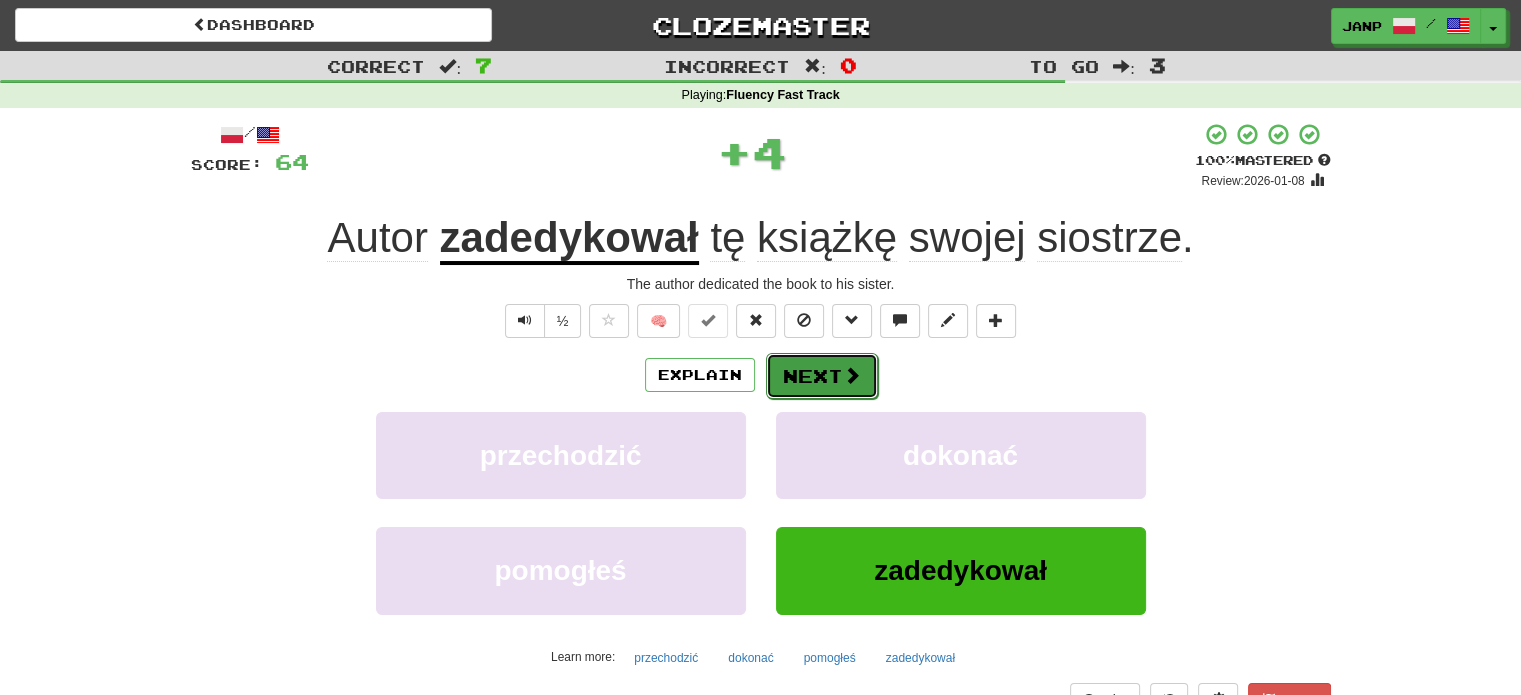 click on "Next" at bounding box center (822, 376) 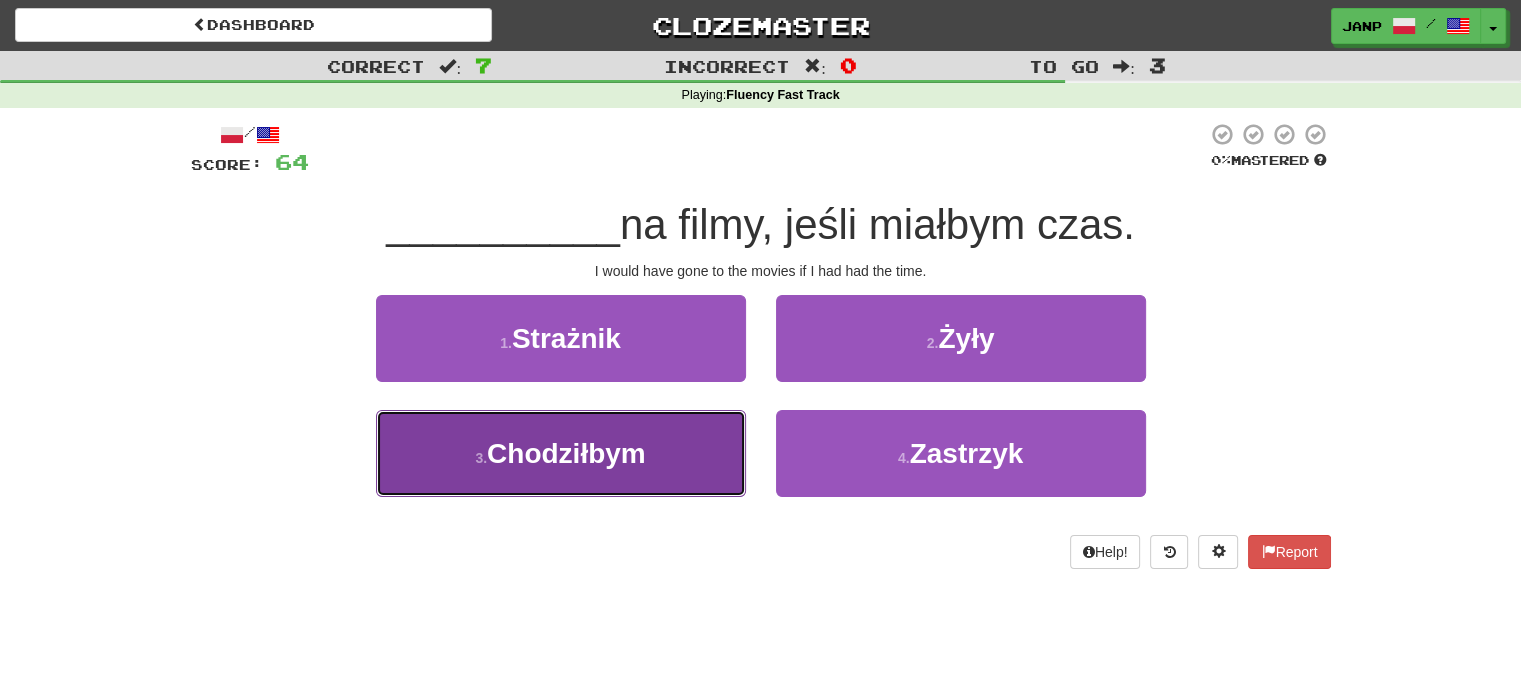 click on "3 .  Chodziłbym" at bounding box center [561, 453] 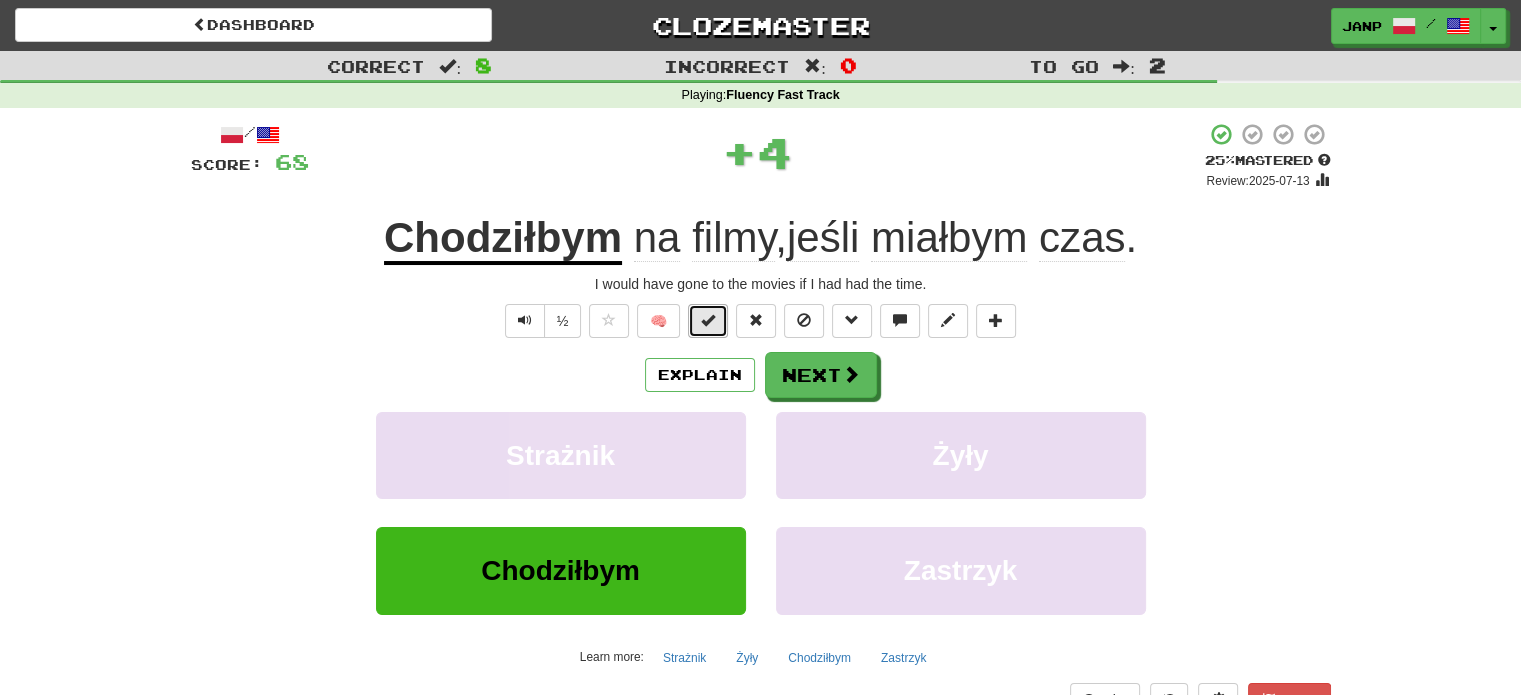 click at bounding box center [708, 321] 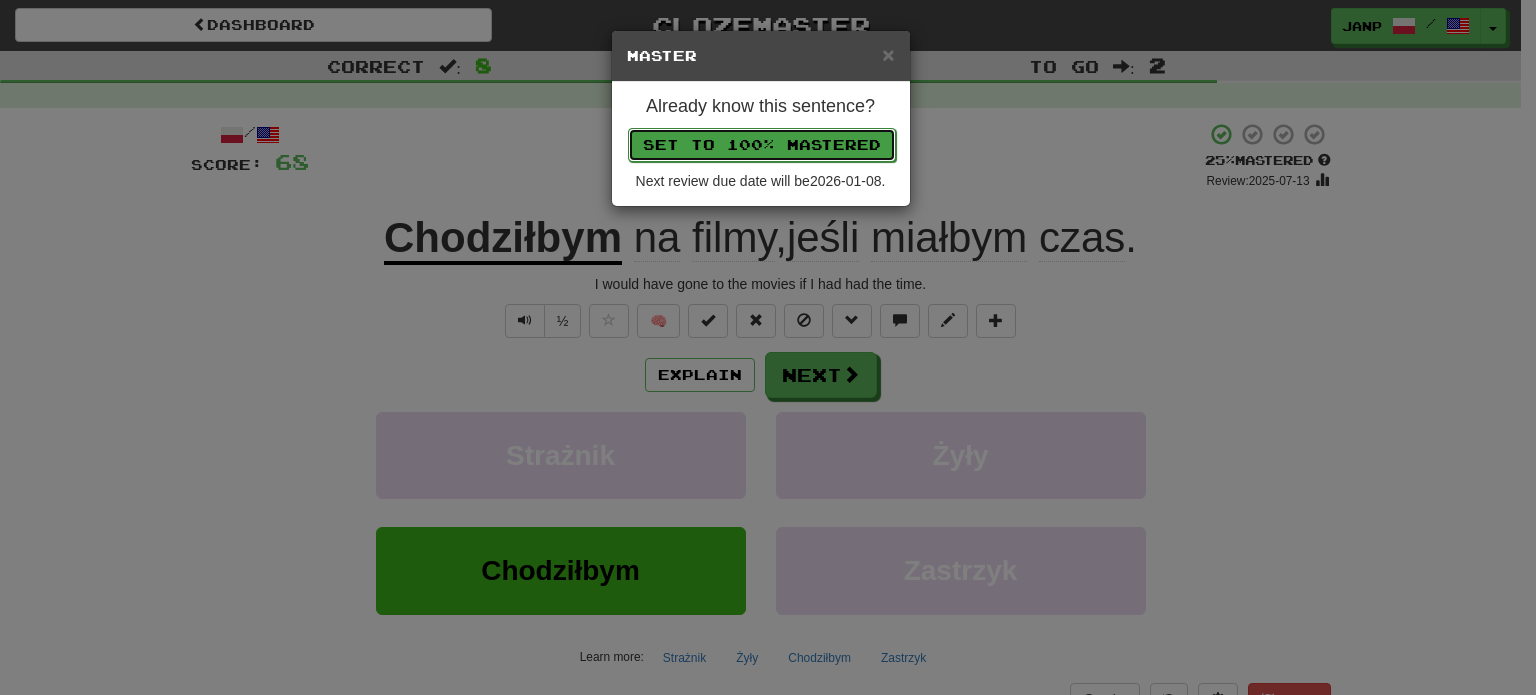 click on "Set to 100% Mastered" at bounding box center [762, 145] 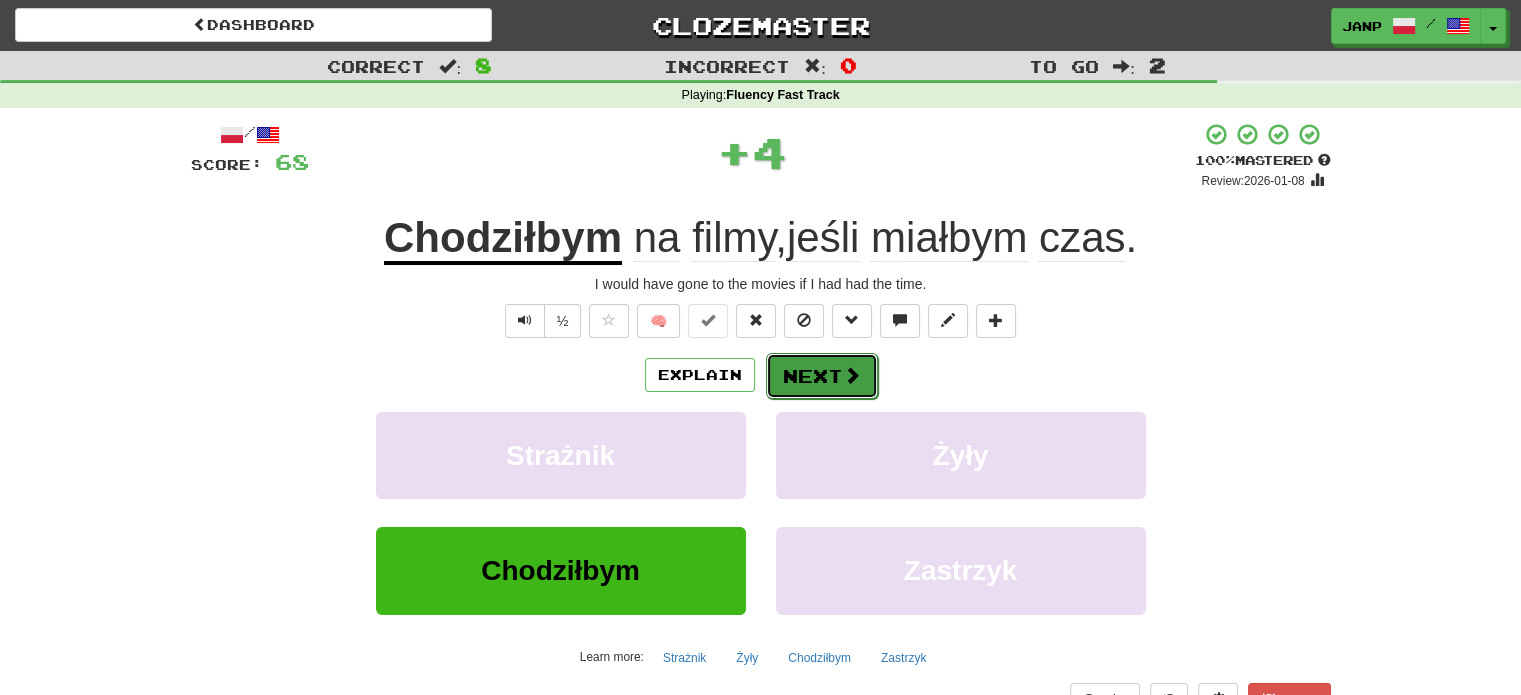 click on "Next" at bounding box center (822, 376) 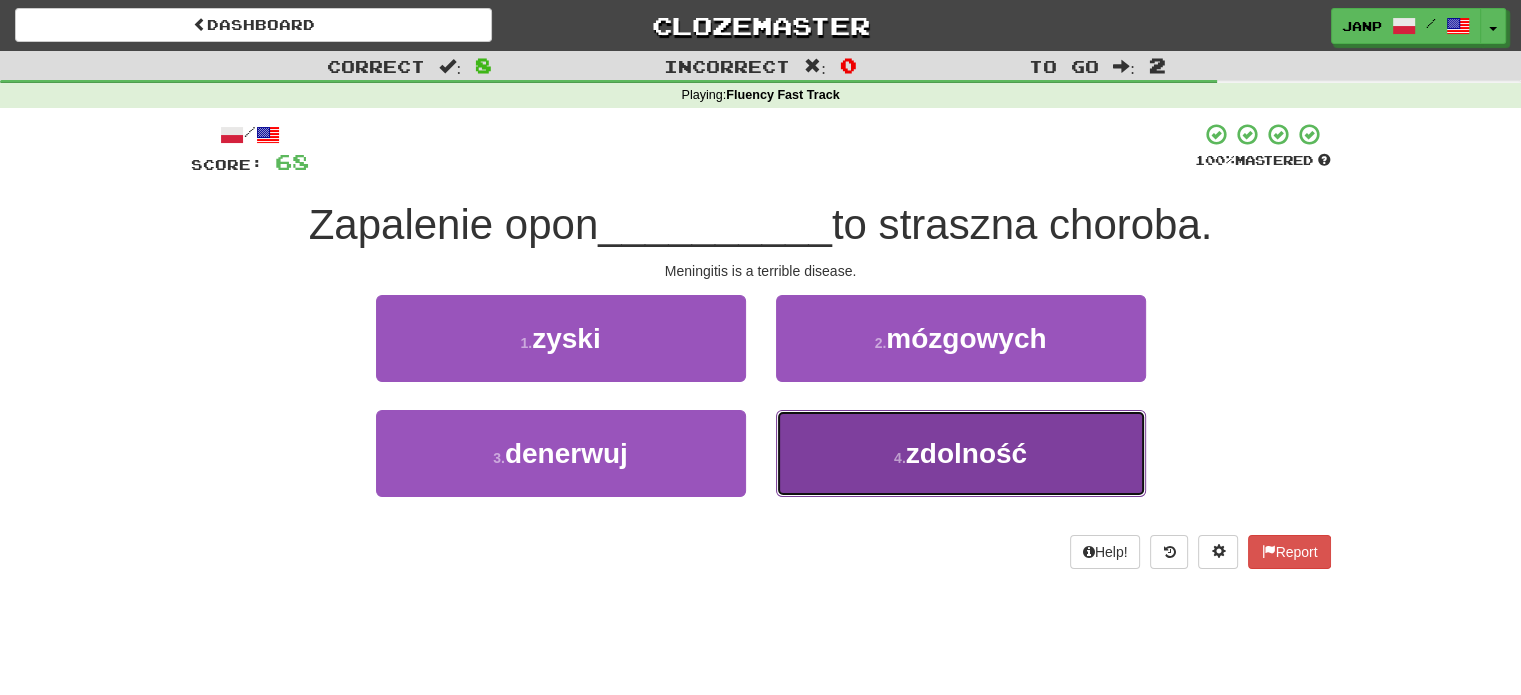 click on "4 .  zdolność" at bounding box center (961, 453) 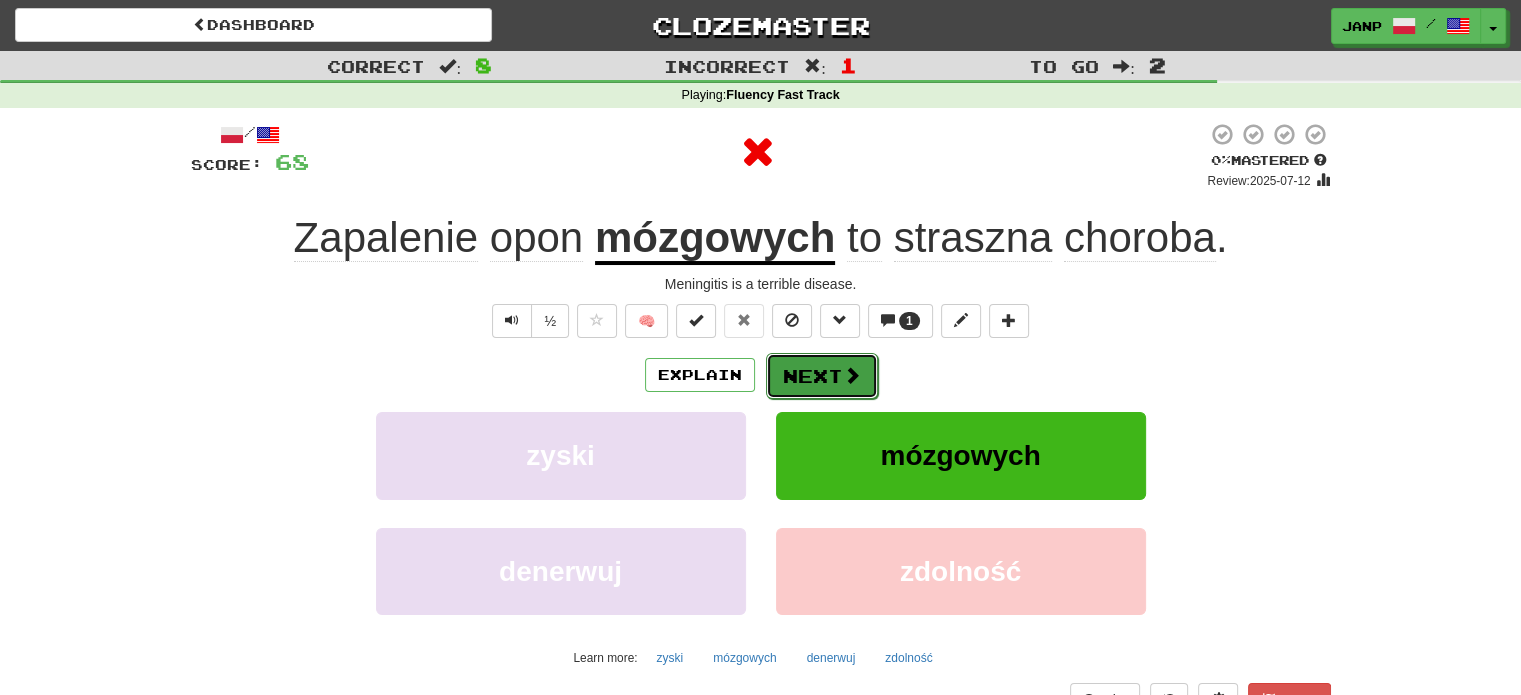 click on "Next" at bounding box center [822, 376] 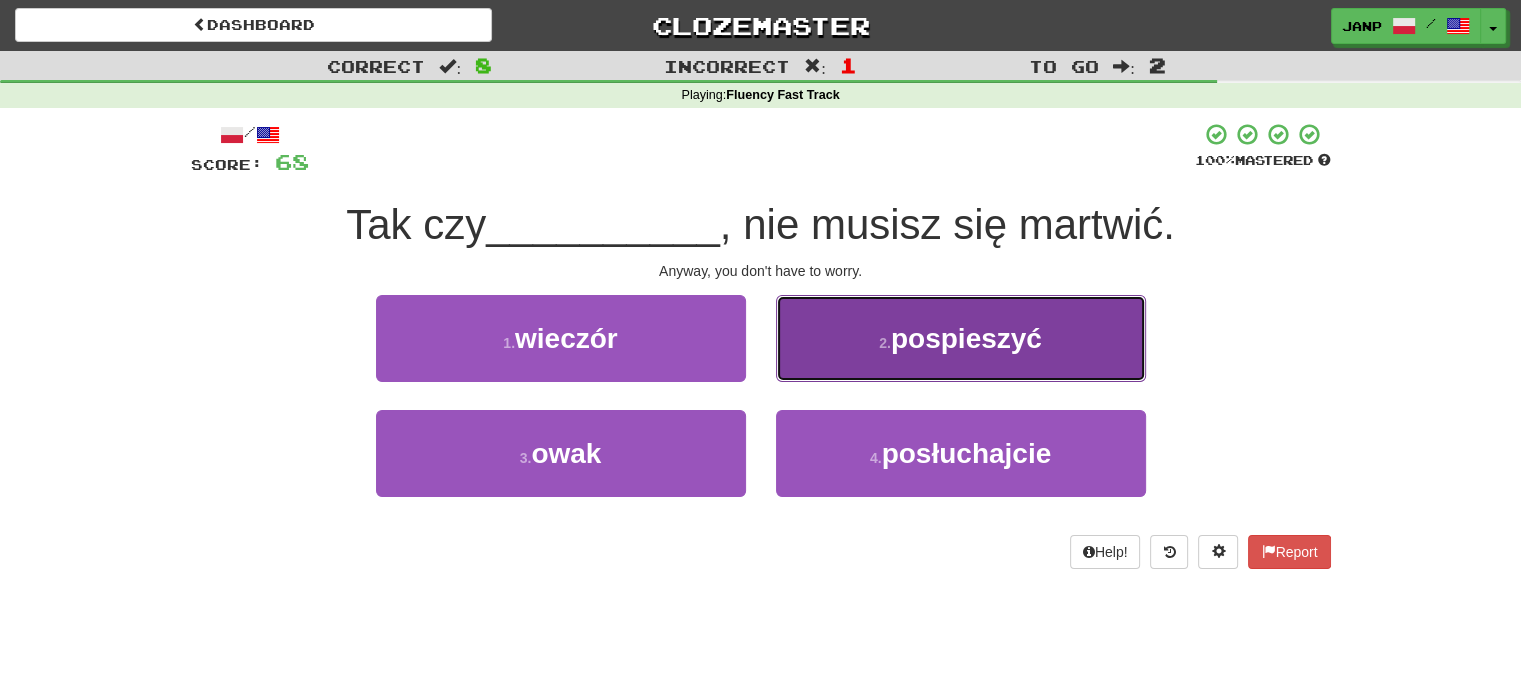 click on "2 .  pospieszyć" at bounding box center (961, 338) 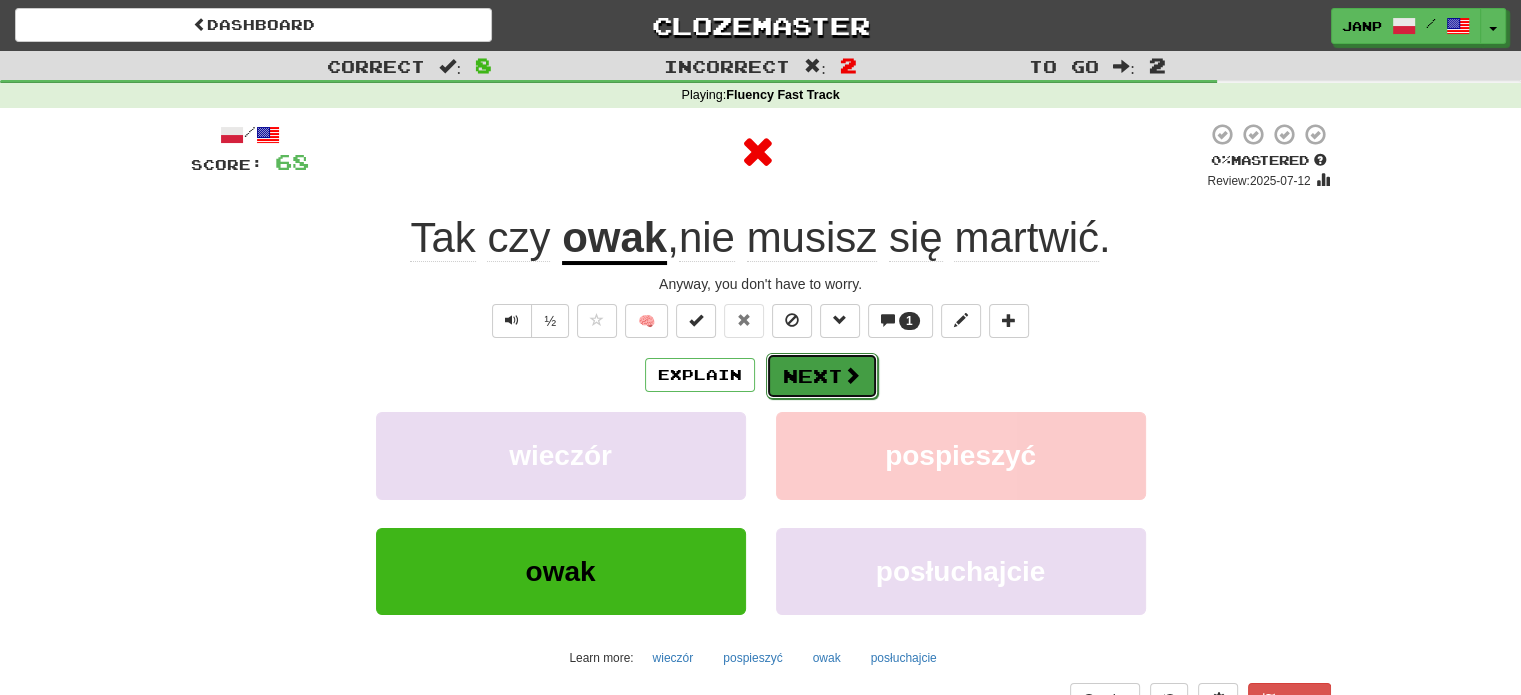click on "Next" at bounding box center (822, 376) 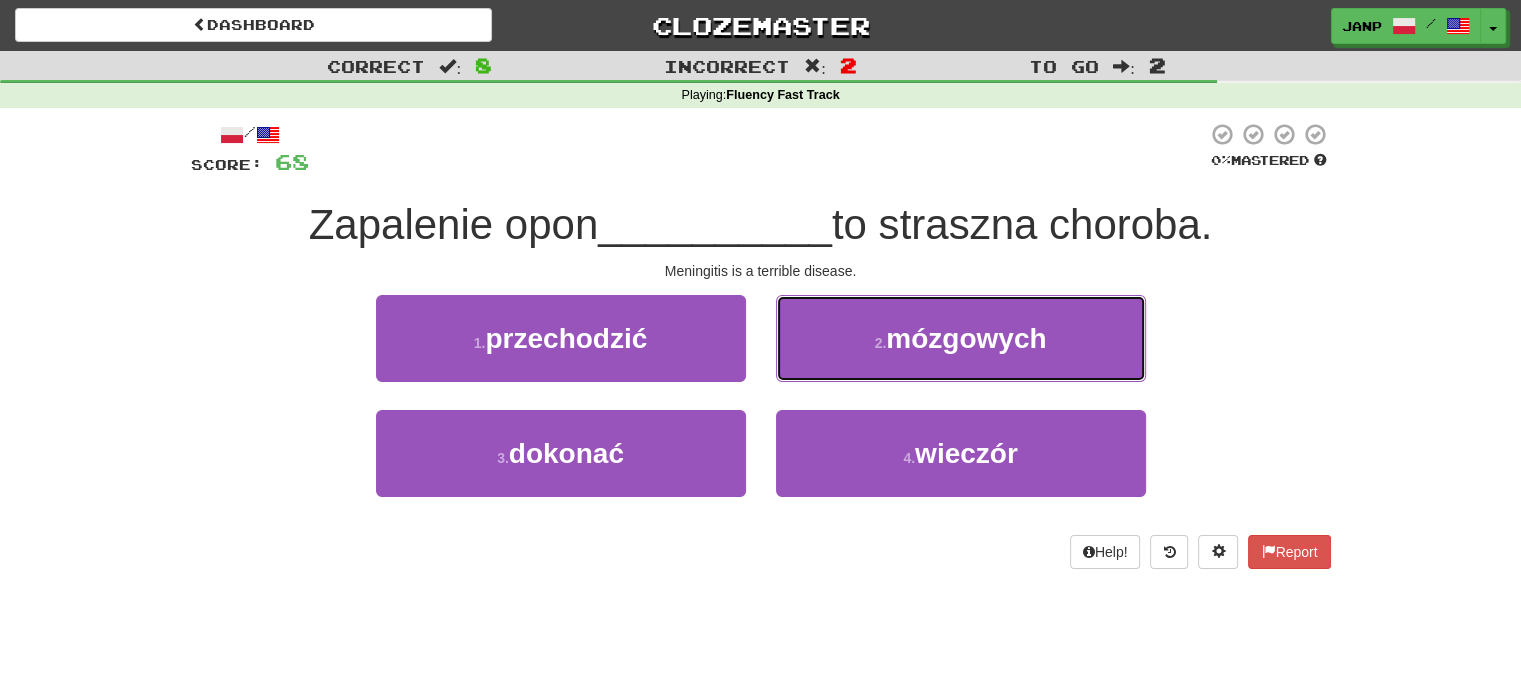 click on "2 .  mózgowych" at bounding box center [961, 338] 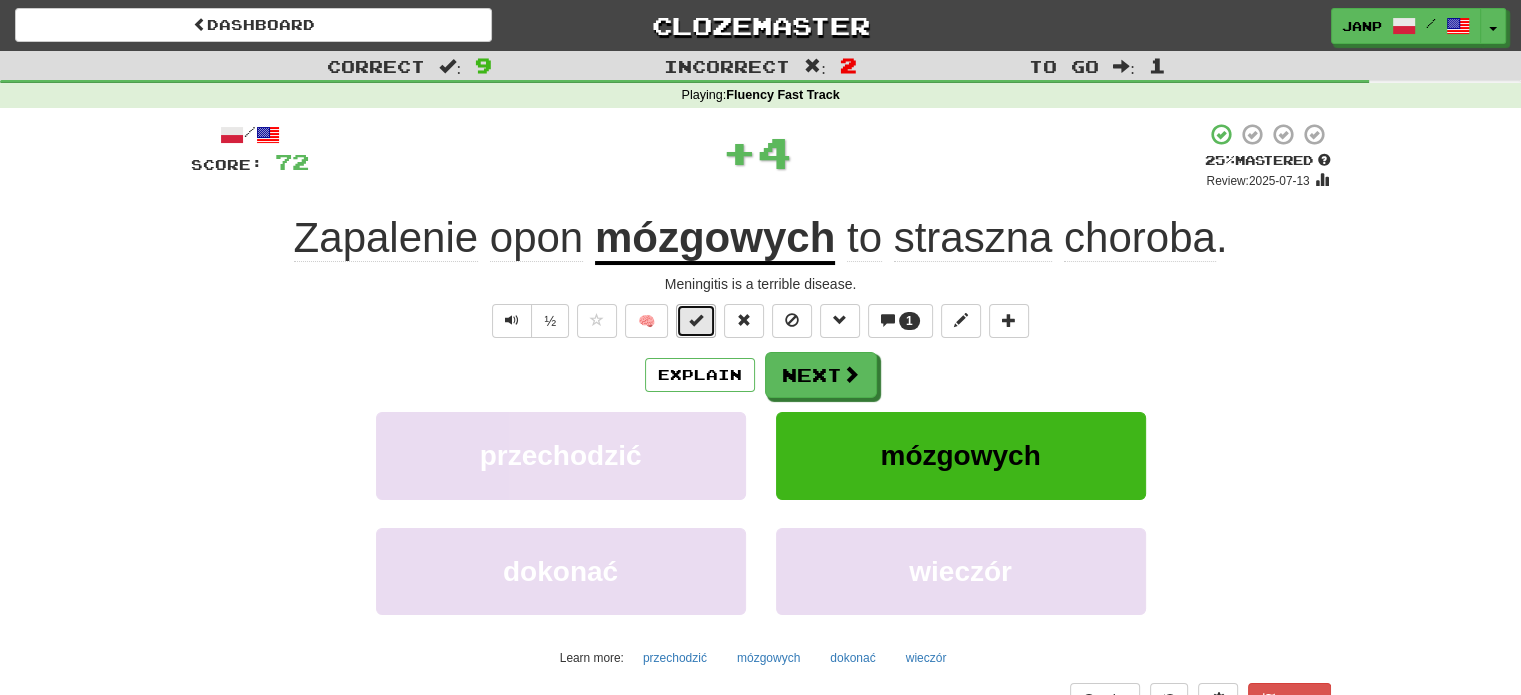 click at bounding box center [696, 321] 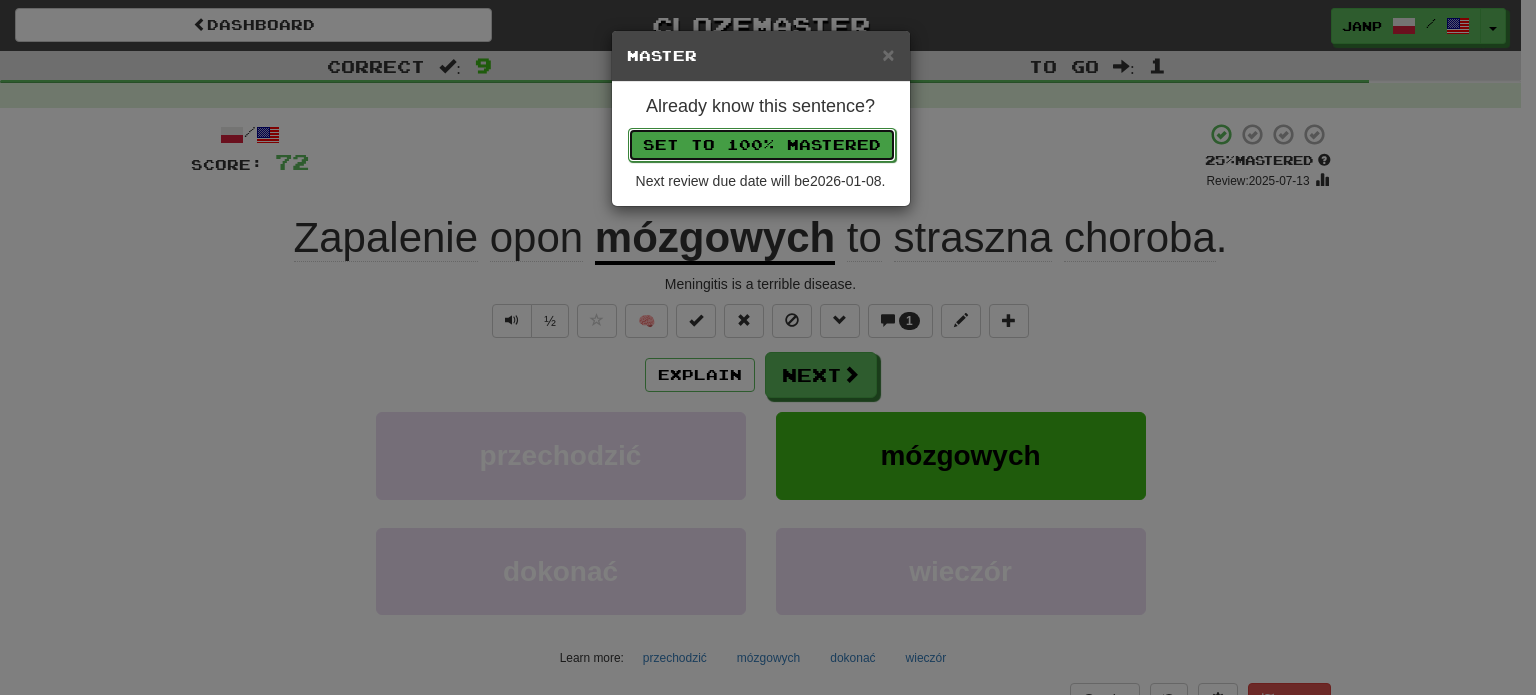 click on "Set to 100% Mastered" at bounding box center (762, 145) 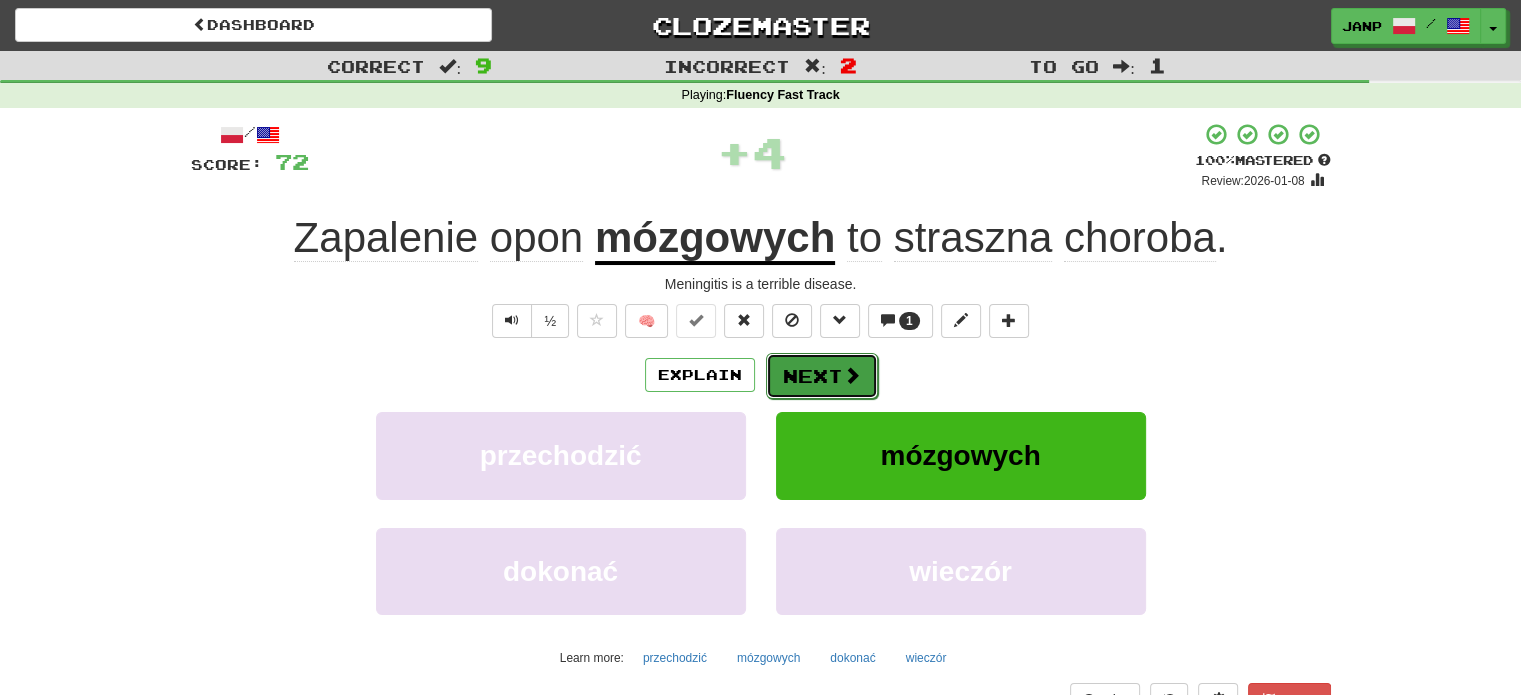 click on "Next" at bounding box center [822, 376] 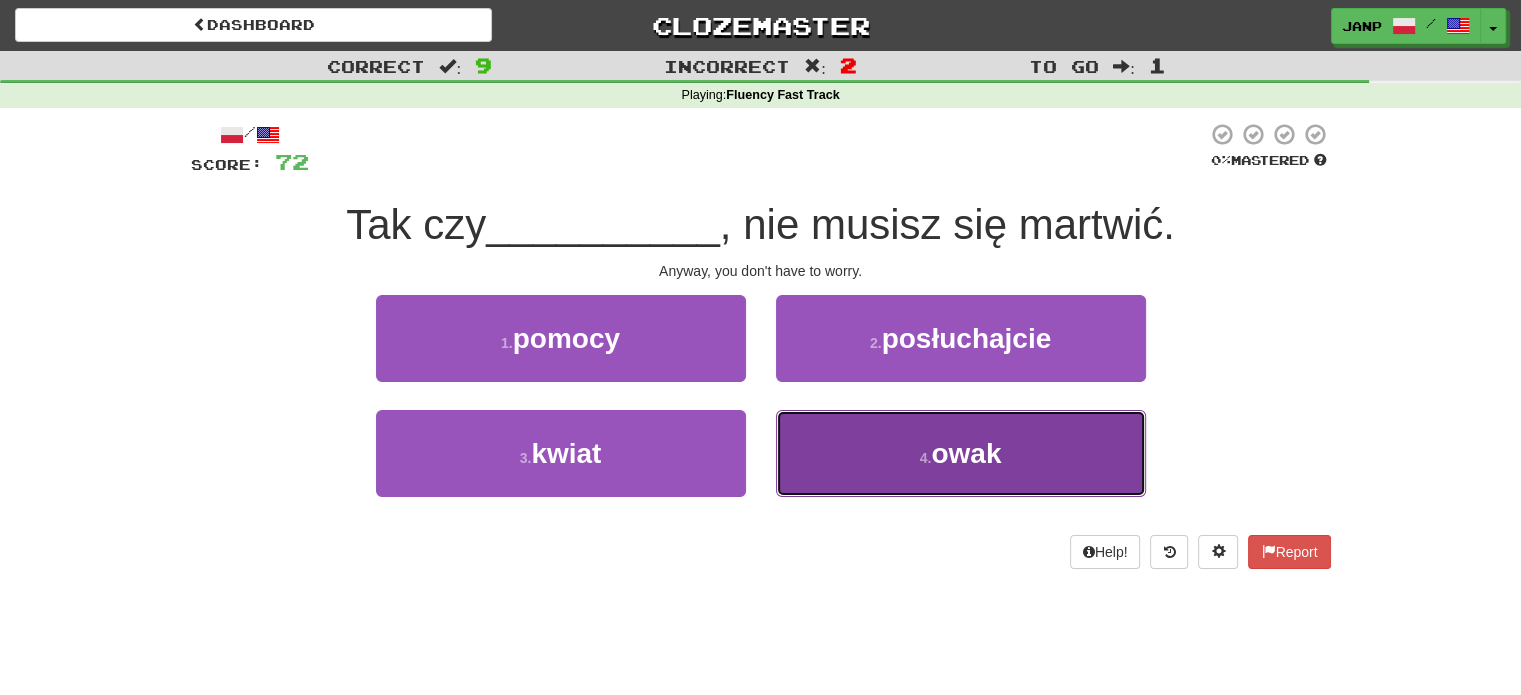 click on "4 .  owak" at bounding box center (961, 453) 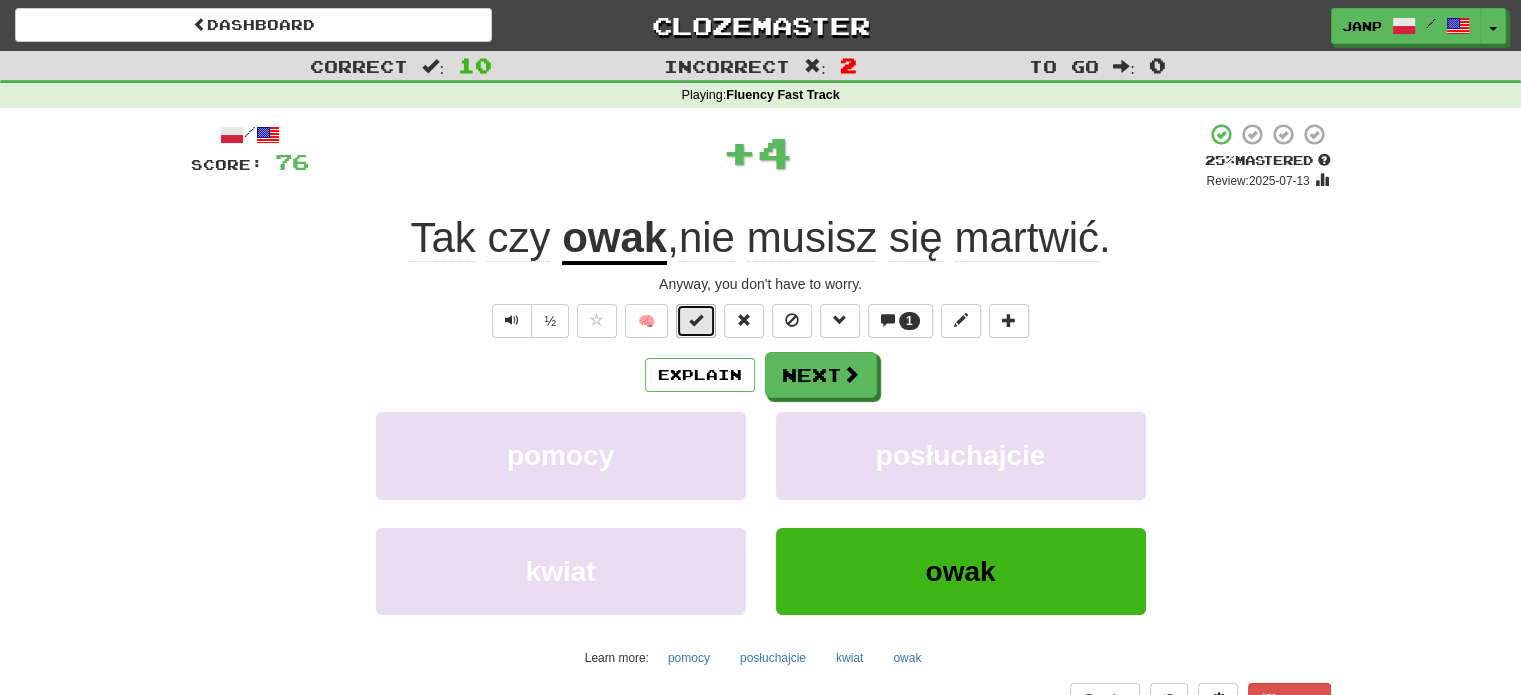 click at bounding box center (696, 321) 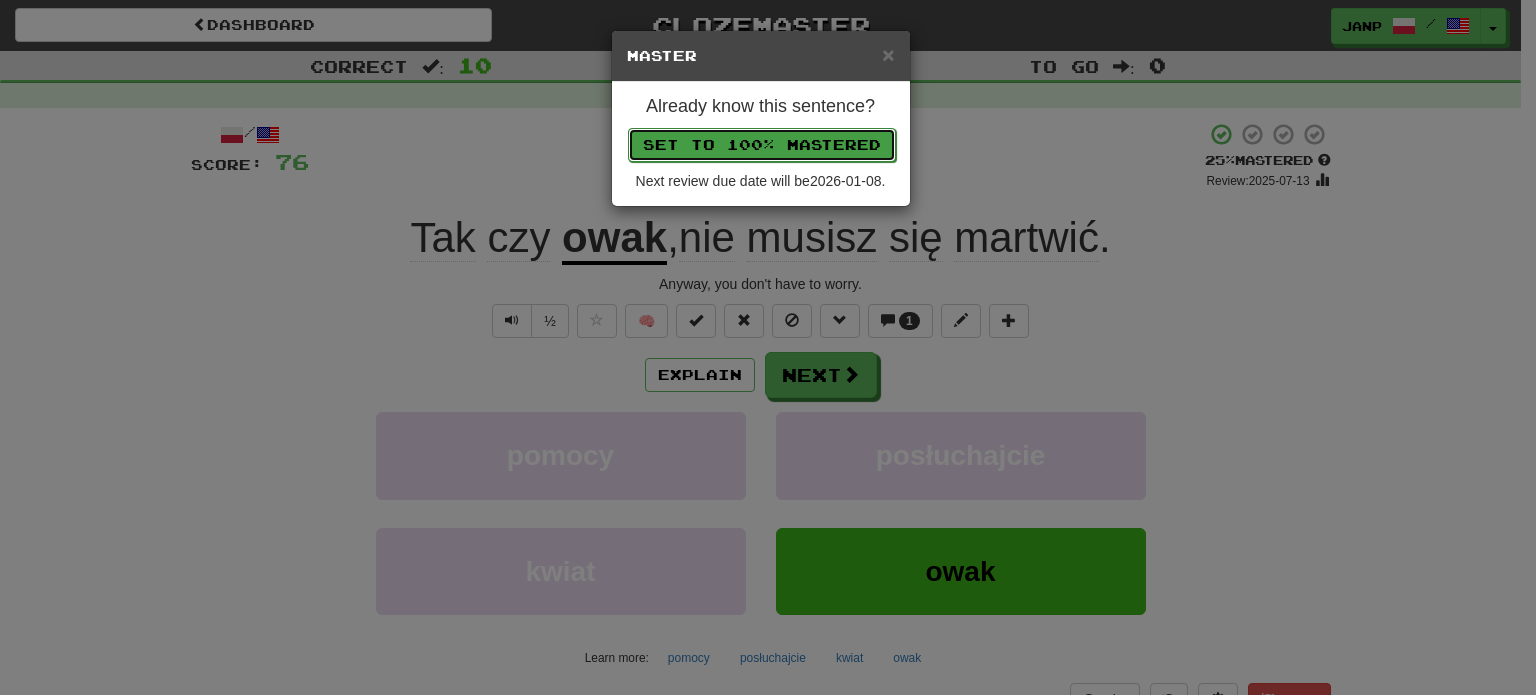 click on "Set to 100% Mastered" at bounding box center (762, 145) 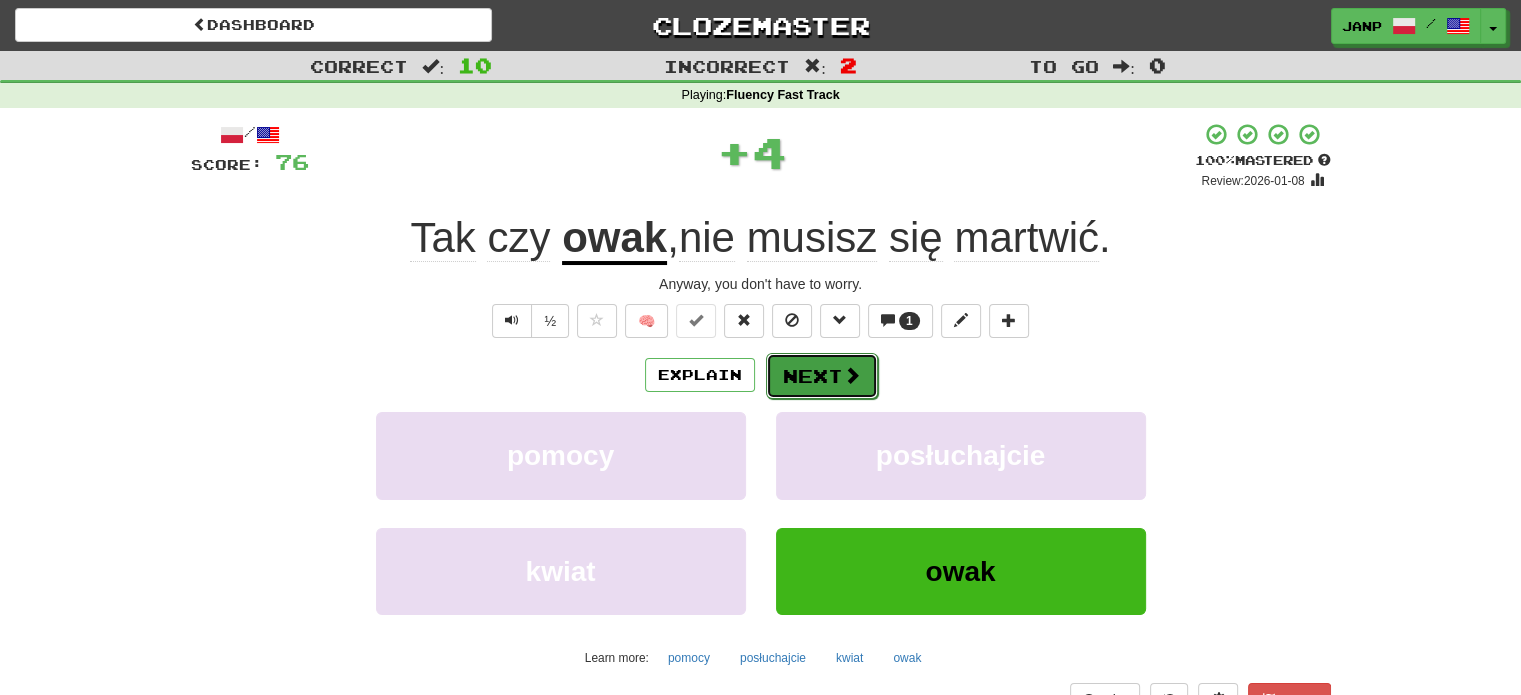 click on "Next" at bounding box center [822, 376] 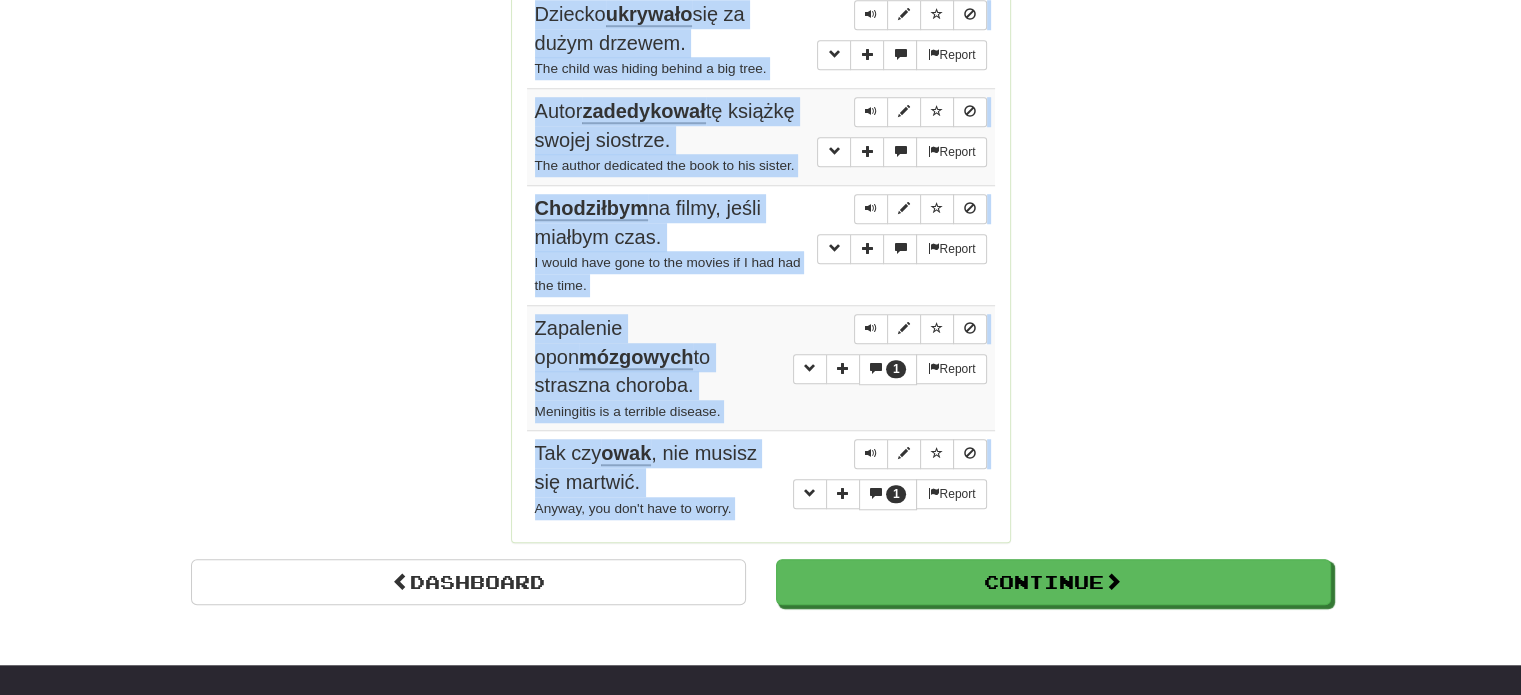 scroll, scrollTop: 1725, scrollLeft: 0, axis: vertical 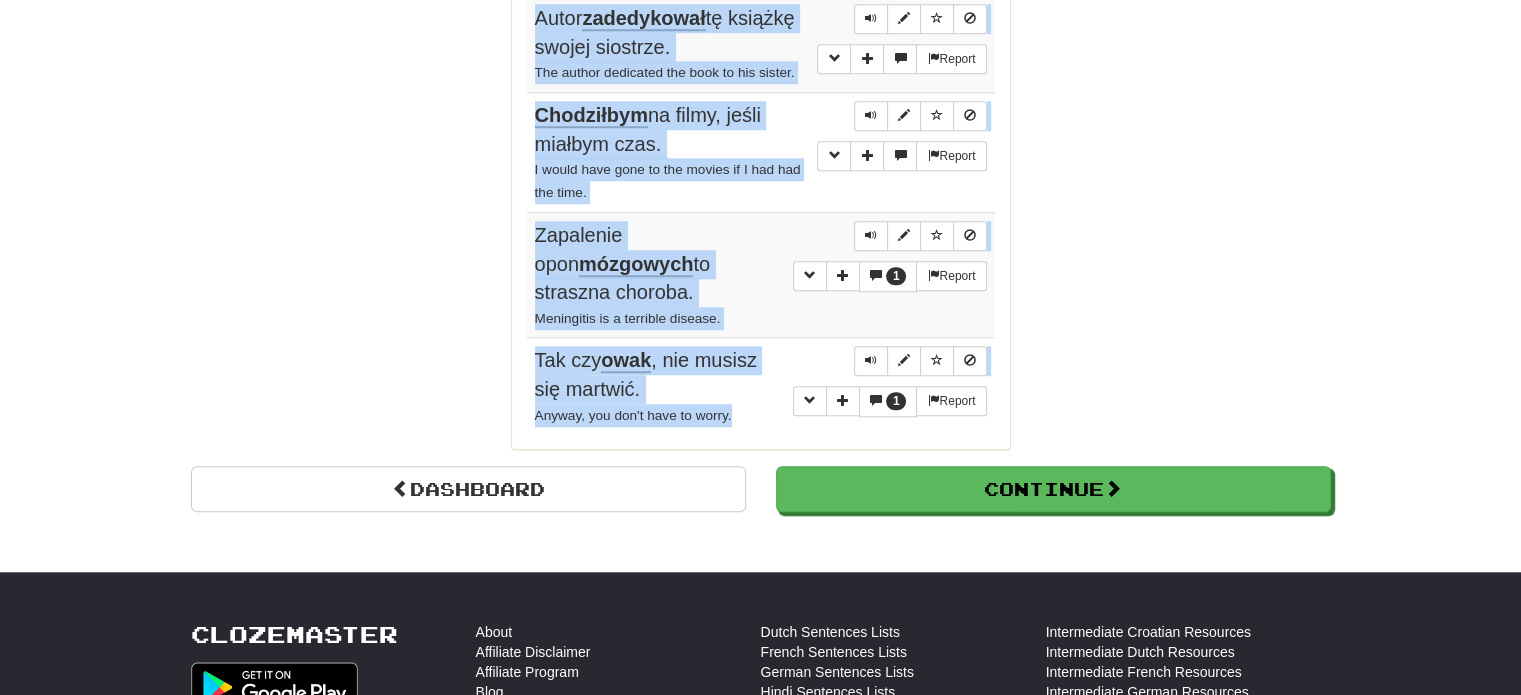 drag, startPoint x: 528, startPoint y: 292, endPoint x: 760, endPoint y: 374, distance: 246.06503 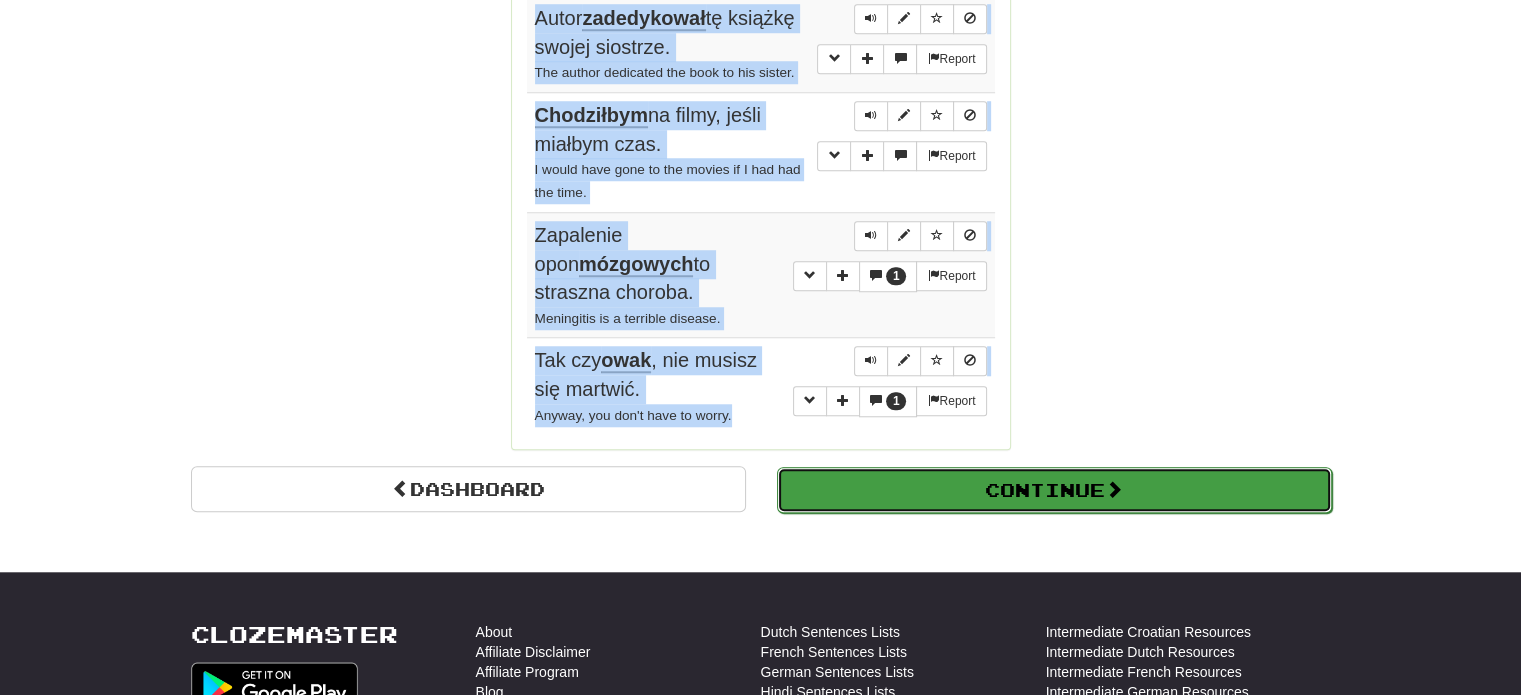 click on "Continue" at bounding box center (1054, 490) 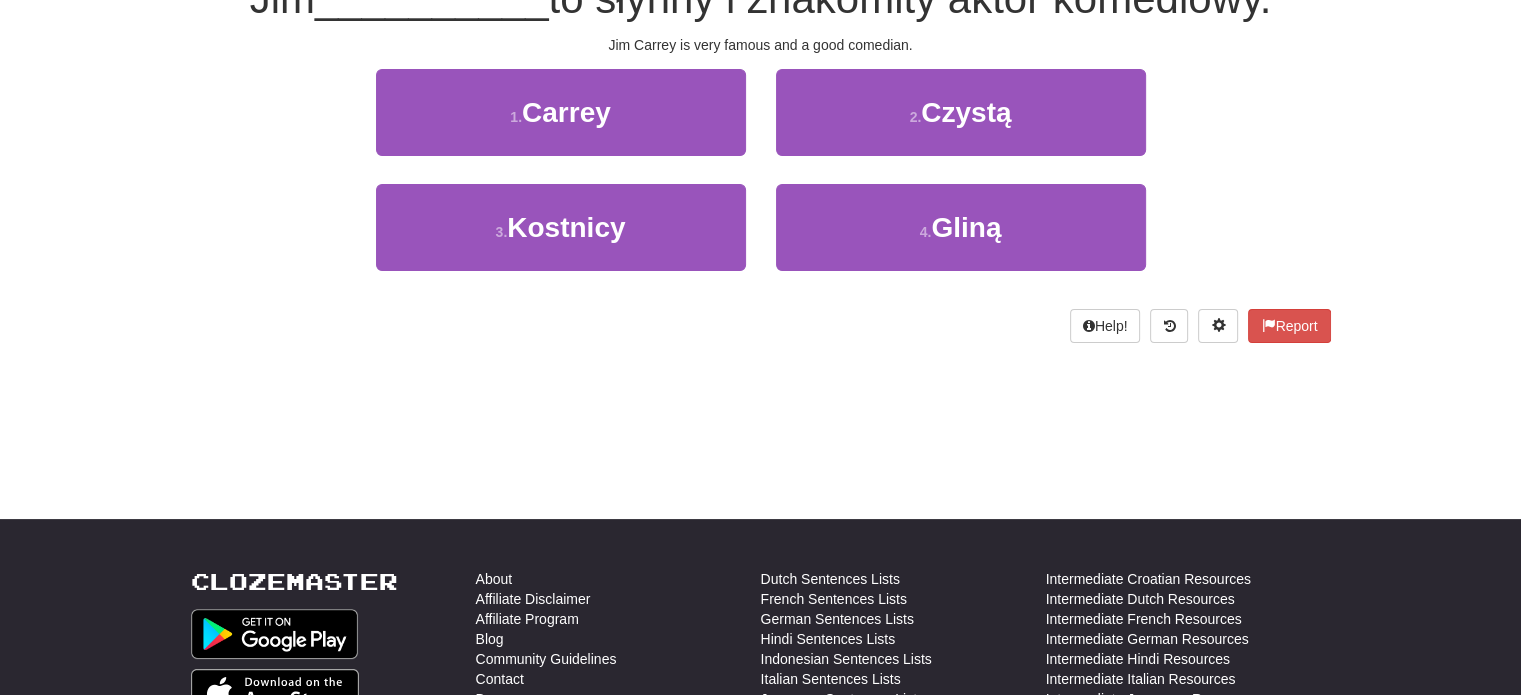 scroll, scrollTop: 126, scrollLeft: 0, axis: vertical 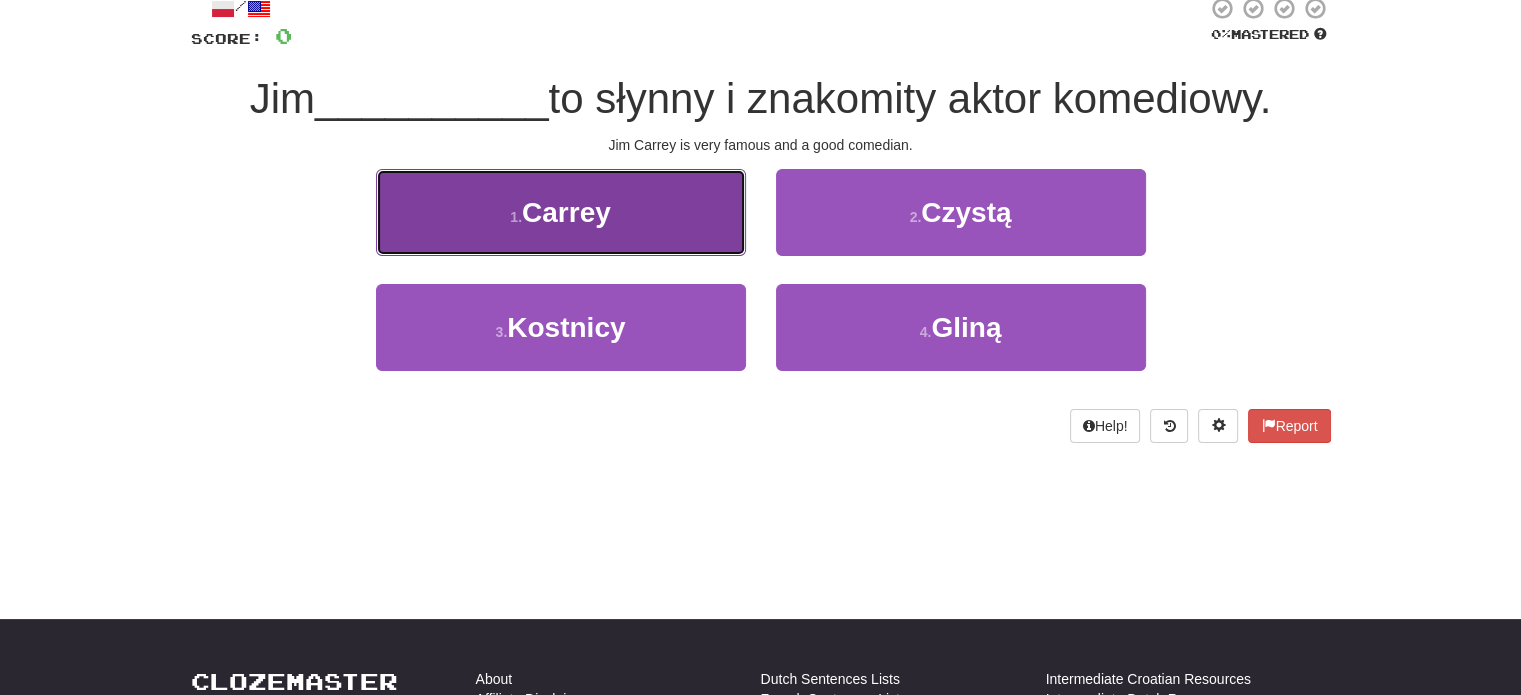 click on "1 . [LAST]" at bounding box center [561, 212] 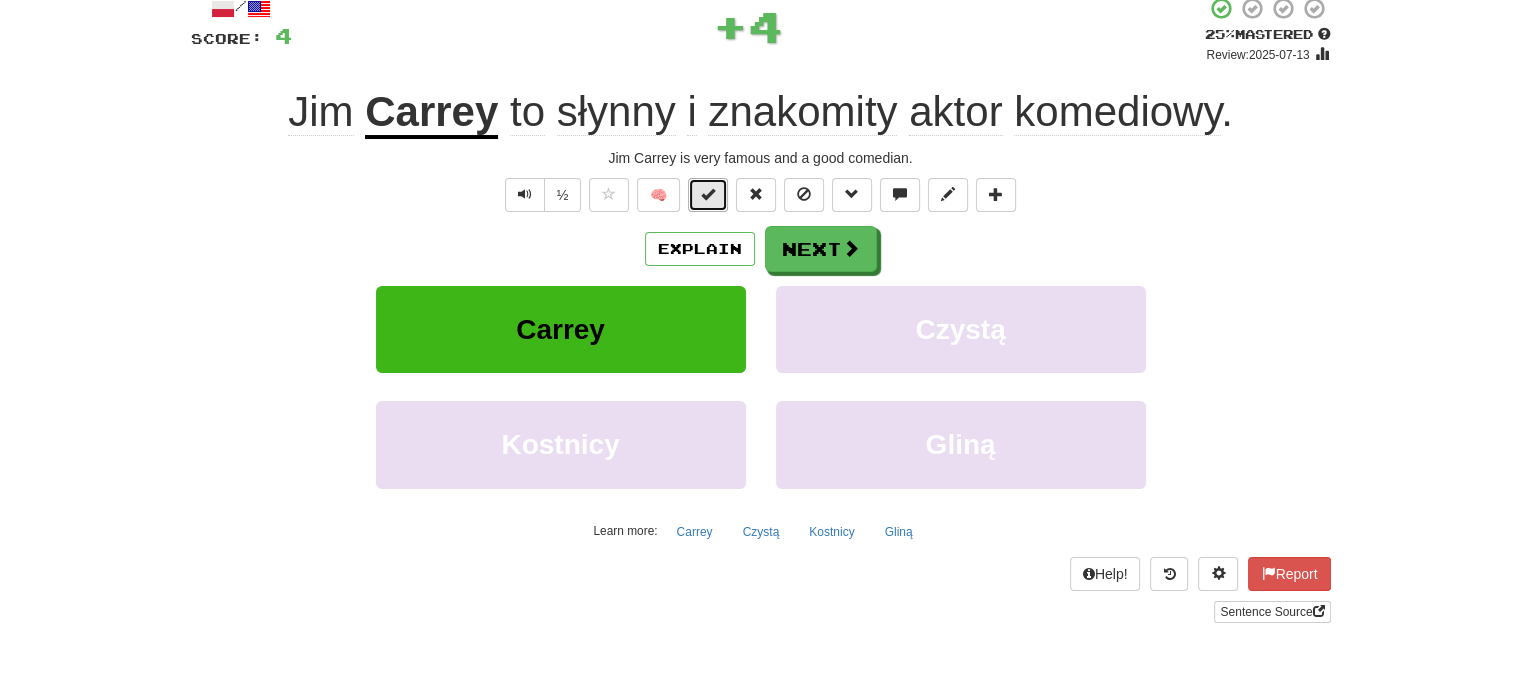 click at bounding box center (708, 194) 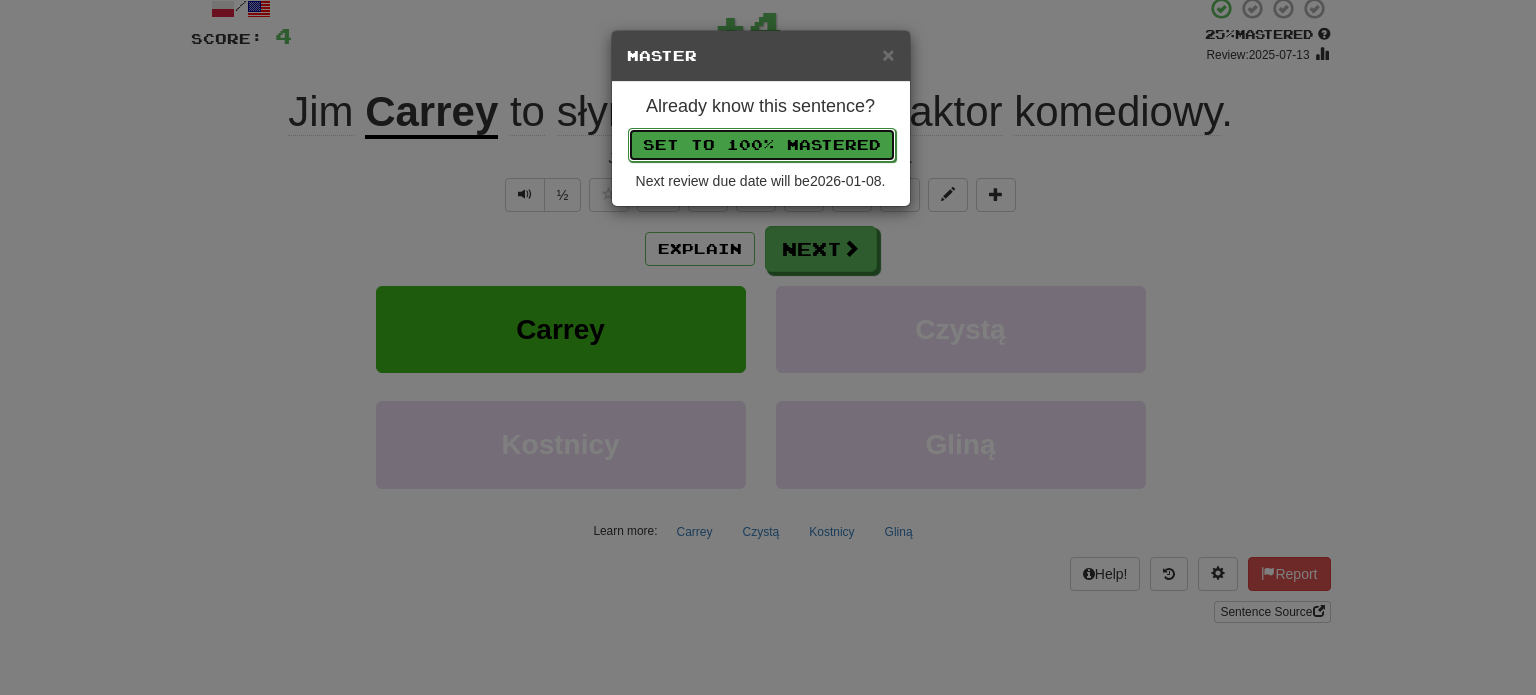 click on "Set to 100% Mastered" at bounding box center [762, 145] 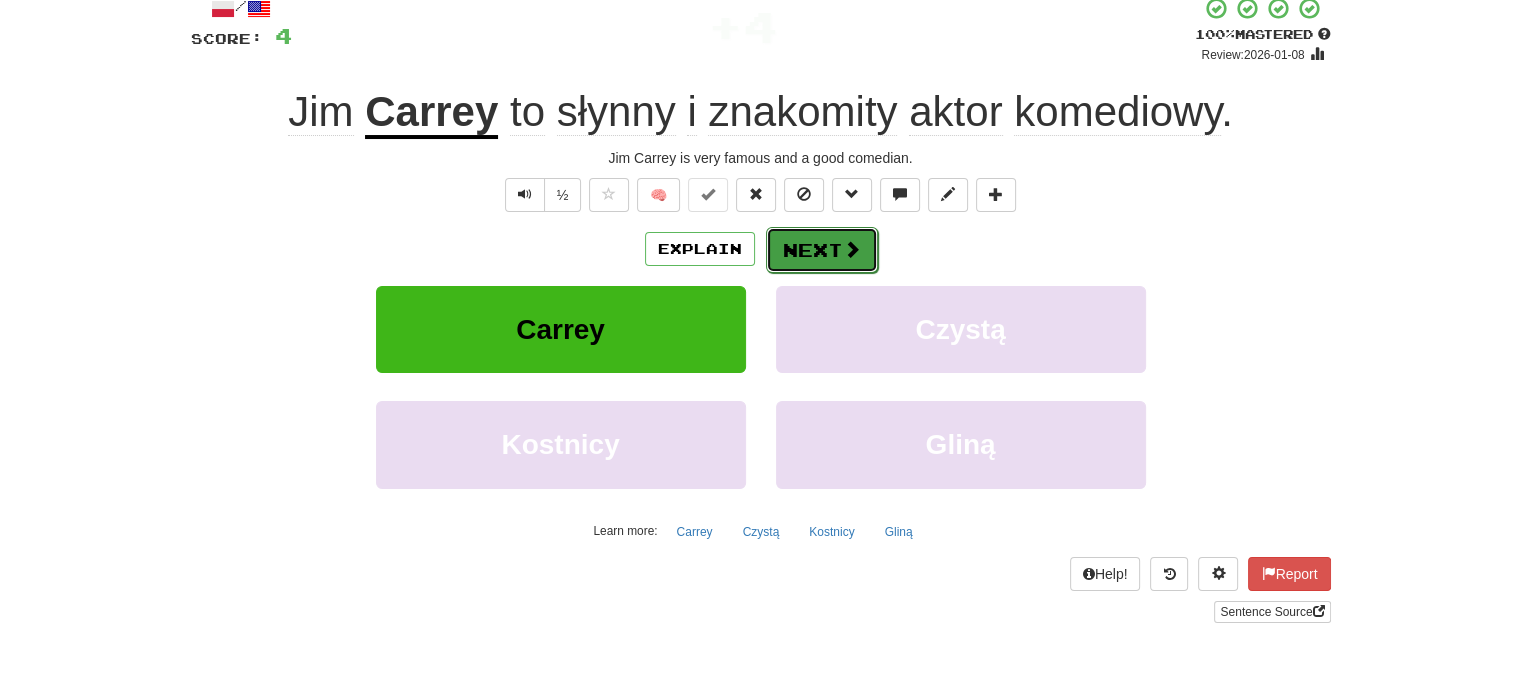 click on "Next" at bounding box center [822, 250] 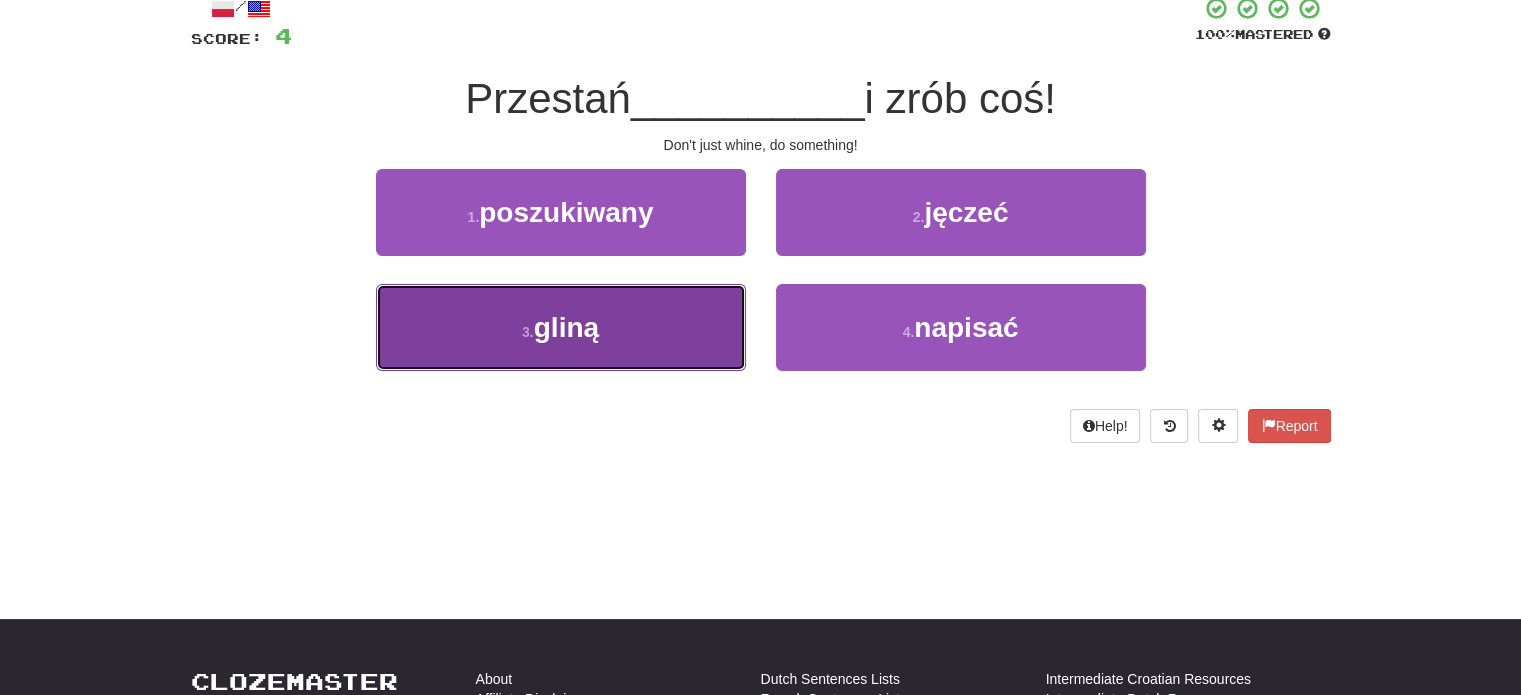 click on "3 .  gliną" at bounding box center [561, 327] 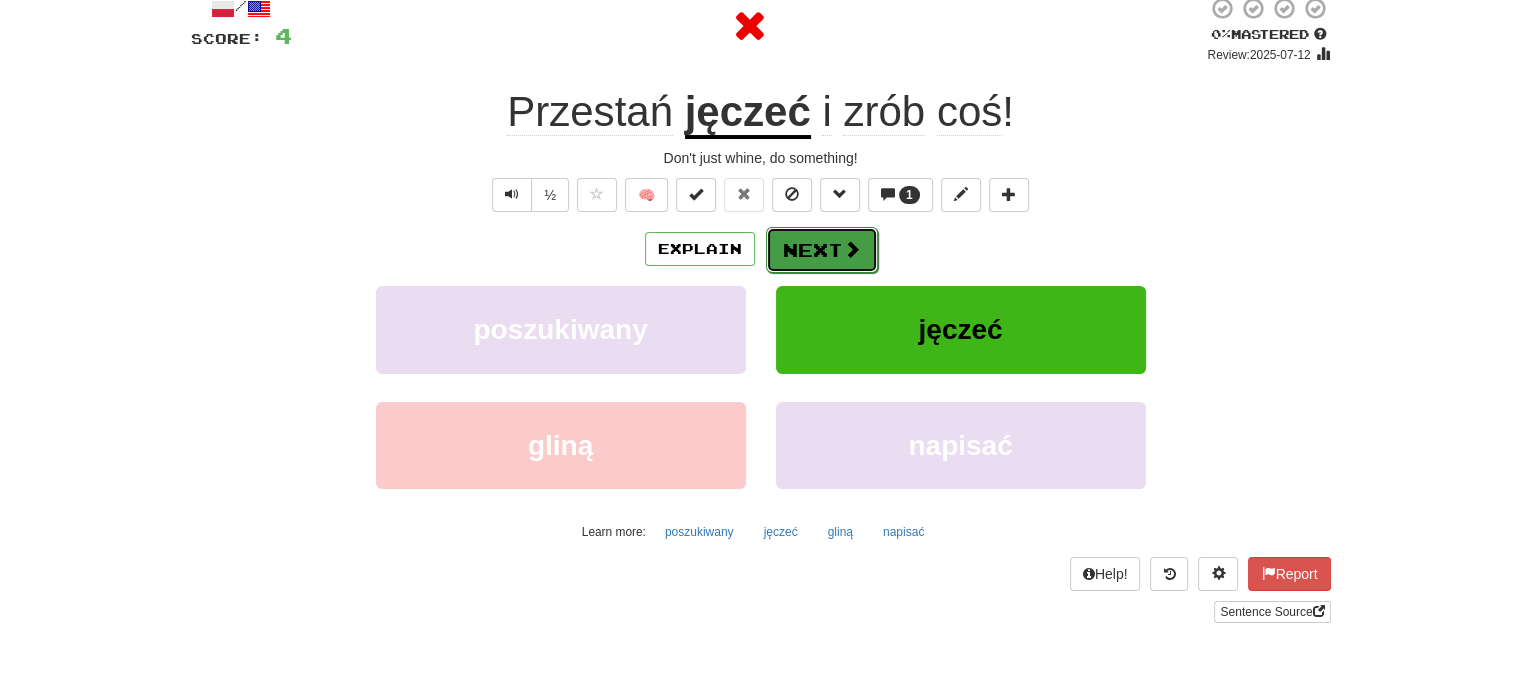 click on "Next" at bounding box center (822, 250) 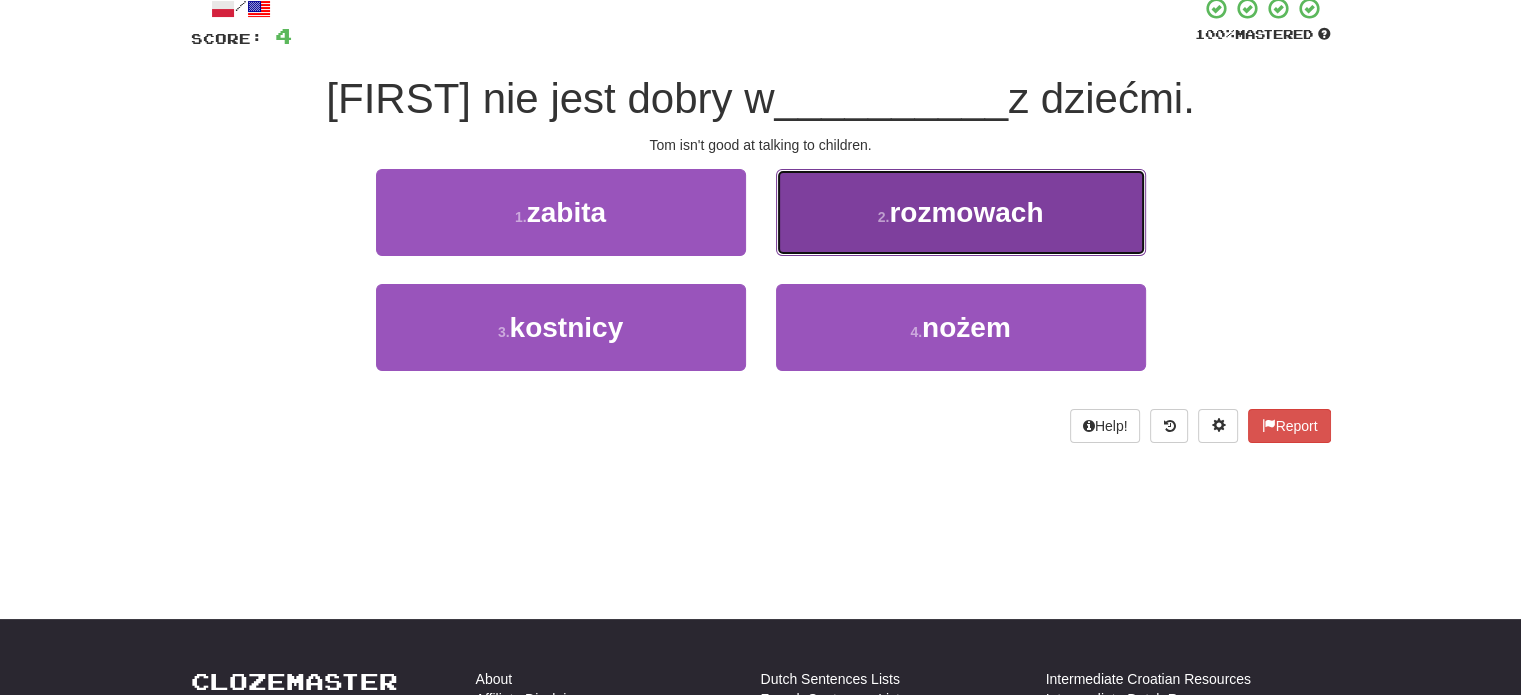 click on "2 .  rozmowach" at bounding box center (961, 212) 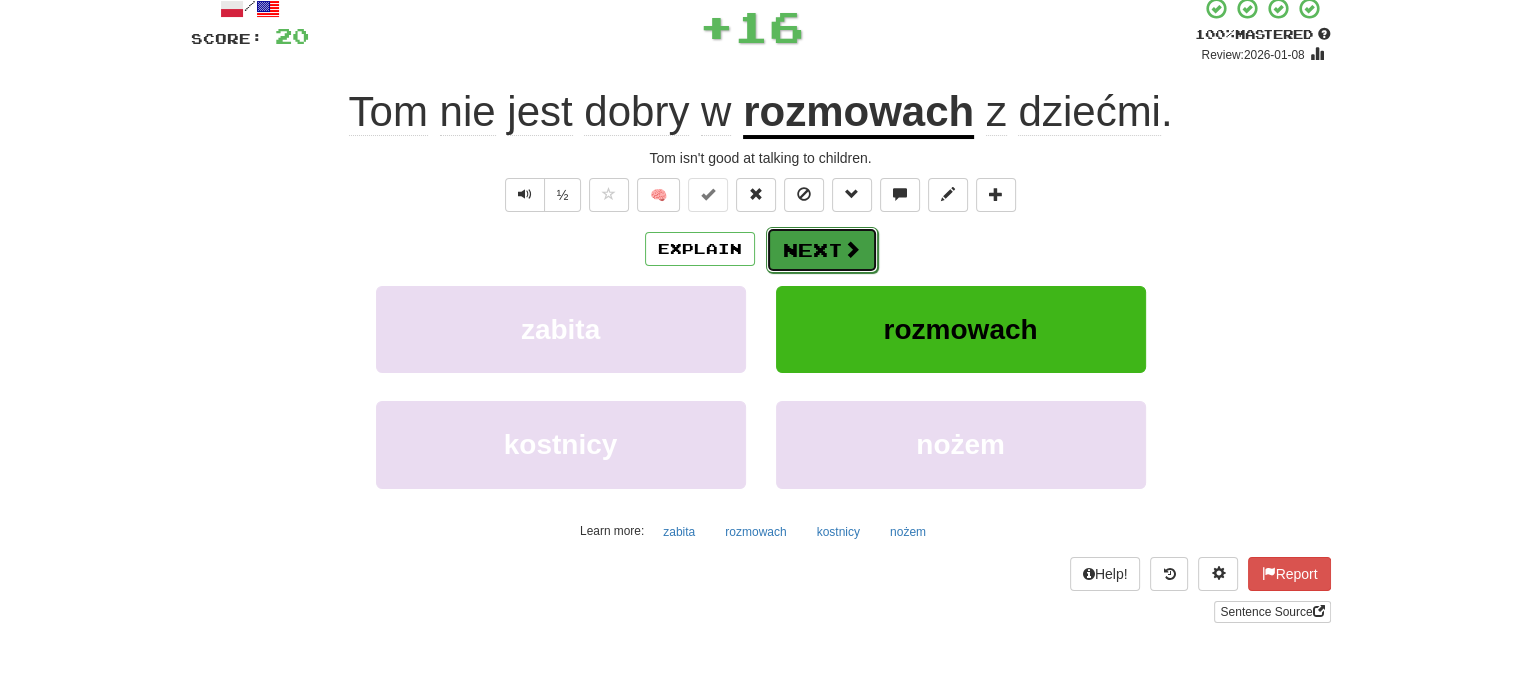 click on "Next" at bounding box center (822, 250) 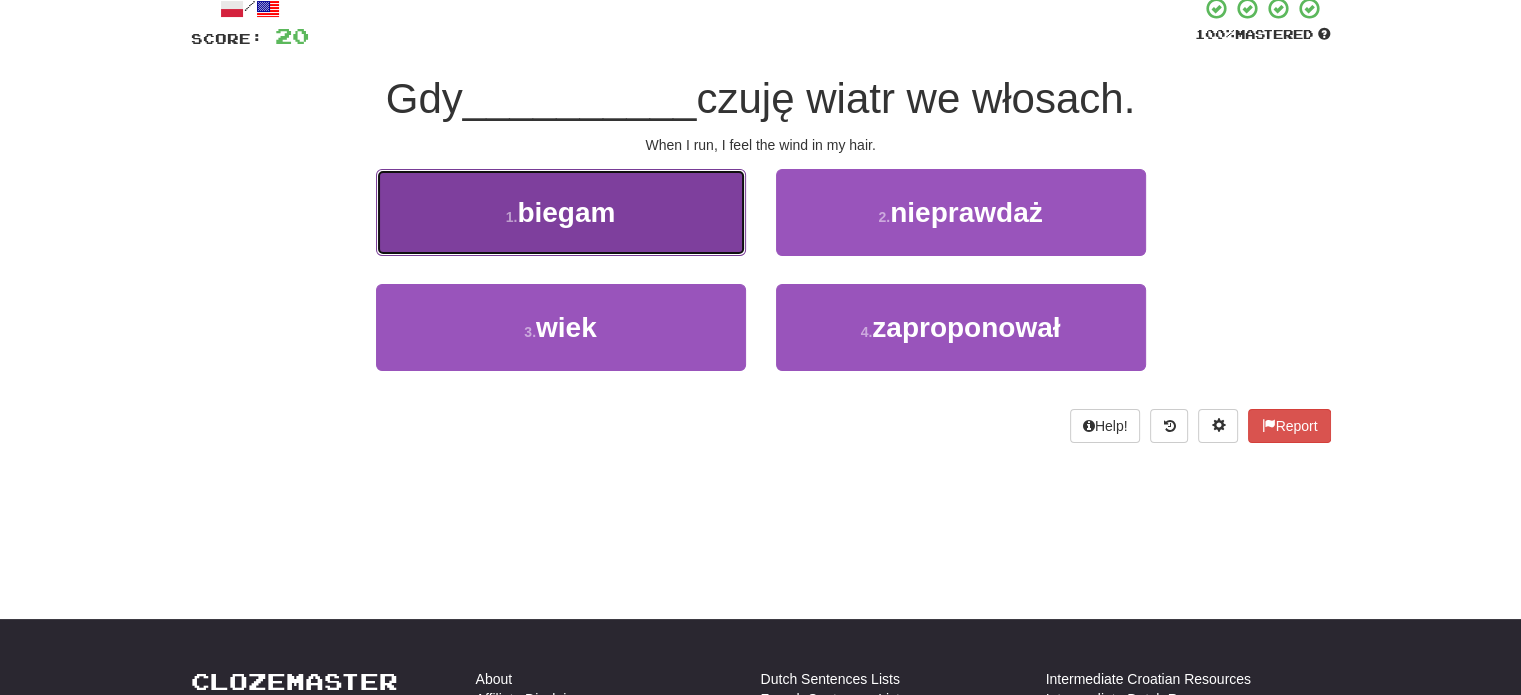 click on "1 .  biegam" at bounding box center [561, 212] 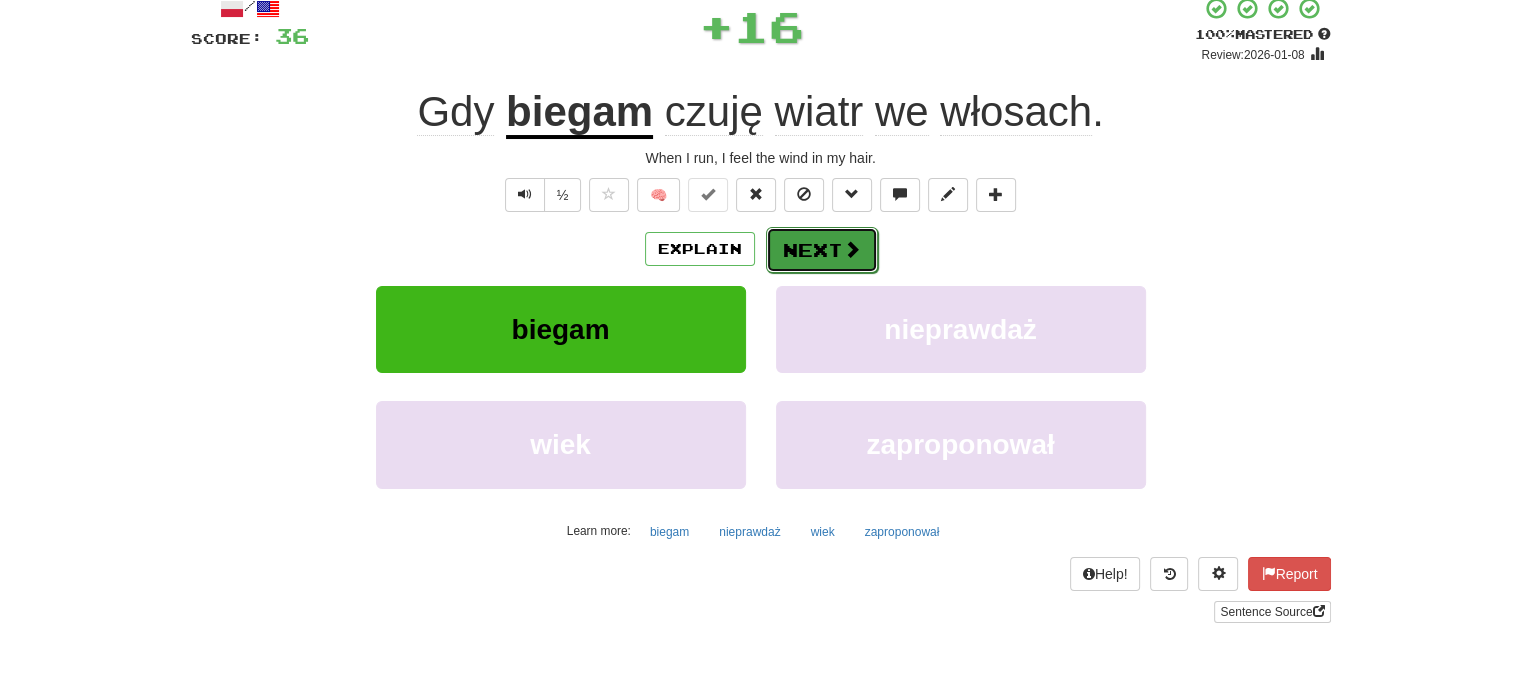click on "Next" at bounding box center (822, 250) 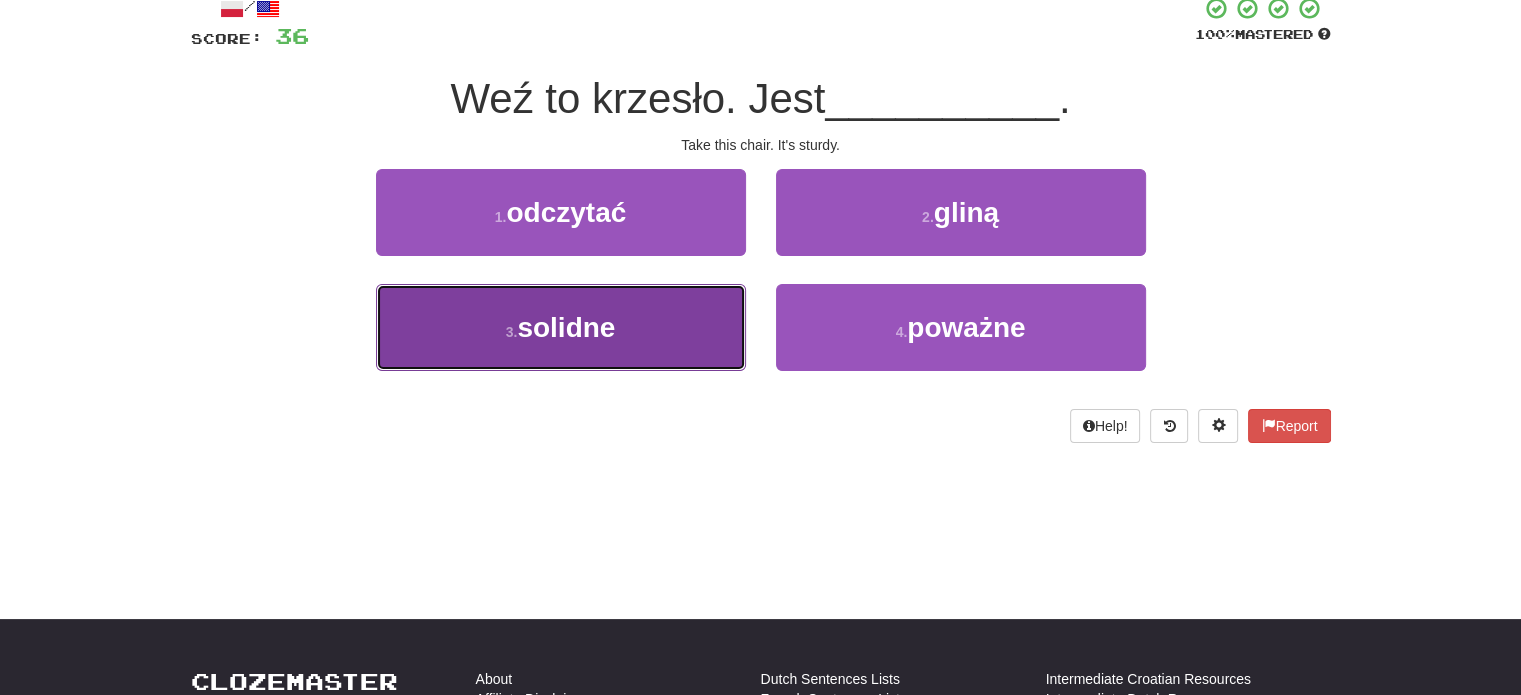 click on "solidne" at bounding box center [566, 327] 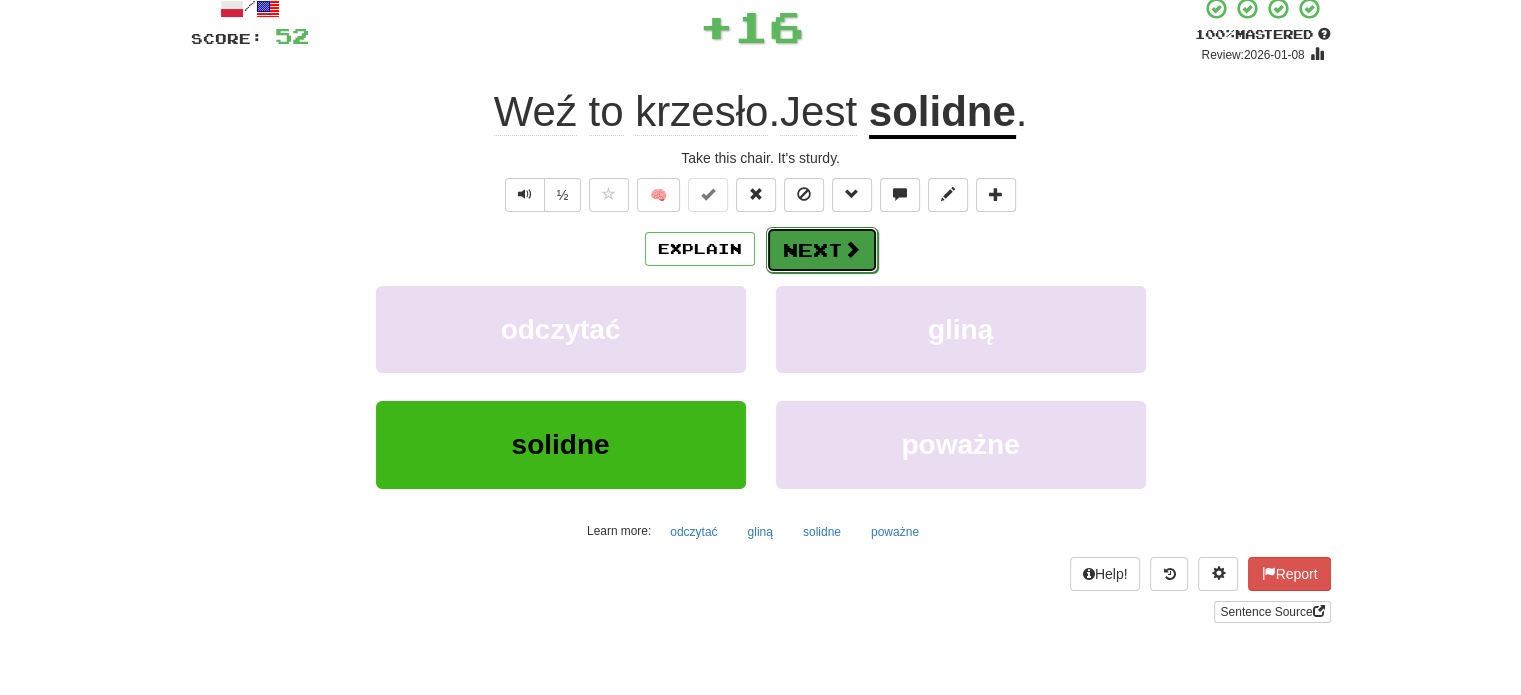 click on "Next" at bounding box center [822, 250] 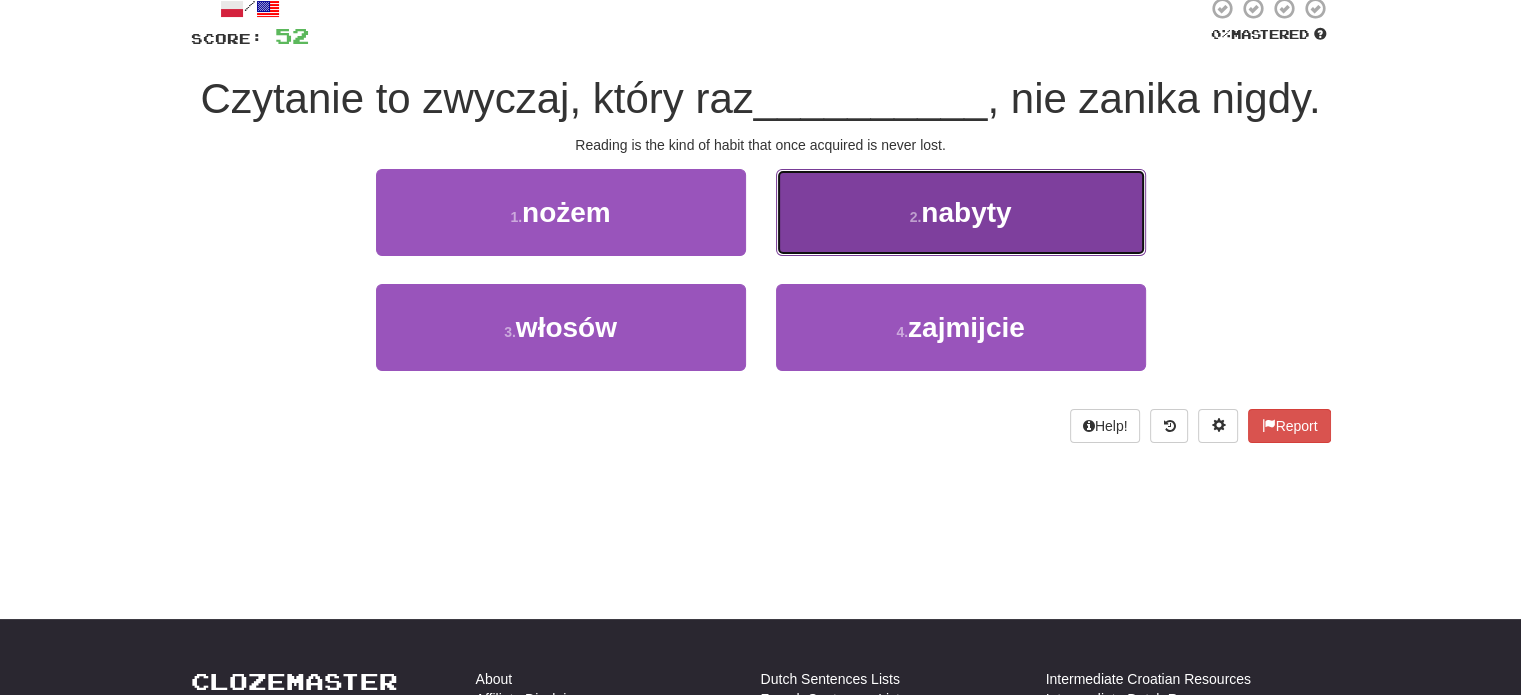 click on "2 .  nabyty" at bounding box center (961, 212) 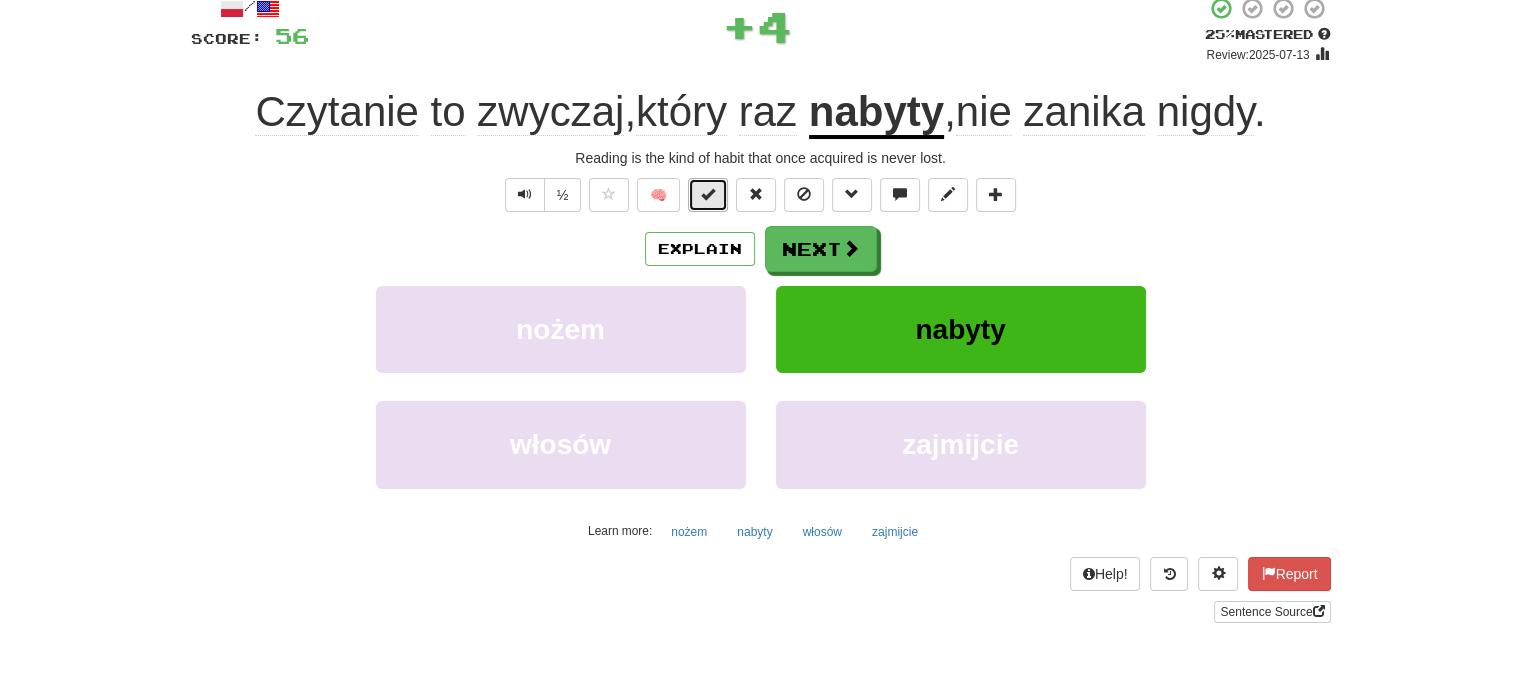 click at bounding box center [708, 195] 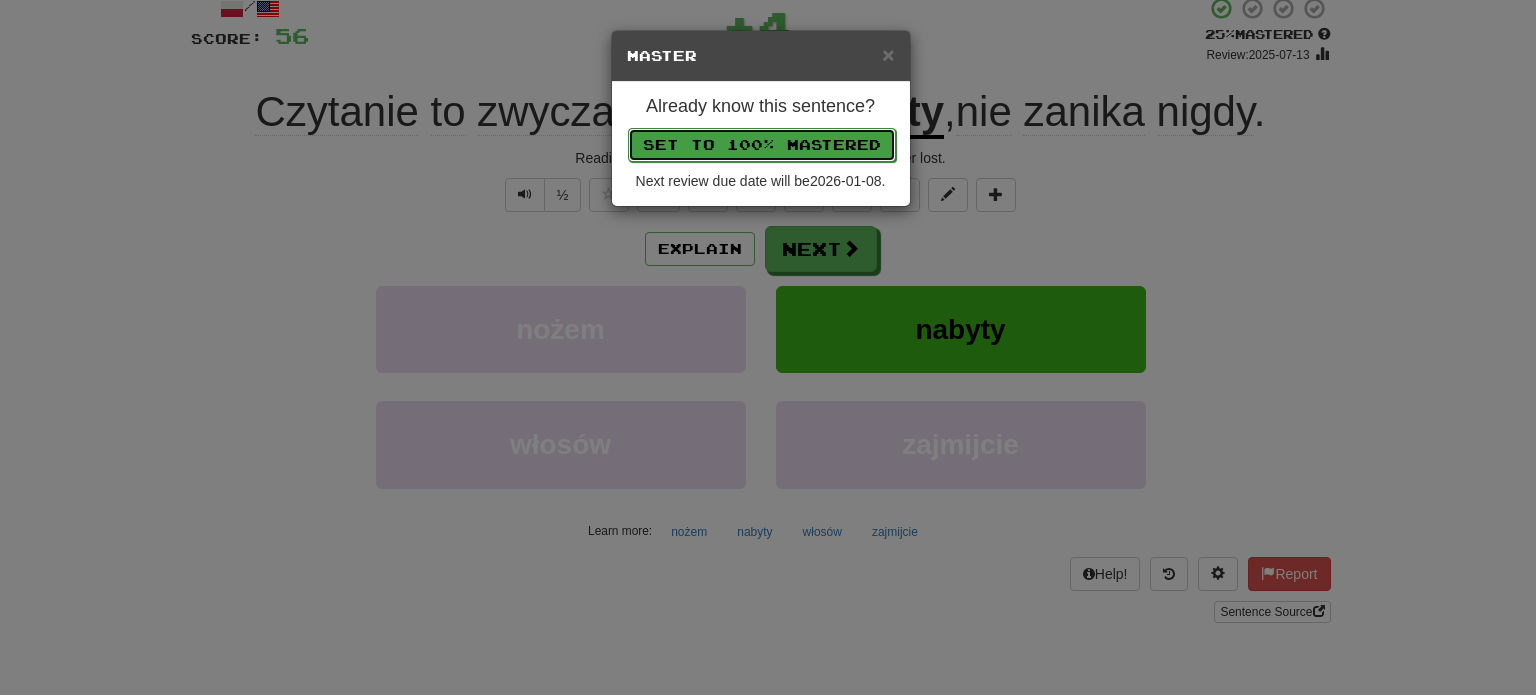 click on "Set to 100% Mastered" at bounding box center [762, 145] 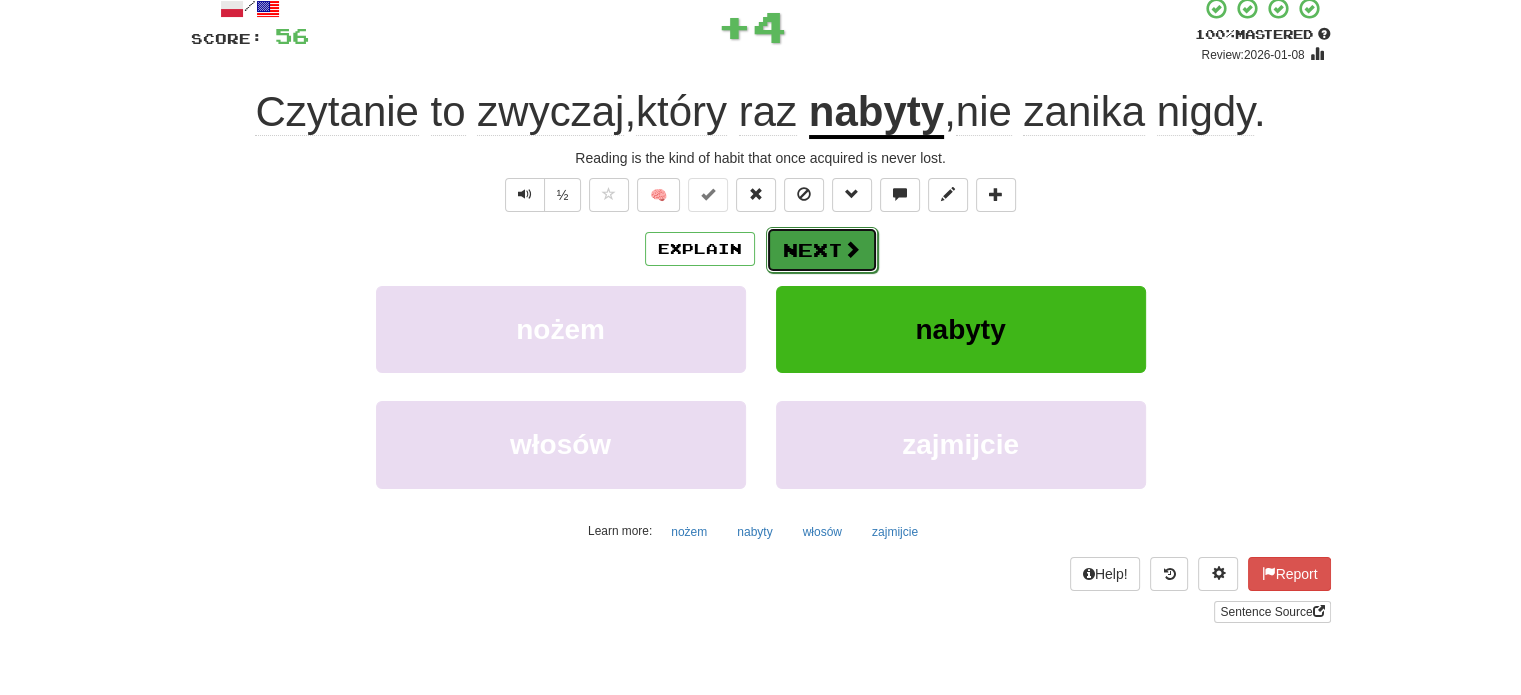 click on "Next" at bounding box center (822, 250) 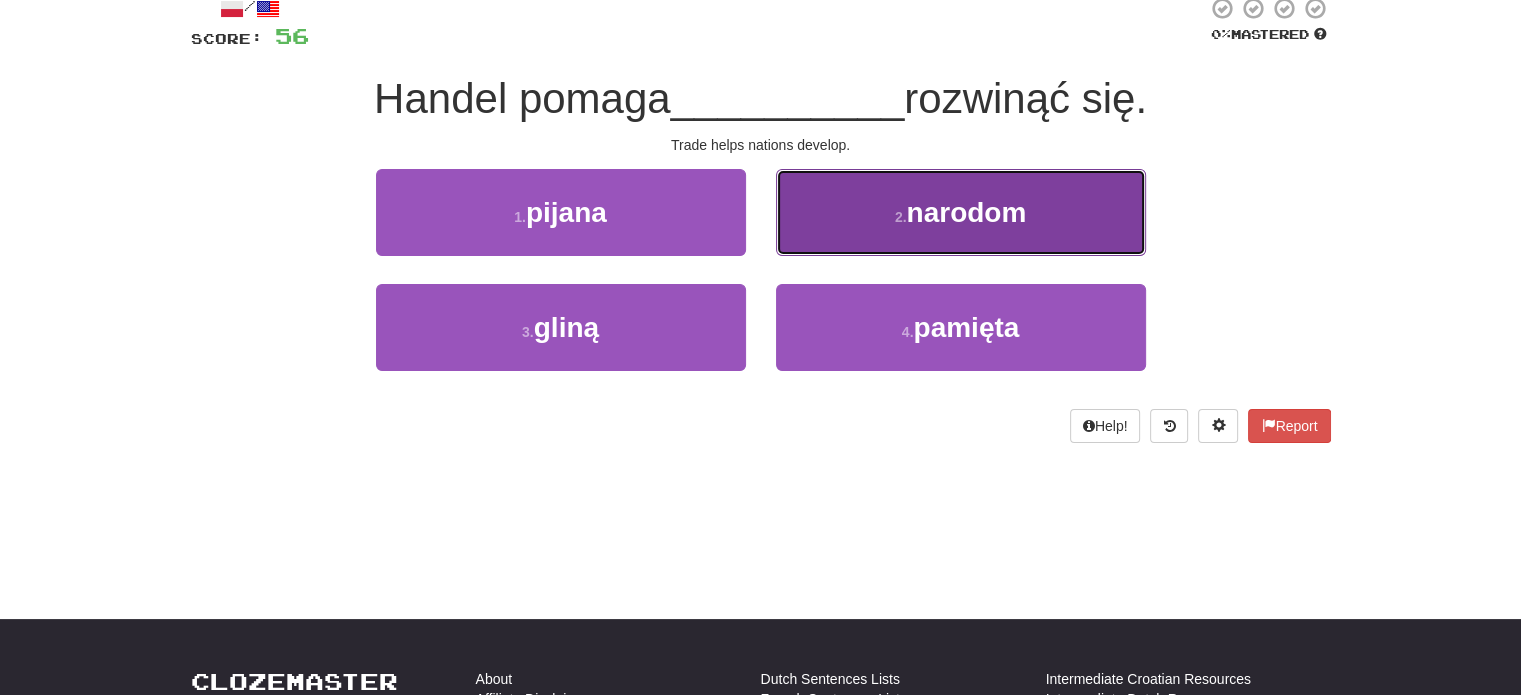 click on "2 .  narodom" at bounding box center (961, 212) 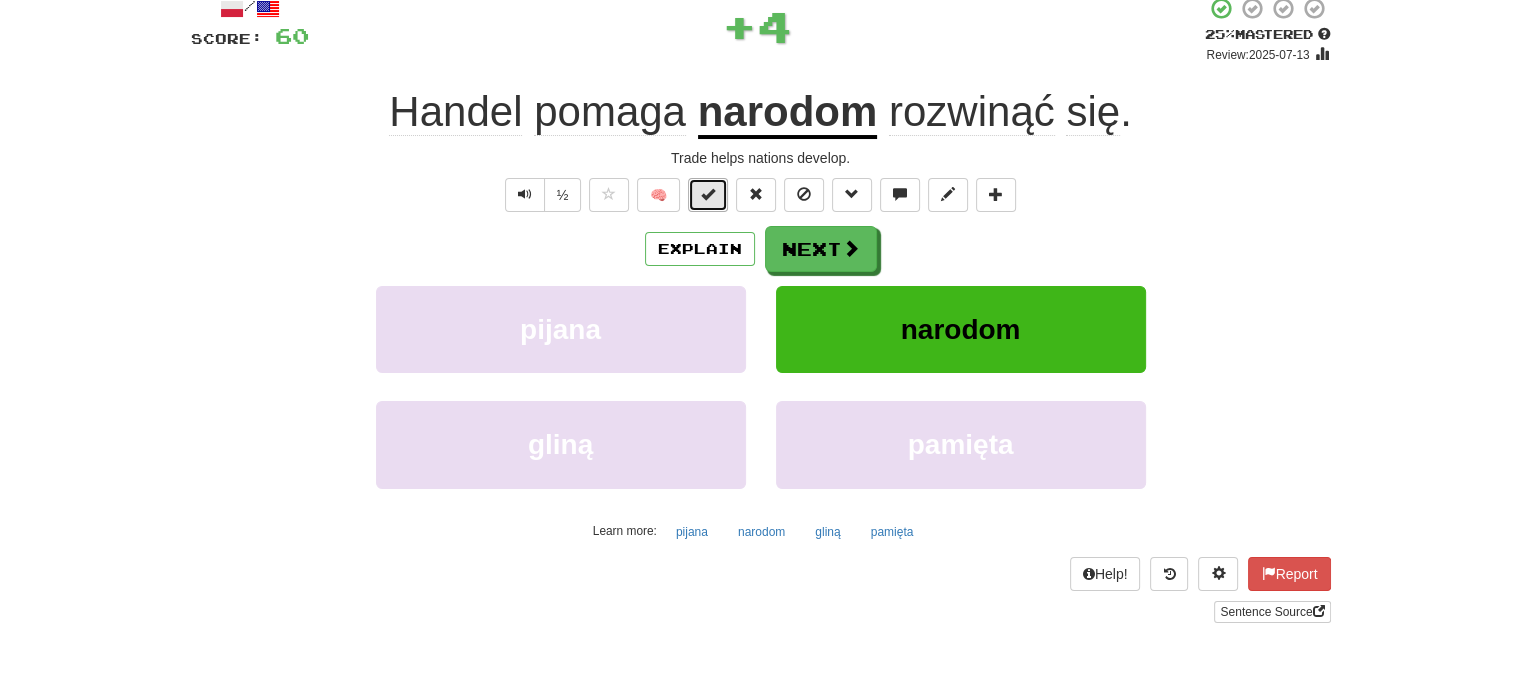 click at bounding box center (708, 195) 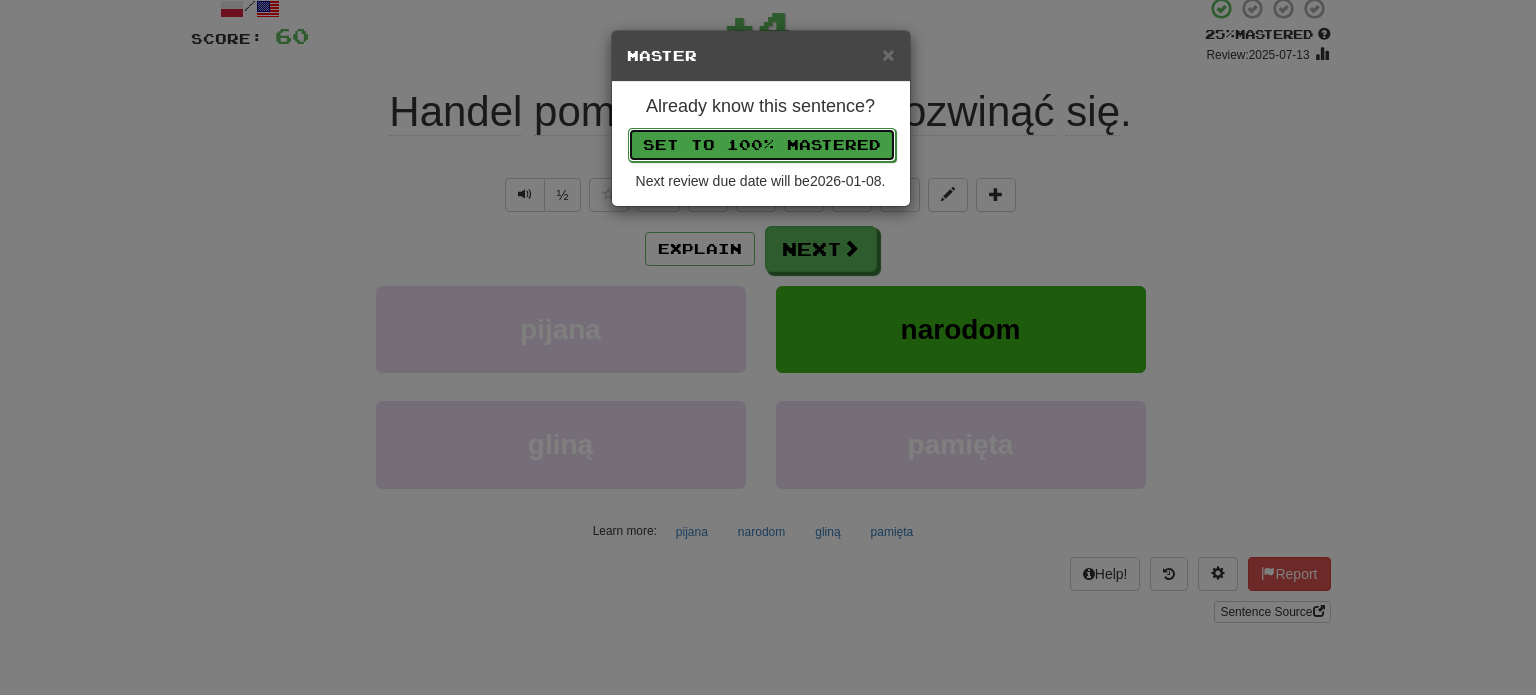click on "Set to 100% Mastered" at bounding box center (762, 145) 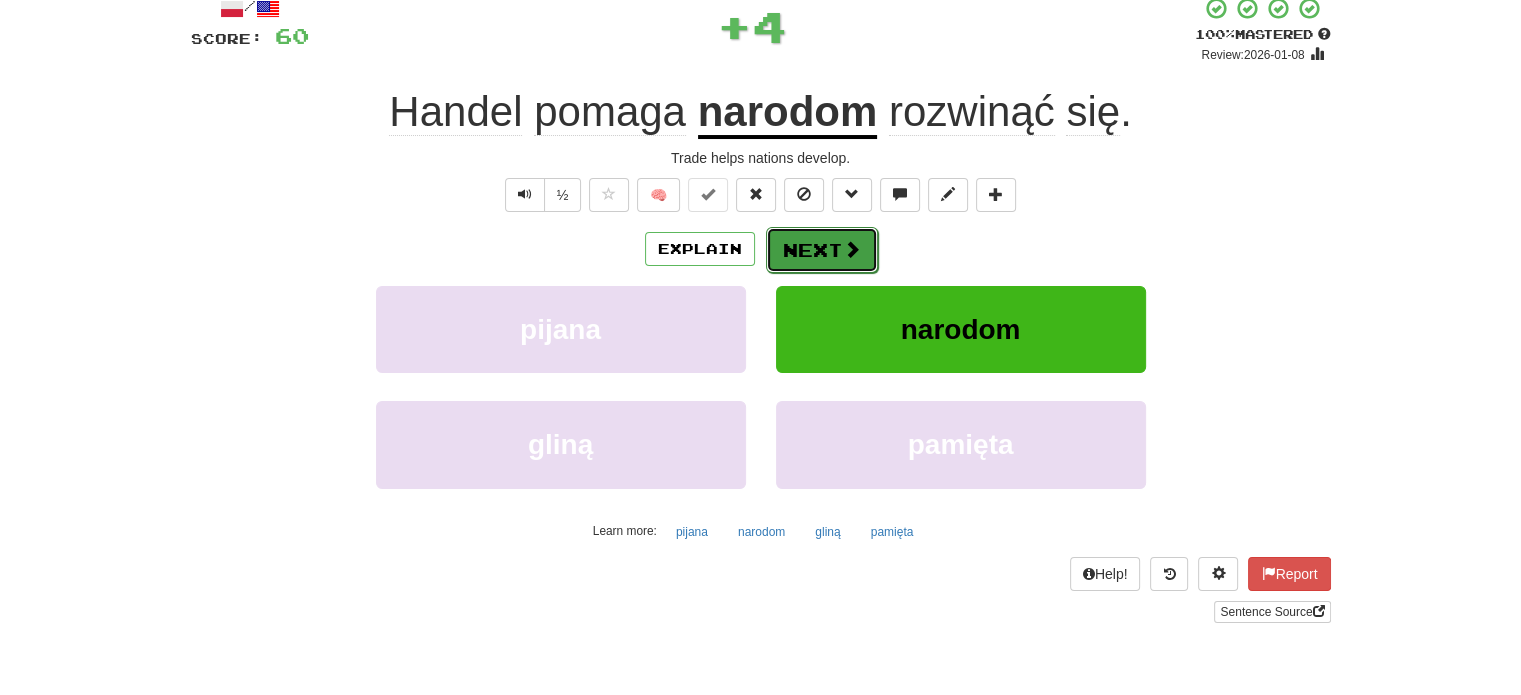 click on "Next" at bounding box center [822, 250] 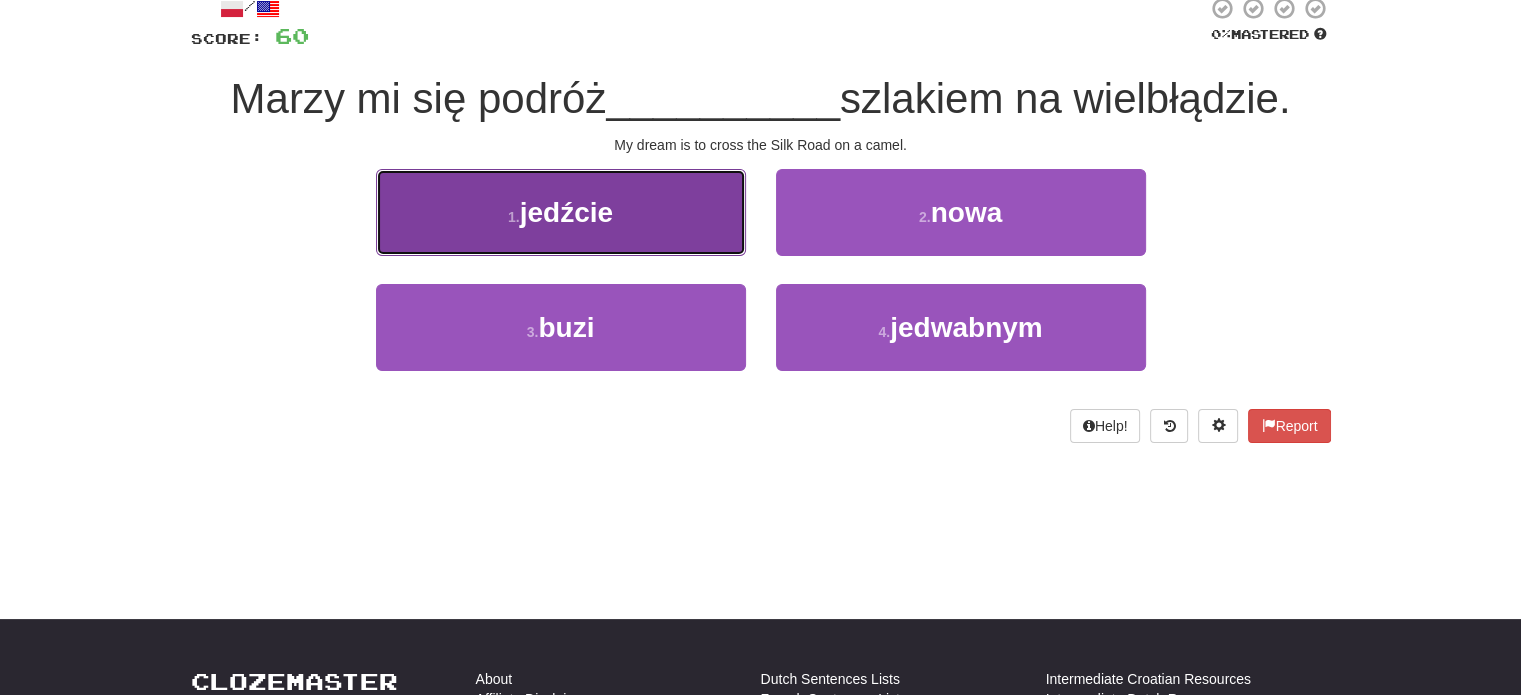 click on "1 .  jedźcie" at bounding box center (561, 212) 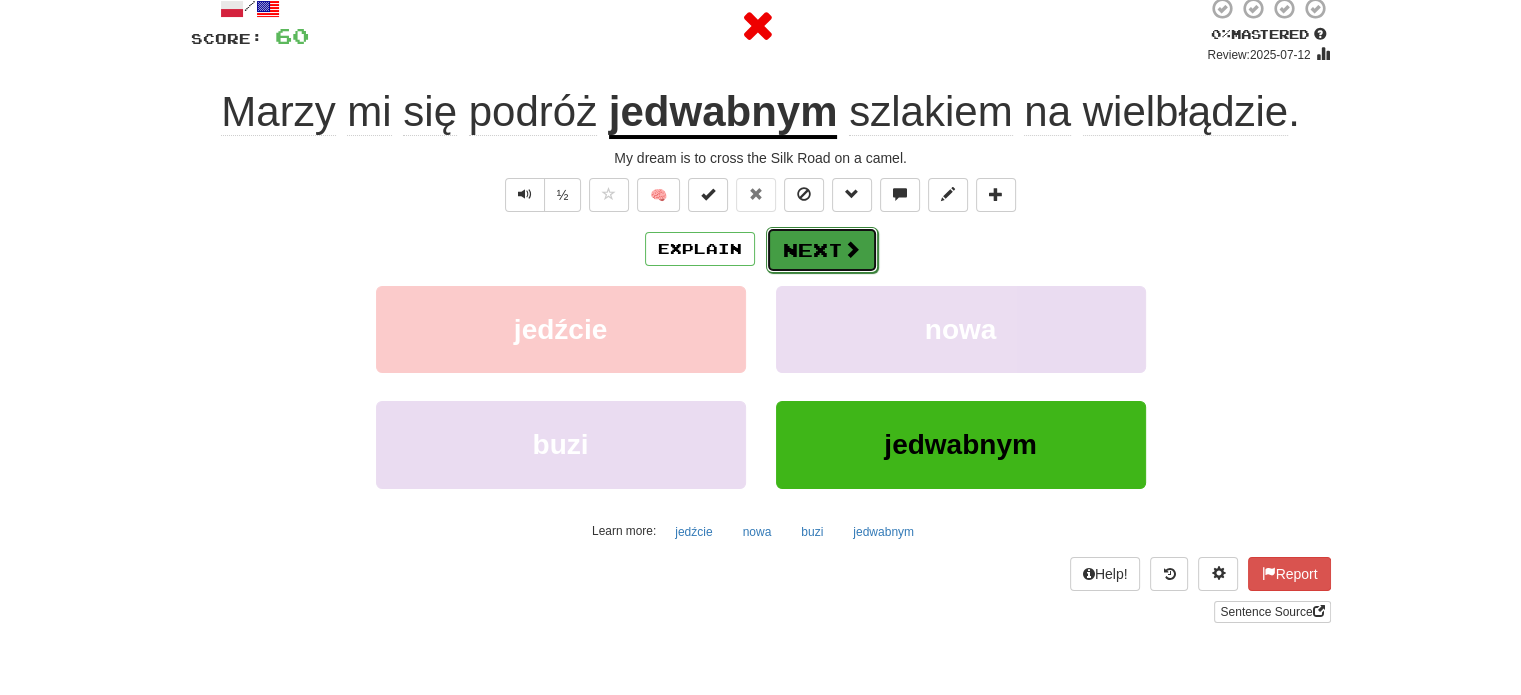 click on "Next" at bounding box center [822, 250] 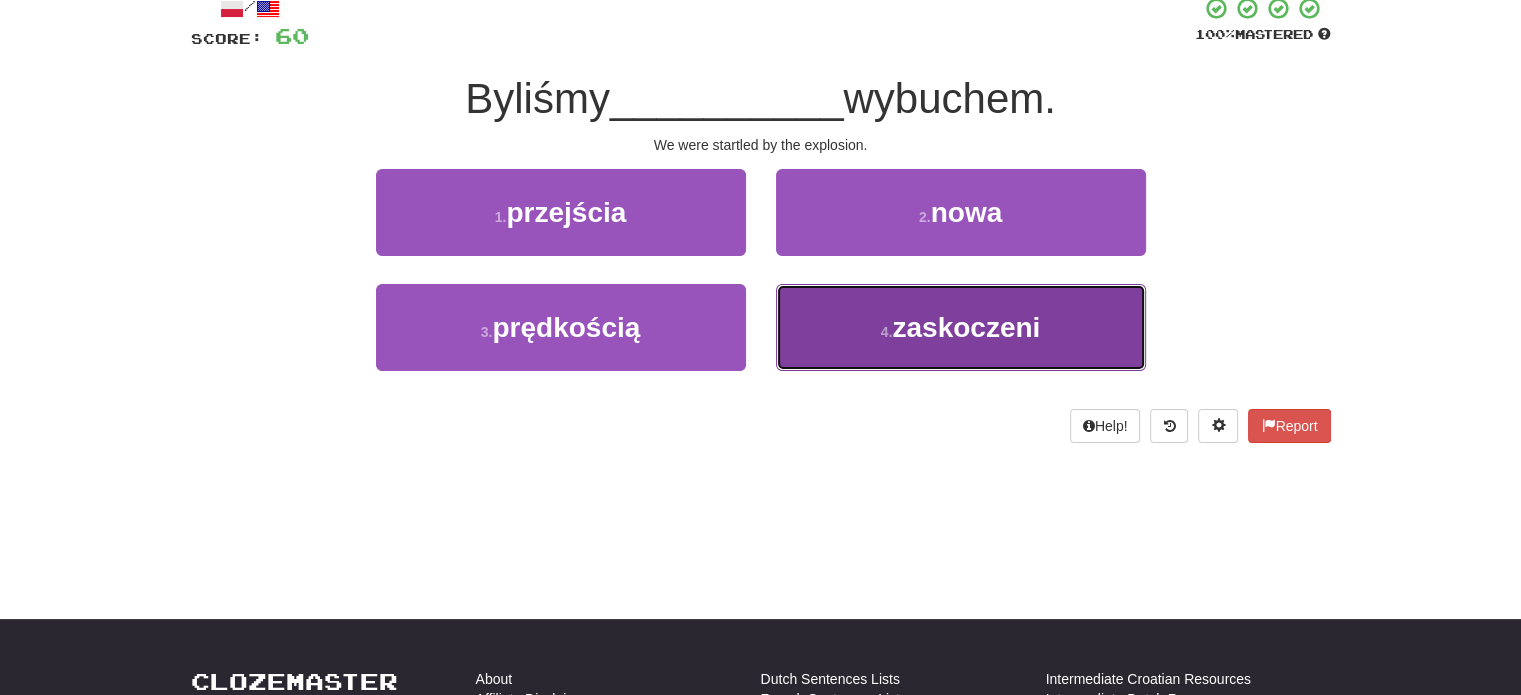 click on "4 .  zaskoczeni" at bounding box center [961, 327] 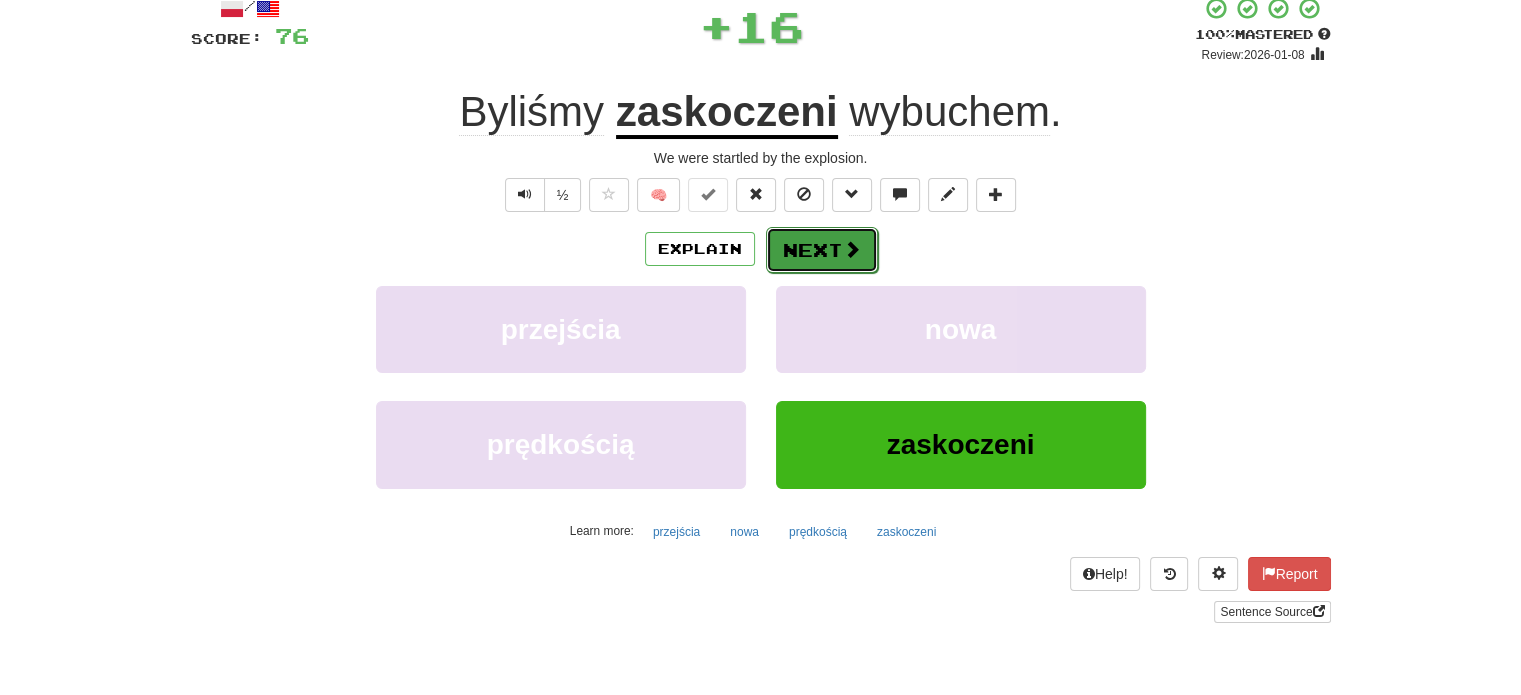 click on "Next" at bounding box center (822, 250) 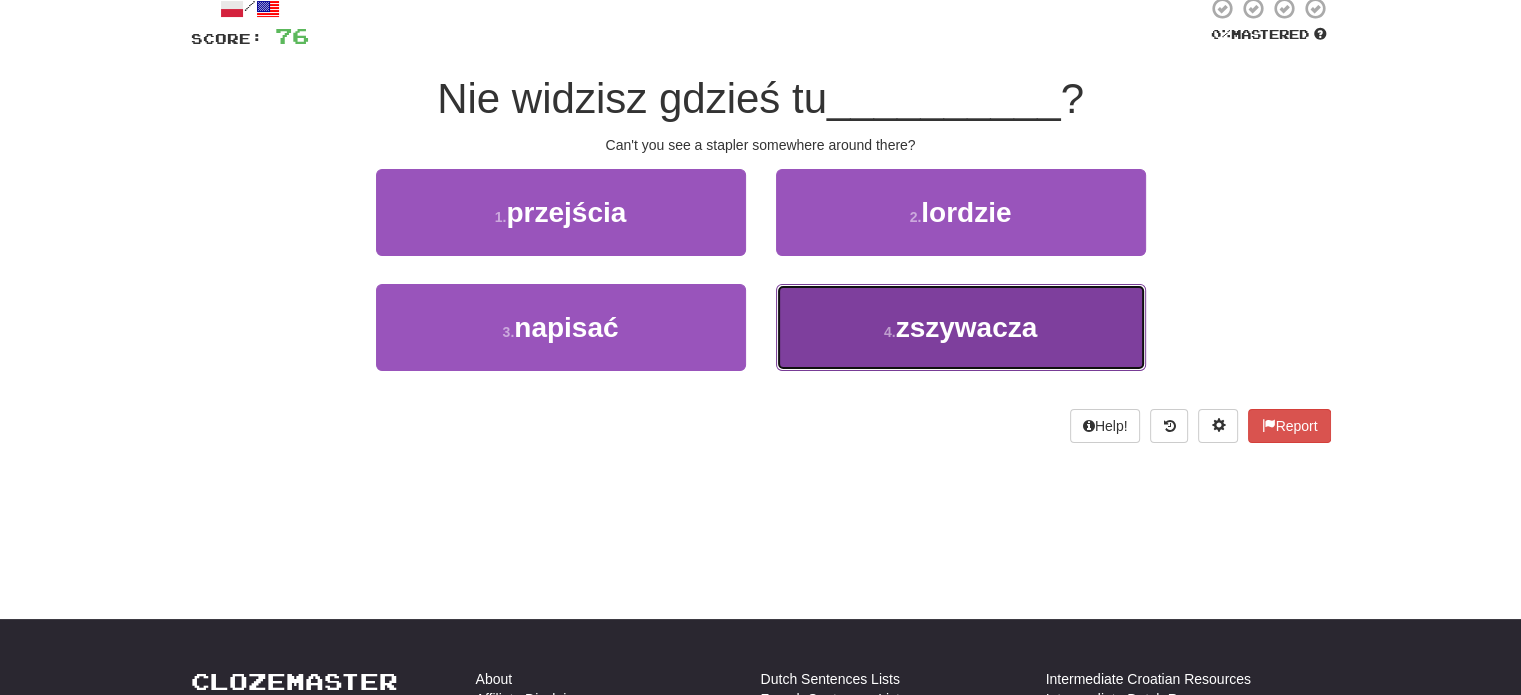 click on "4 .  zszywacza" at bounding box center (961, 327) 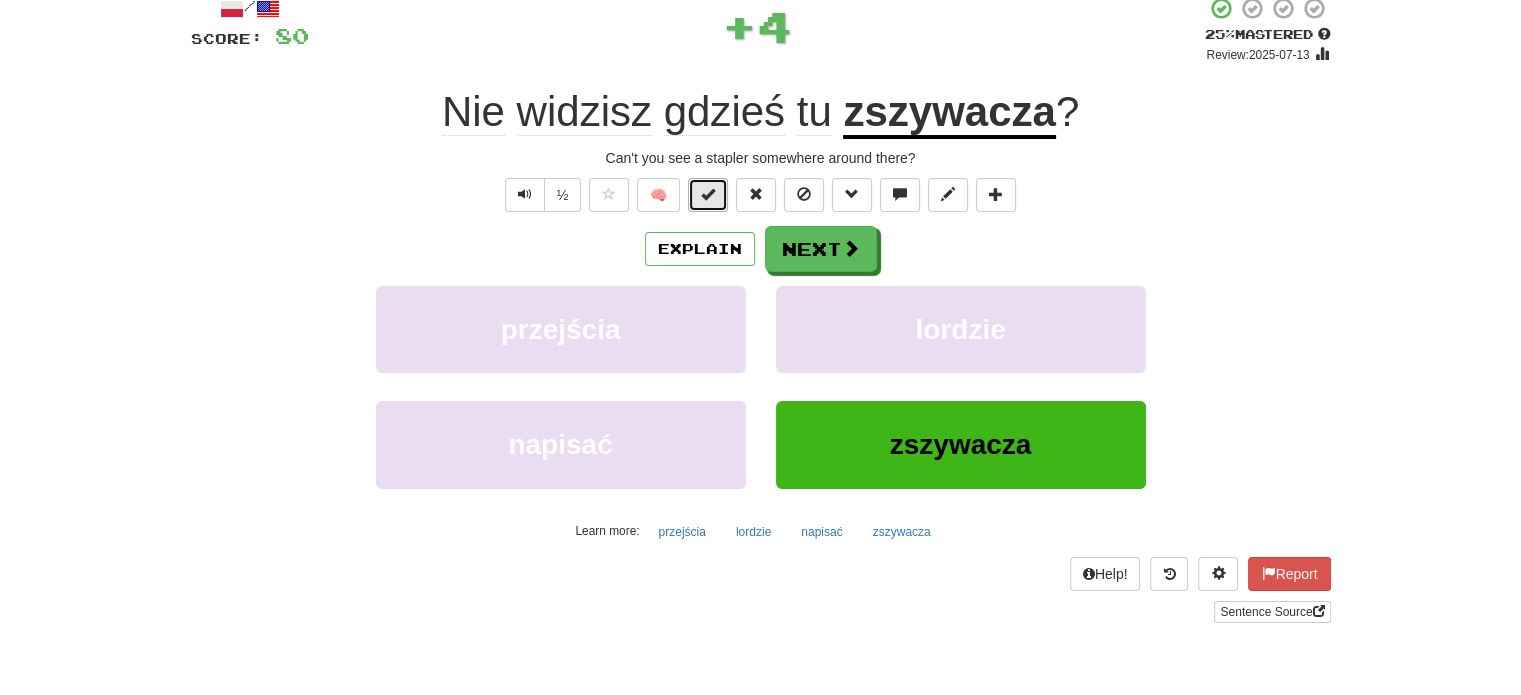 click at bounding box center (708, 194) 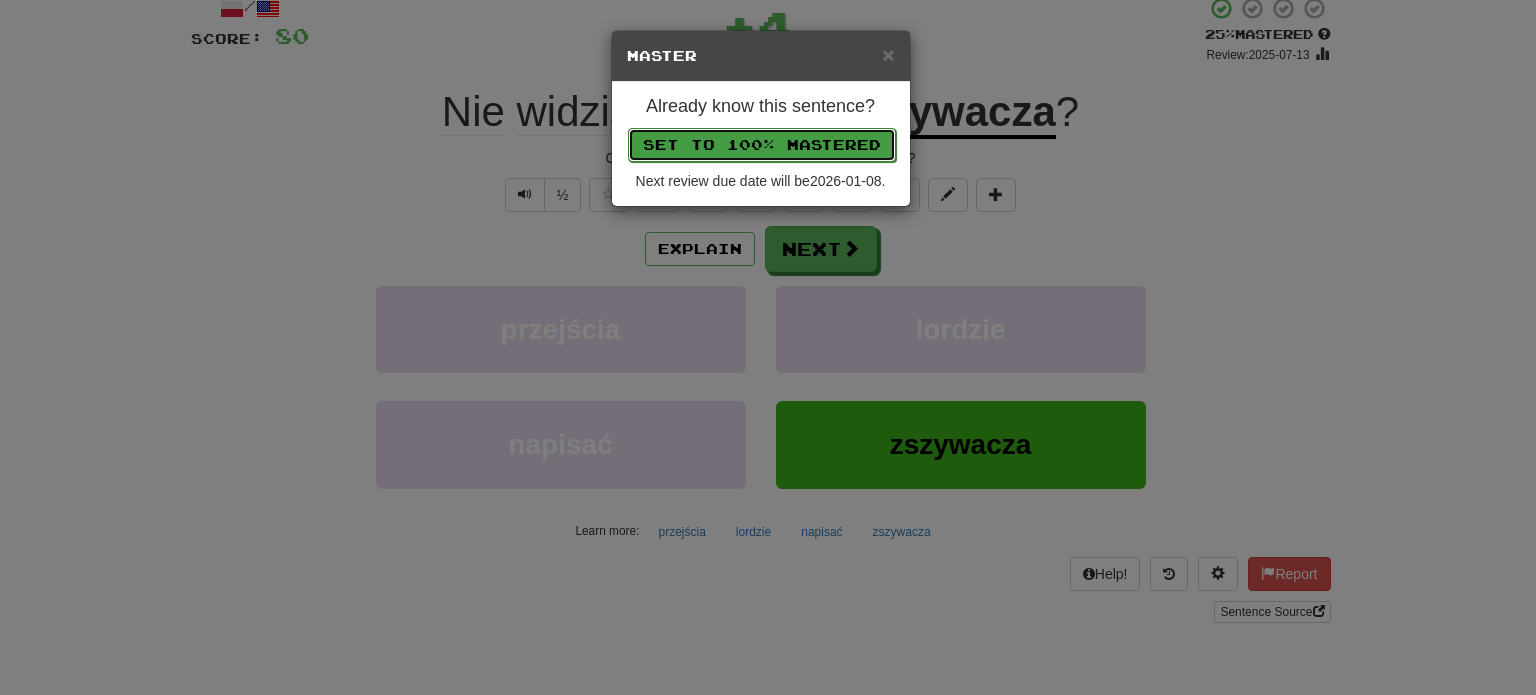 click on "Set to 100% Mastered" at bounding box center (762, 145) 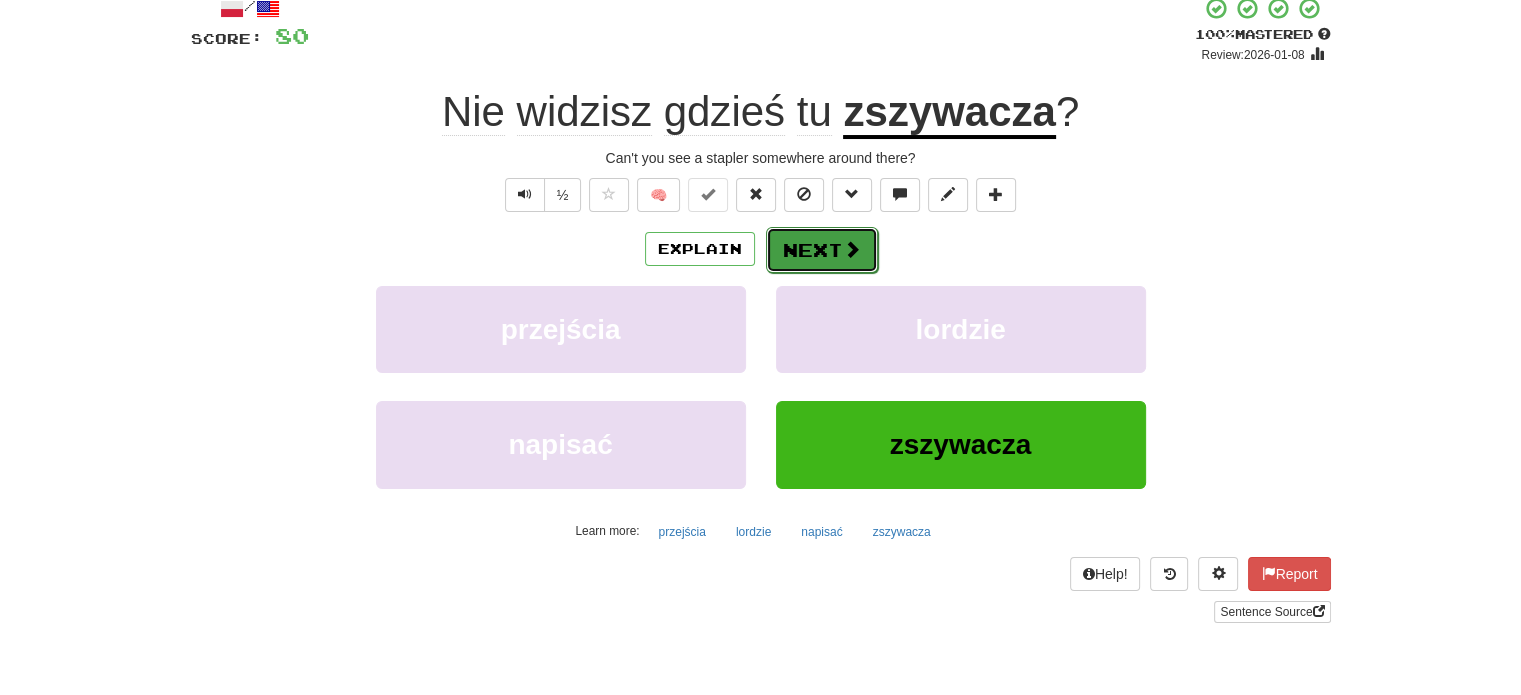 click on "Next" at bounding box center (822, 250) 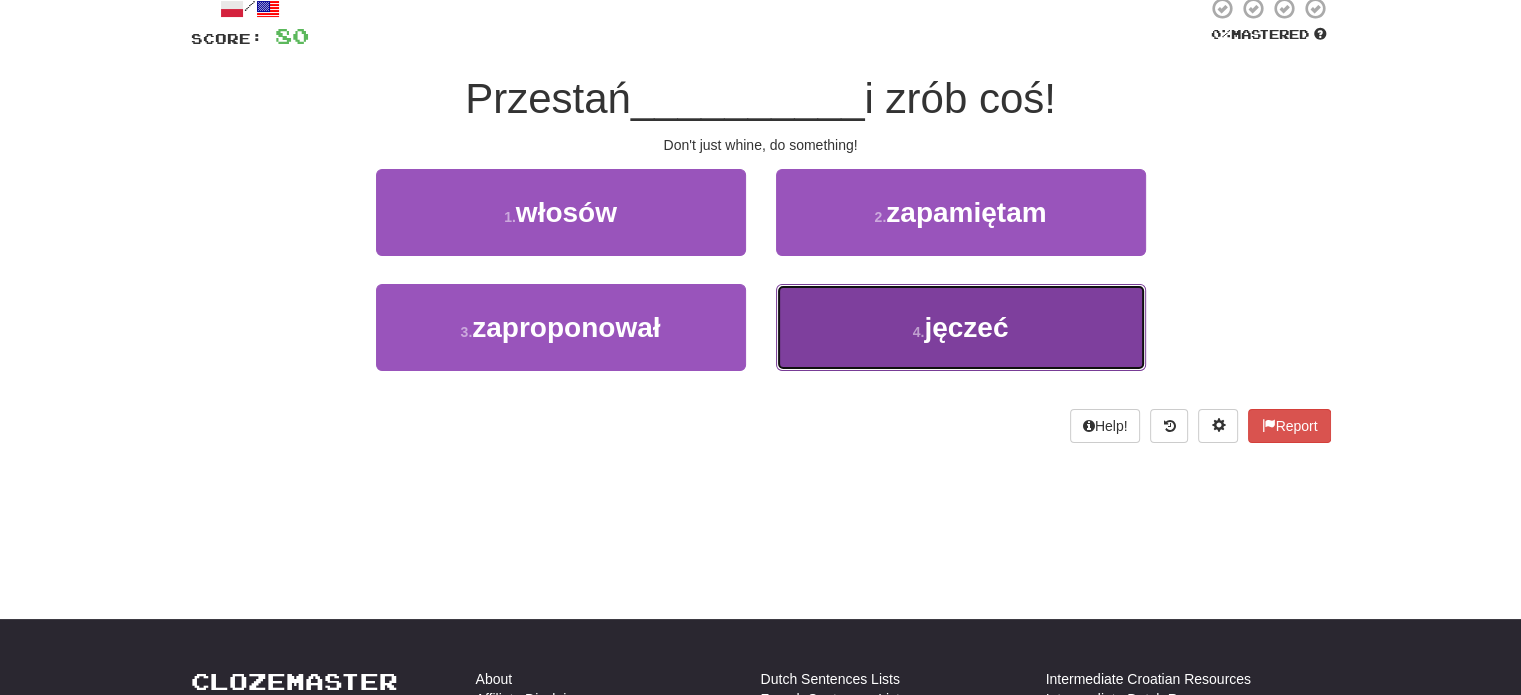 click on "4 .  jęczeć" at bounding box center [961, 327] 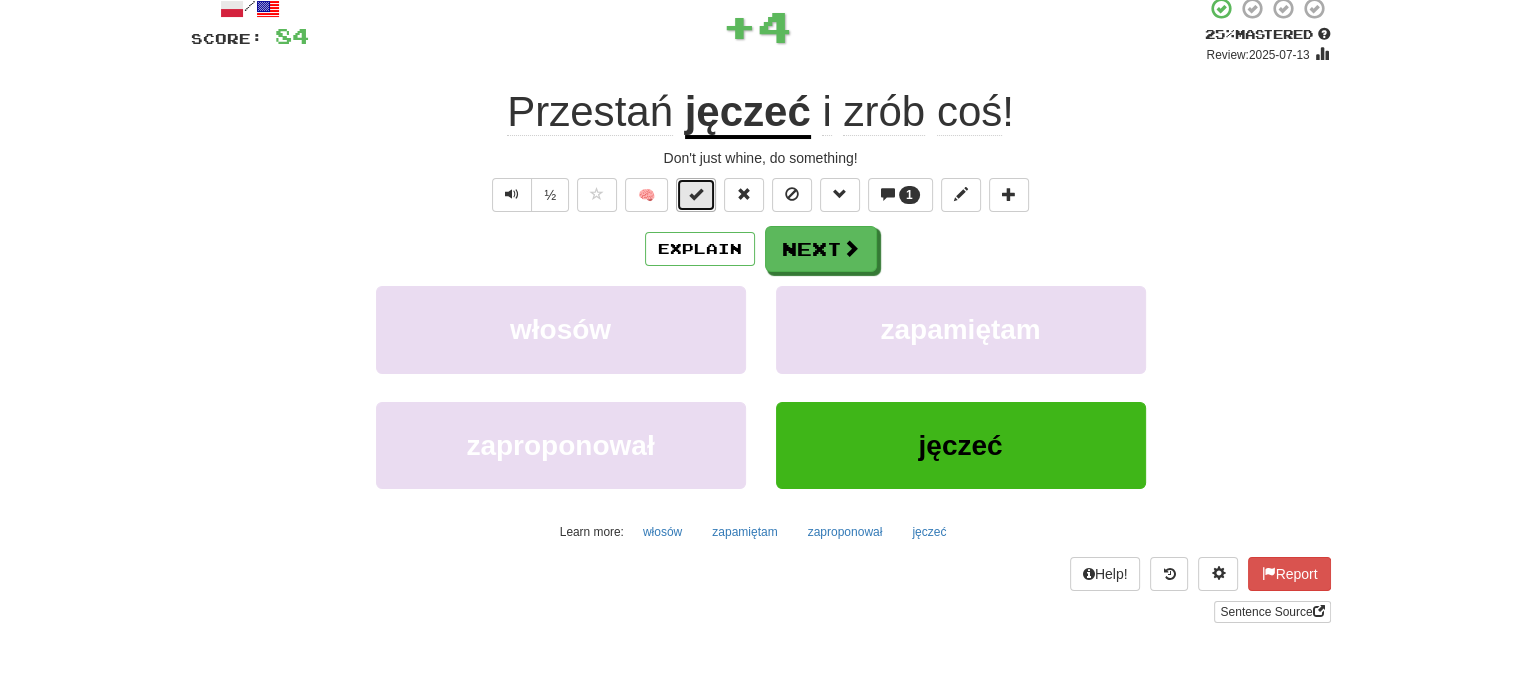 click at bounding box center (696, 195) 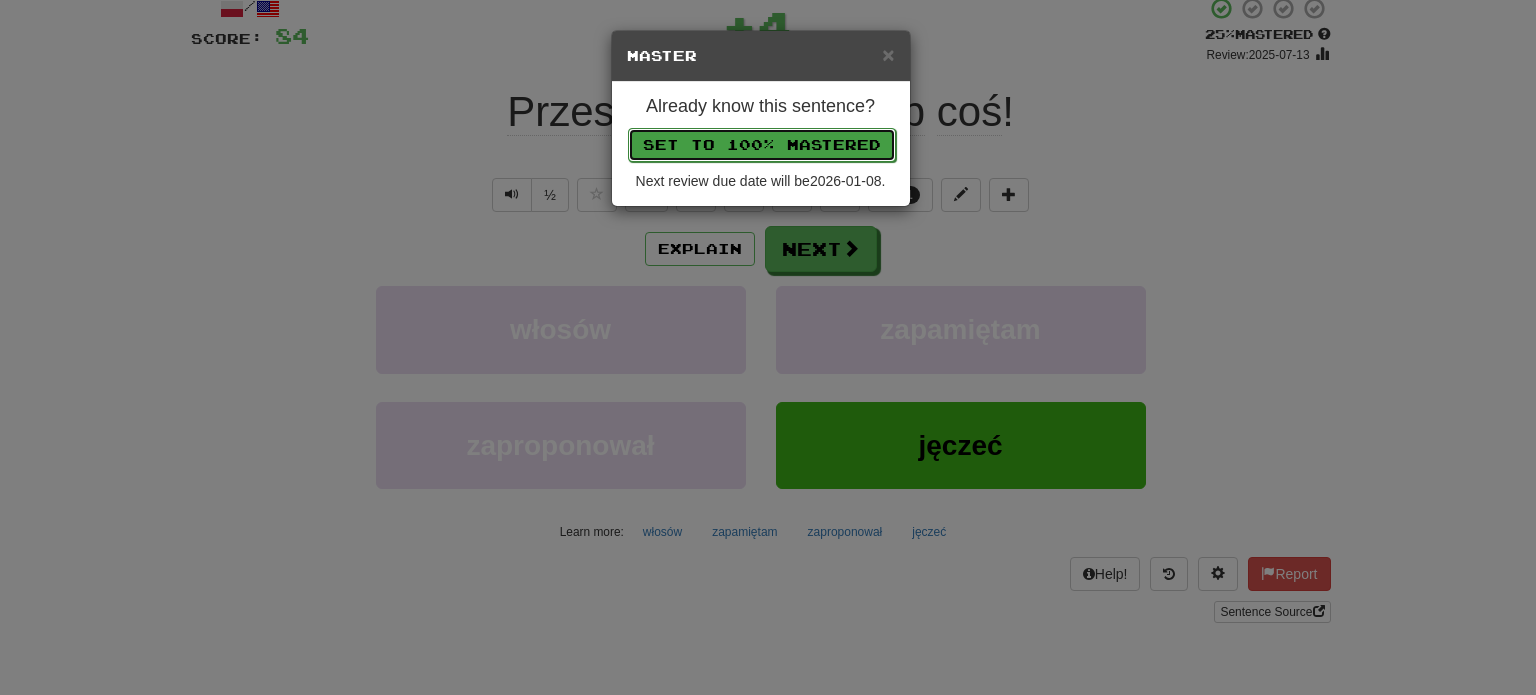 click on "Set to 100% Mastered" at bounding box center [762, 145] 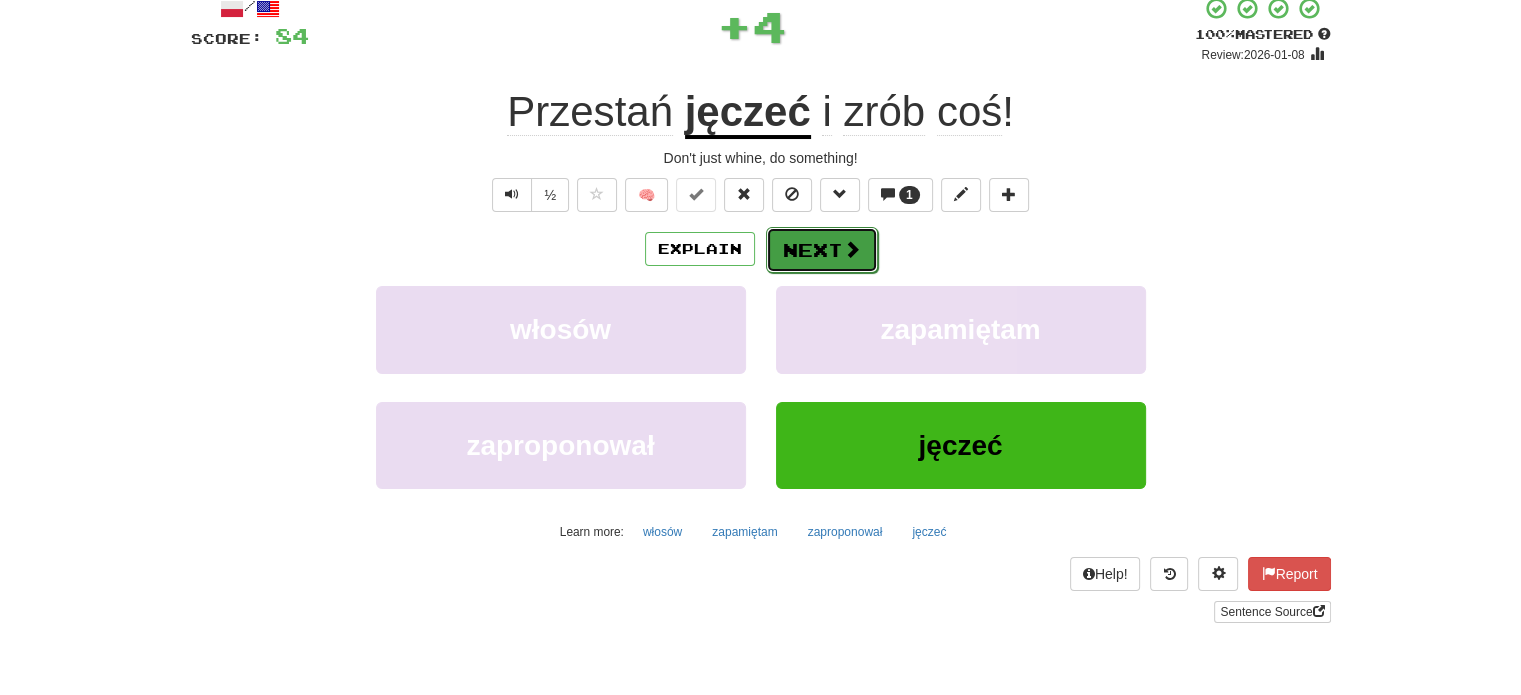 click on "Next" at bounding box center [822, 250] 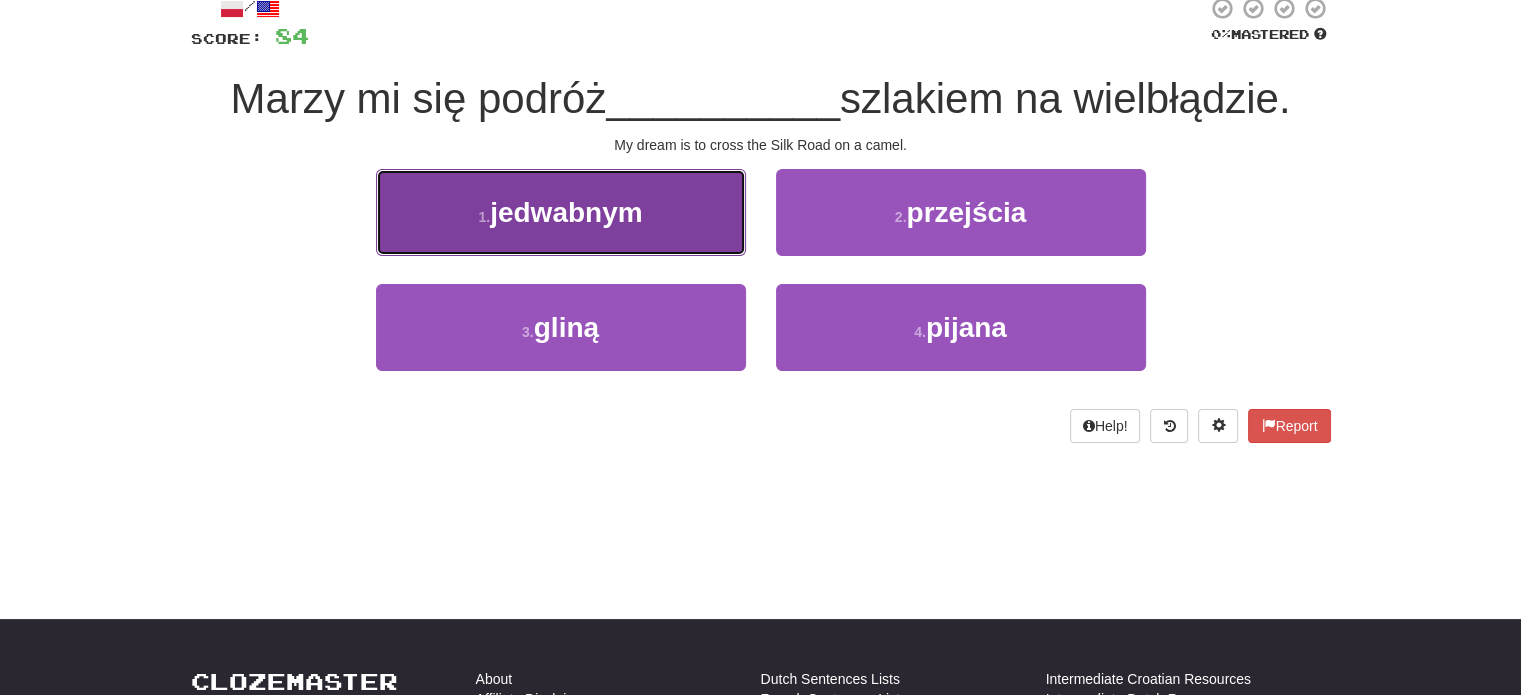 click on "1 .  jedwabnym" at bounding box center [561, 212] 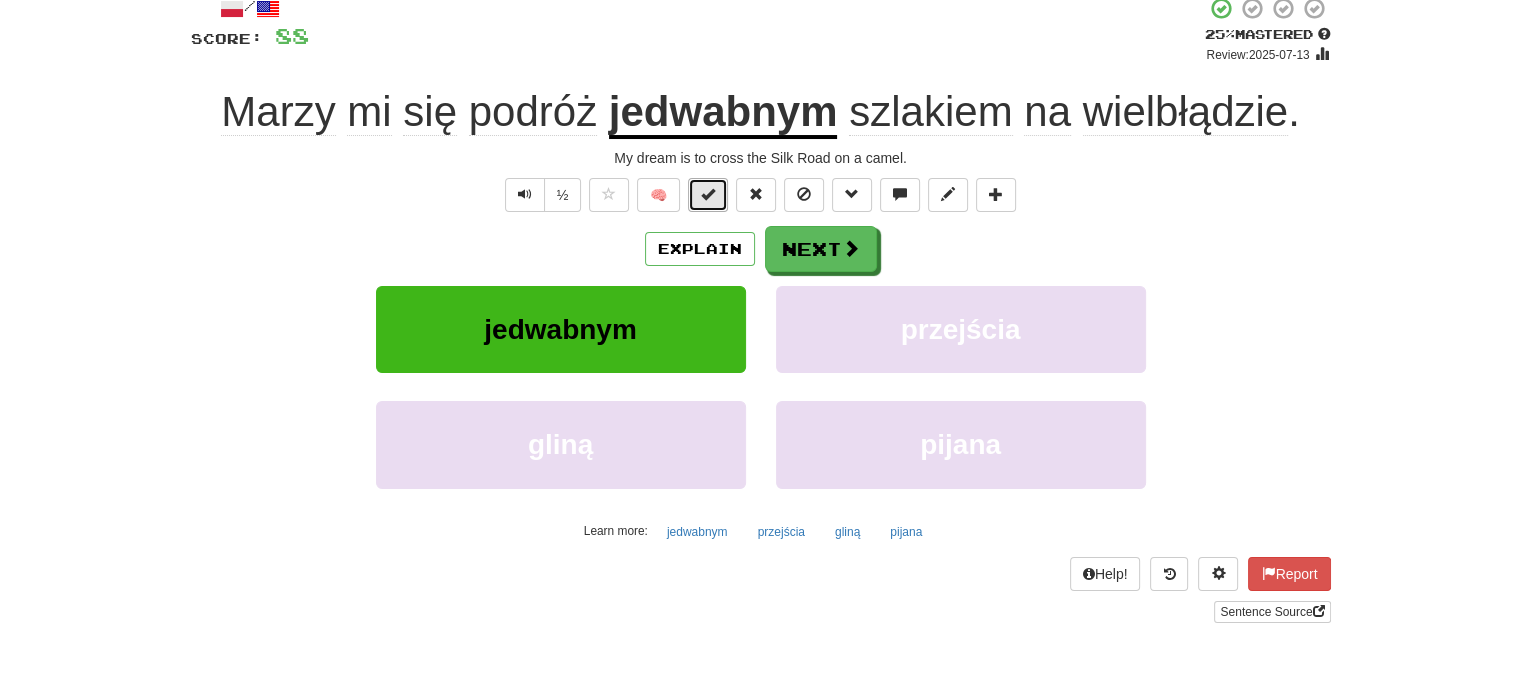 click at bounding box center (708, 194) 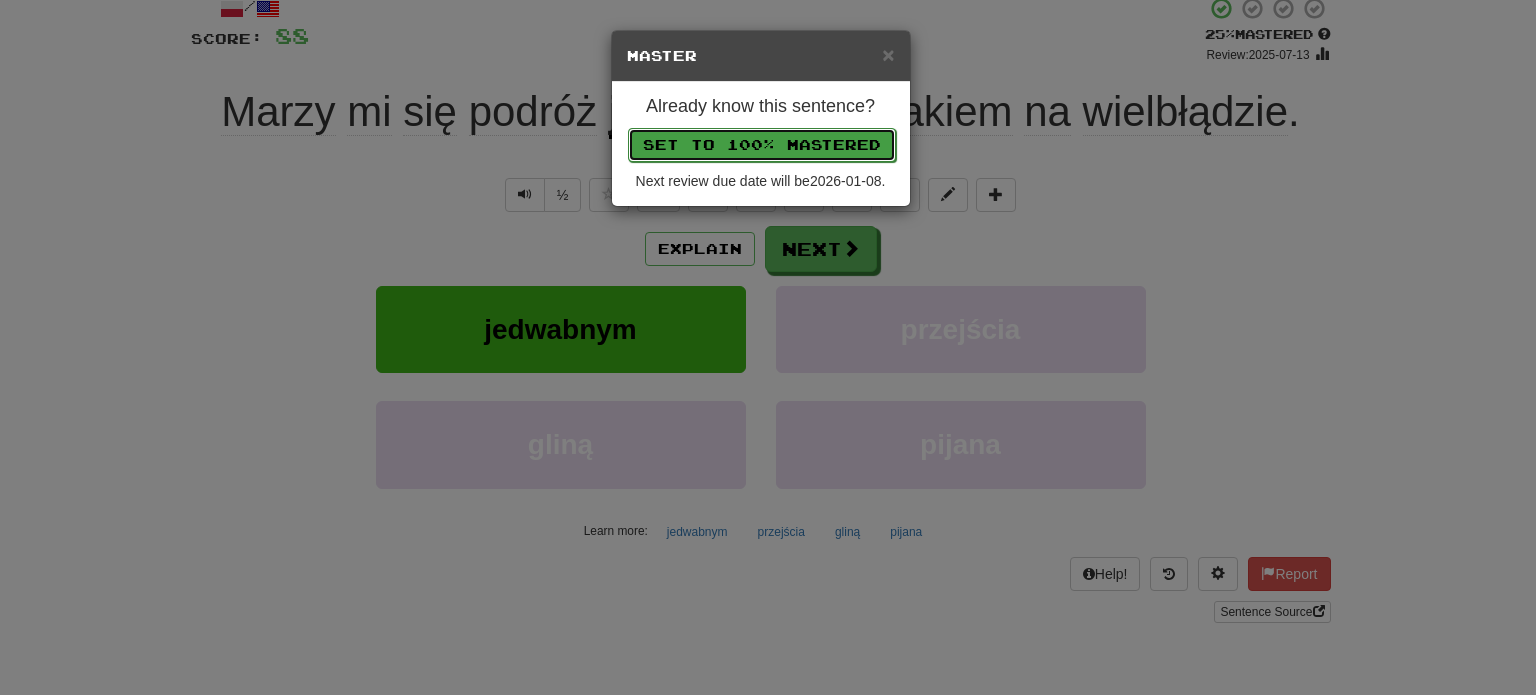 click on "Set to 100% Mastered" at bounding box center [762, 145] 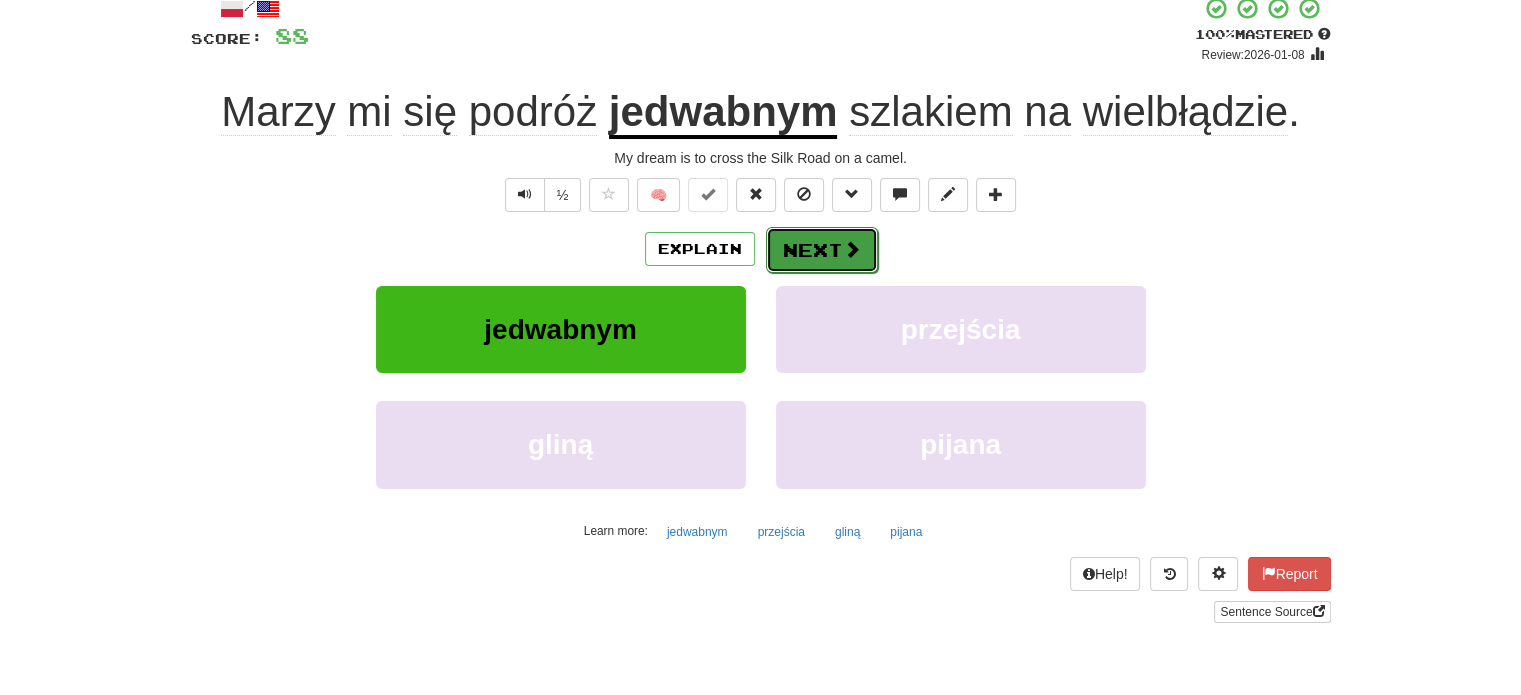 click on "Next" at bounding box center (822, 250) 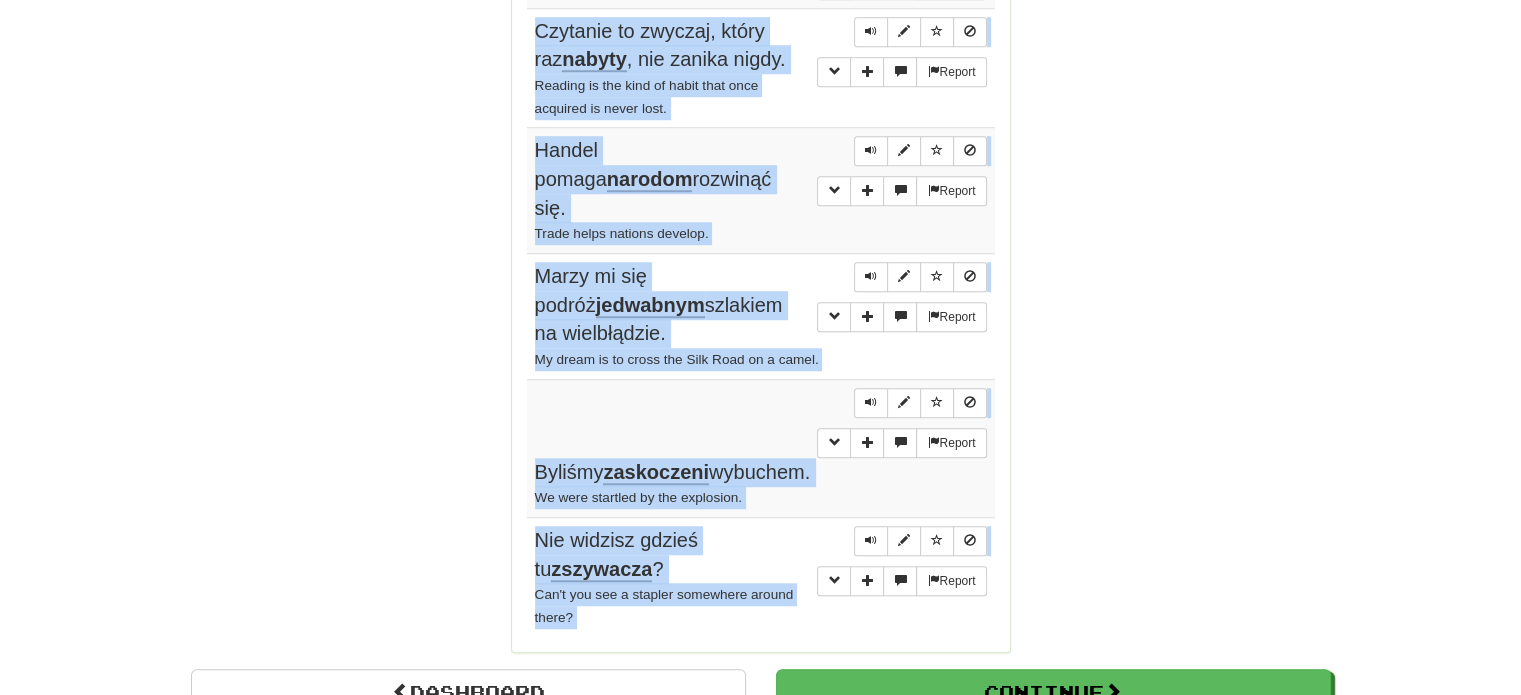 scroll, scrollTop: 1557, scrollLeft: 0, axis: vertical 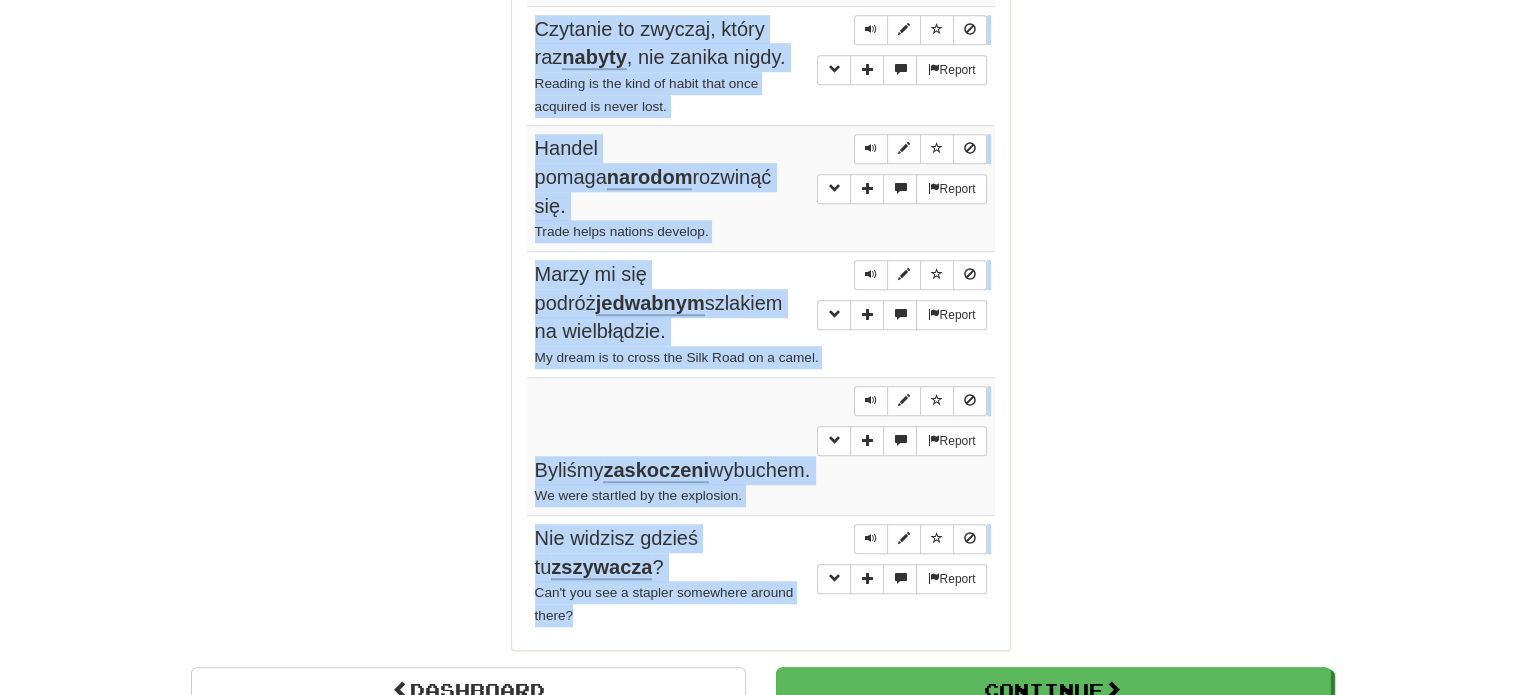 drag, startPoint x: 529, startPoint y: 83, endPoint x: 695, endPoint y: 551, distance: 496.56824 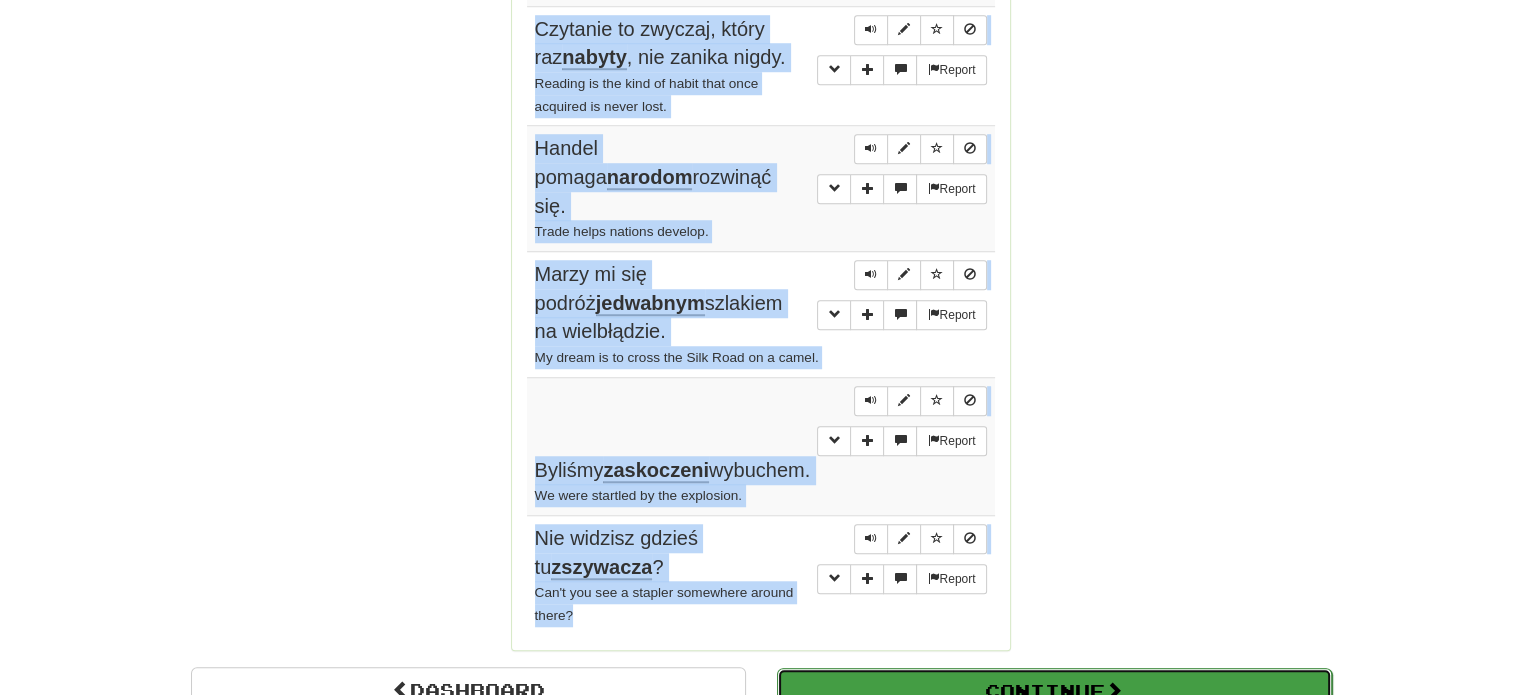 click on "Continue" at bounding box center [1054, 691] 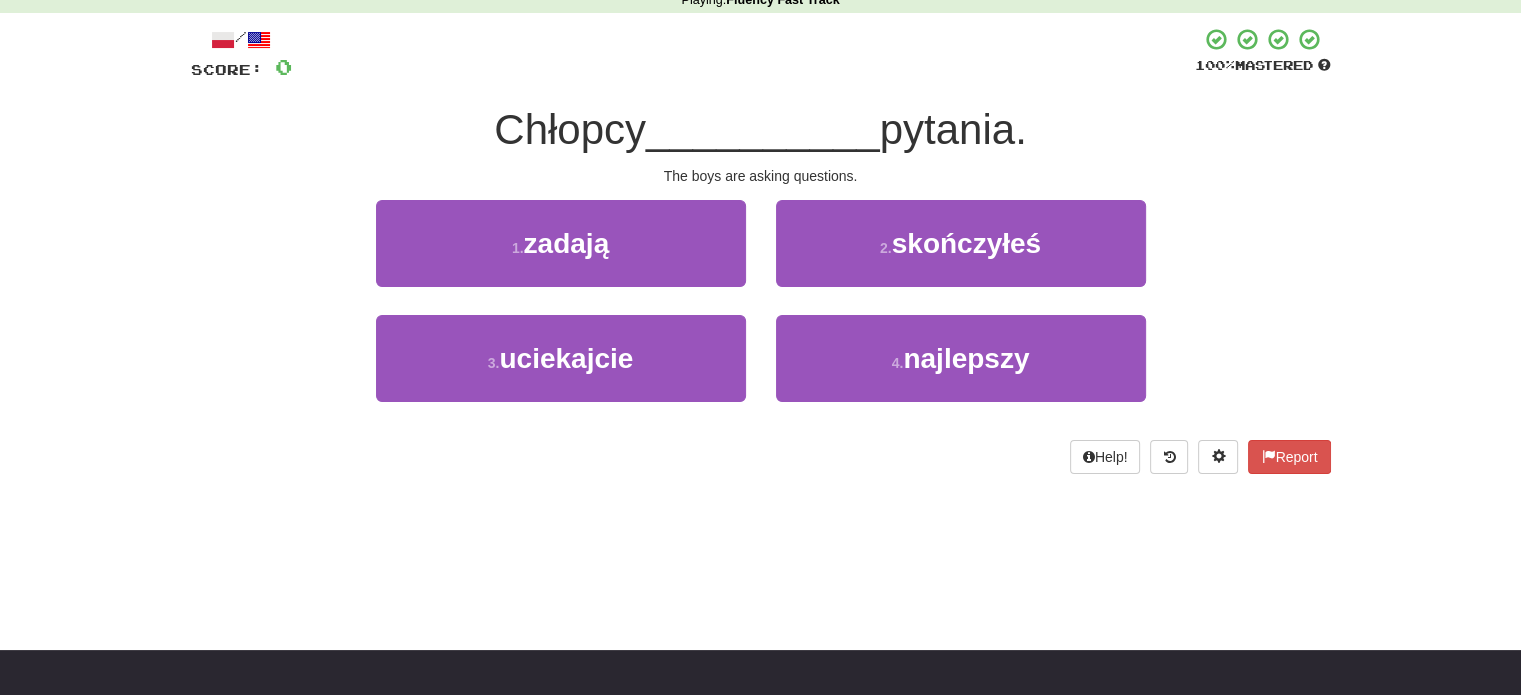 scroll, scrollTop: 10, scrollLeft: 0, axis: vertical 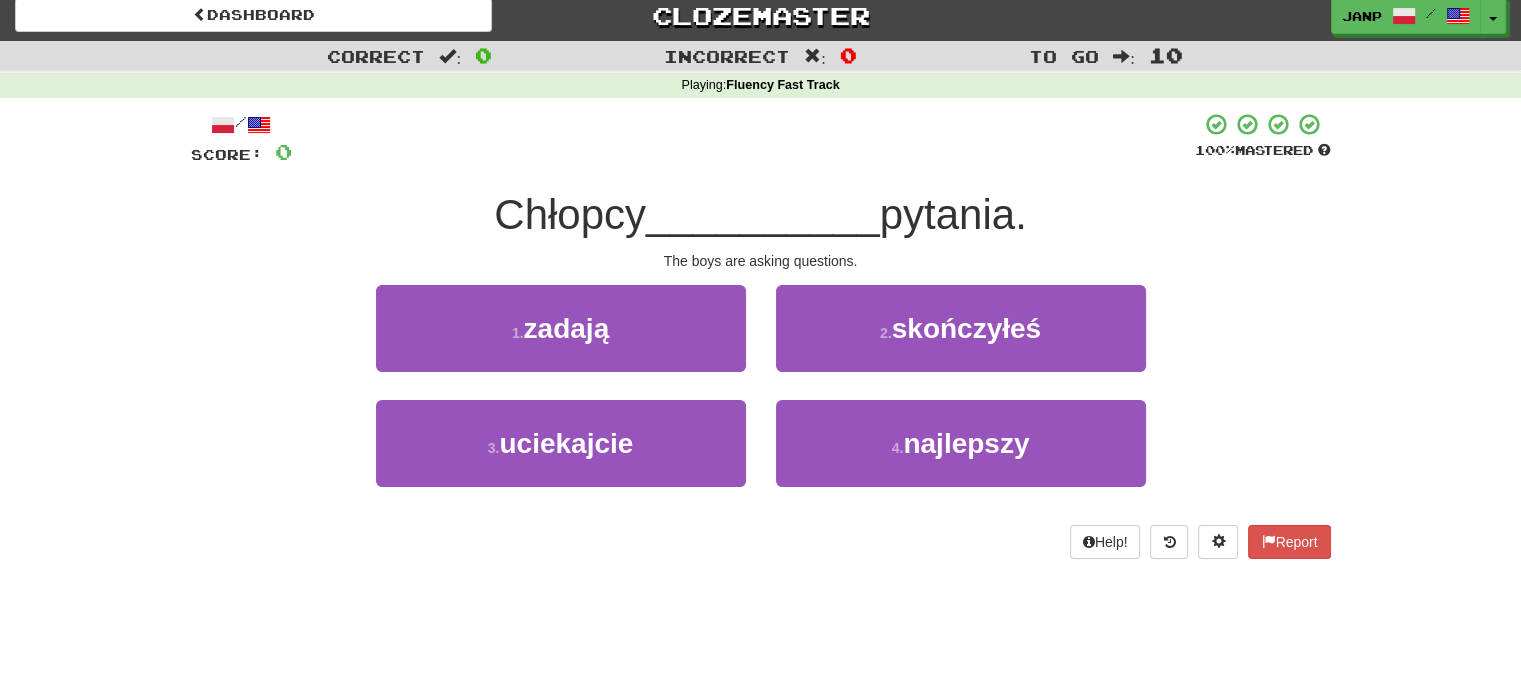 click on "1 .  zadają" at bounding box center [561, 342] 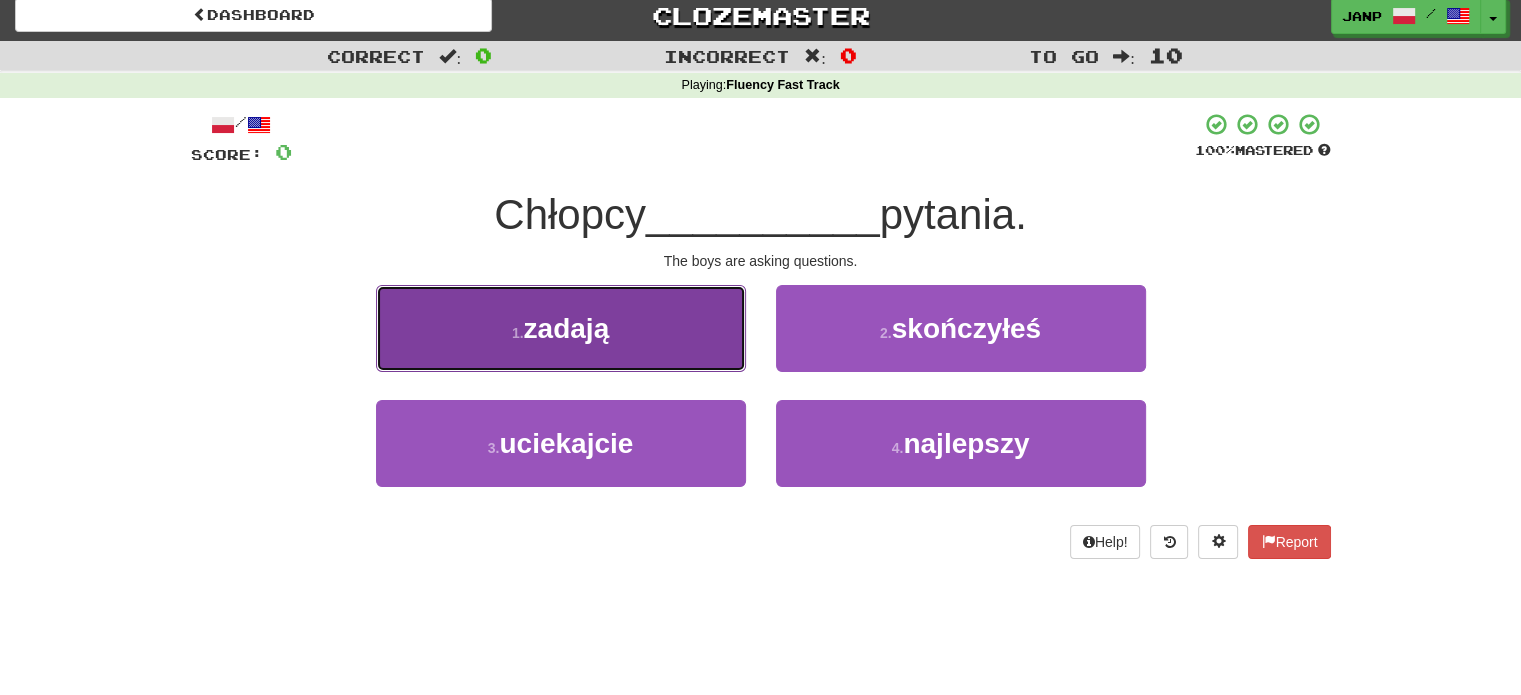 click on "1 .  zadają" at bounding box center (561, 328) 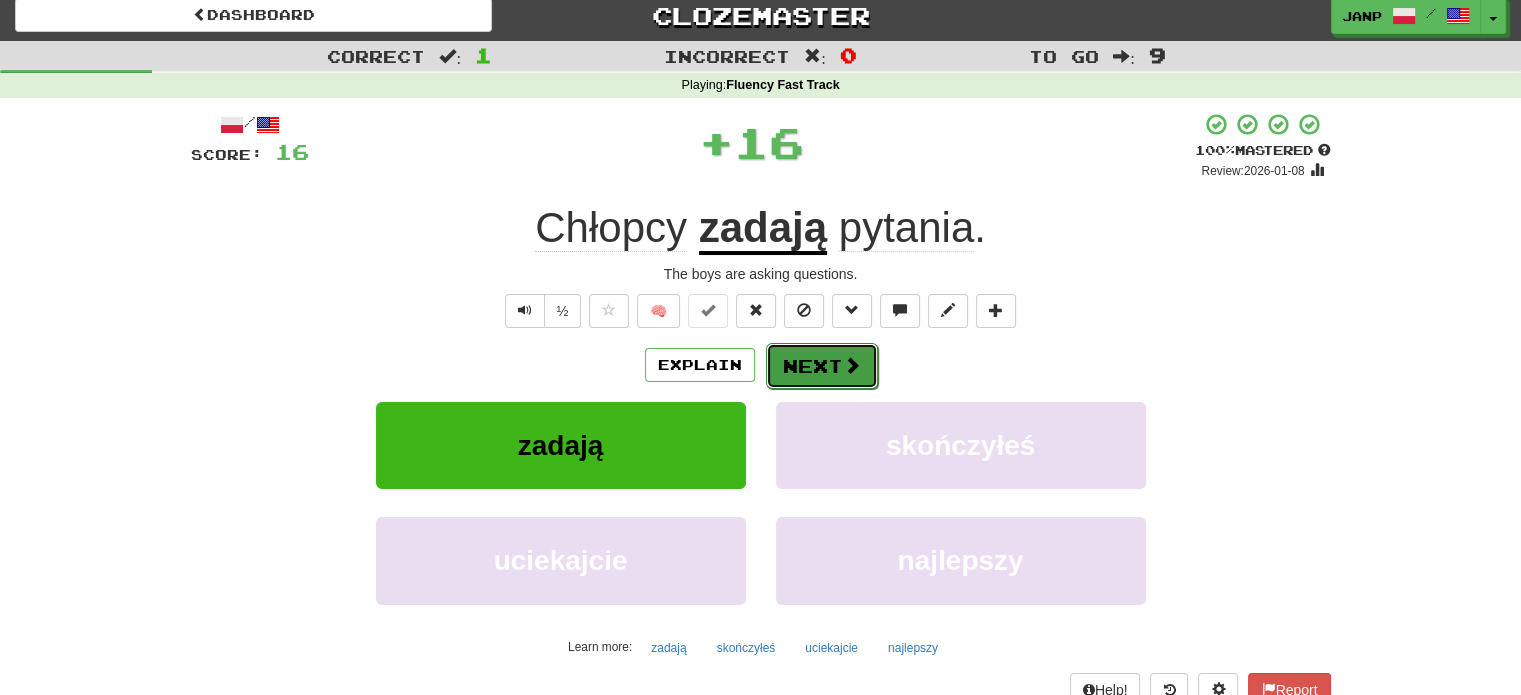 click on "Next" at bounding box center (822, 366) 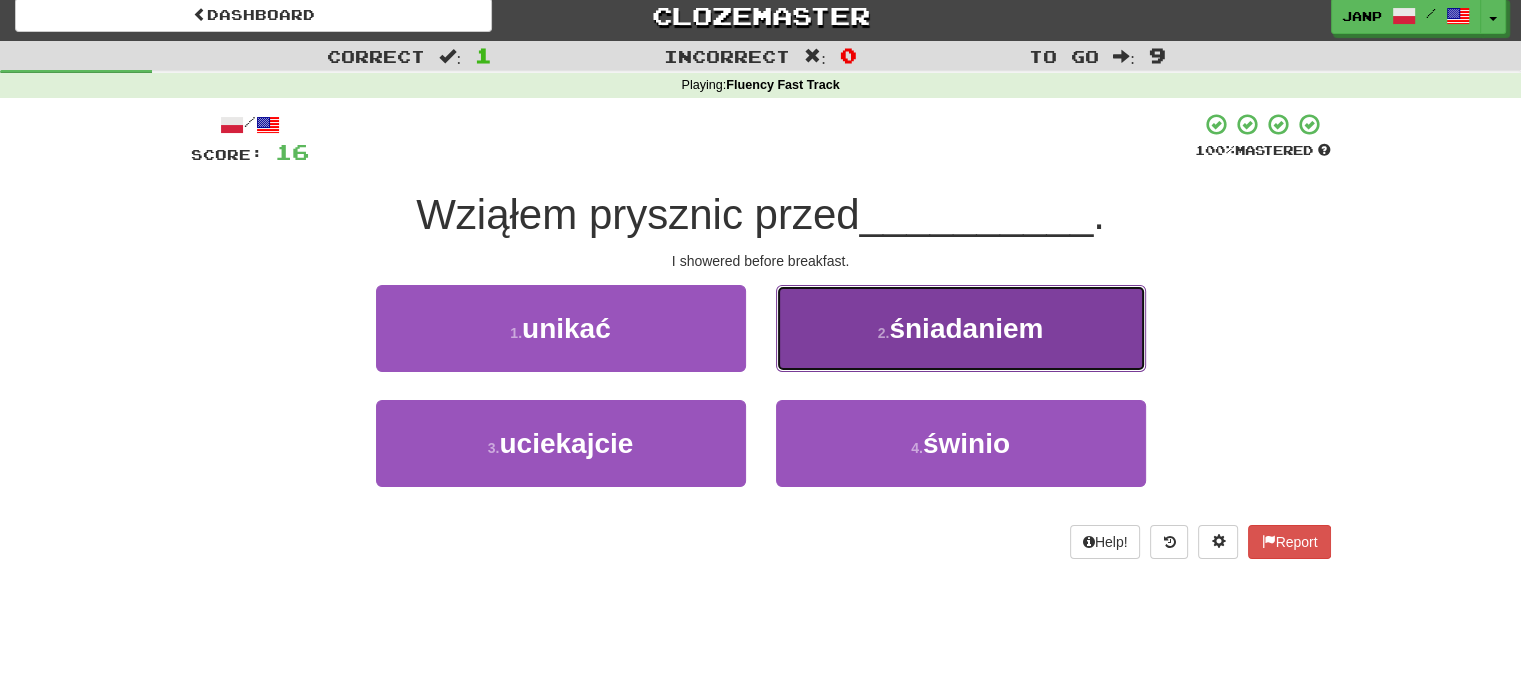 click on "2 .  śniadaniem" at bounding box center (961, 328) 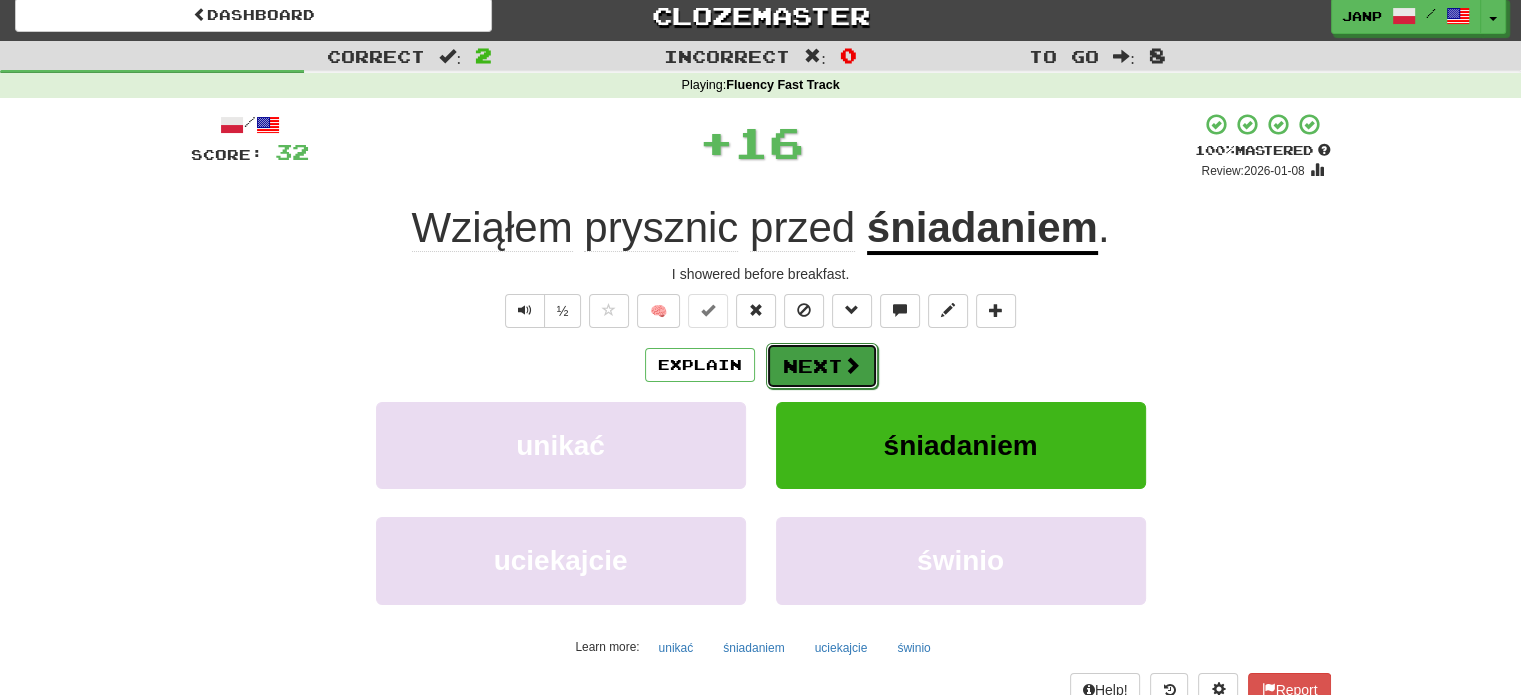 click on "Next" at bounding box center [822, 366] 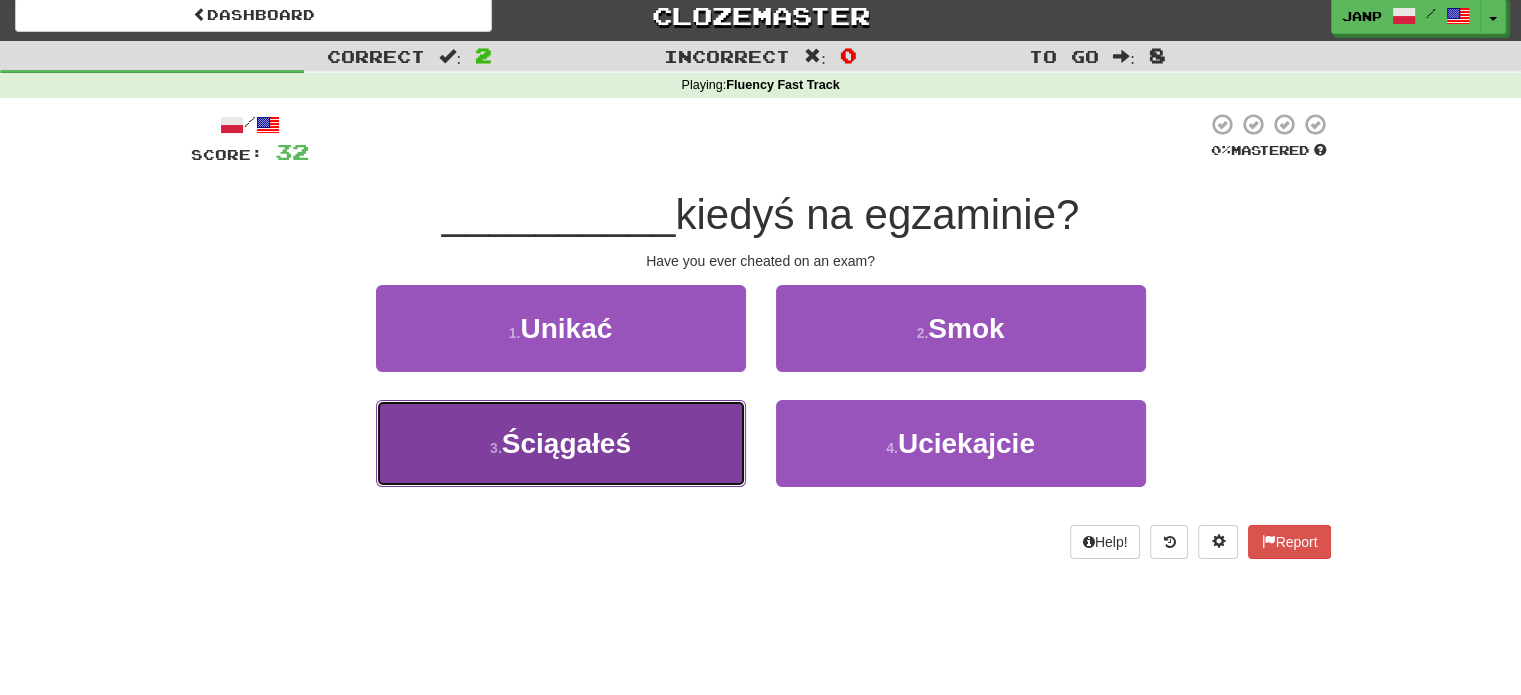 click on "3 .  Ściągałeś" at bounding box center (561, 443) 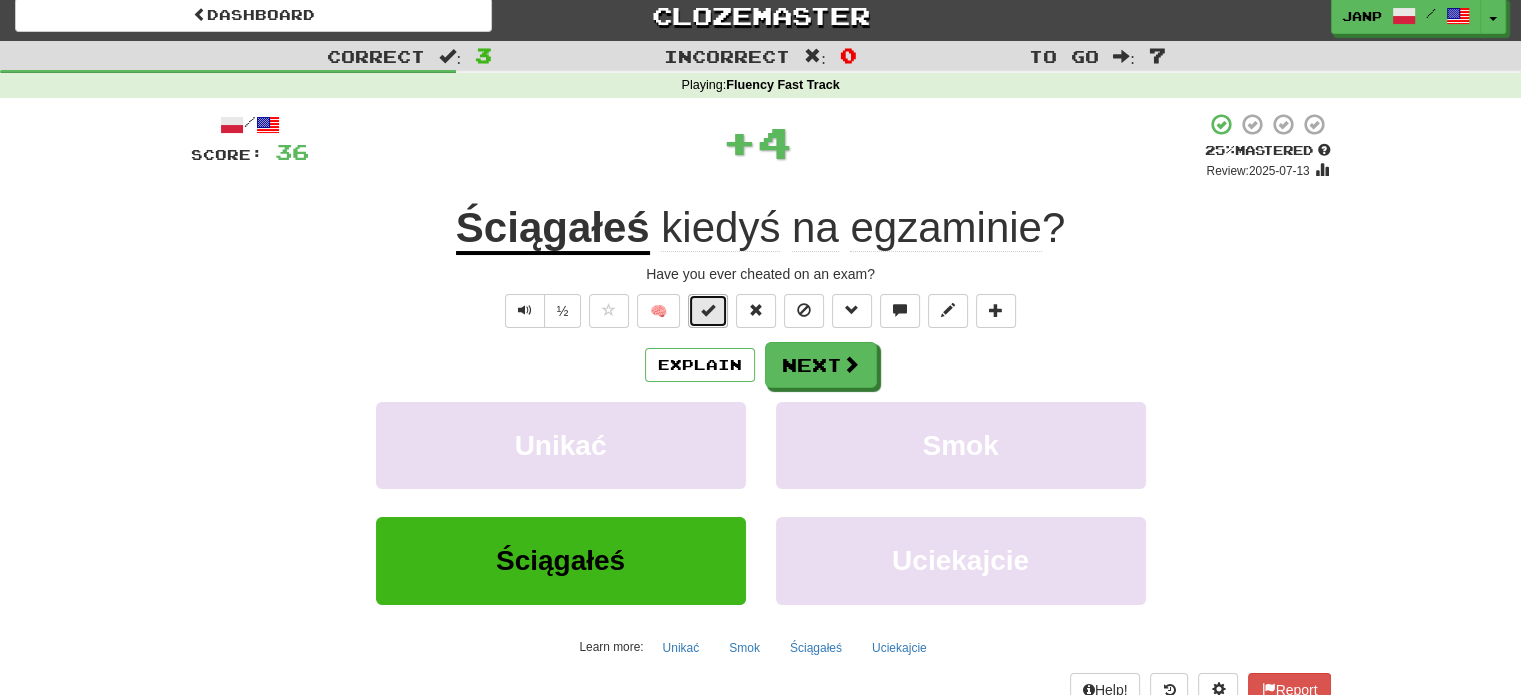 click at bounding box center (708, 310) 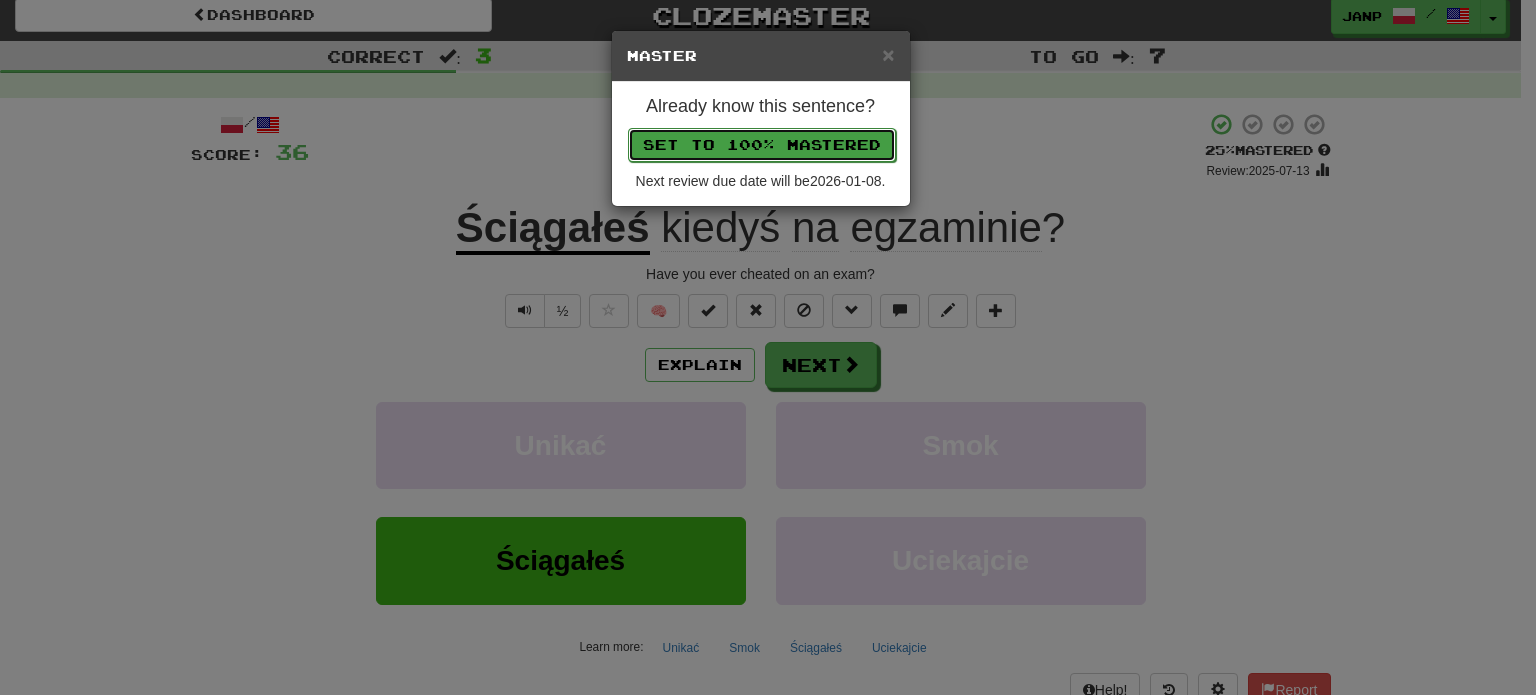 click on "Set to 100% Mastered" at bounding box center [762, 145] 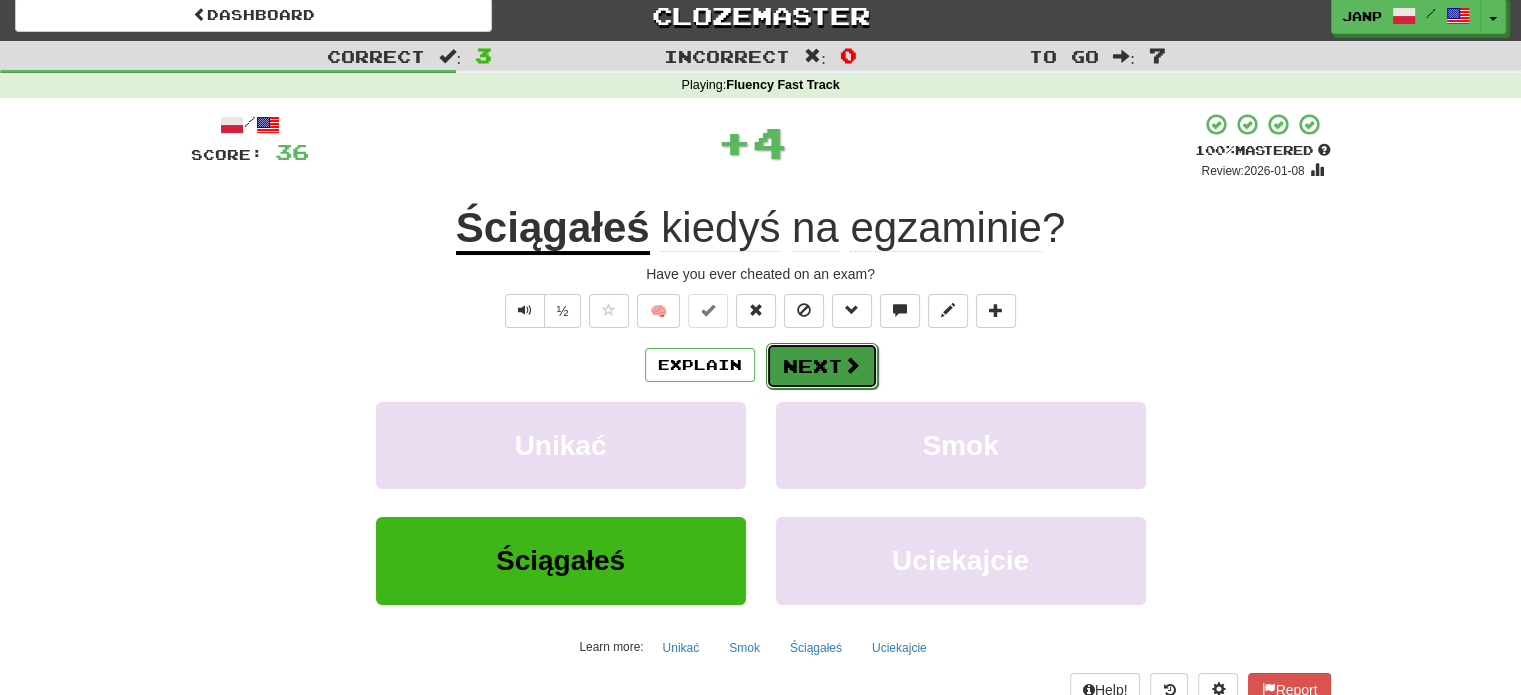 click on "Next" at bounding box center [822, 366] 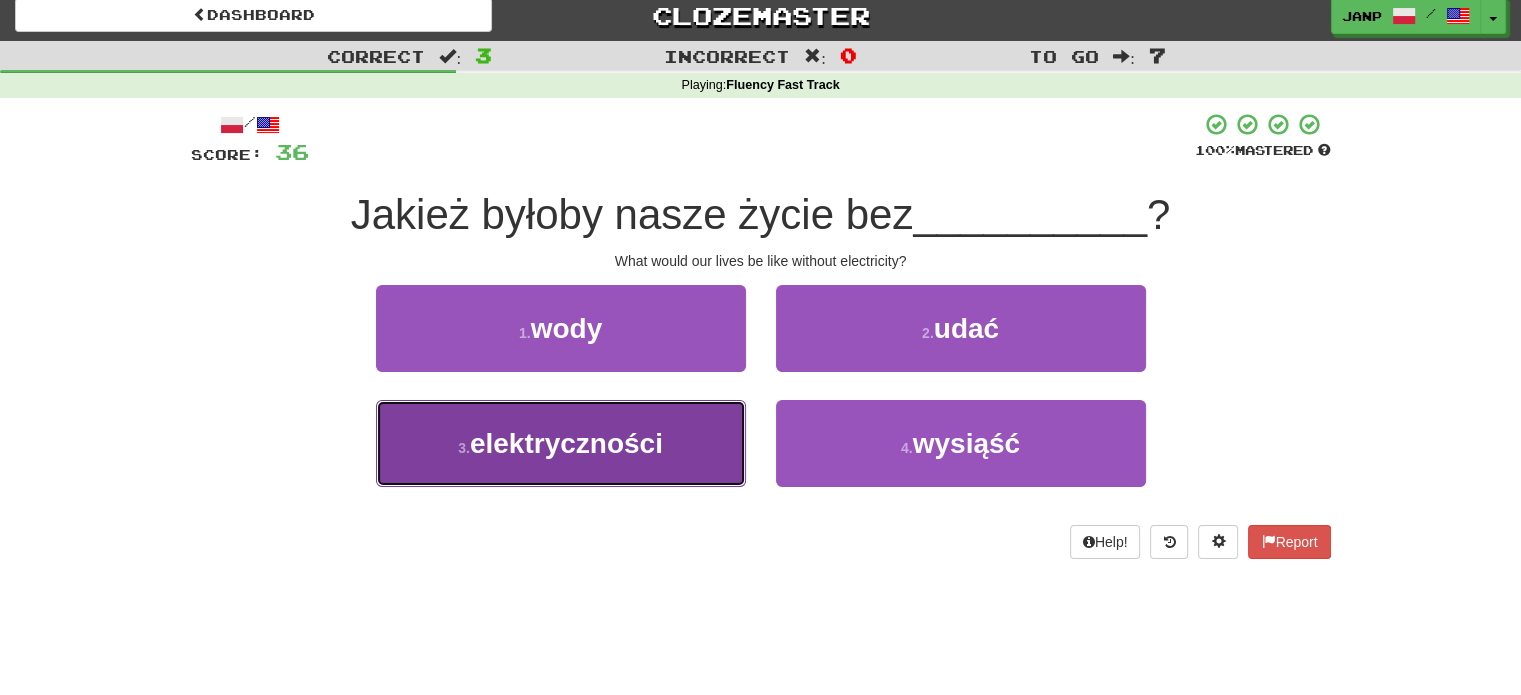 click on "3 .  elektryczności" at bounding box center (561, 443) 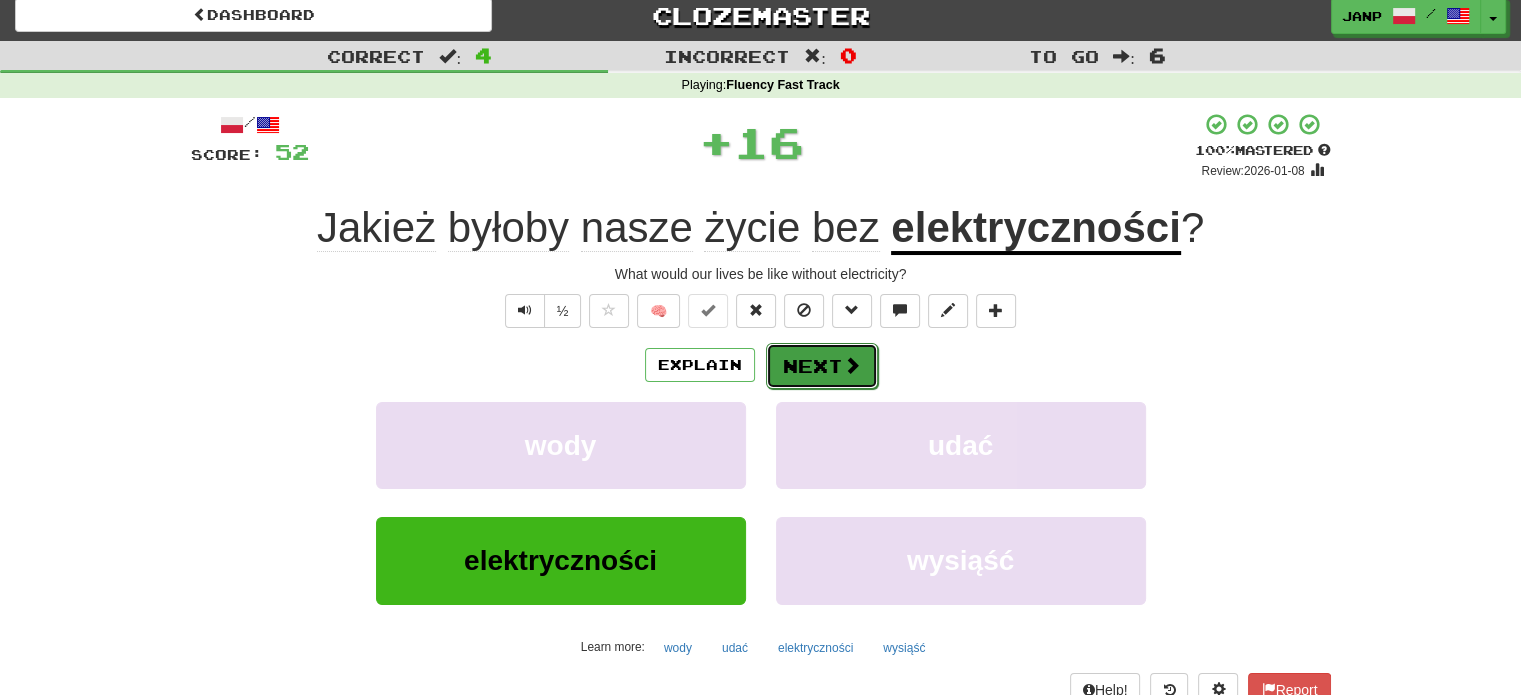 click on "Next" at bounding box center (822, 366) 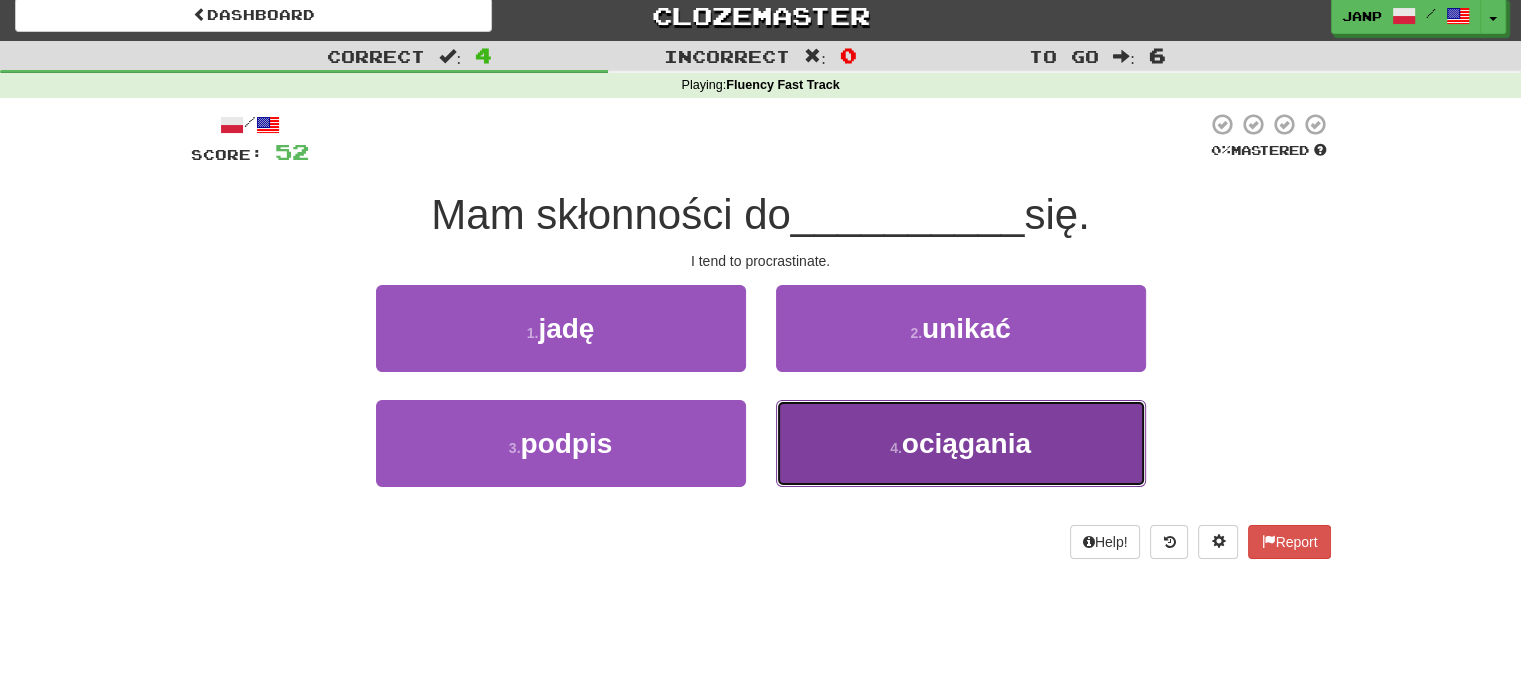 click on "4 .  ociągania" at bounding box center [961, 443] 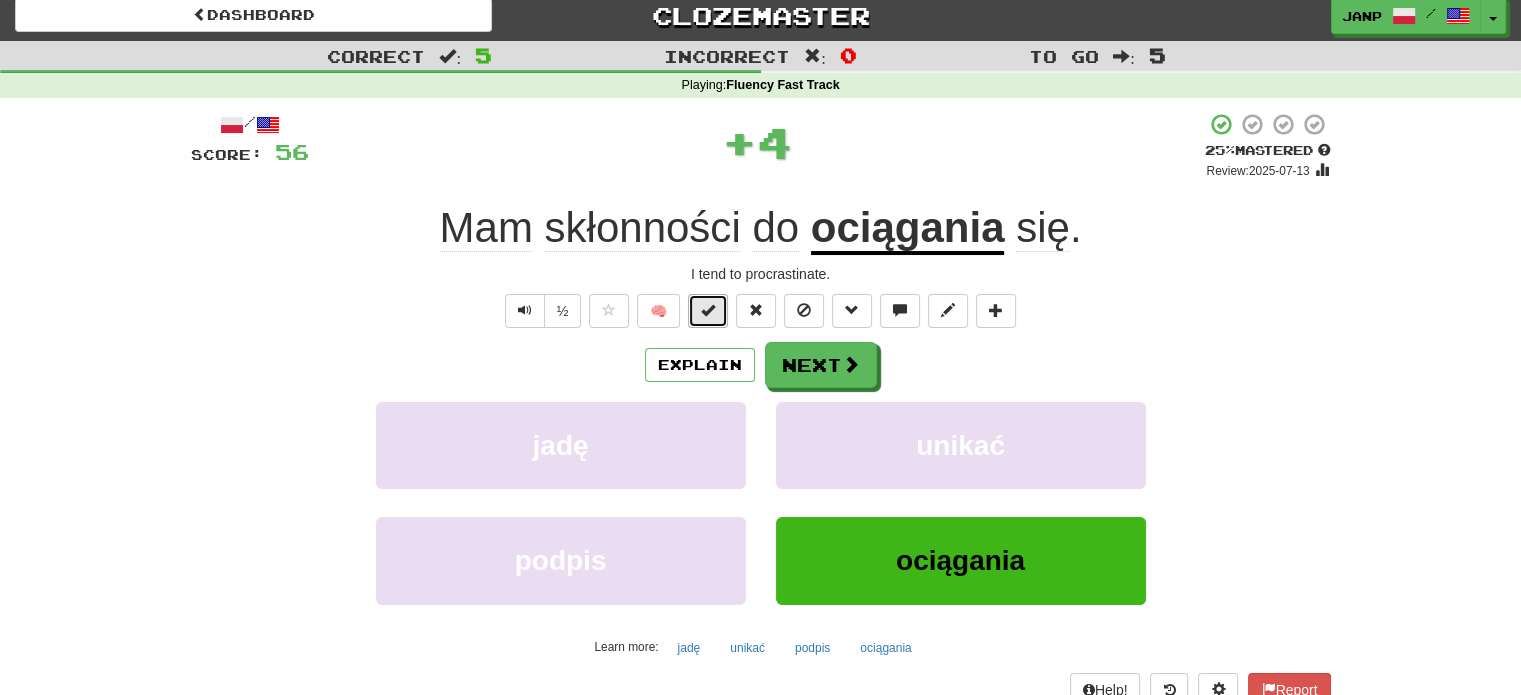 click at bounding box center (708, 310) 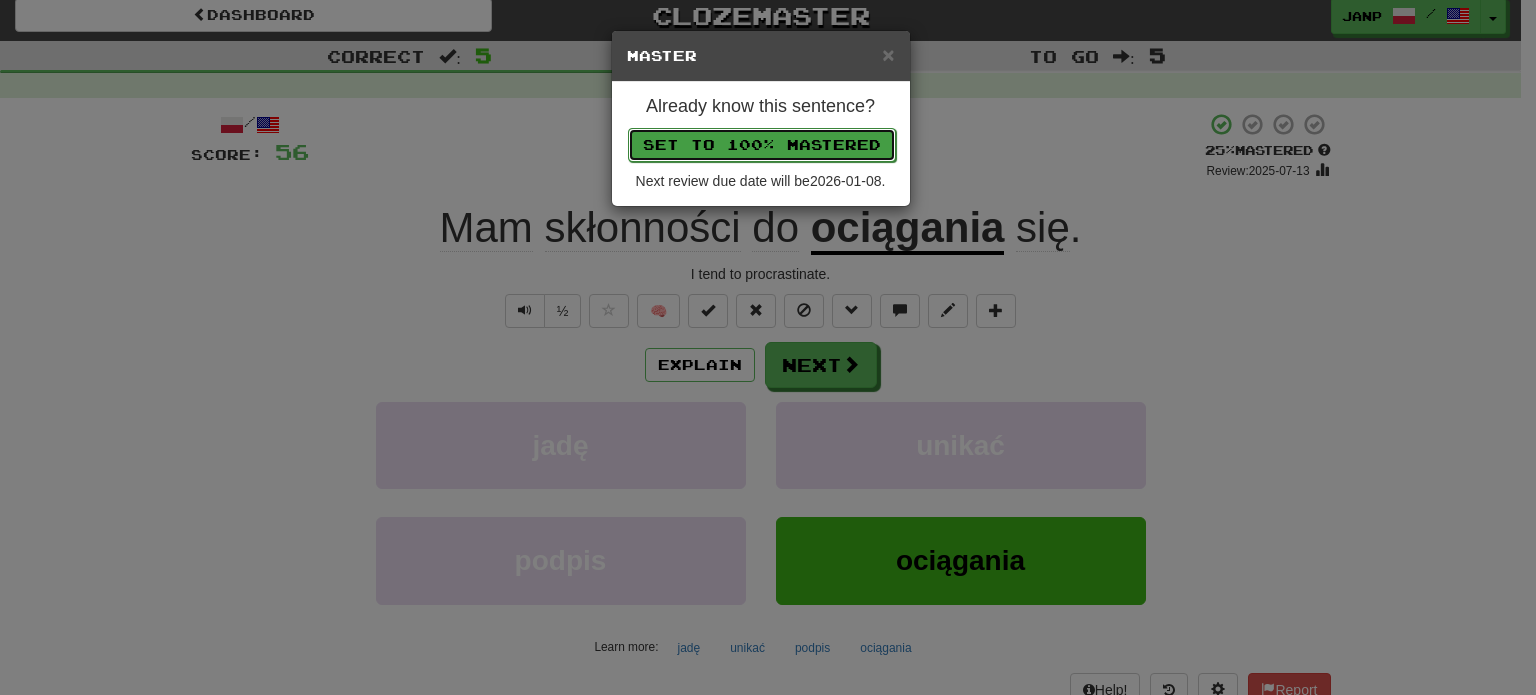 click on "Set to 100% Mastered" at bounding box center (762, 145) 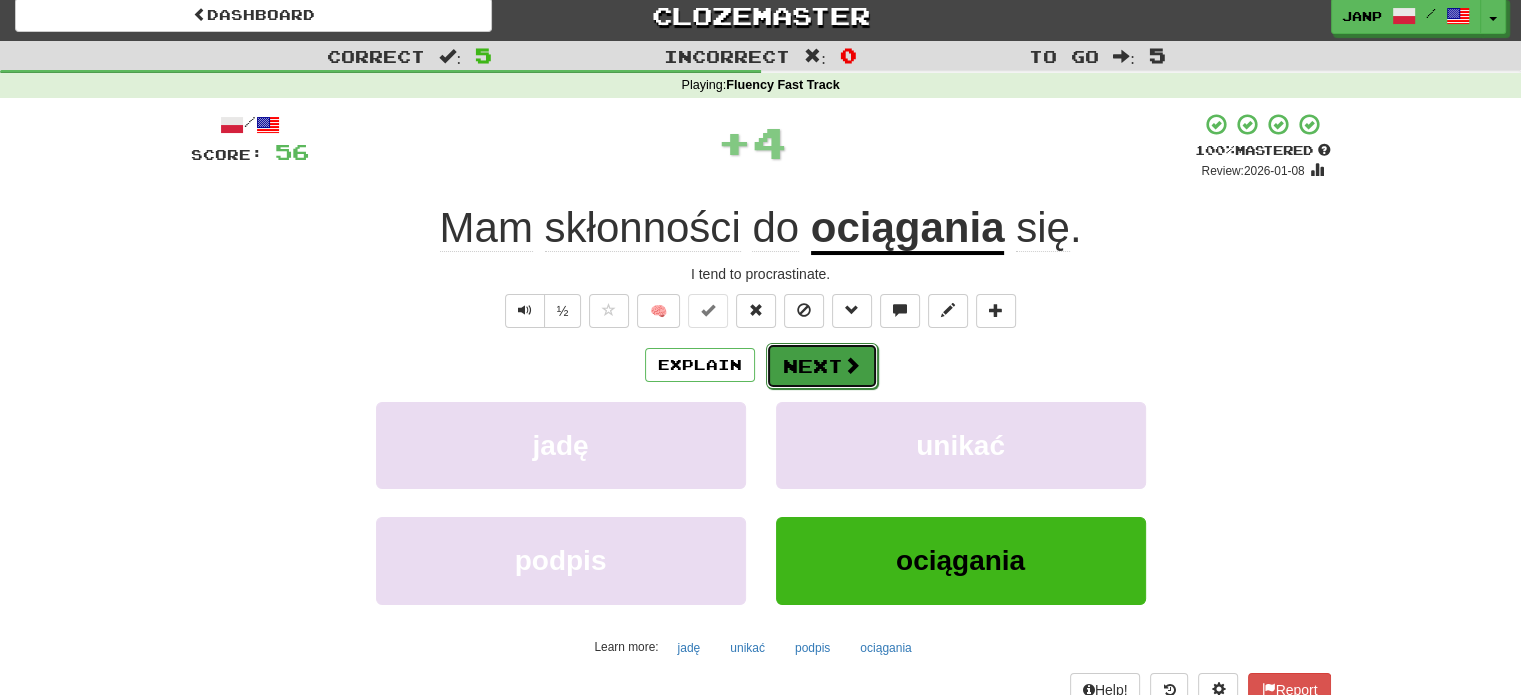 click on "Next" at bounding box center [822, 366] 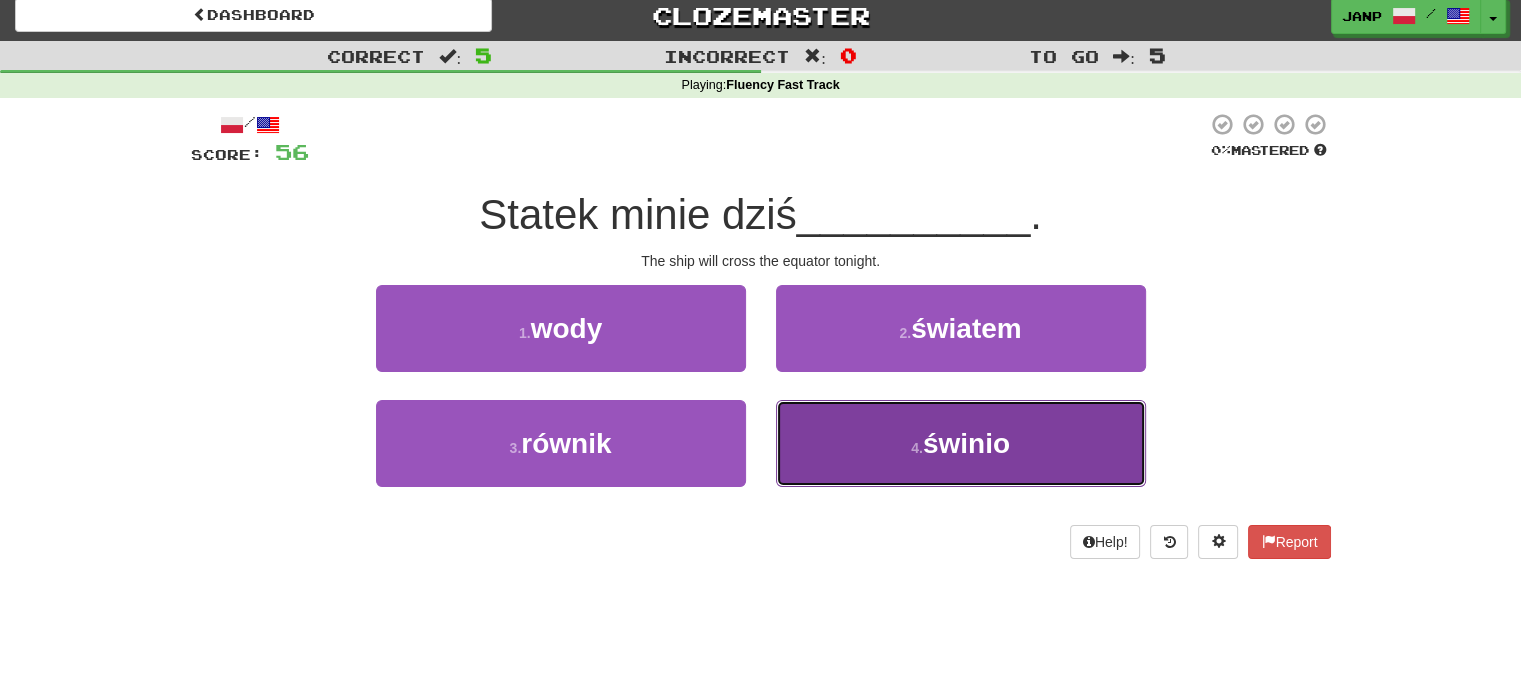 click on "4 .  świnio" at bounding box center [961, 443] 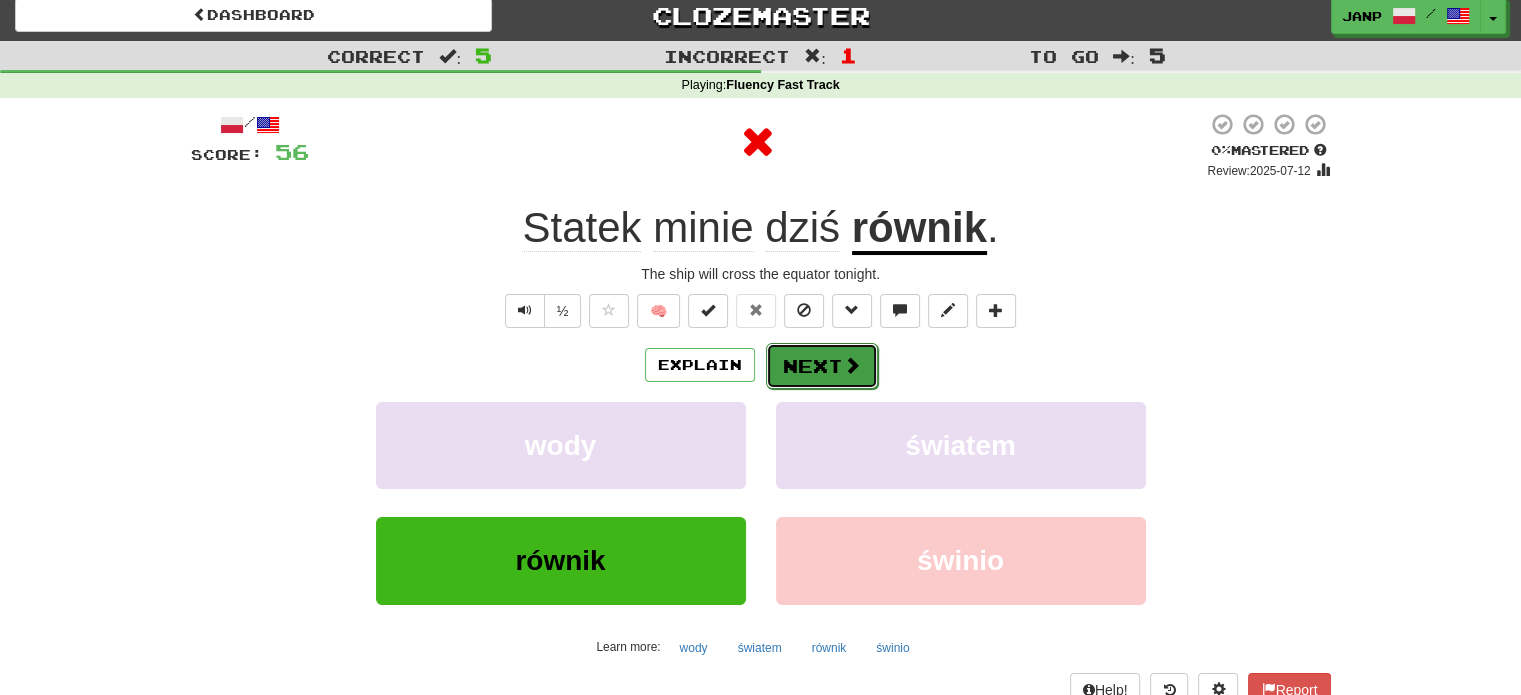 click on "Next" at bounding box center (822, 366) 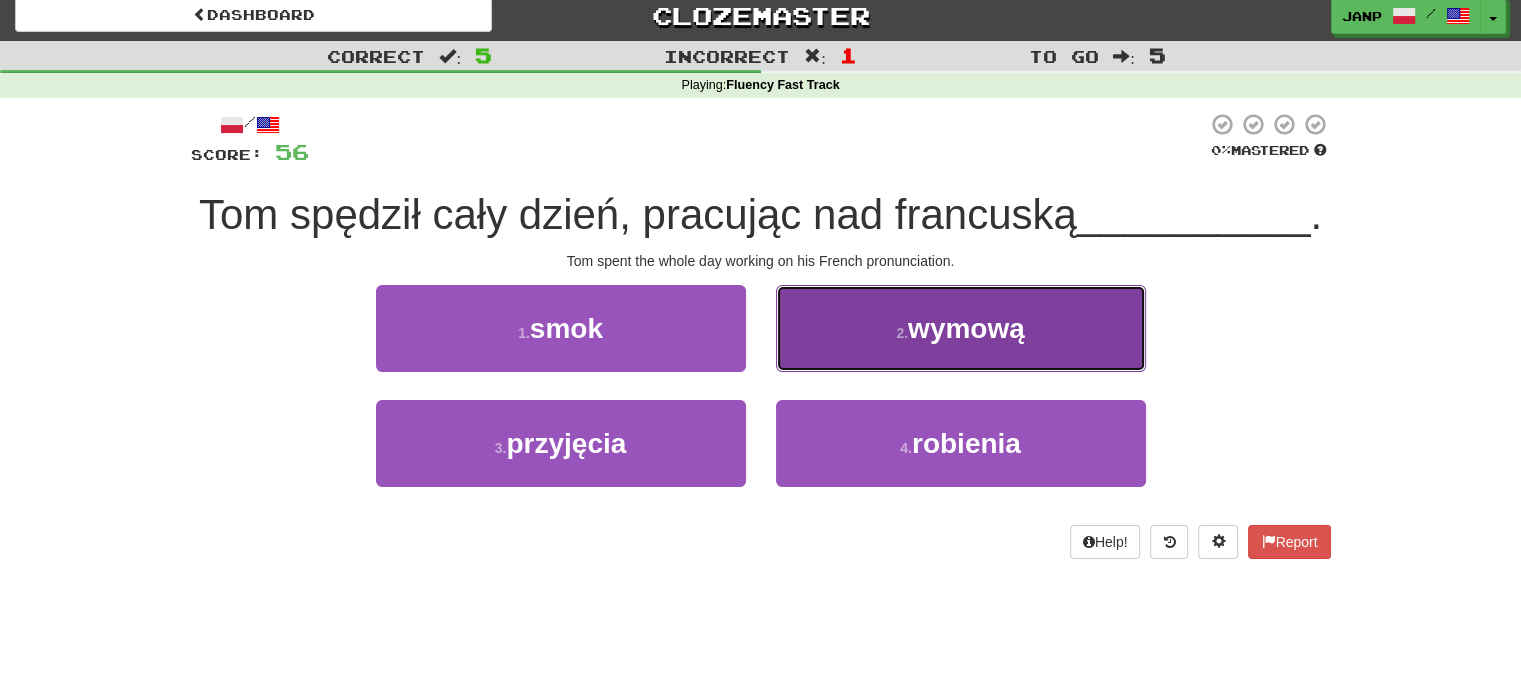 click on "2 .  wymową" at bounding box center [961, 328] 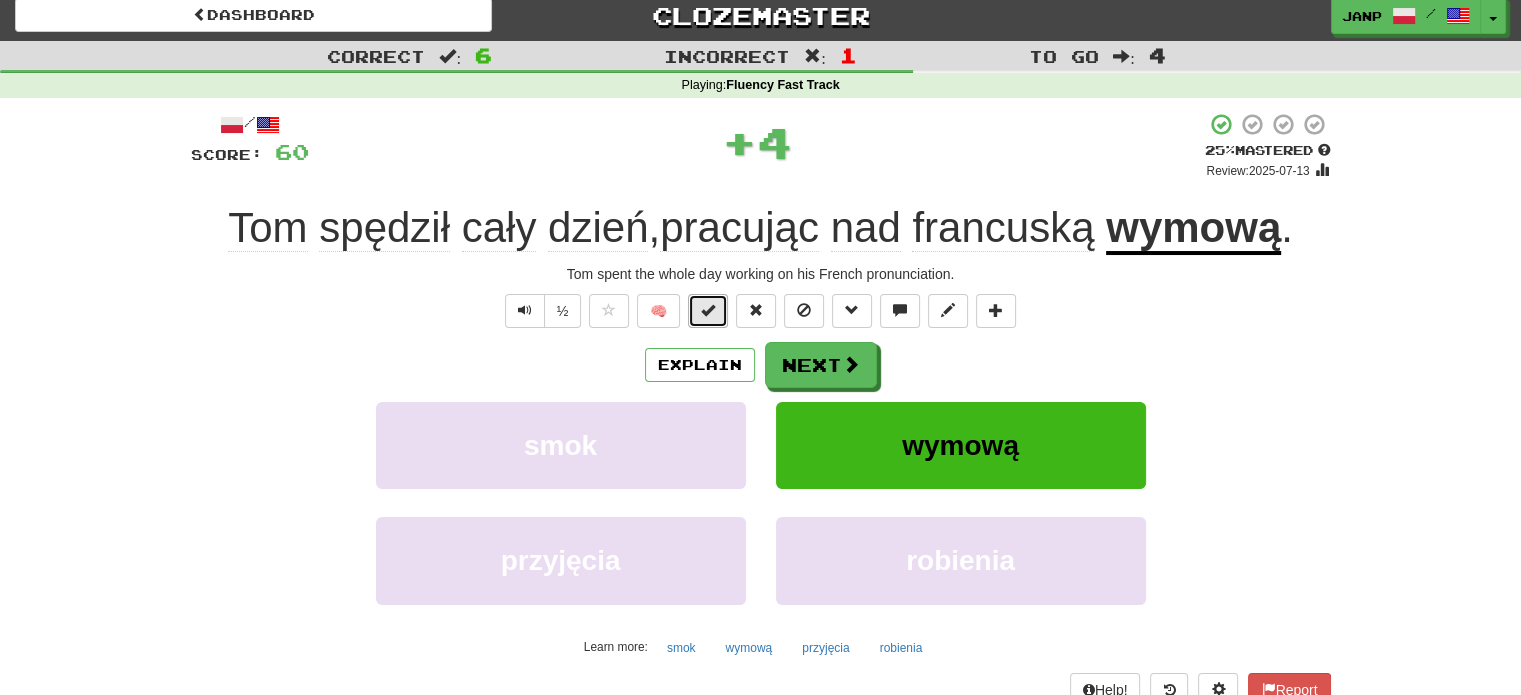 click at bounding box center [708, 311] 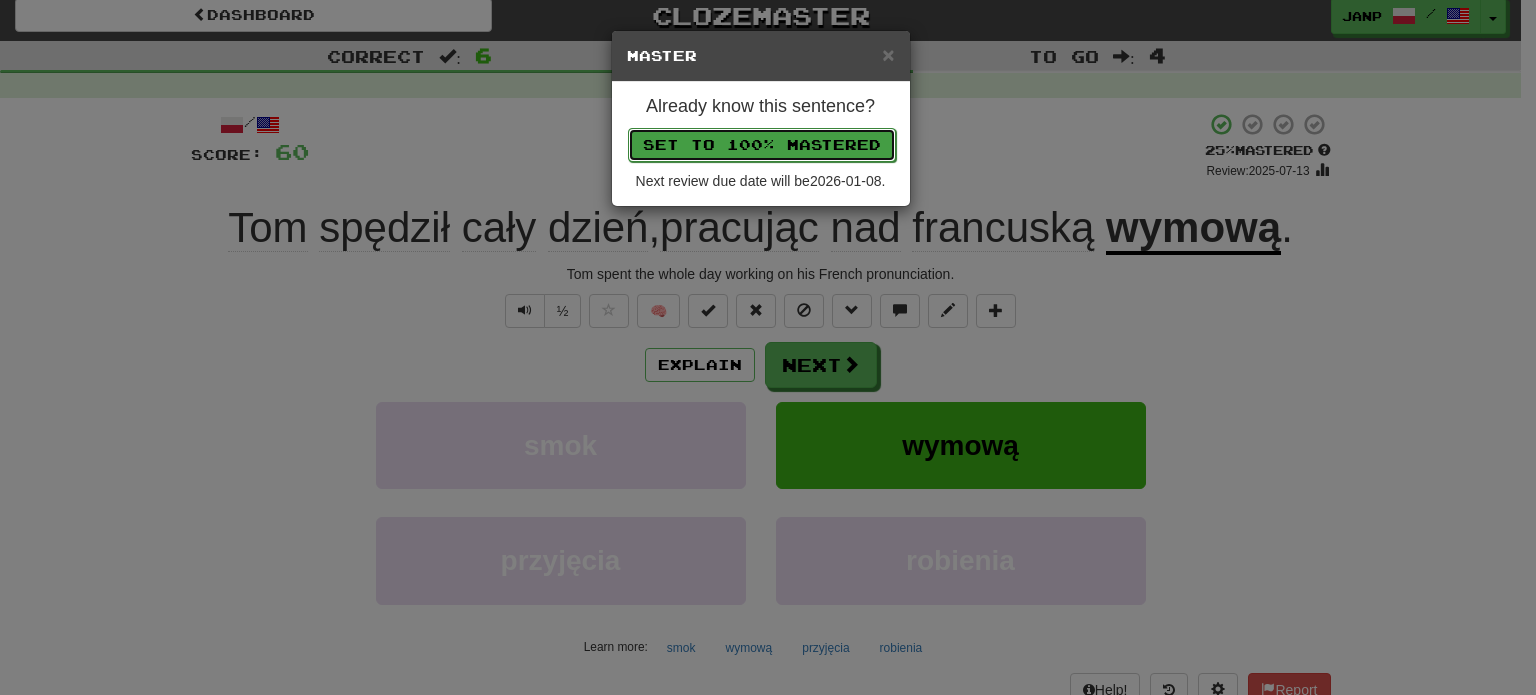 click on "Set to 100% Mastered" at bounding box center (762, 145) 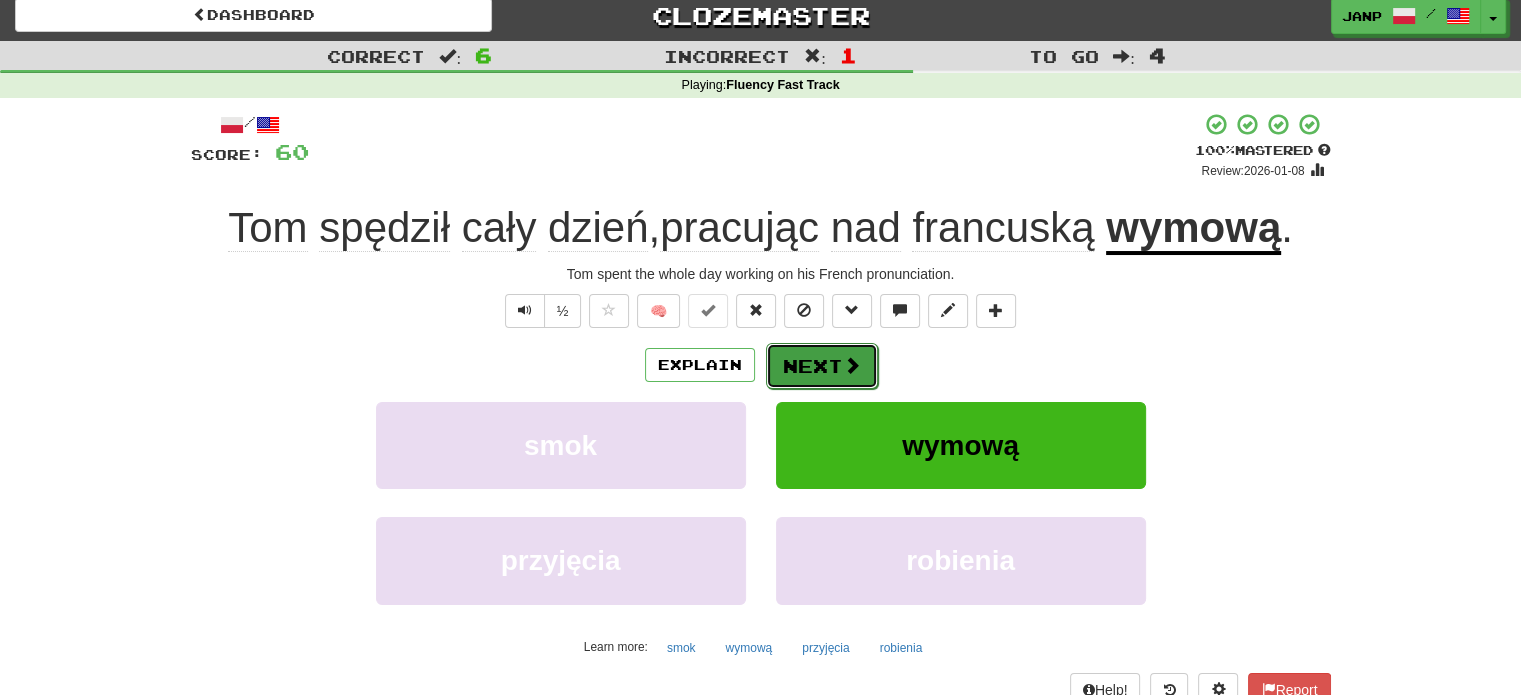 click on "Next" at bounding box center [822, 366] 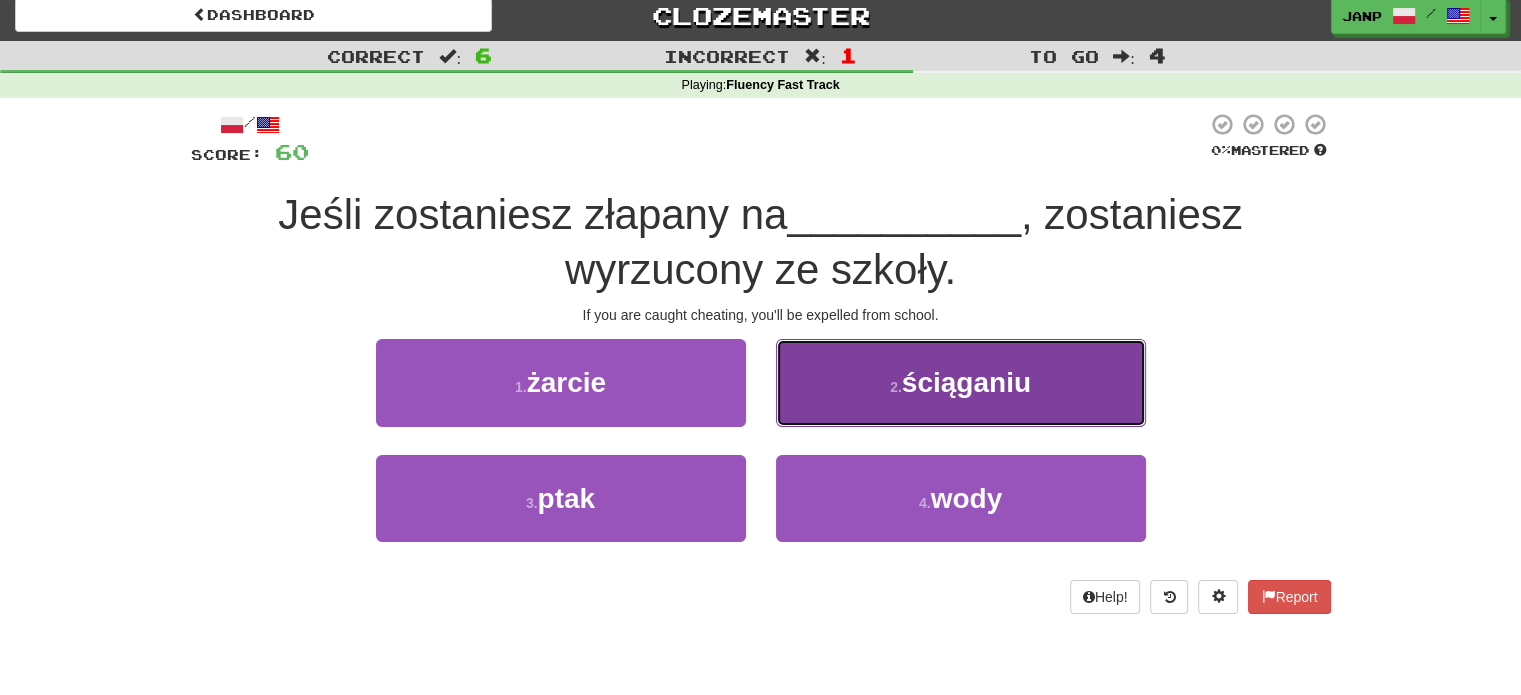 click on "2 .  ściąganiu" at bounding box center [961, 382] 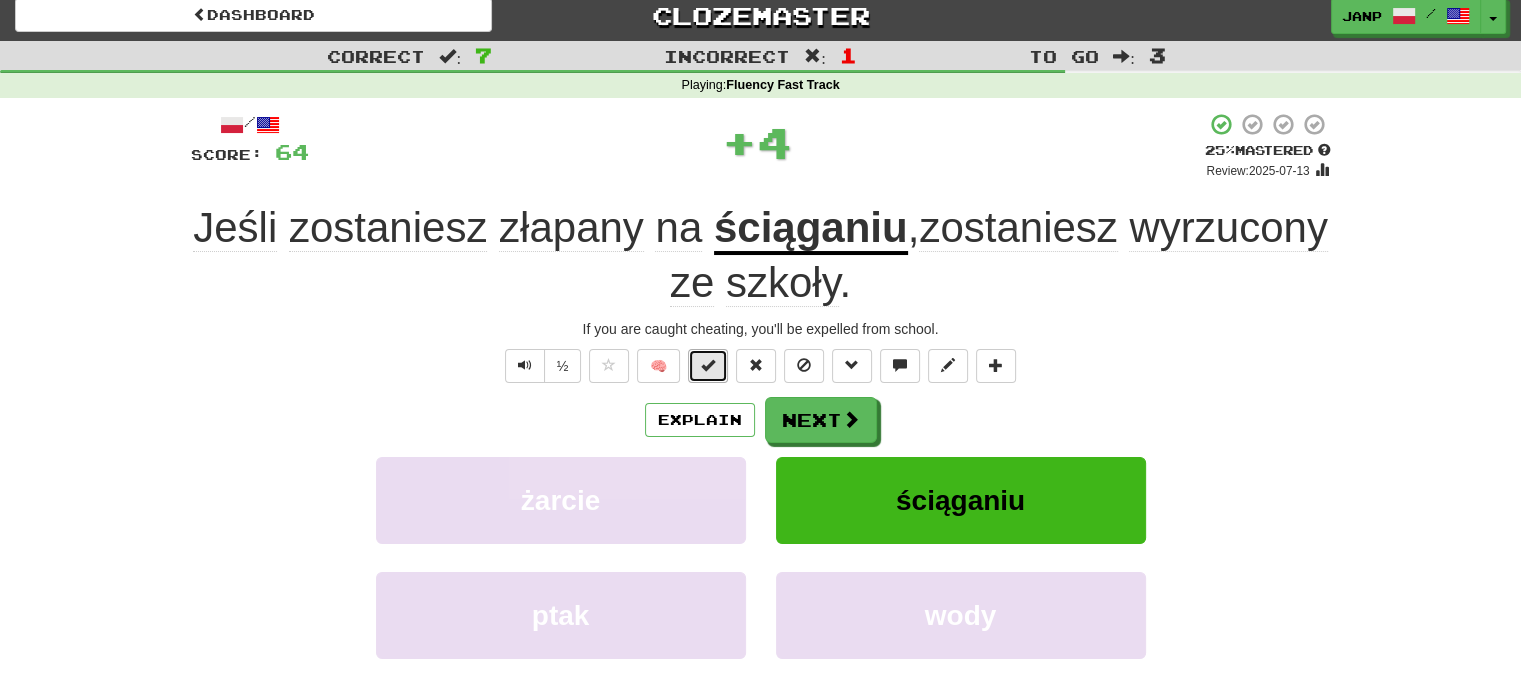 click at bounding box center (708, 365) 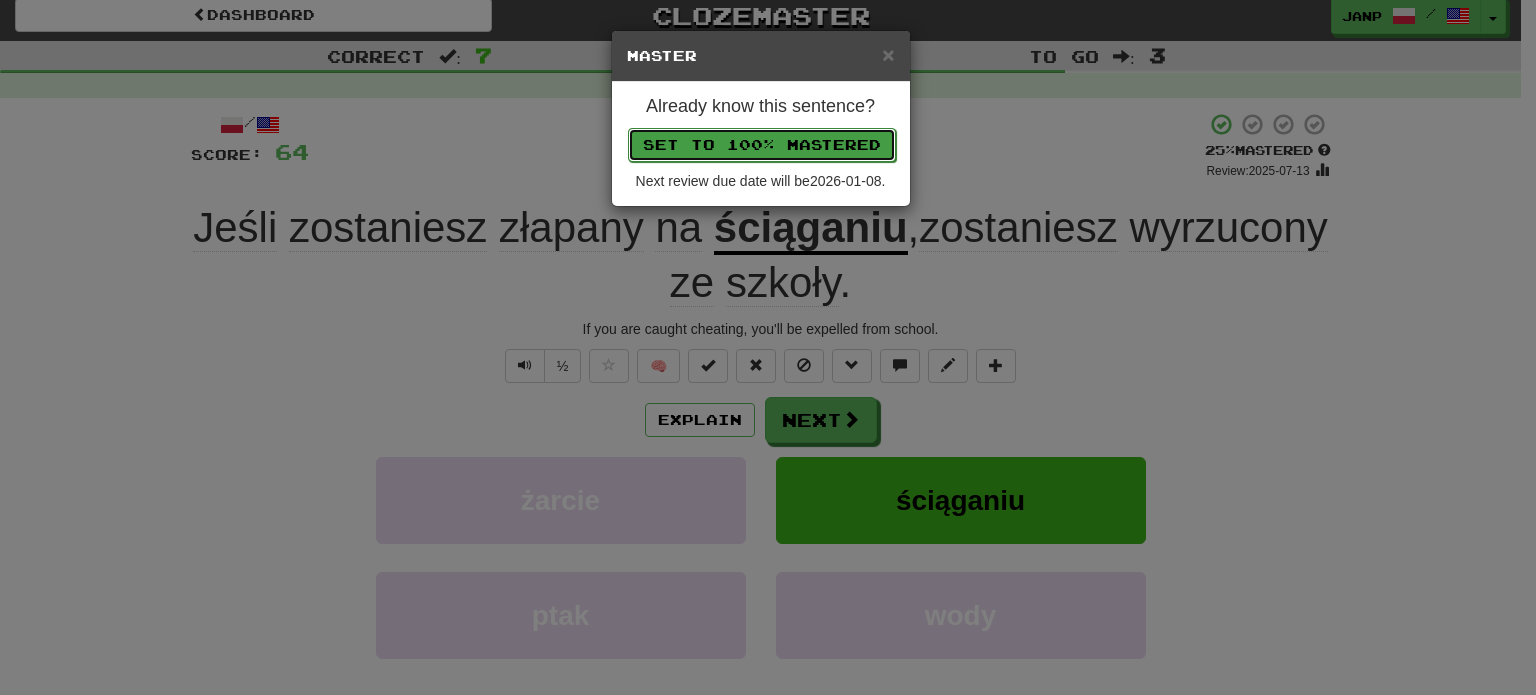 click on "Set to 100% Mastered" at bounding box center (762, 145) 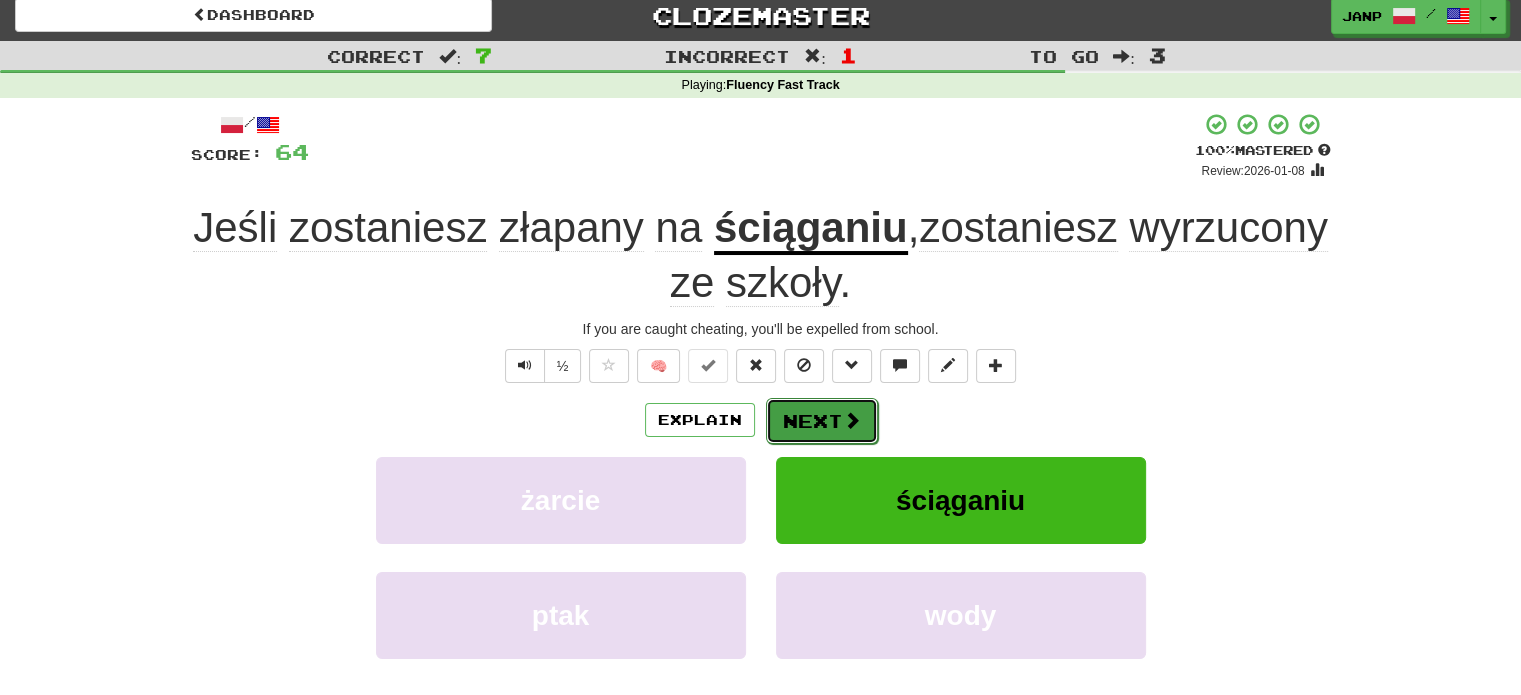click on "Next" at bounding box center (822, 421) 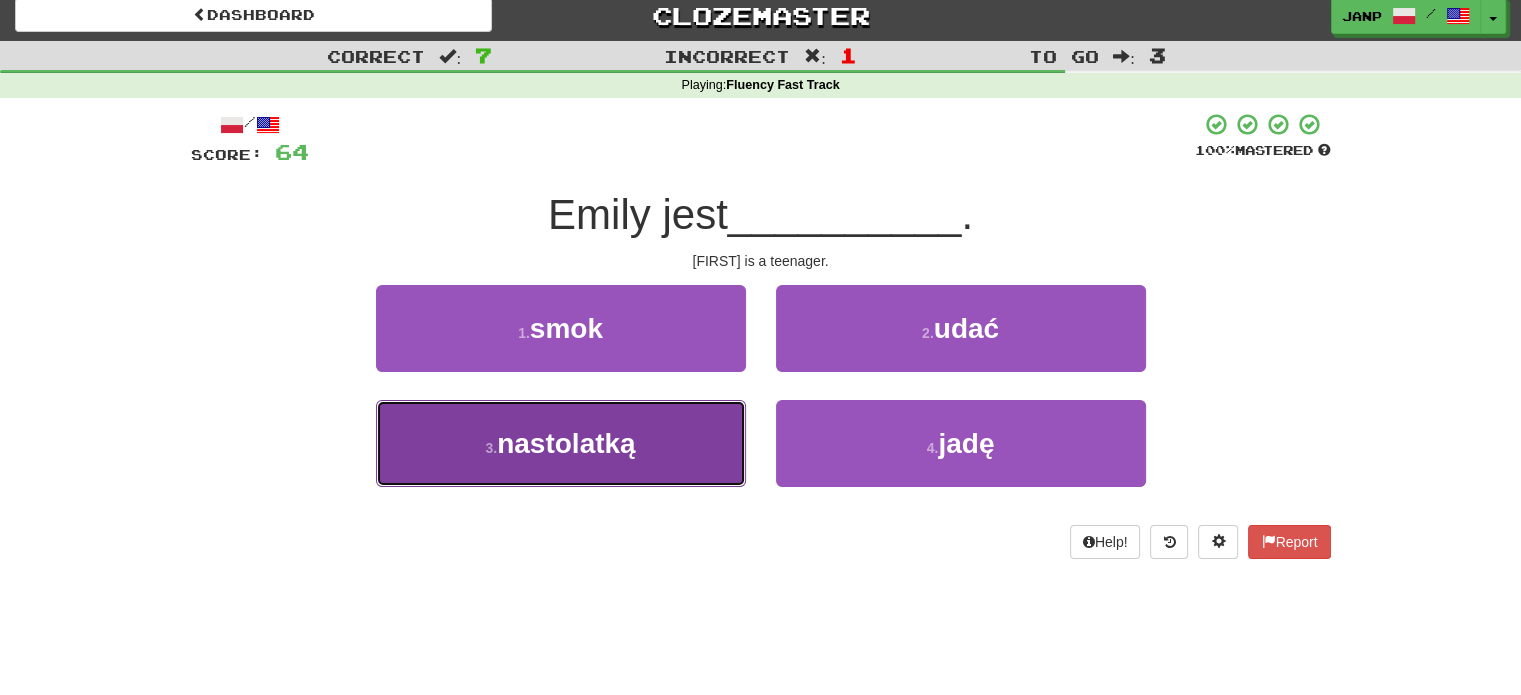 click on "3 .  nastolatką" at bounding box center (561, 443) 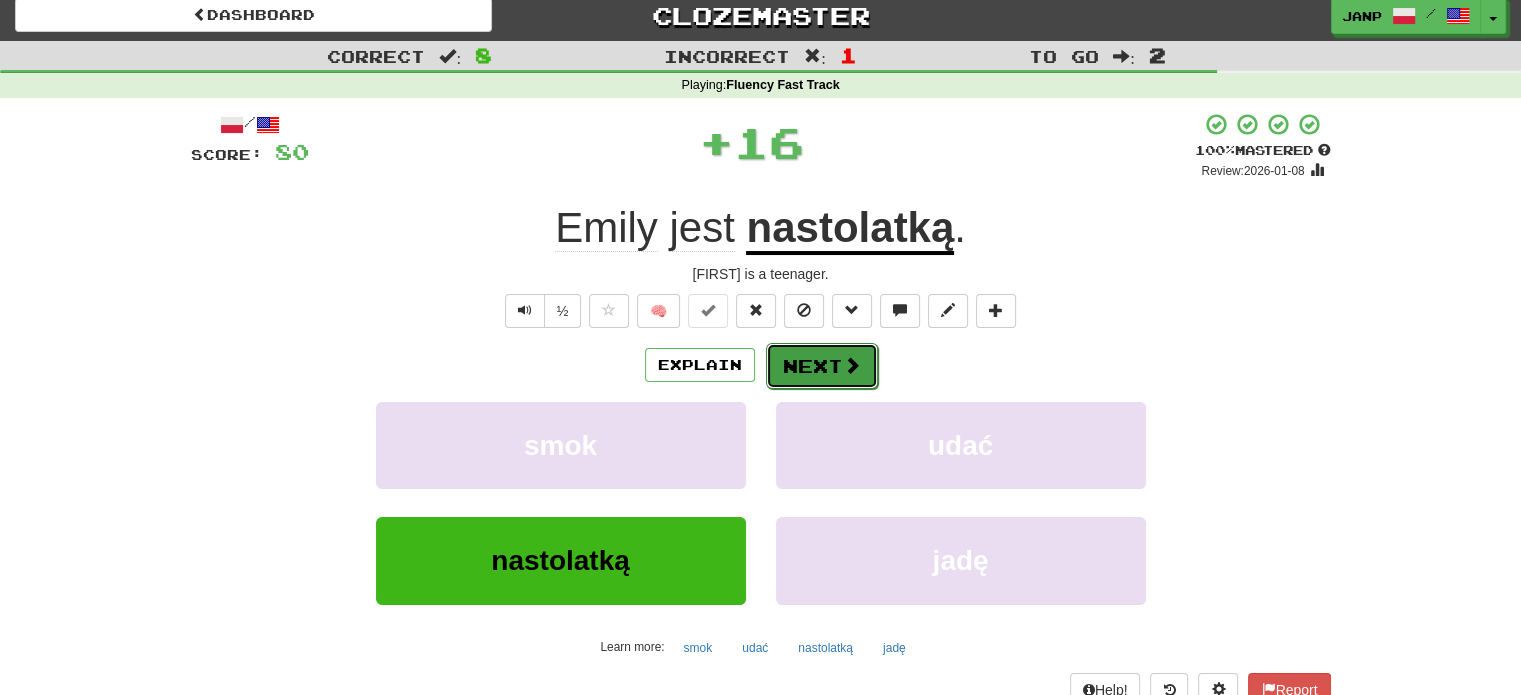 click on "Next" at bounding box center (822, 366) 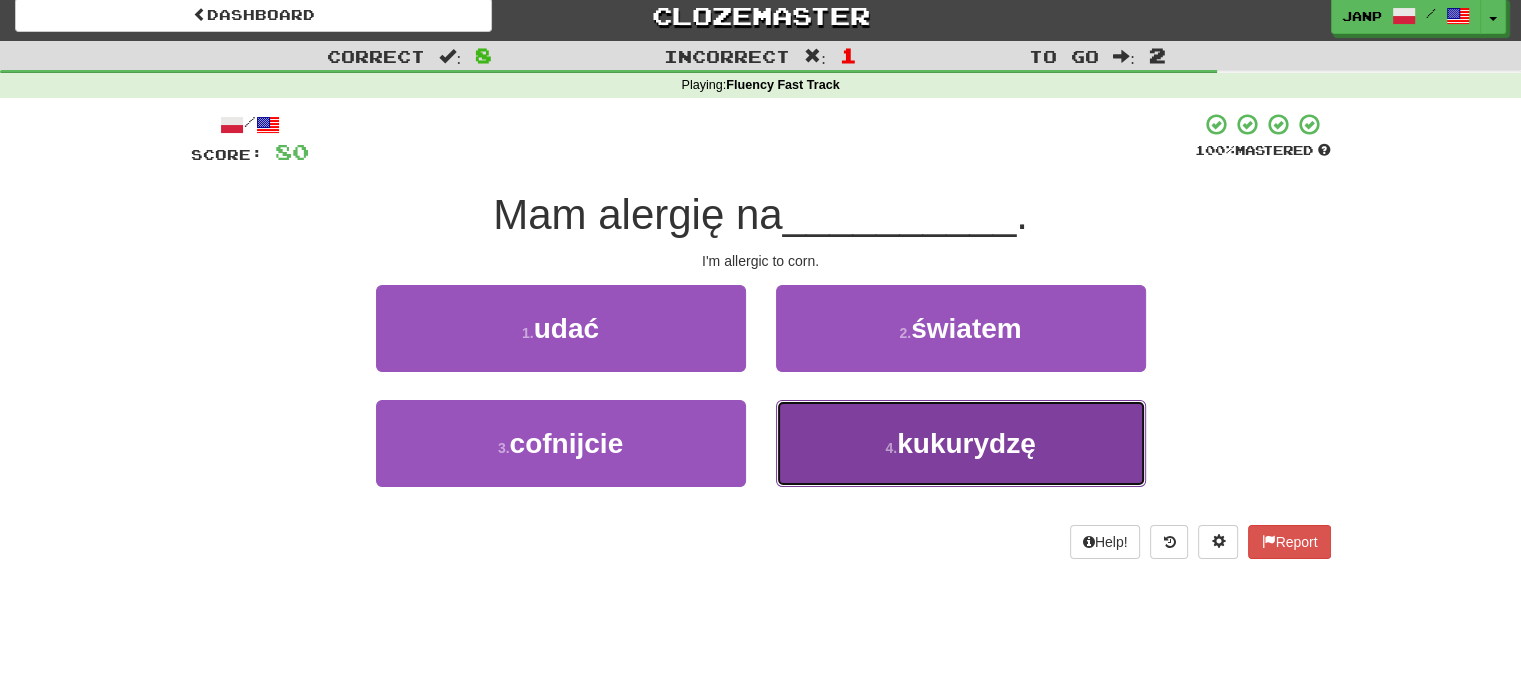 click on "4 .  kukurydzę" at bounding box center [961, 443] 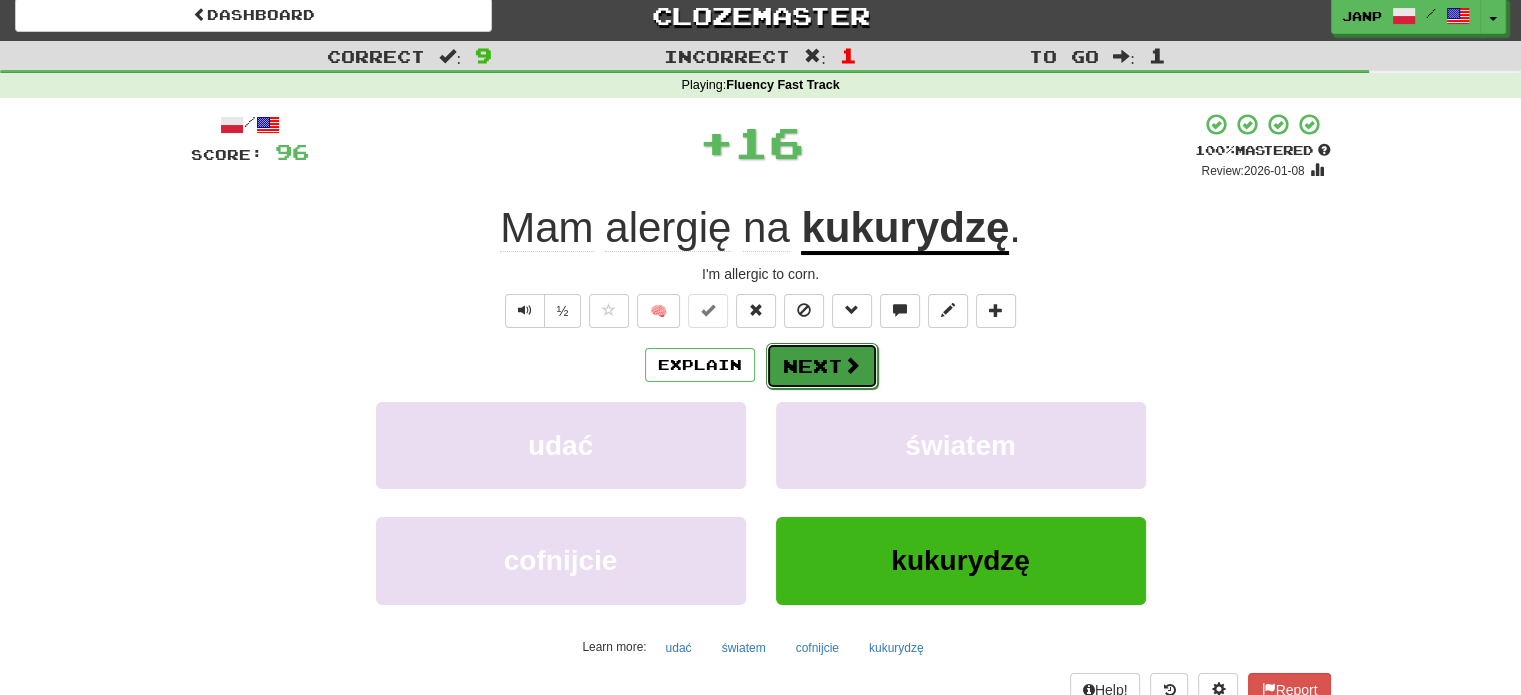 click on "Next" at bounding box center [822, 366] 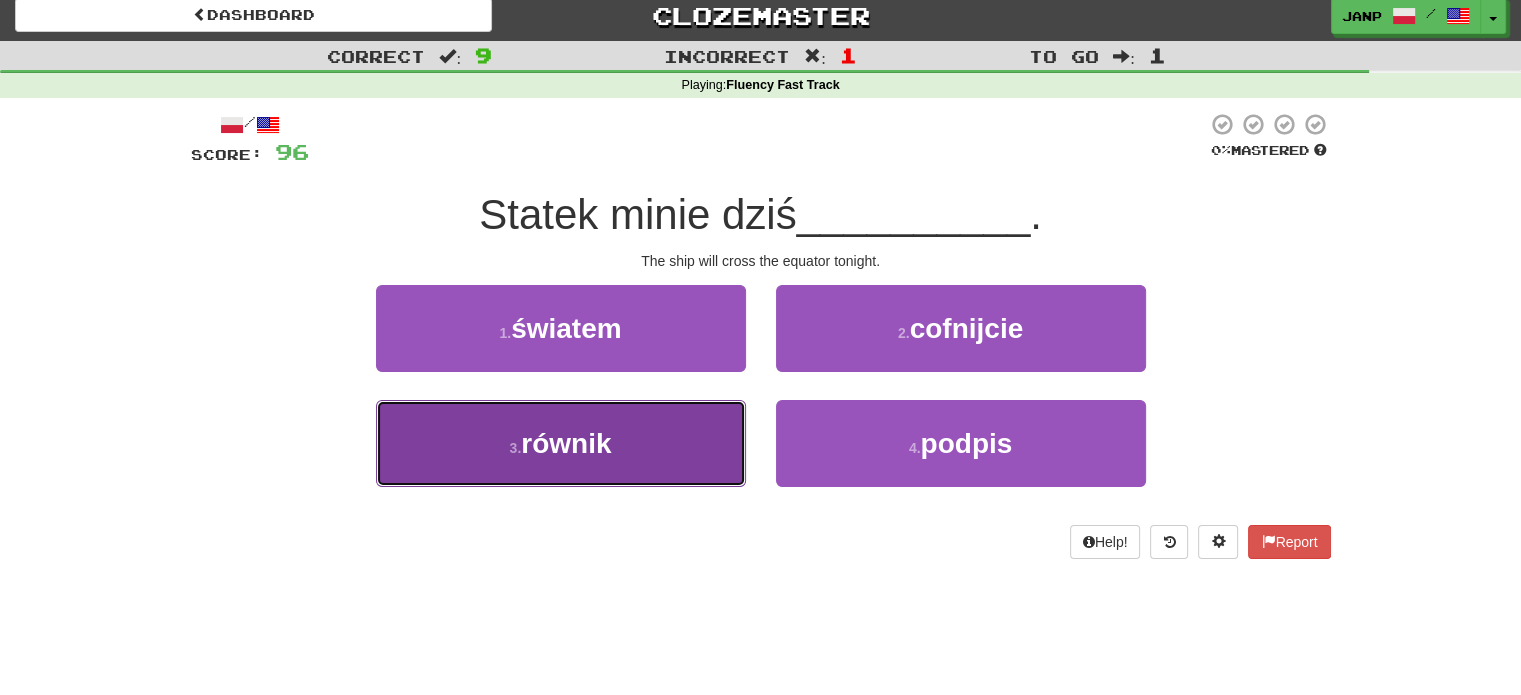 click on "3 .  równik" at bounding box center [561, 443] 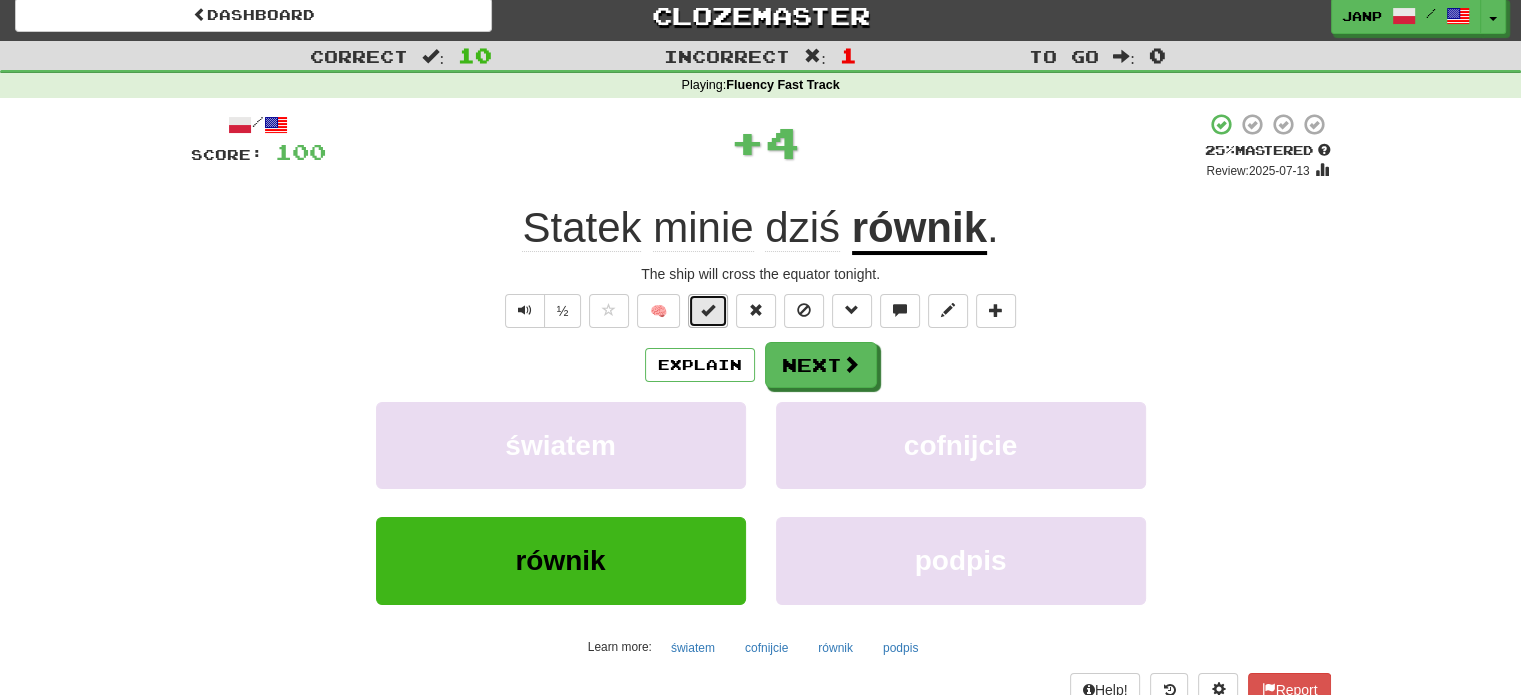 click at bounding box center [708, 311] 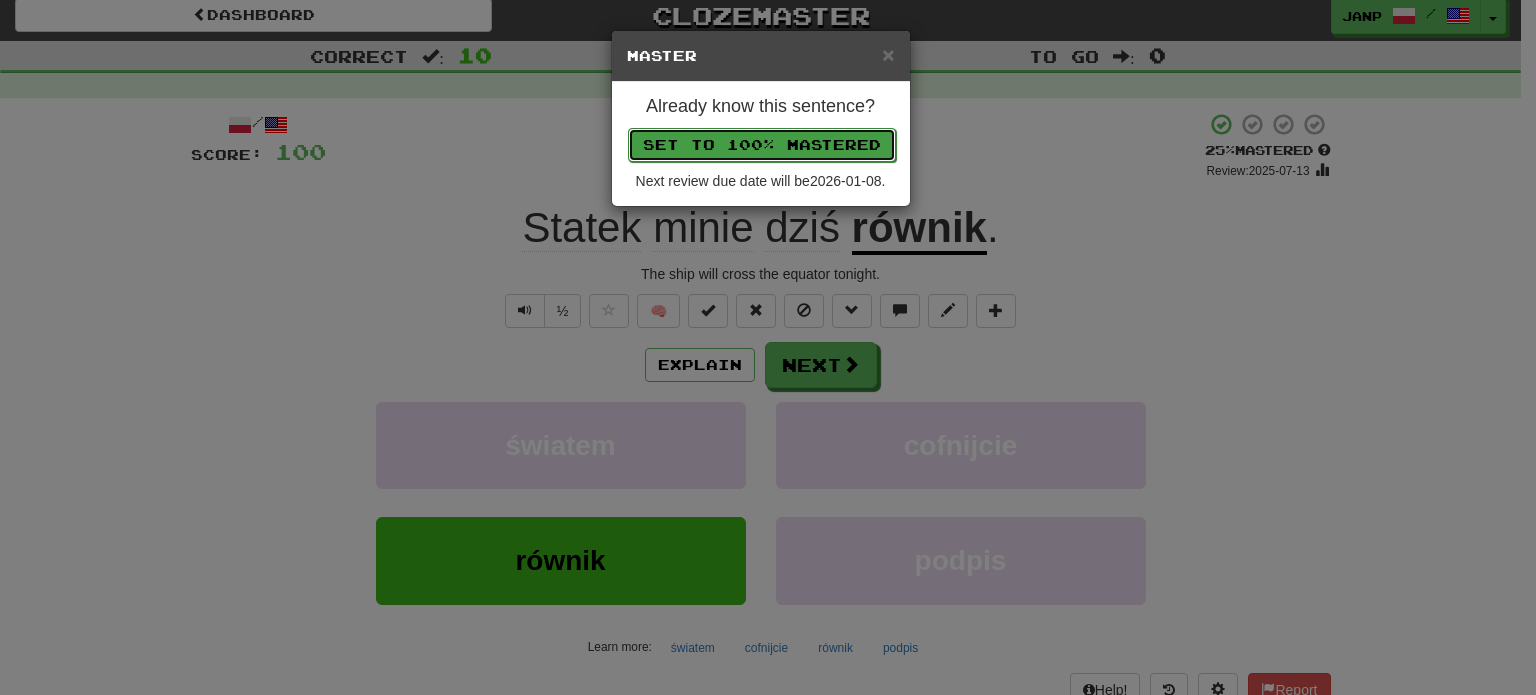 click on "Set to 100% Mastered" at bounding box center (762, 145) 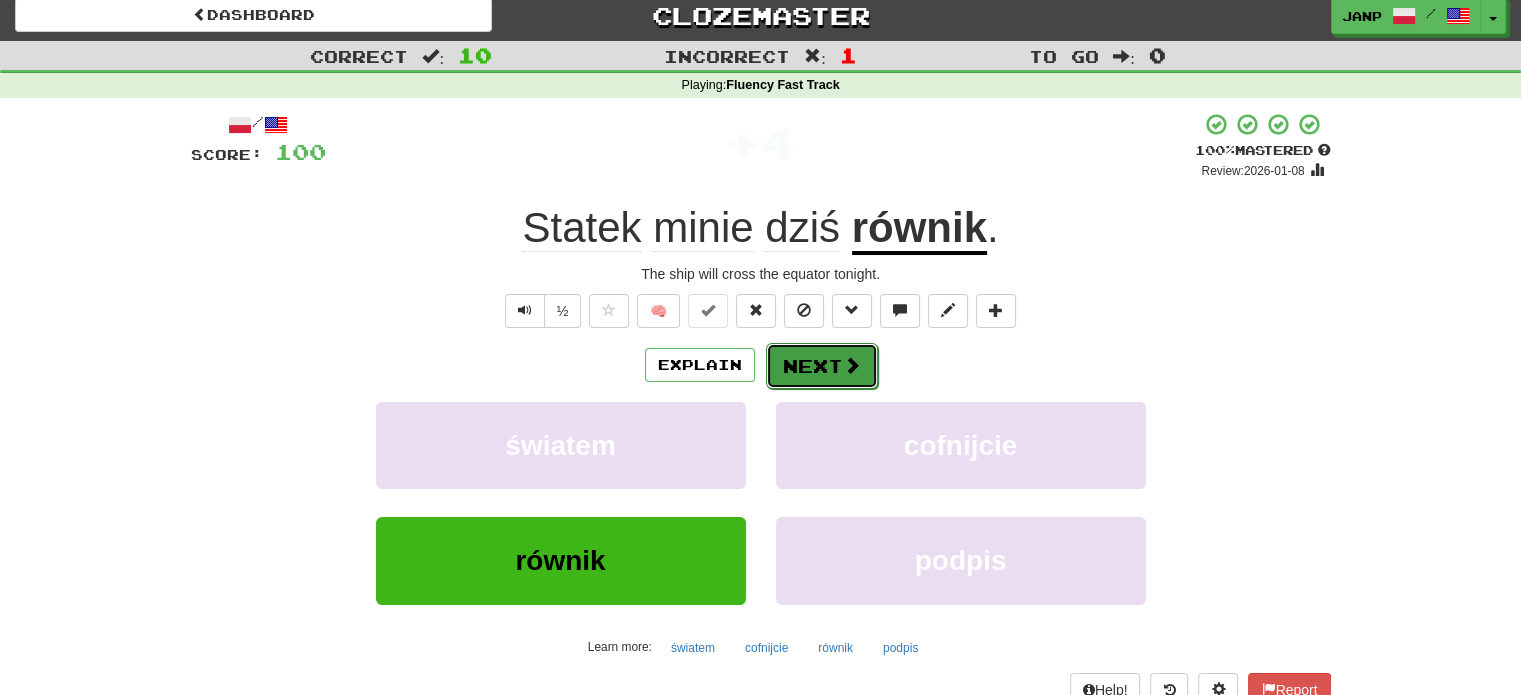 click on "Next" at bounding box center (822, 366) 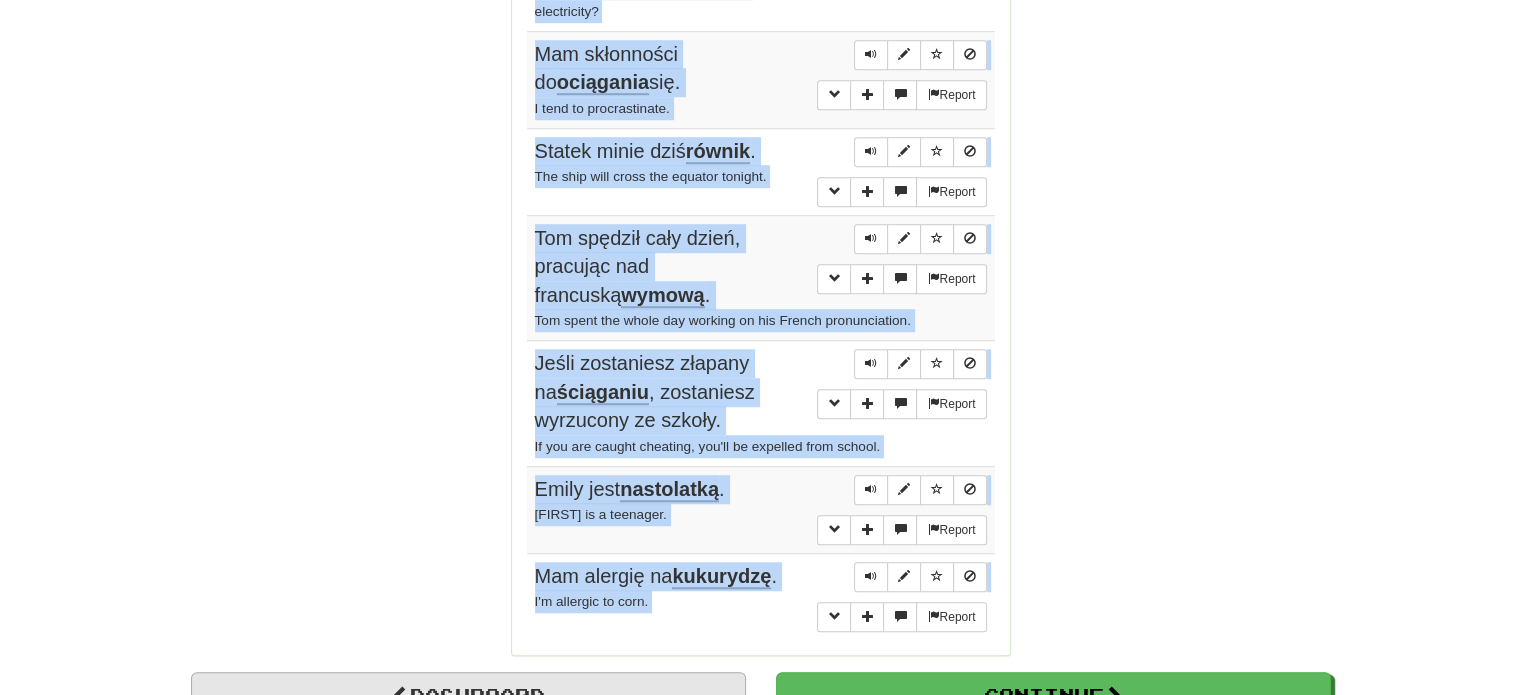 scroll, scrollTop: 1461, scrollLeft: 0, axis: vertical 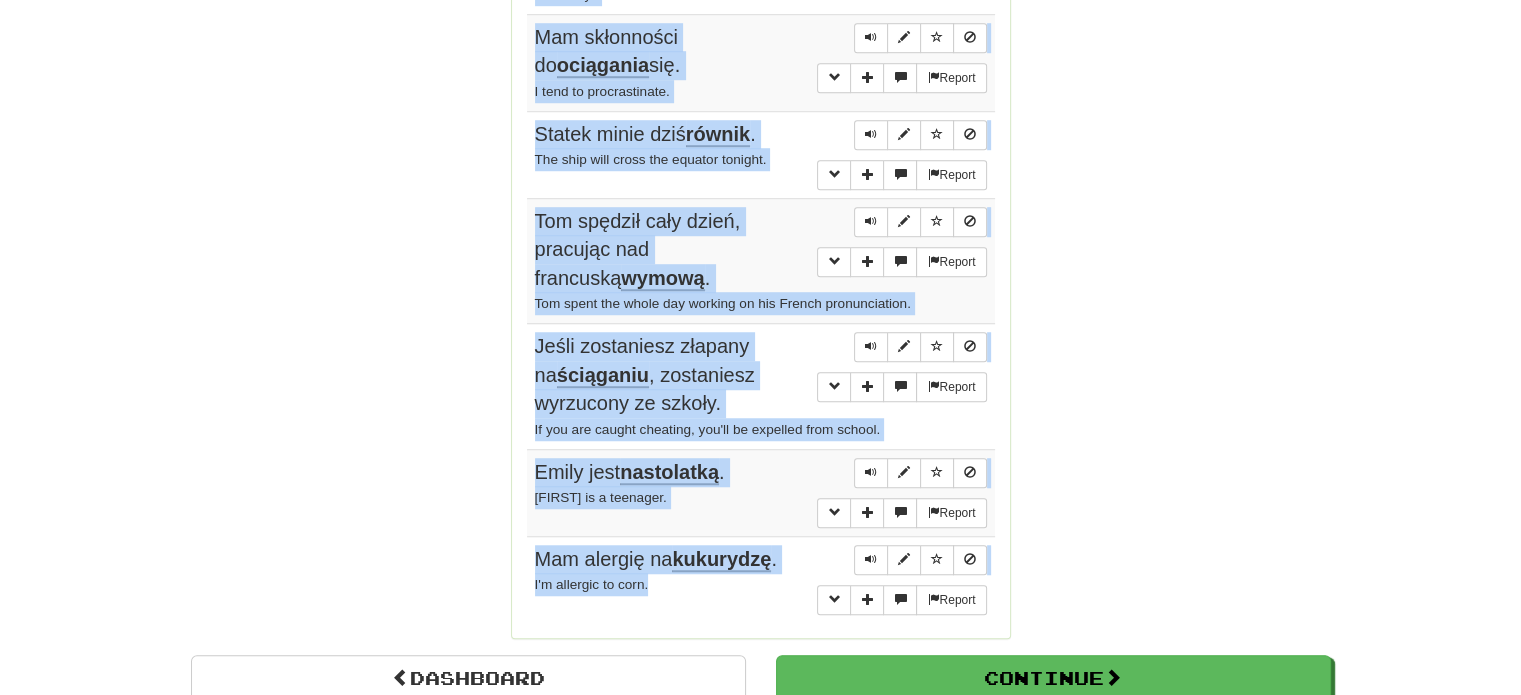 drag, startPoint x: 534, startPoint y: 283, endPoint x: 727, endPoint y: 568, distance: 344.20053 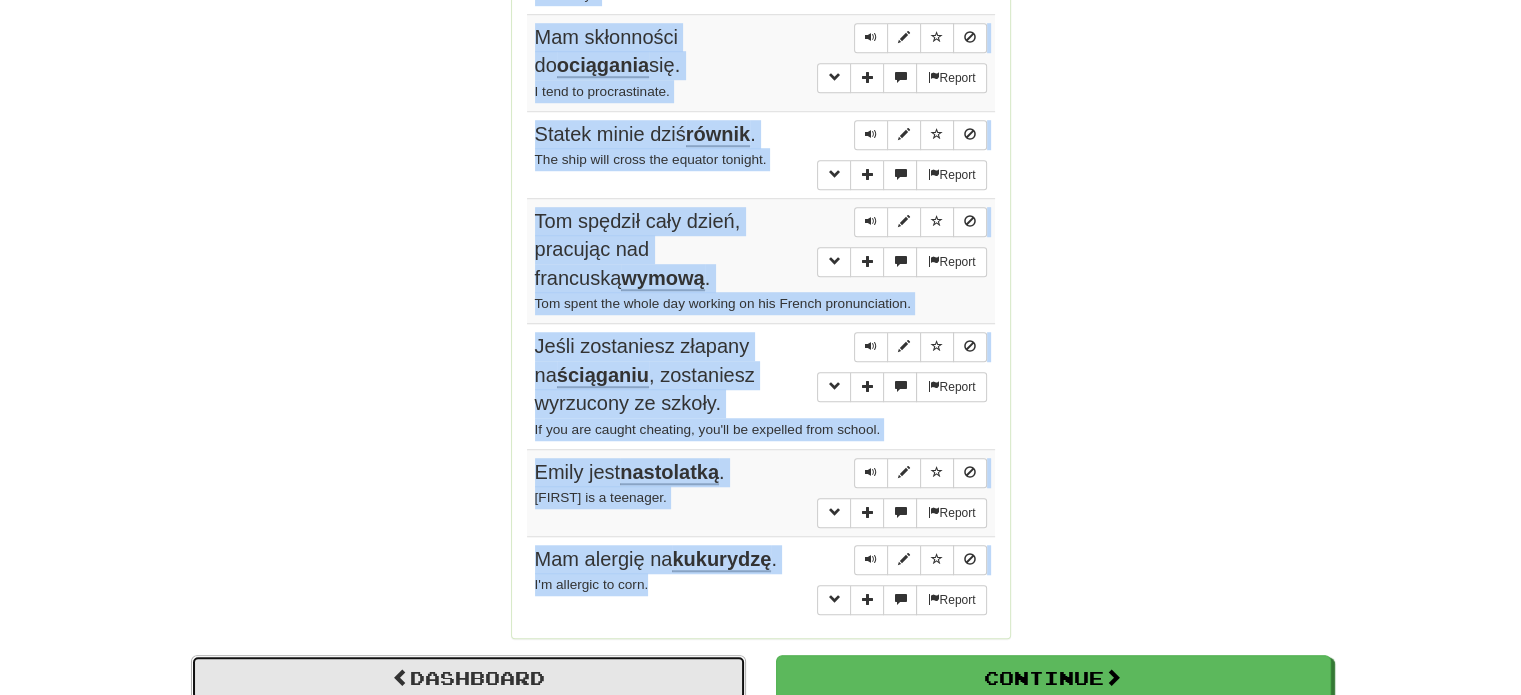 click on "Dashboard" at bounding box center (468, 678) 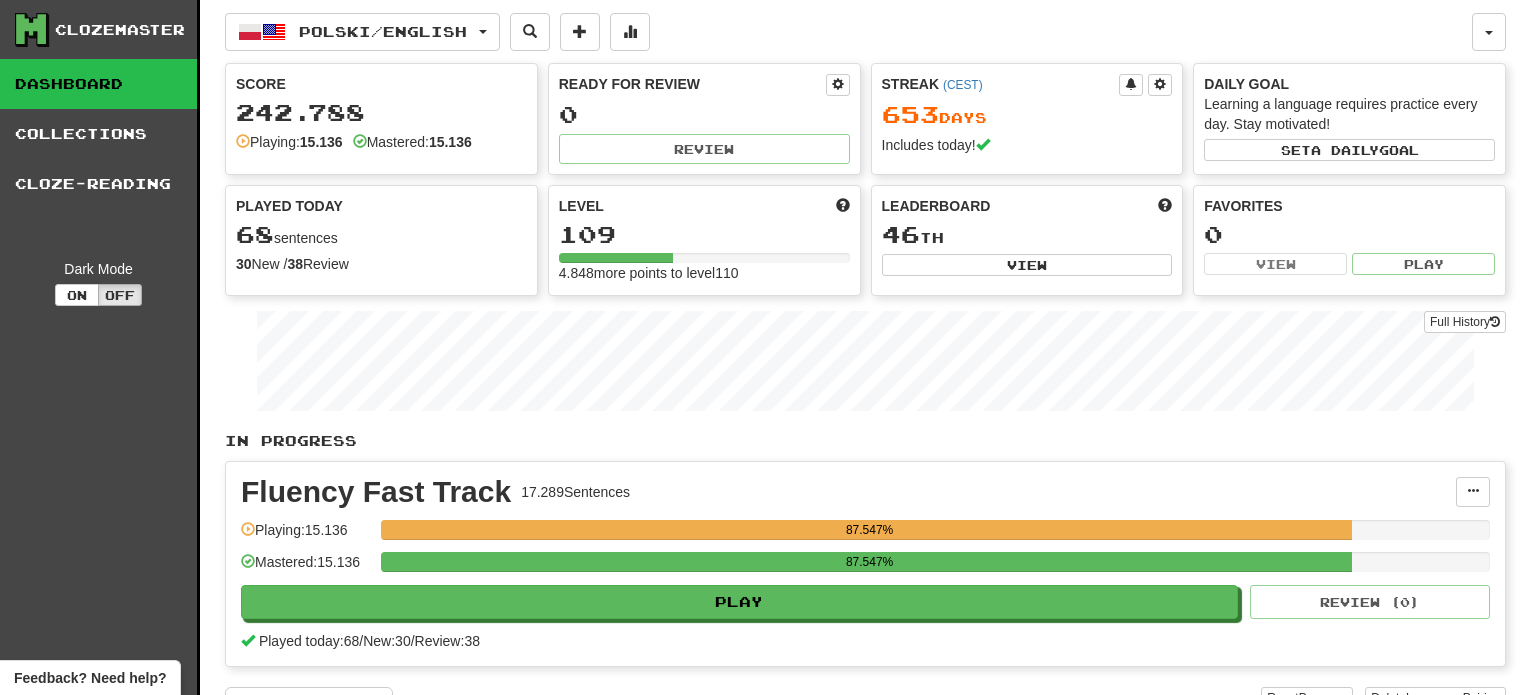 scroll, scrollTop: 0, scrollLeft: 0, axis: both 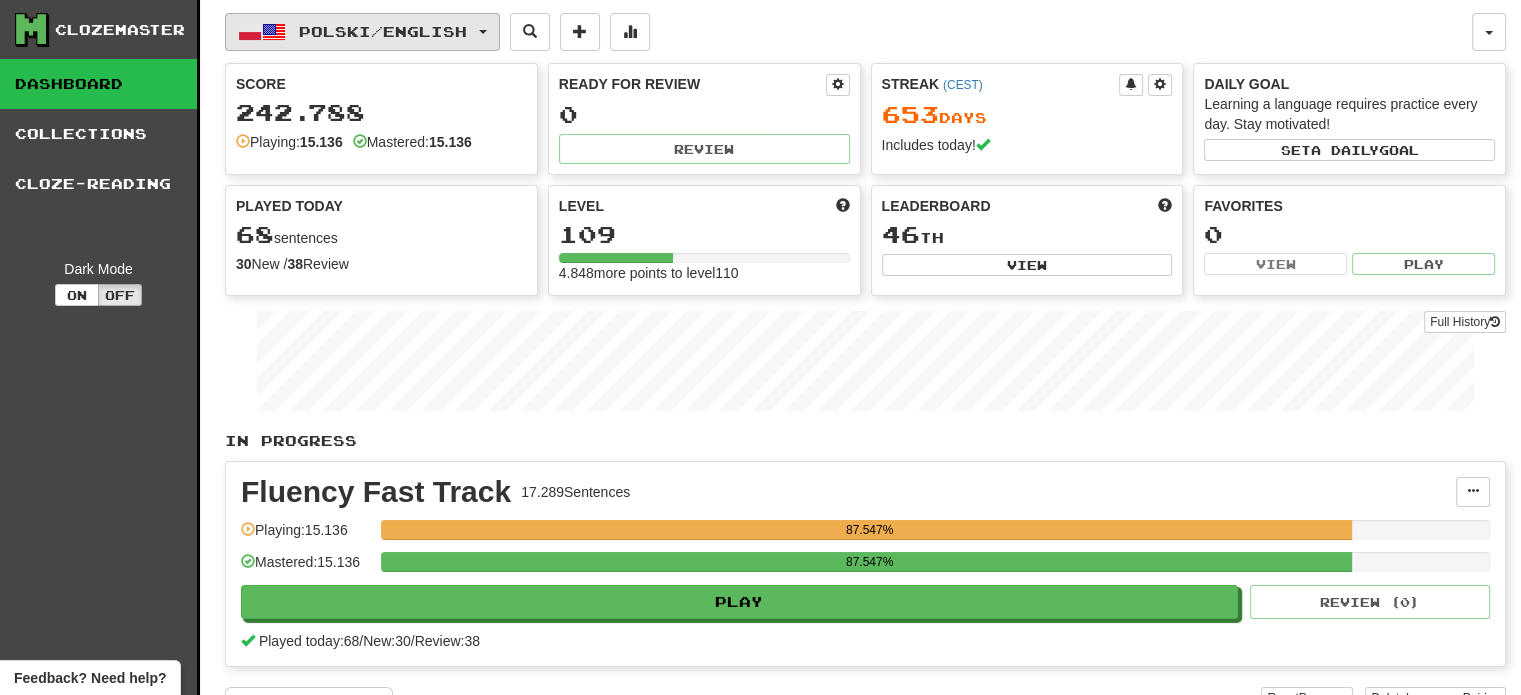 click on "Polski  /  English" at bounding box center [383, 31] 